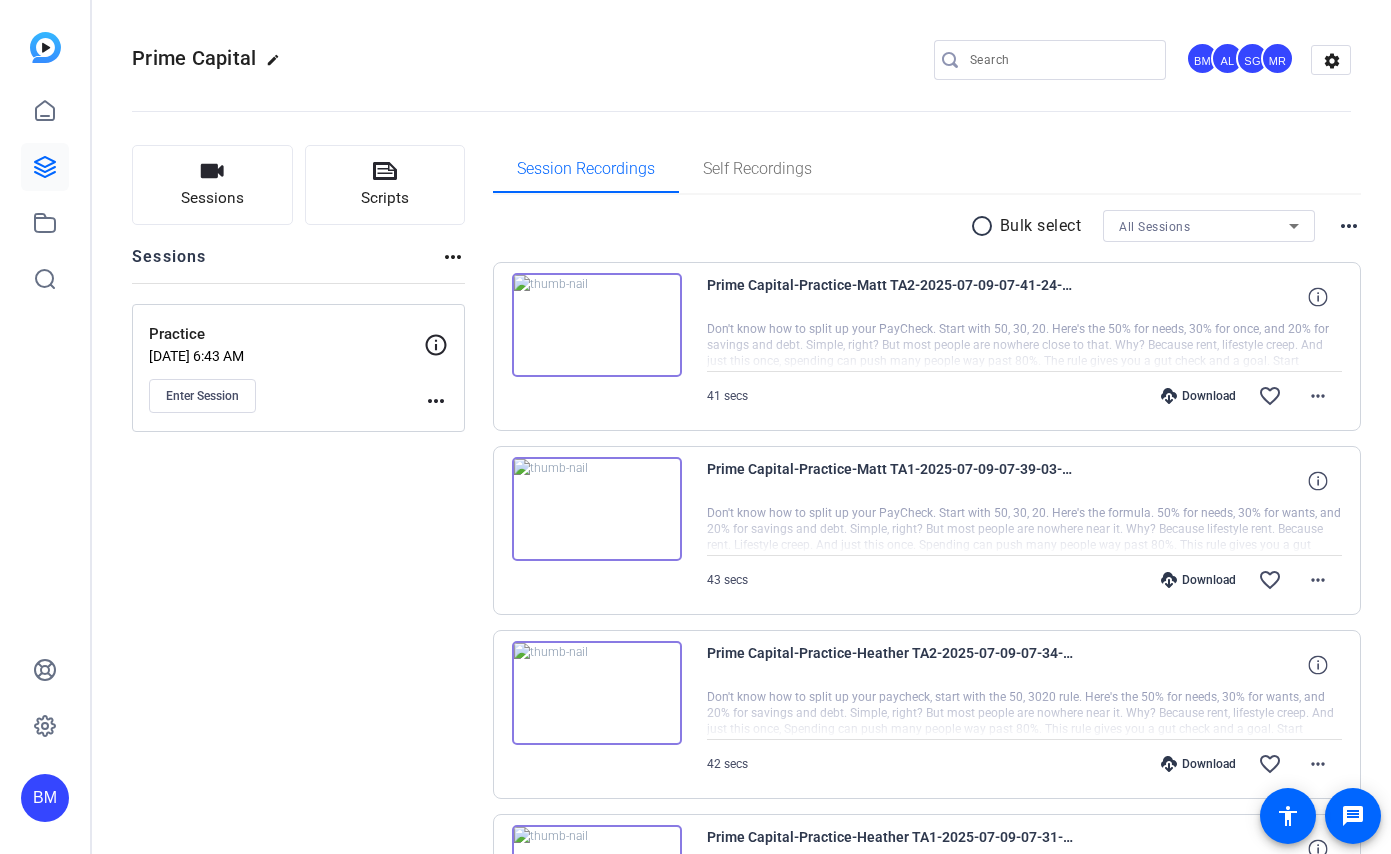 scroll, scrollTop: 0, scrollLeft: 0, axis: both 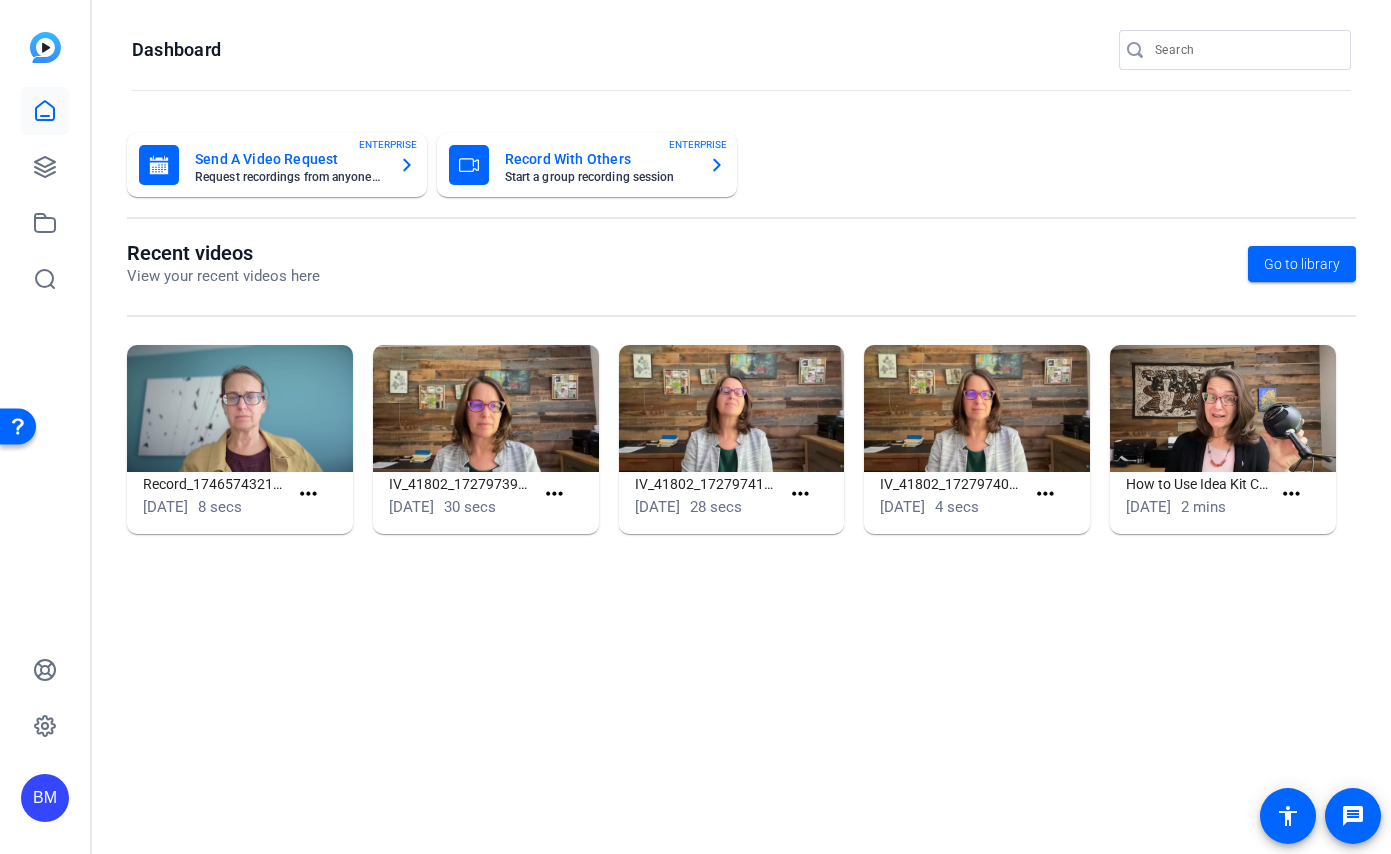 click at bounding box center (1245, 50) 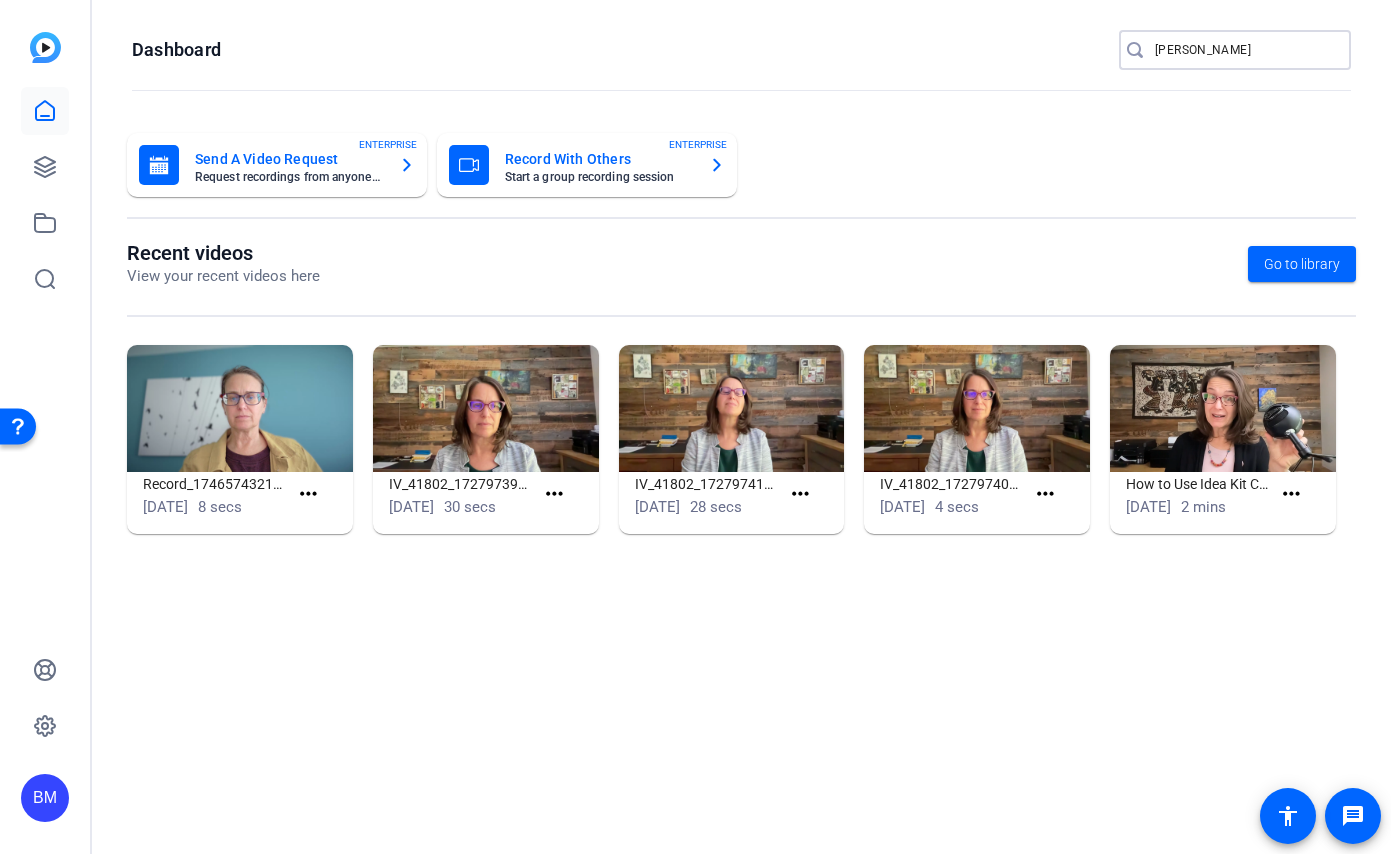 type on "mahler" 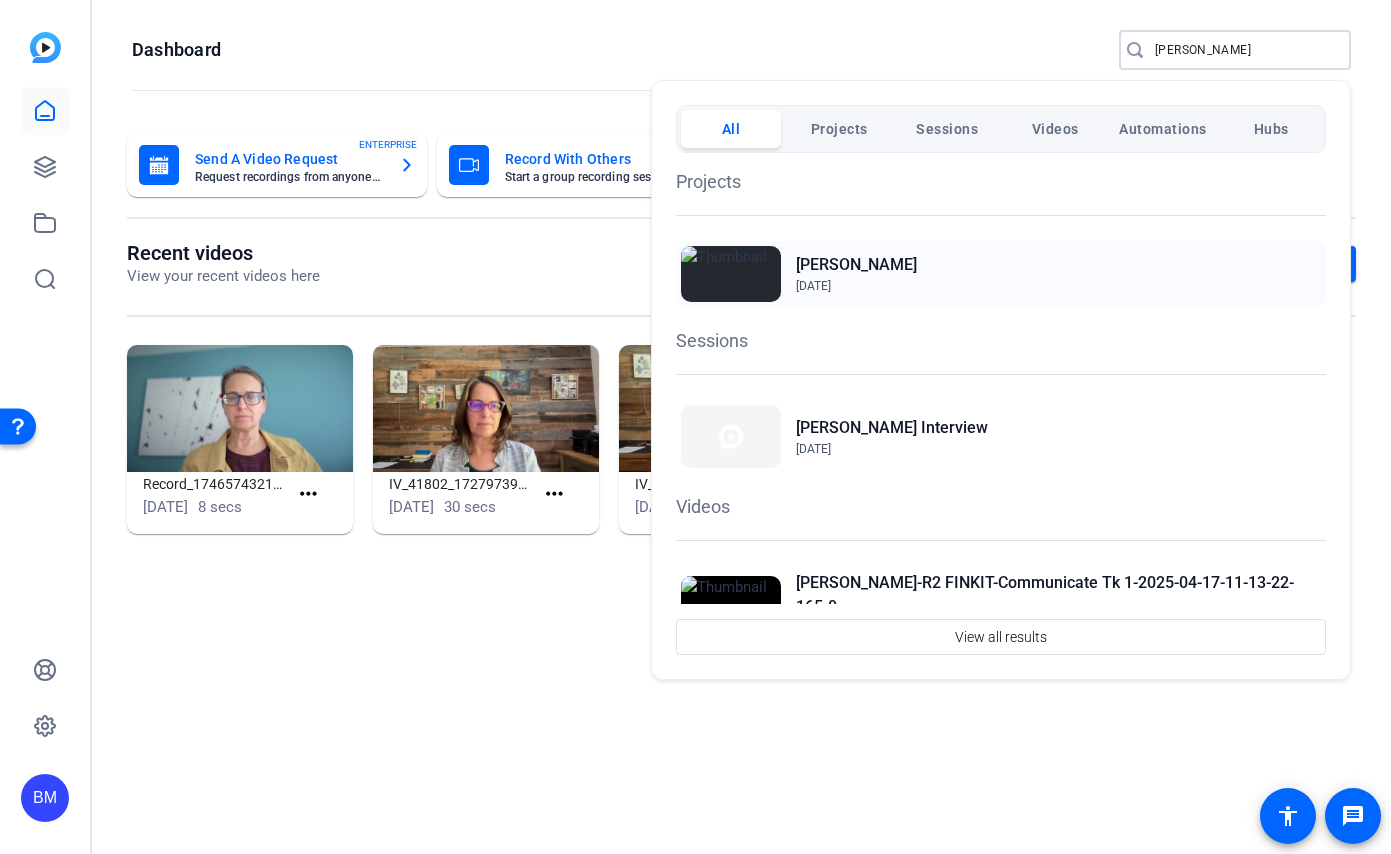 click on "Mahler" at bounding box center (856, 265) 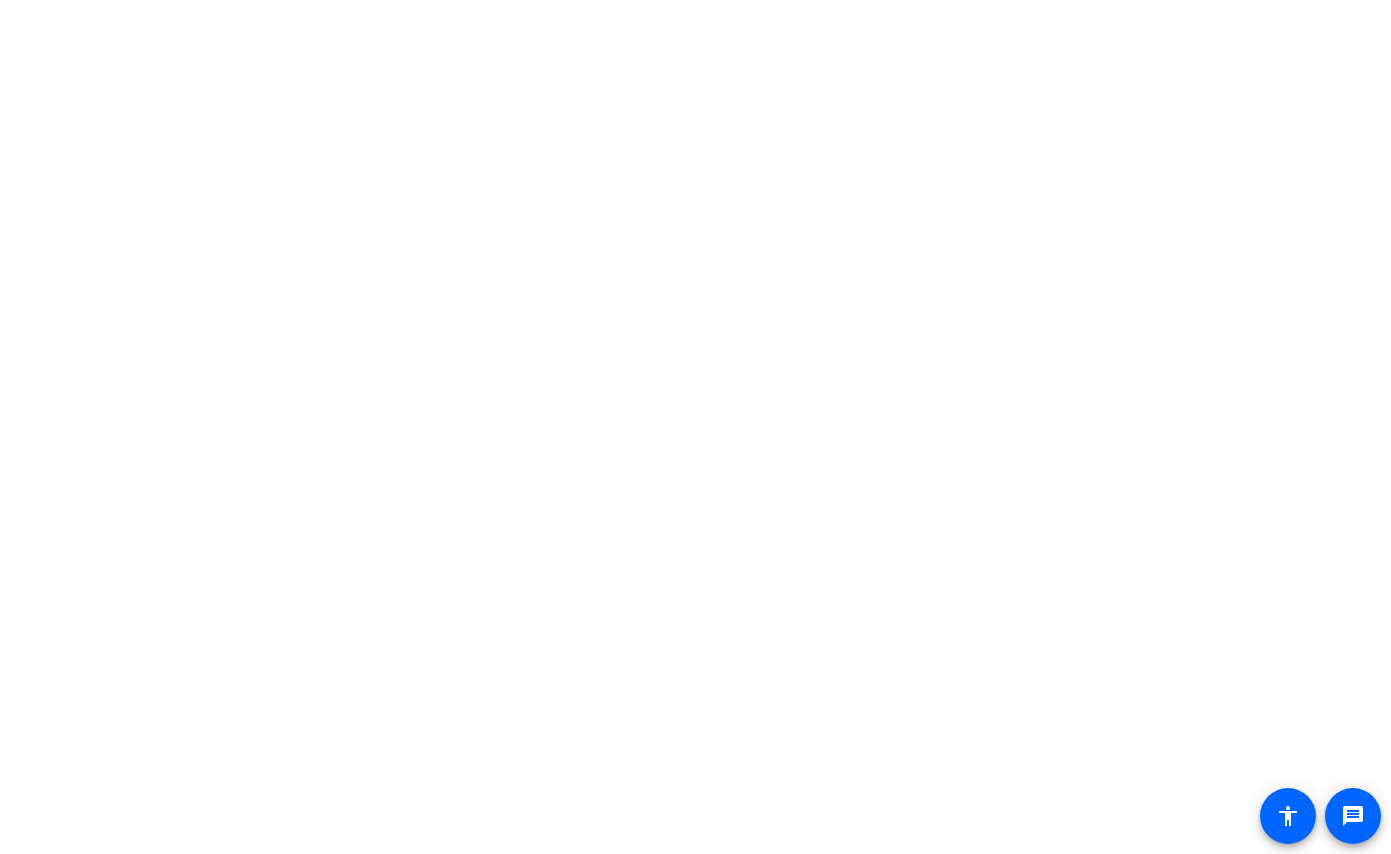 scroll, scrollTop: 0, scrollLeft: 0, axis: both 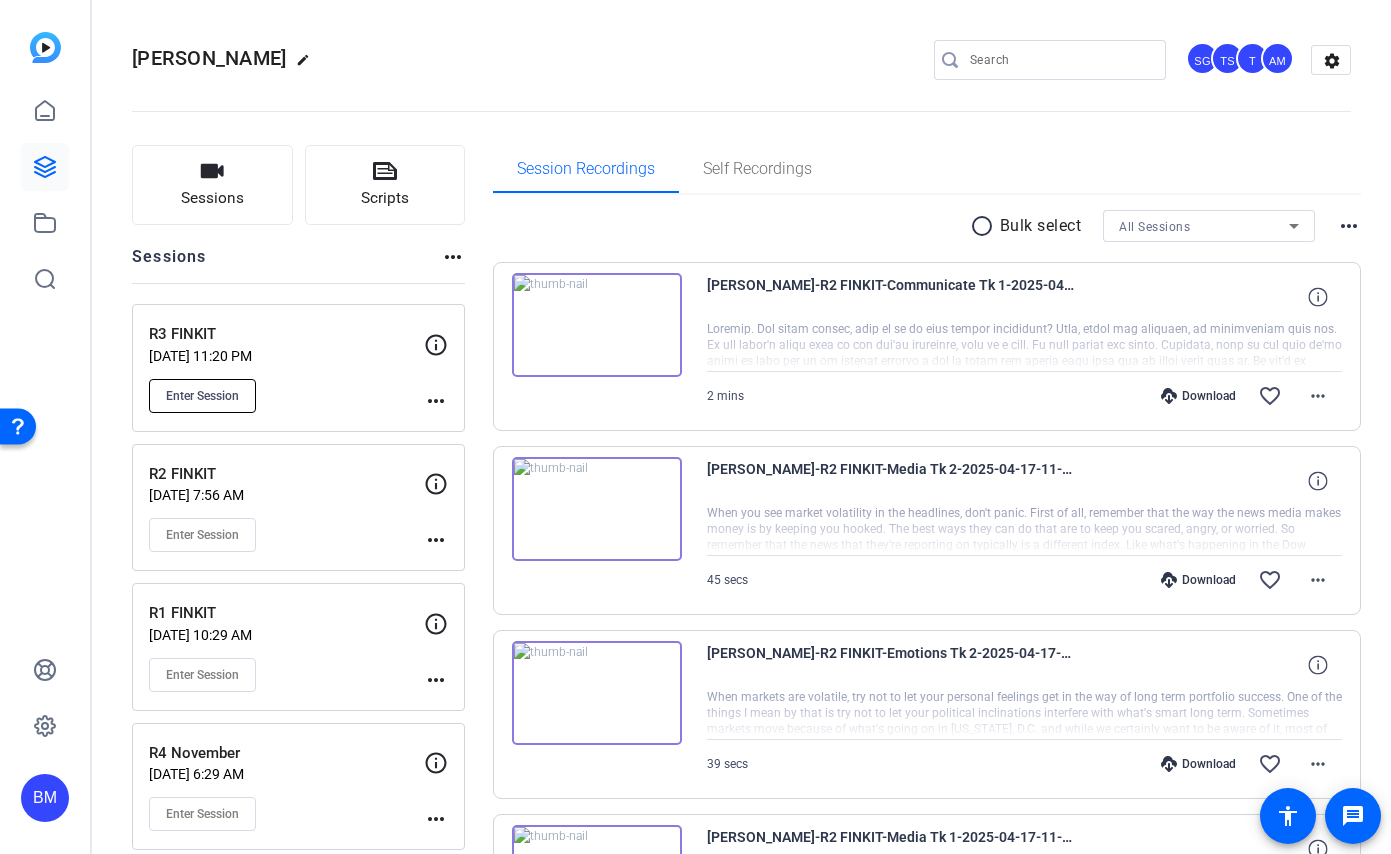 click on "Enter Session" 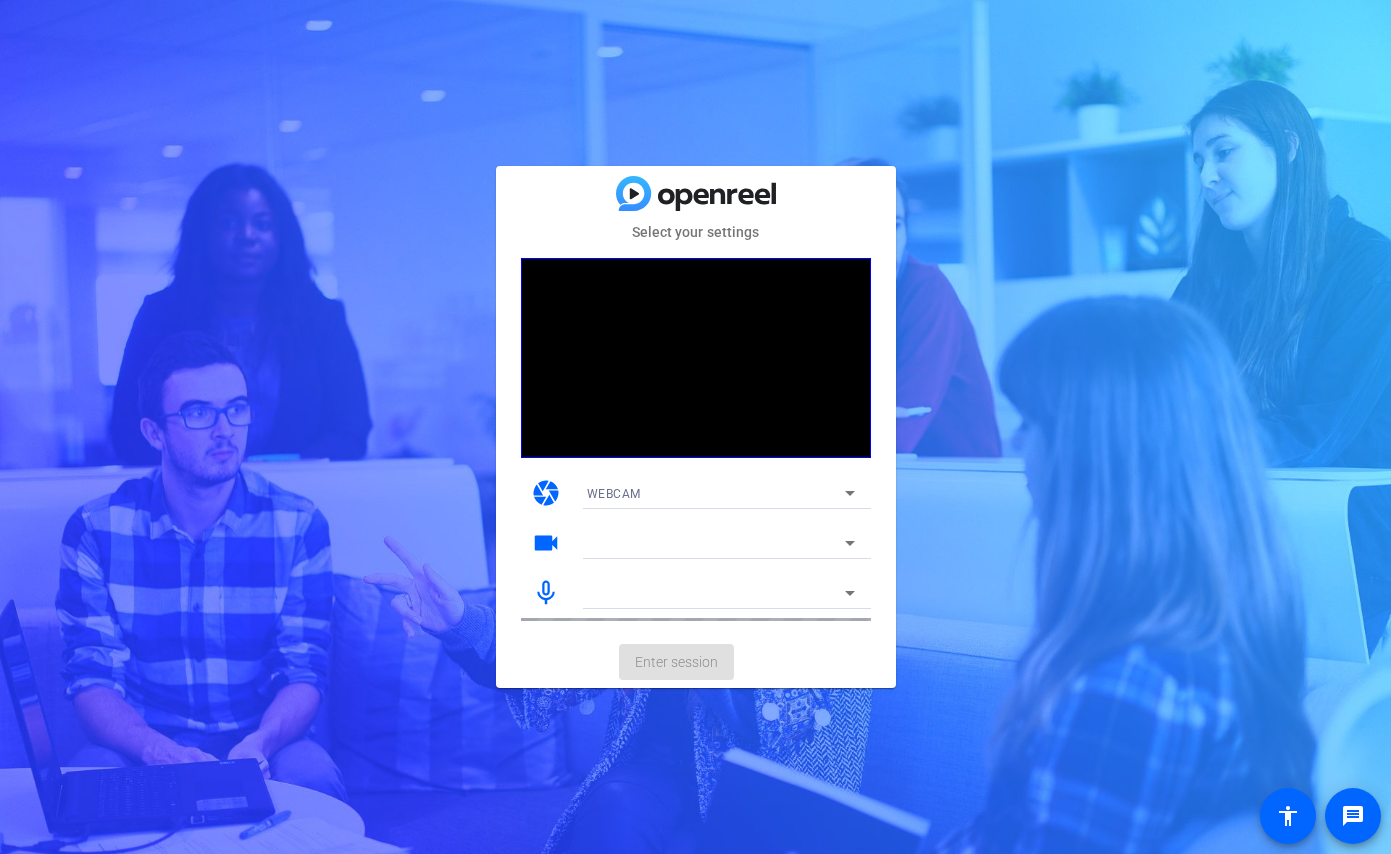 scroll, scrollTop: 0, scrollLeft: 0, axis: both 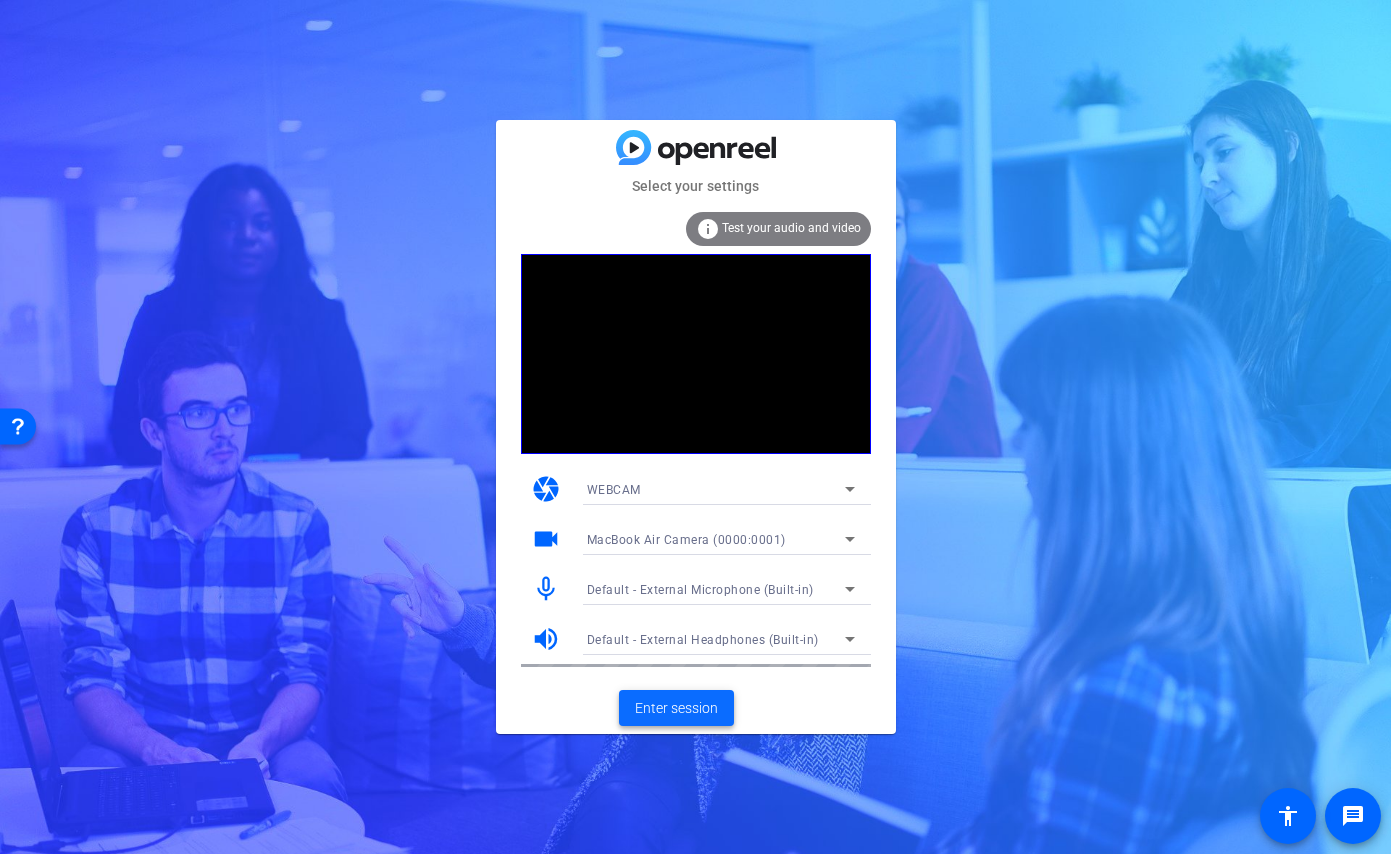 click on "Enter session" 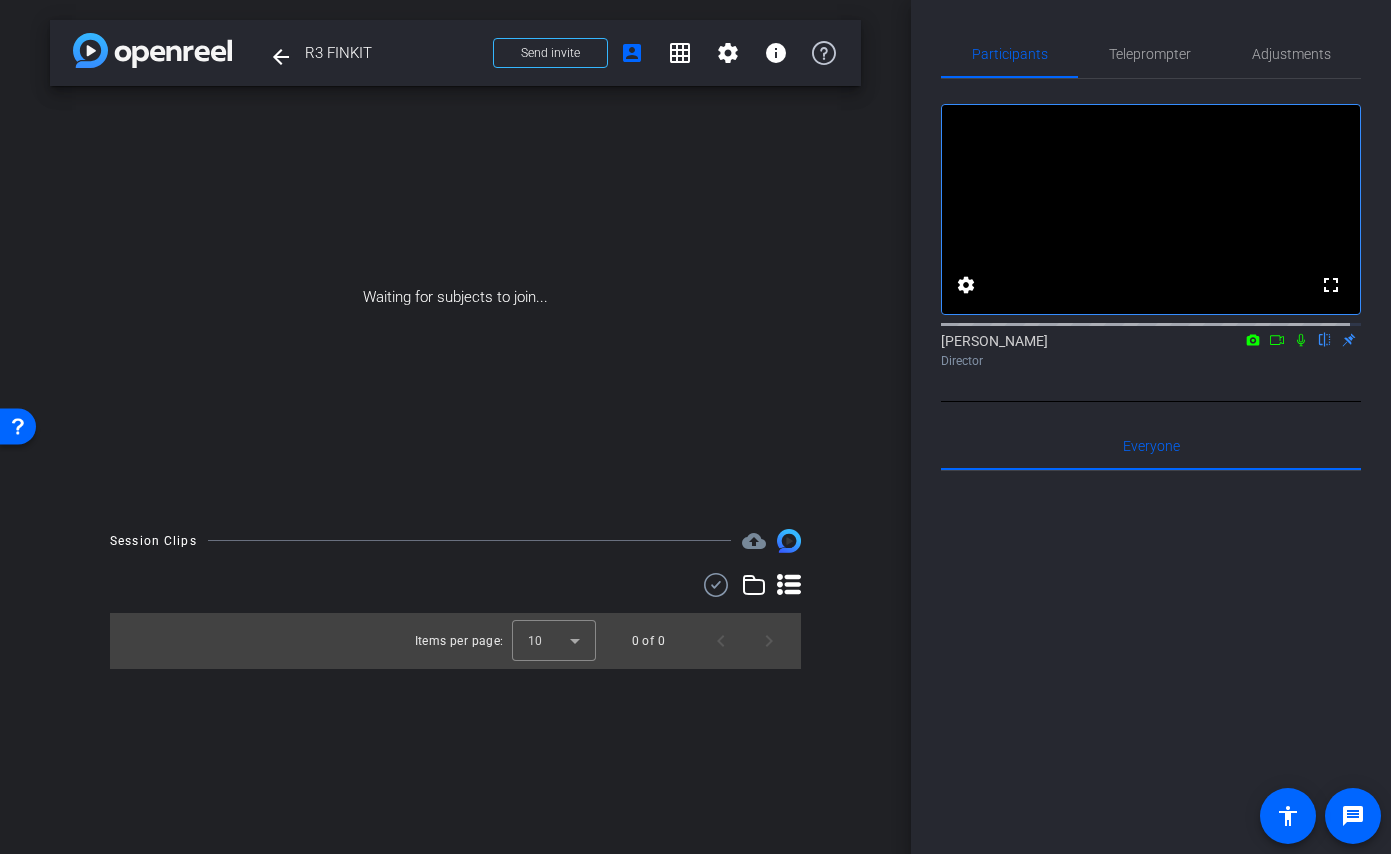 click 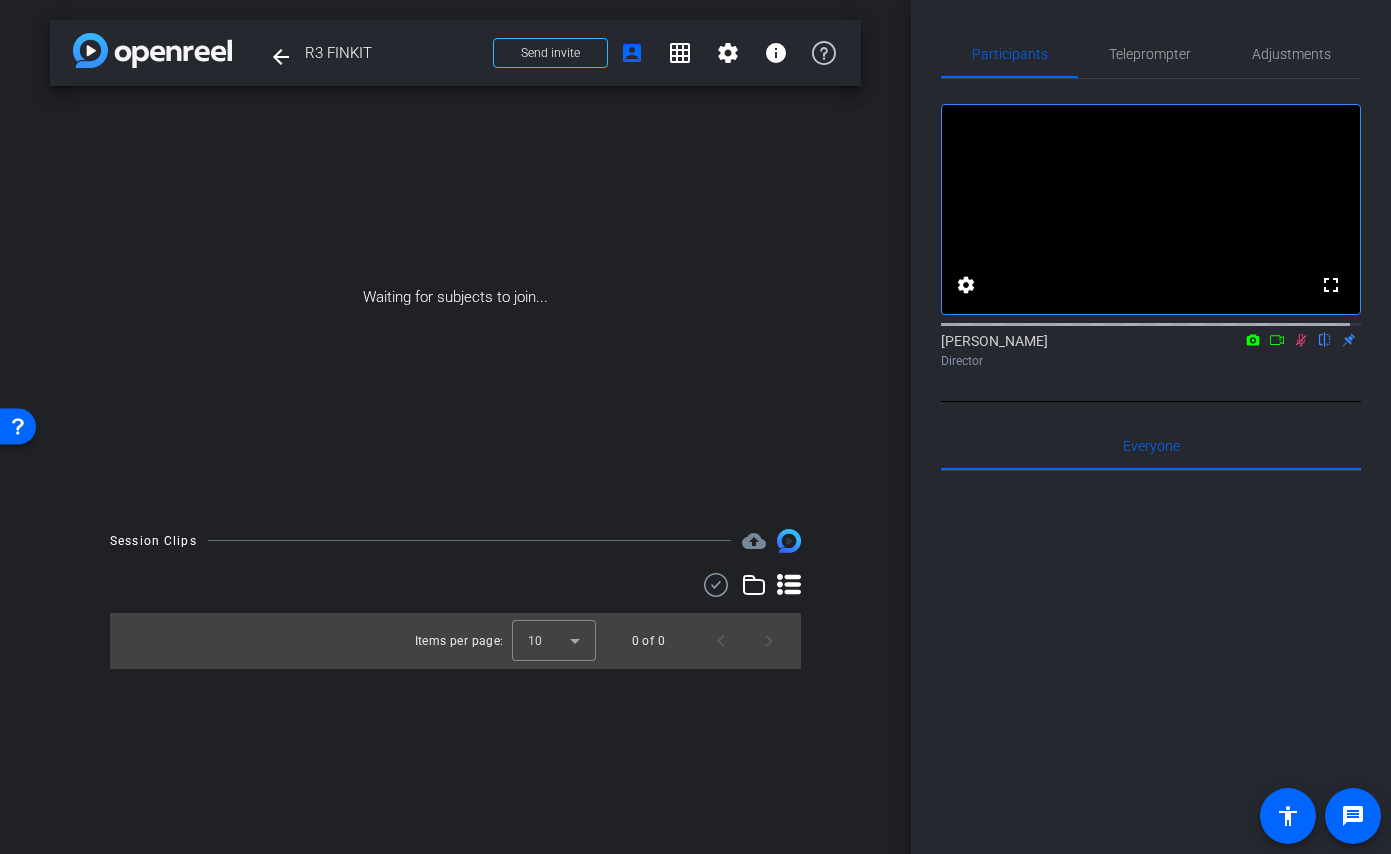 click 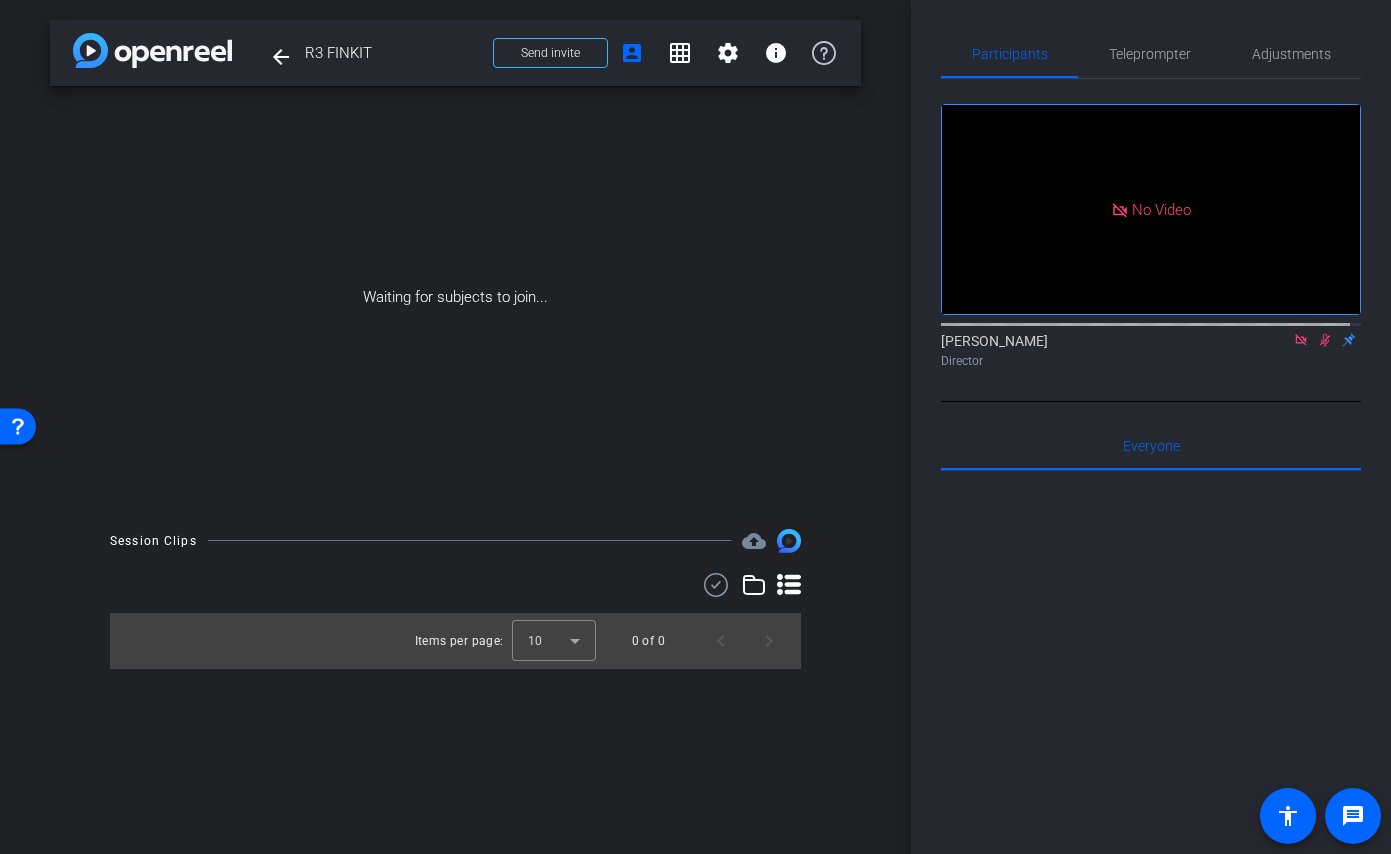 click 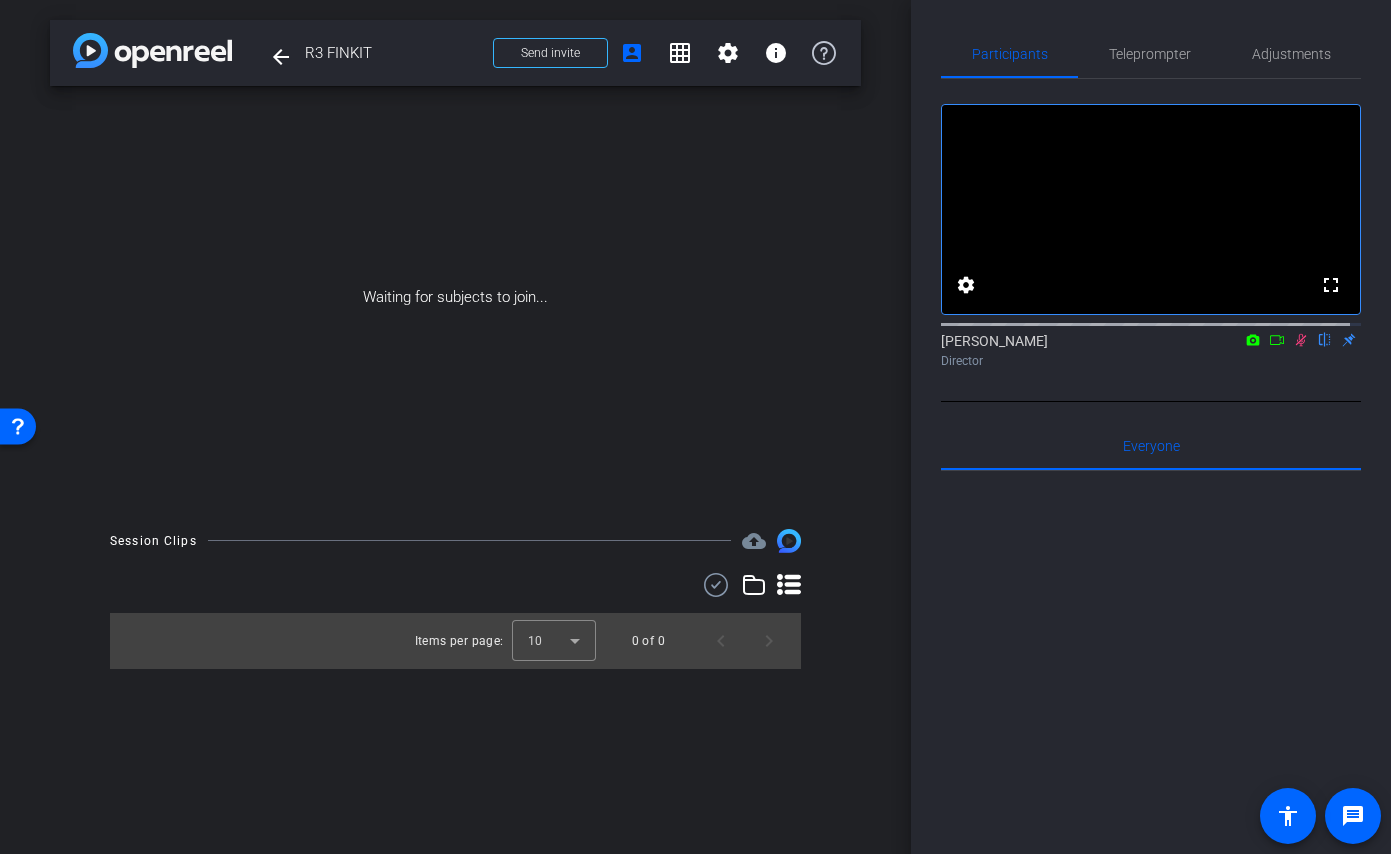 click on "flip" 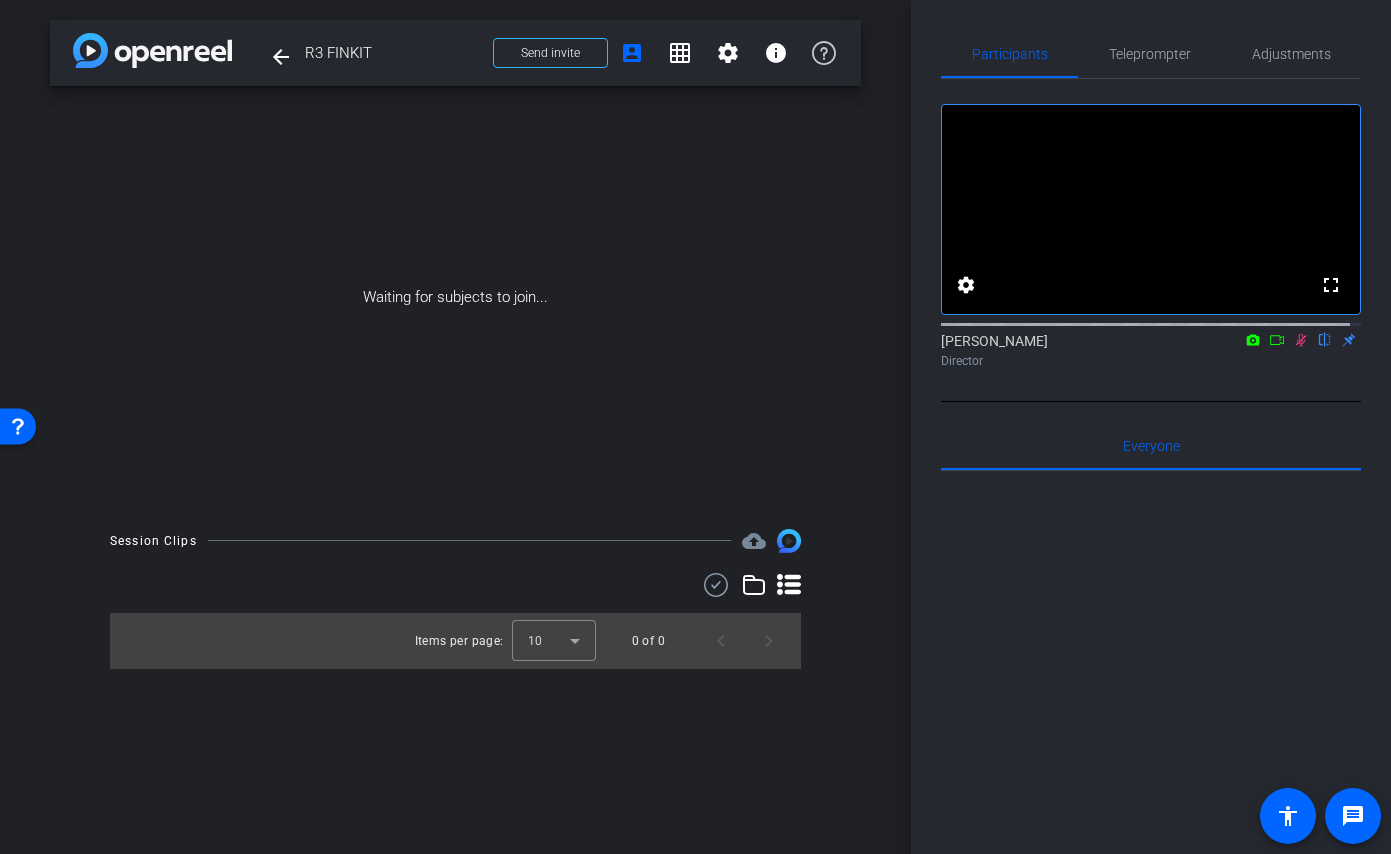 click 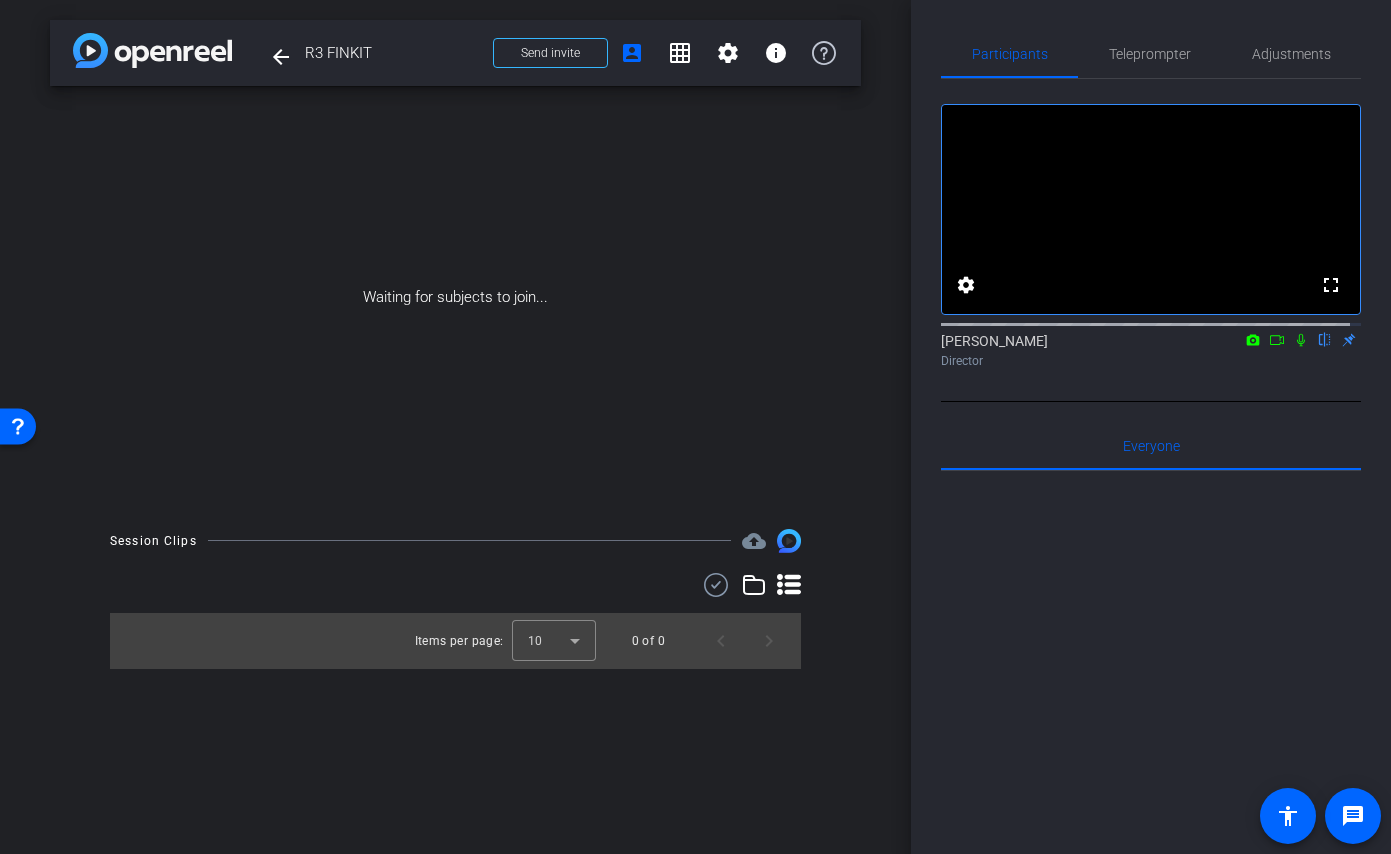 click 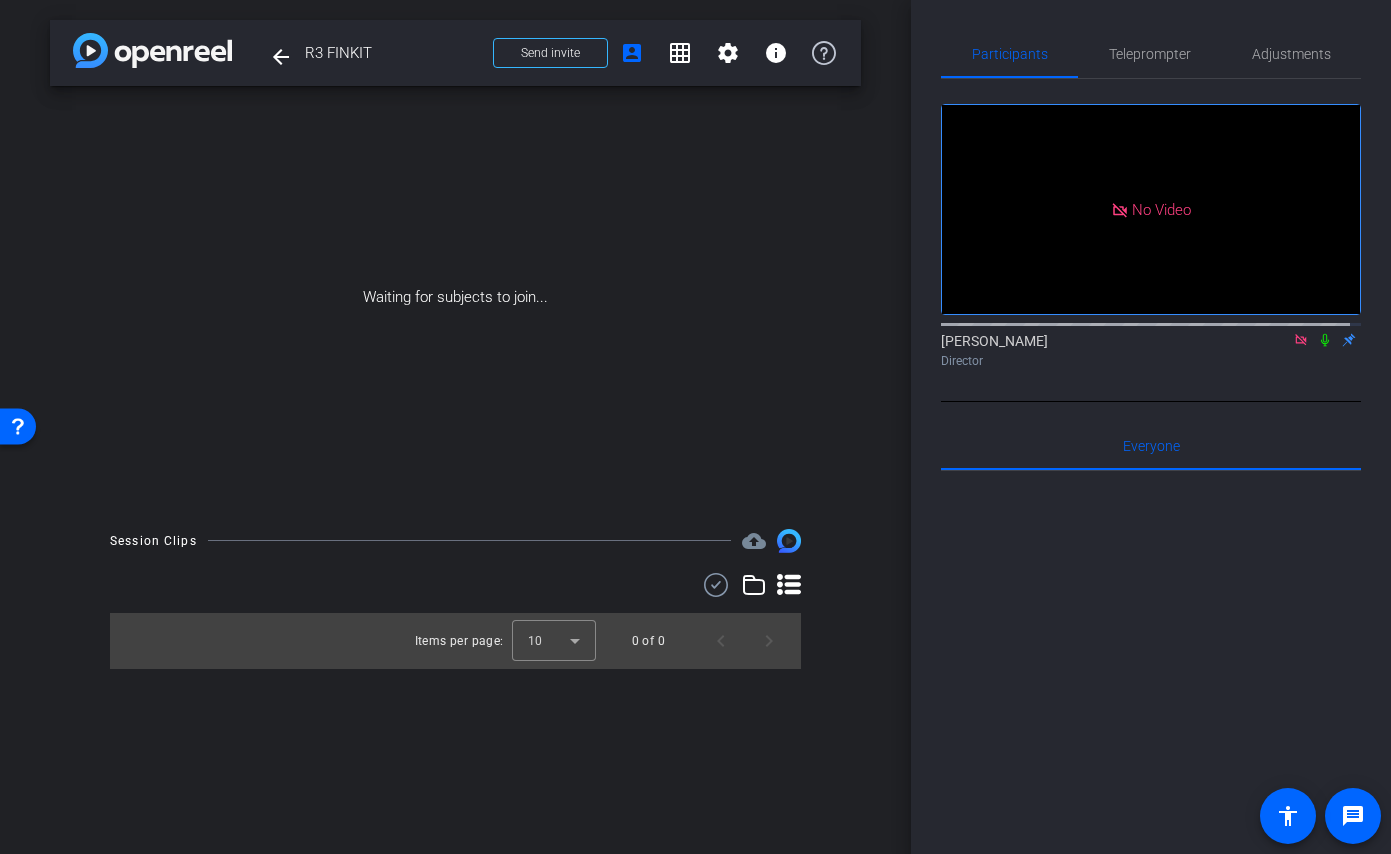click on "Director" 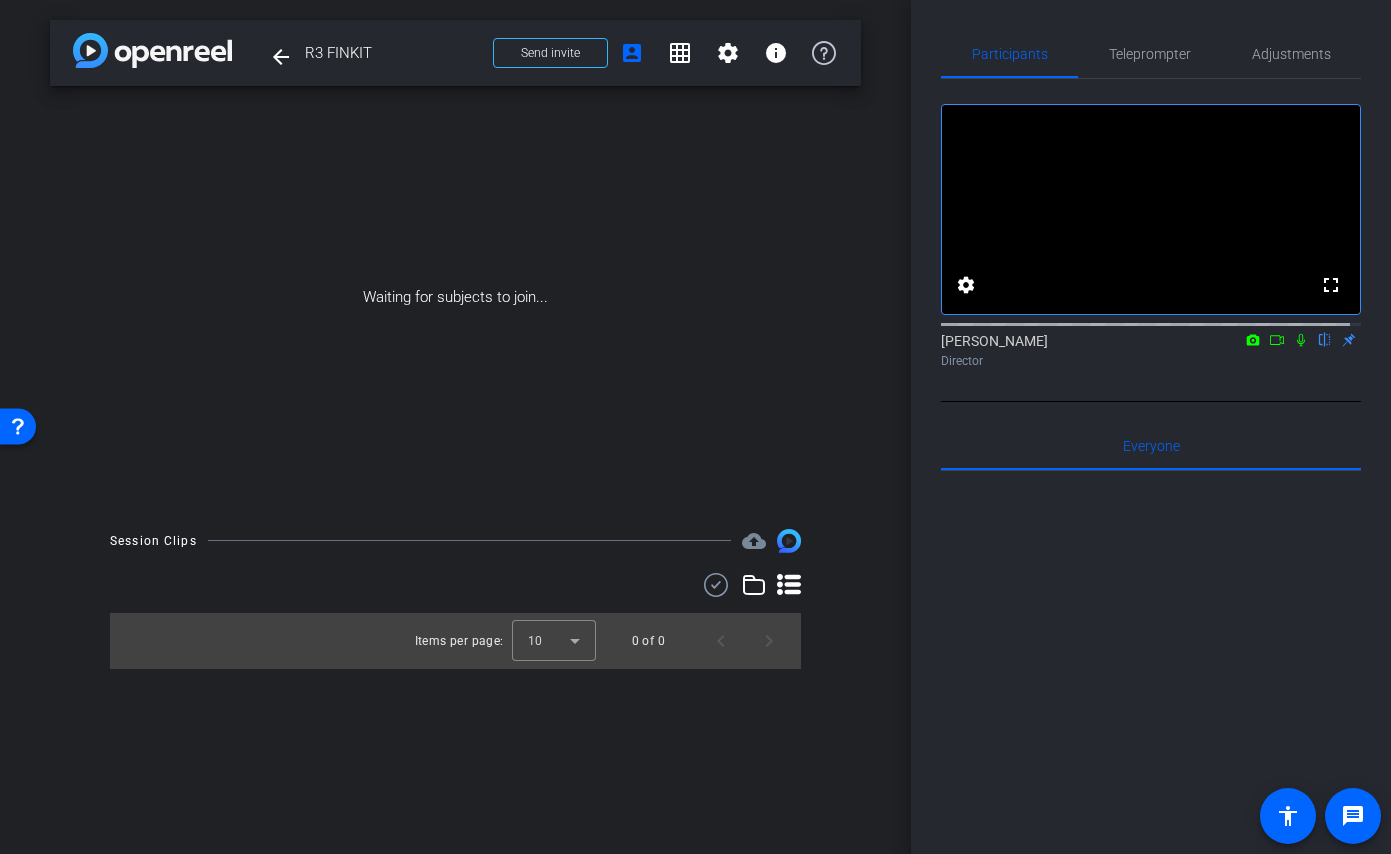click on "flip" 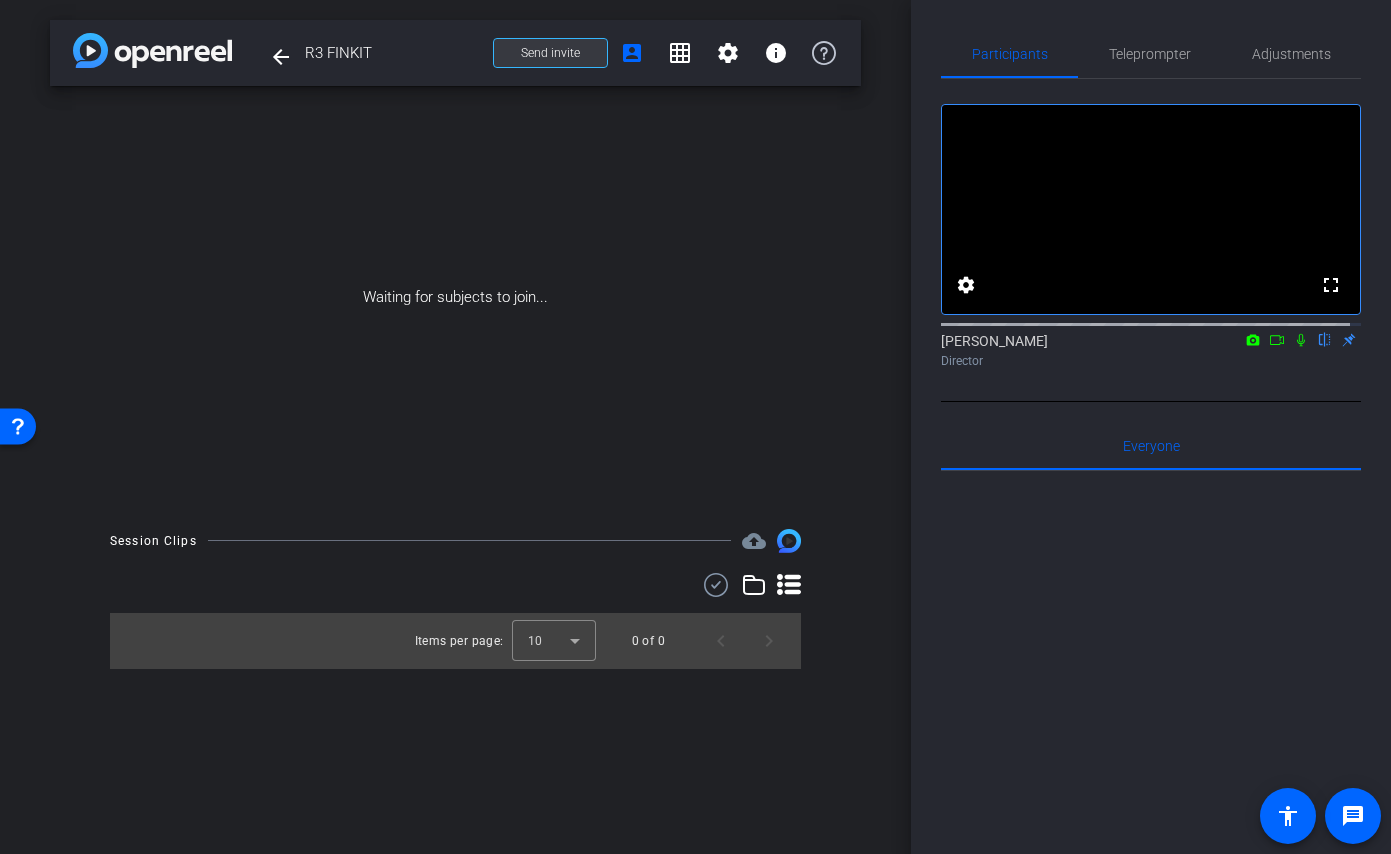 click on "Send invite" at bounding box center [550, 53] 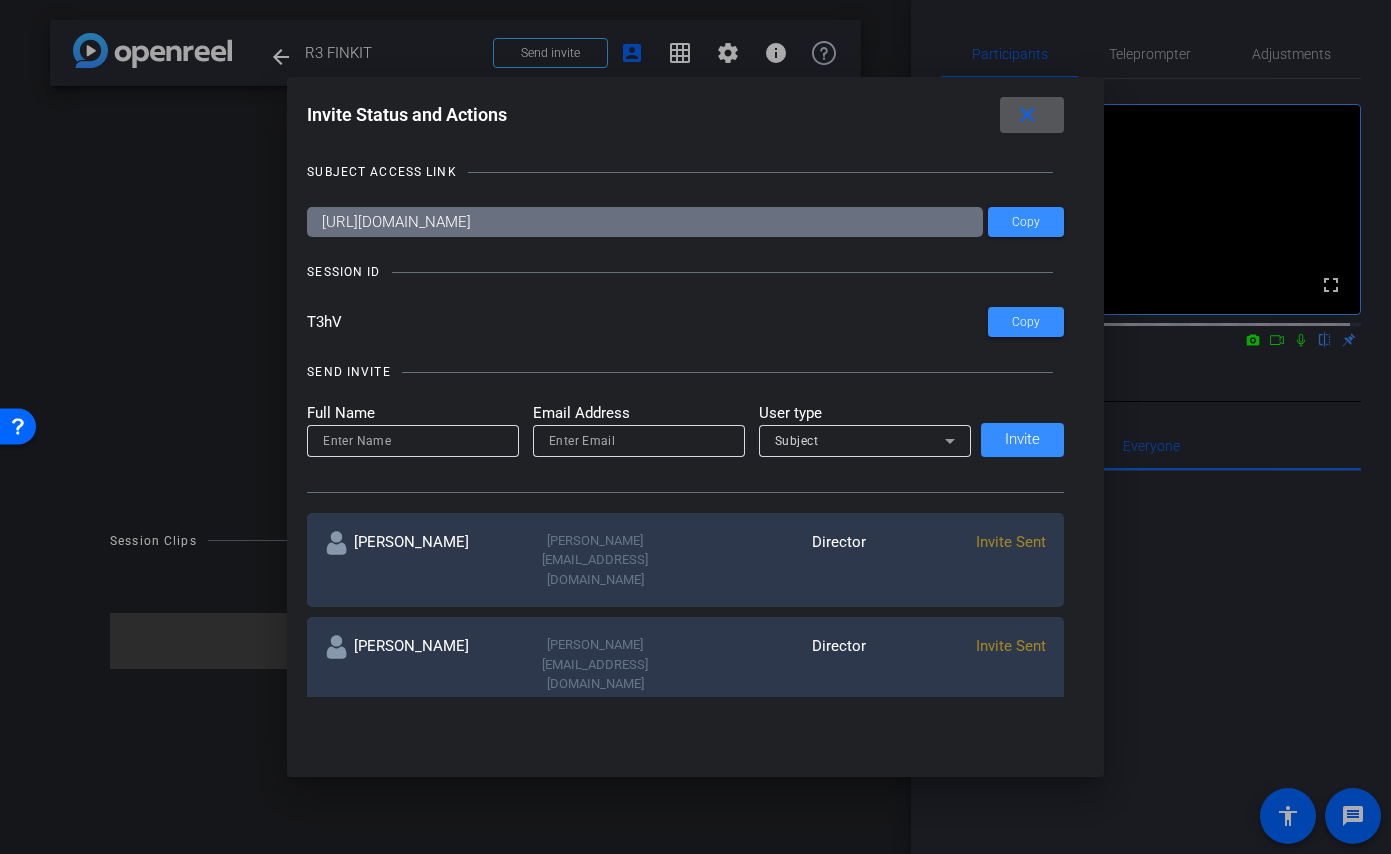 click on "close" at bounding box center (1027, 115) 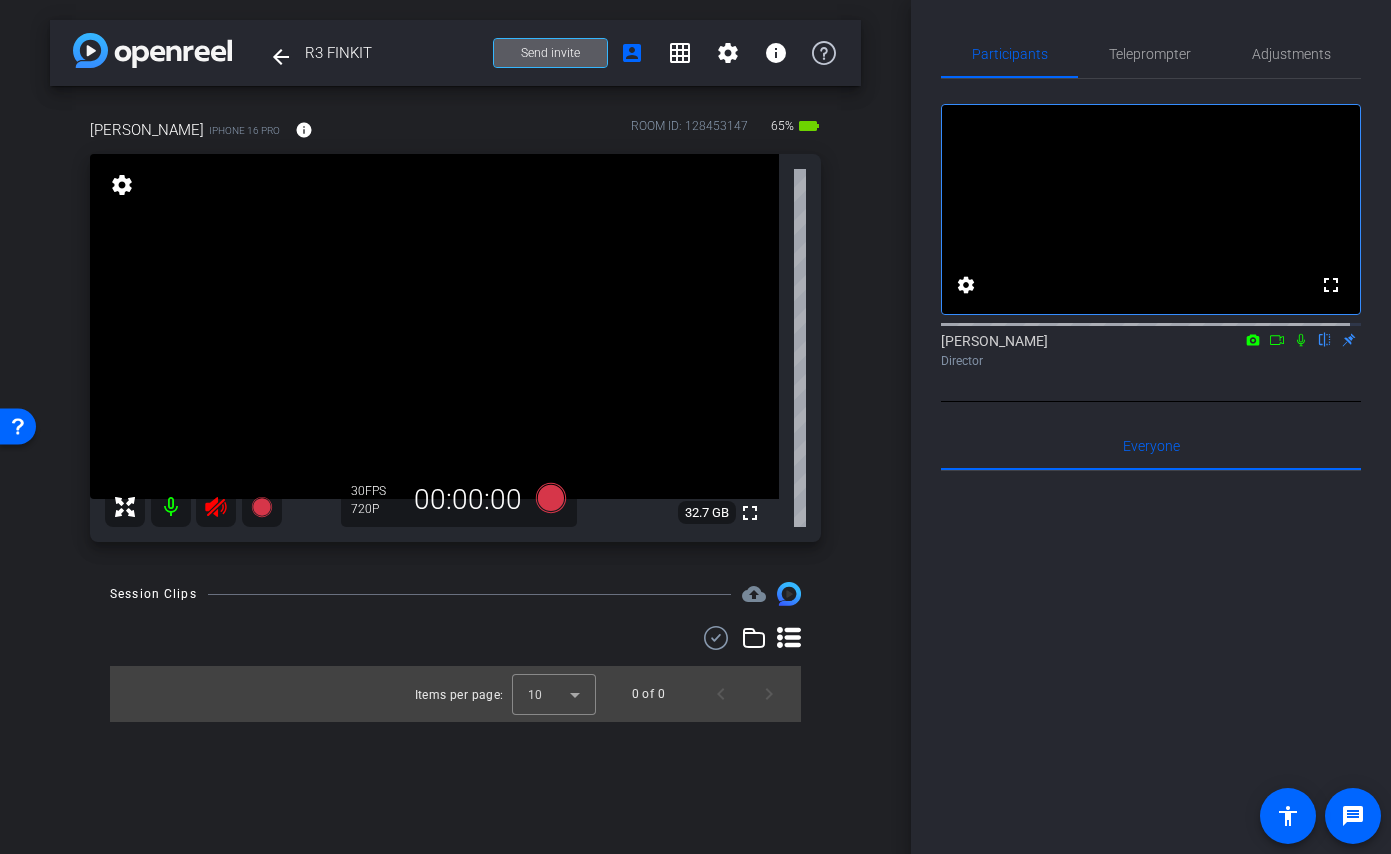 click 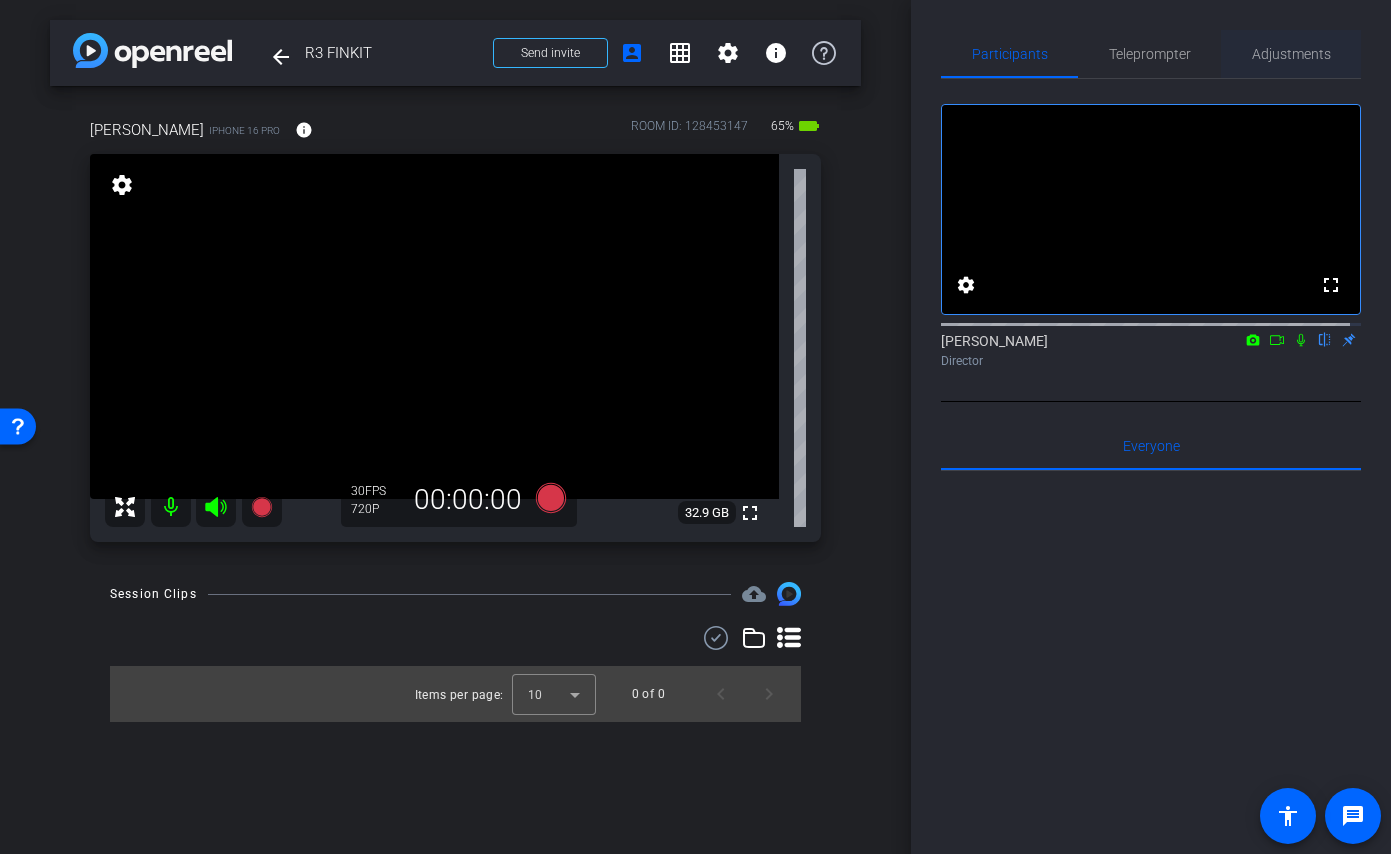 click on "Adjustments" at bounding box center [1291, 54] 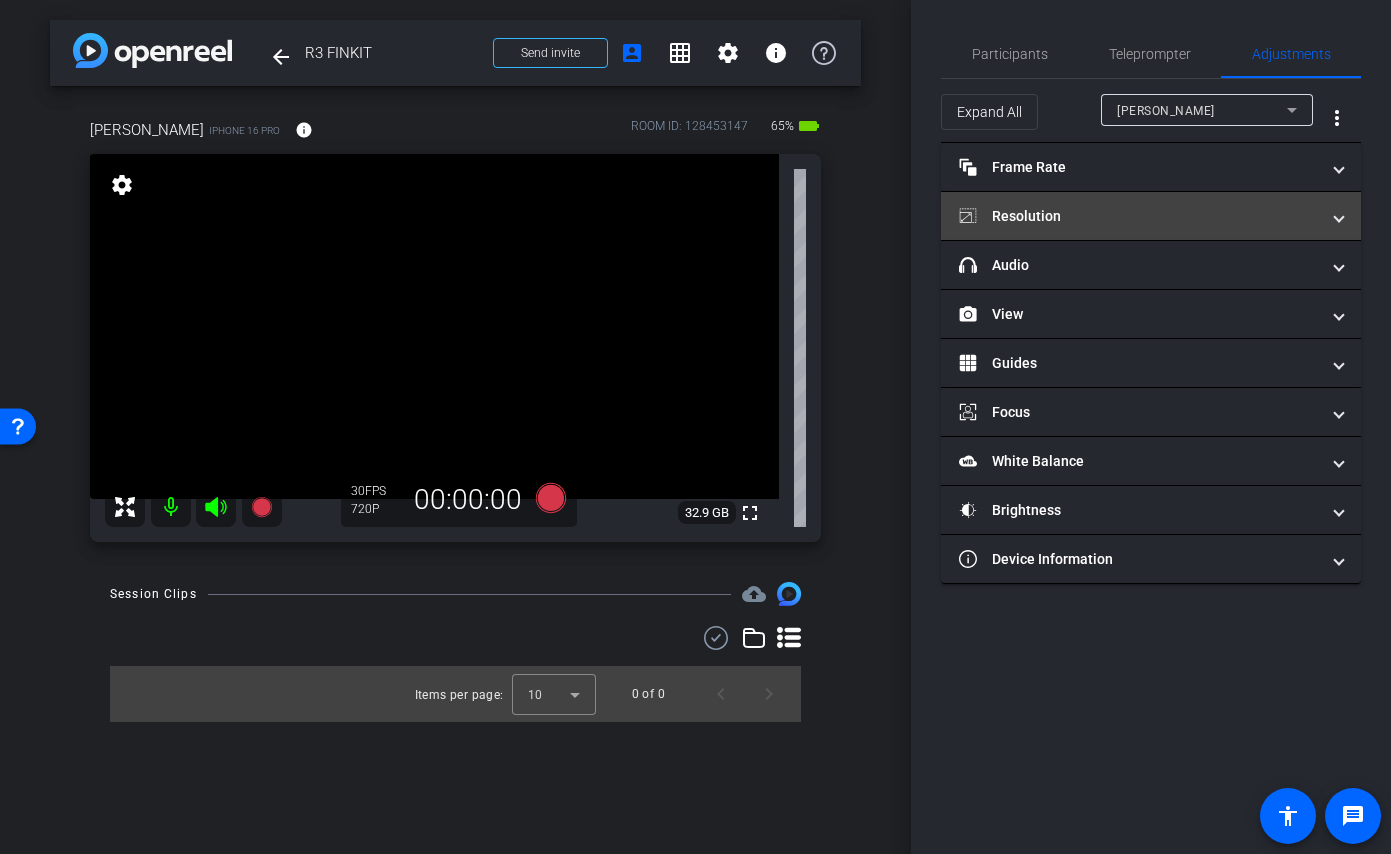 click on "Resolution" at bounding box center [1139, 216] 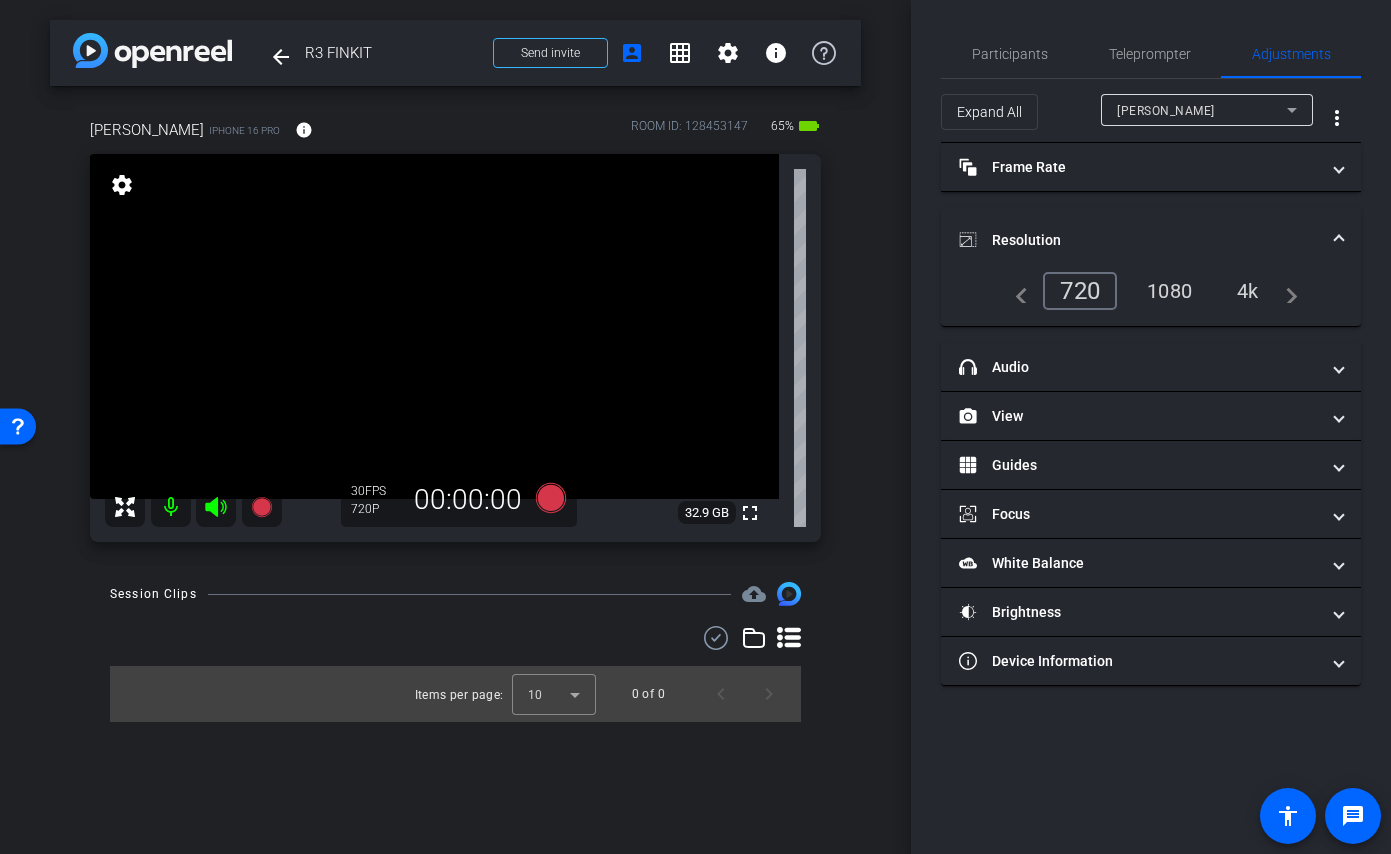 click on "1080" at bounding box center (1169, 291) 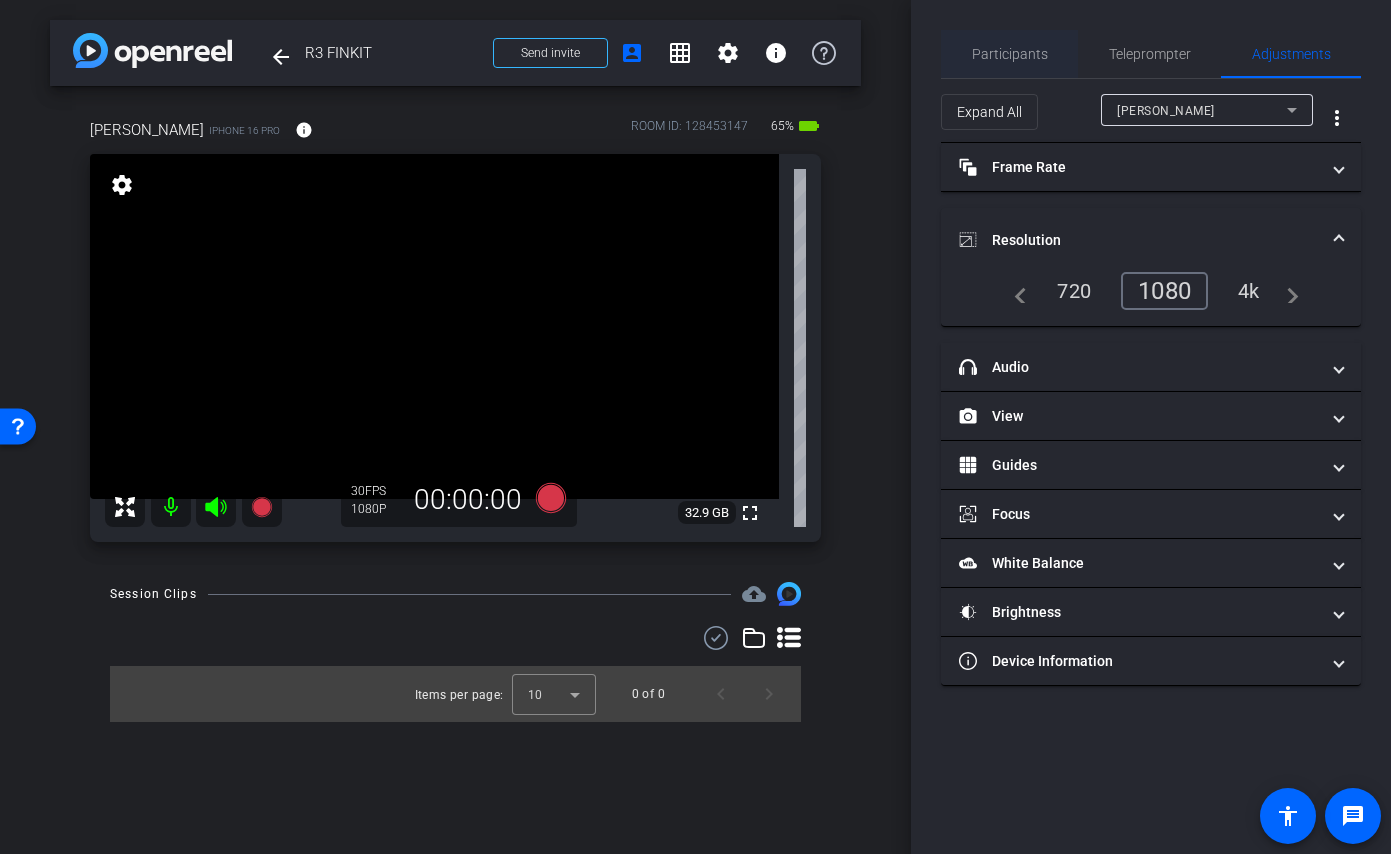 click on "Participants" at bounding box center [1010, 54] 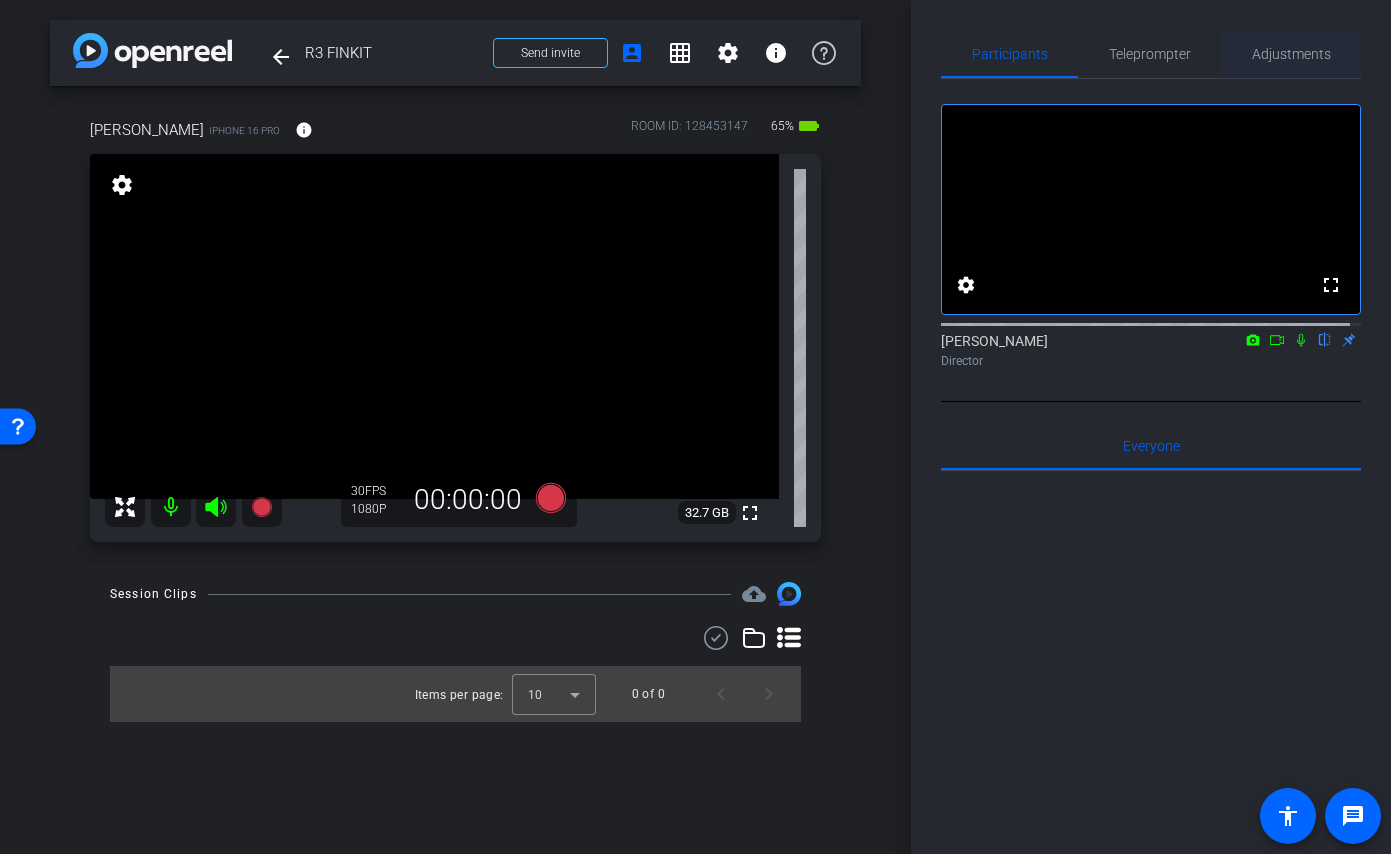 click on "Adjustments" at bounding box center (1291, 54) 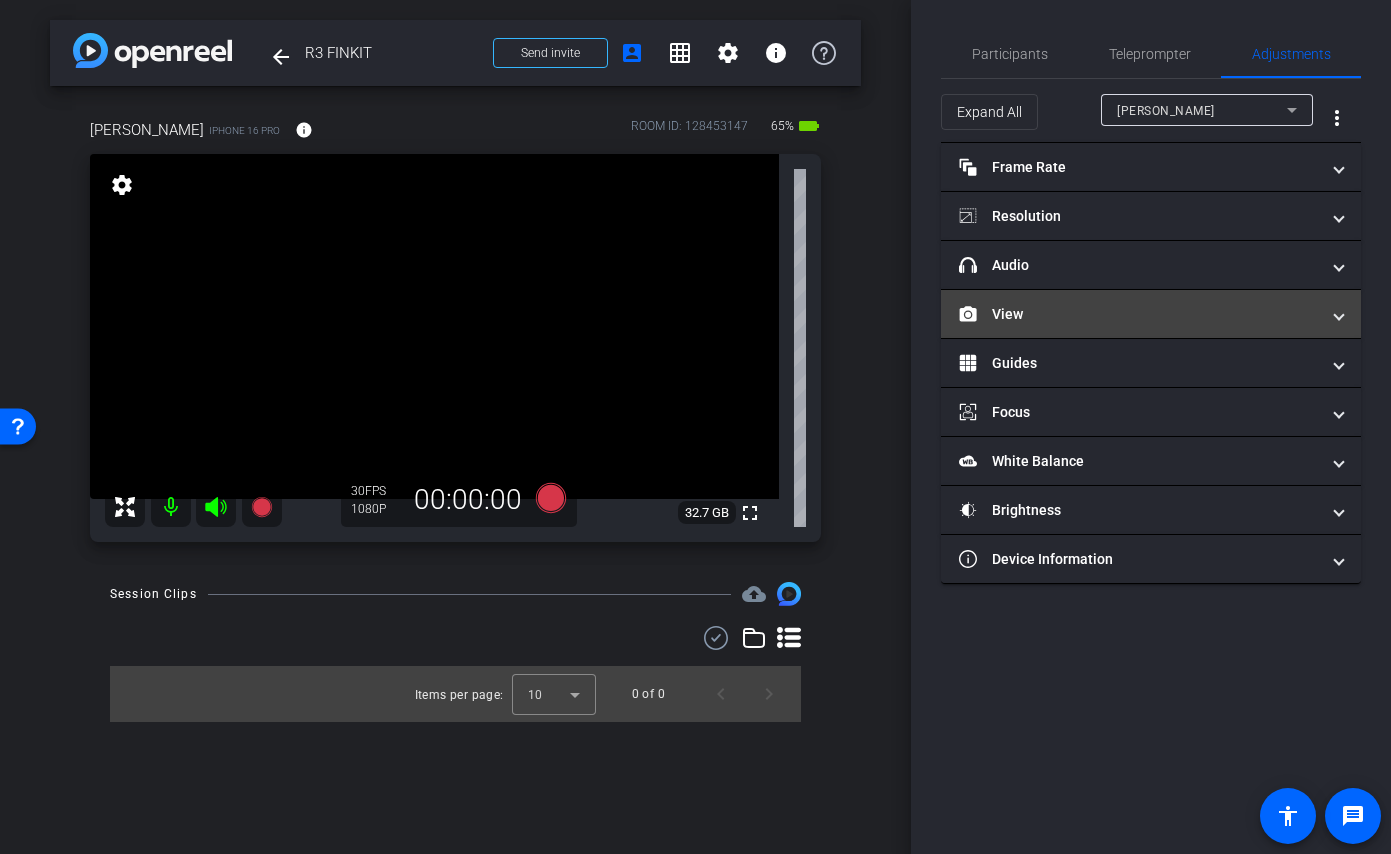 click on "View" at bounding box center [1139, 314] 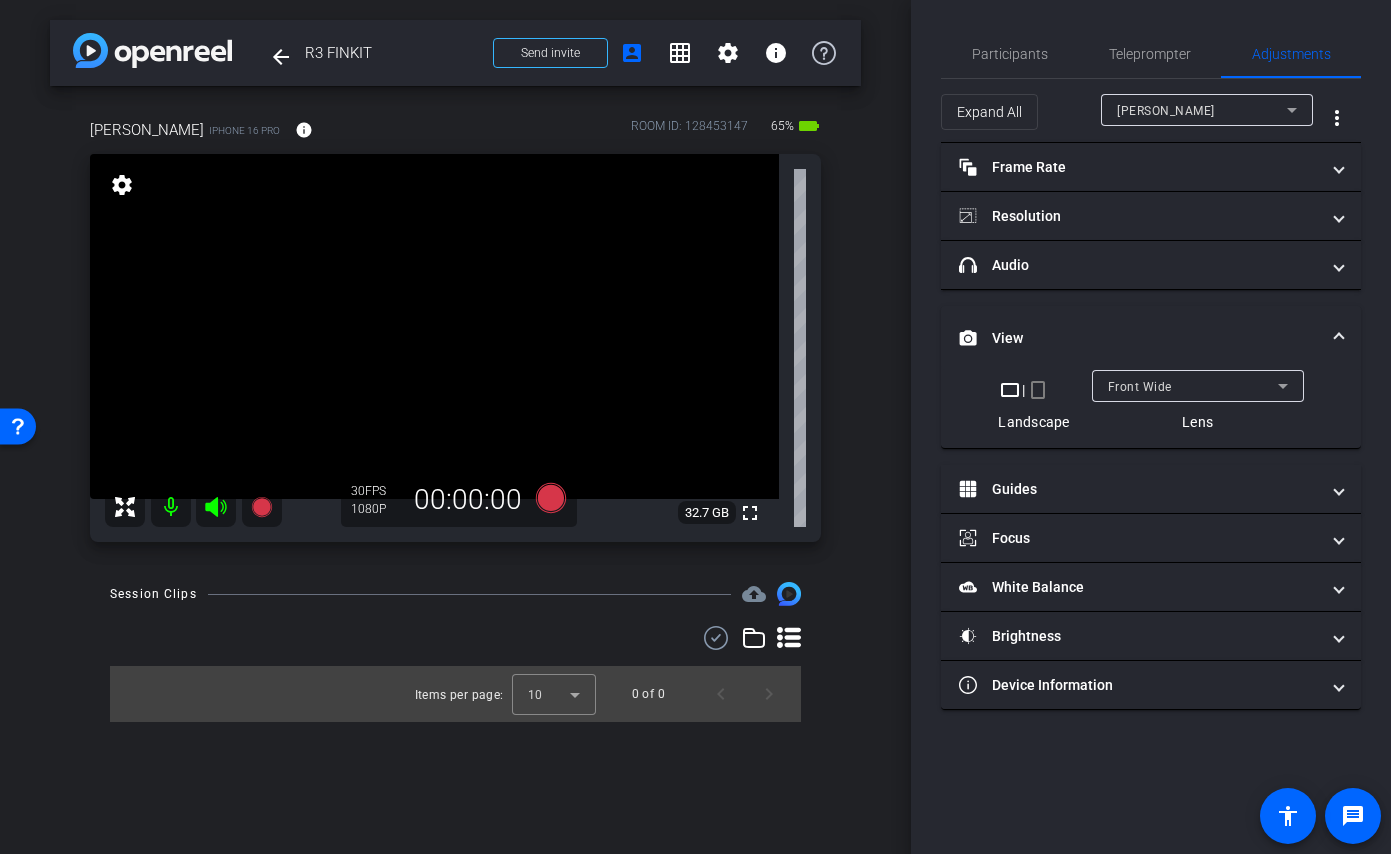 click on "crop_landscape  |  crop_portrait  Landscape" at bounding box center (1033, 405) 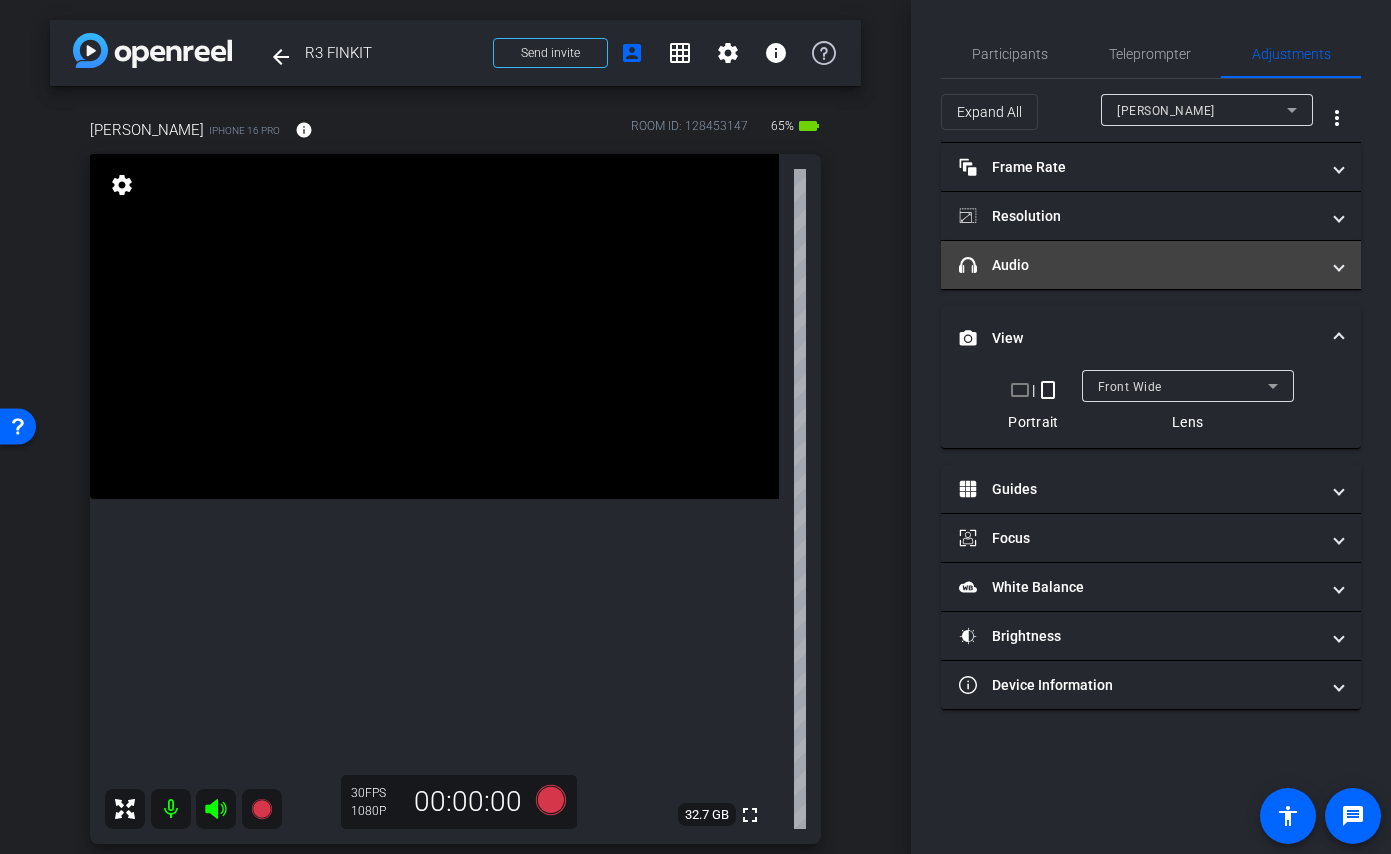 click on "headphone icon
Audio" at bounding box center (1139, 265) 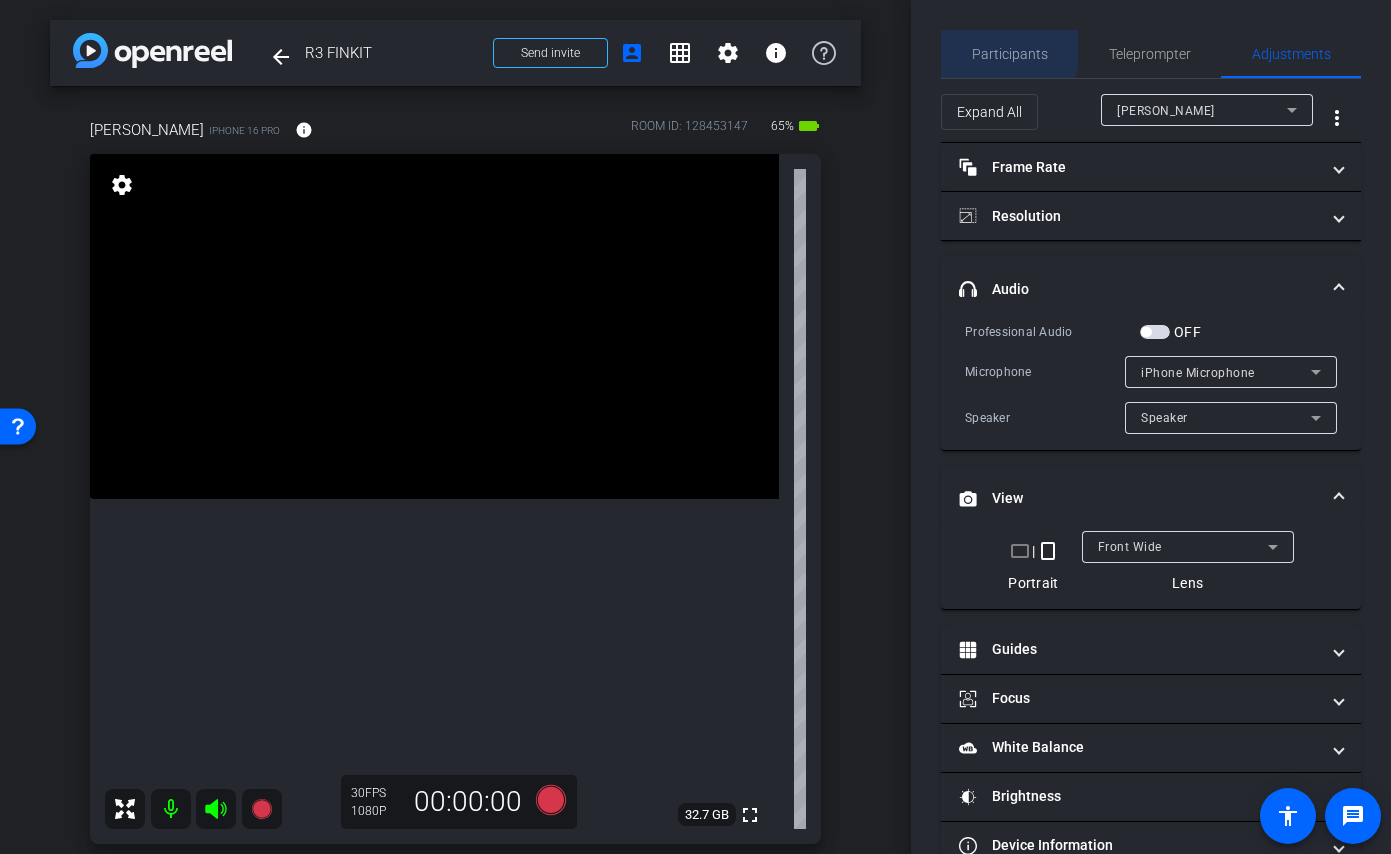 click on "Participants" at bounding box center [1010, 54] 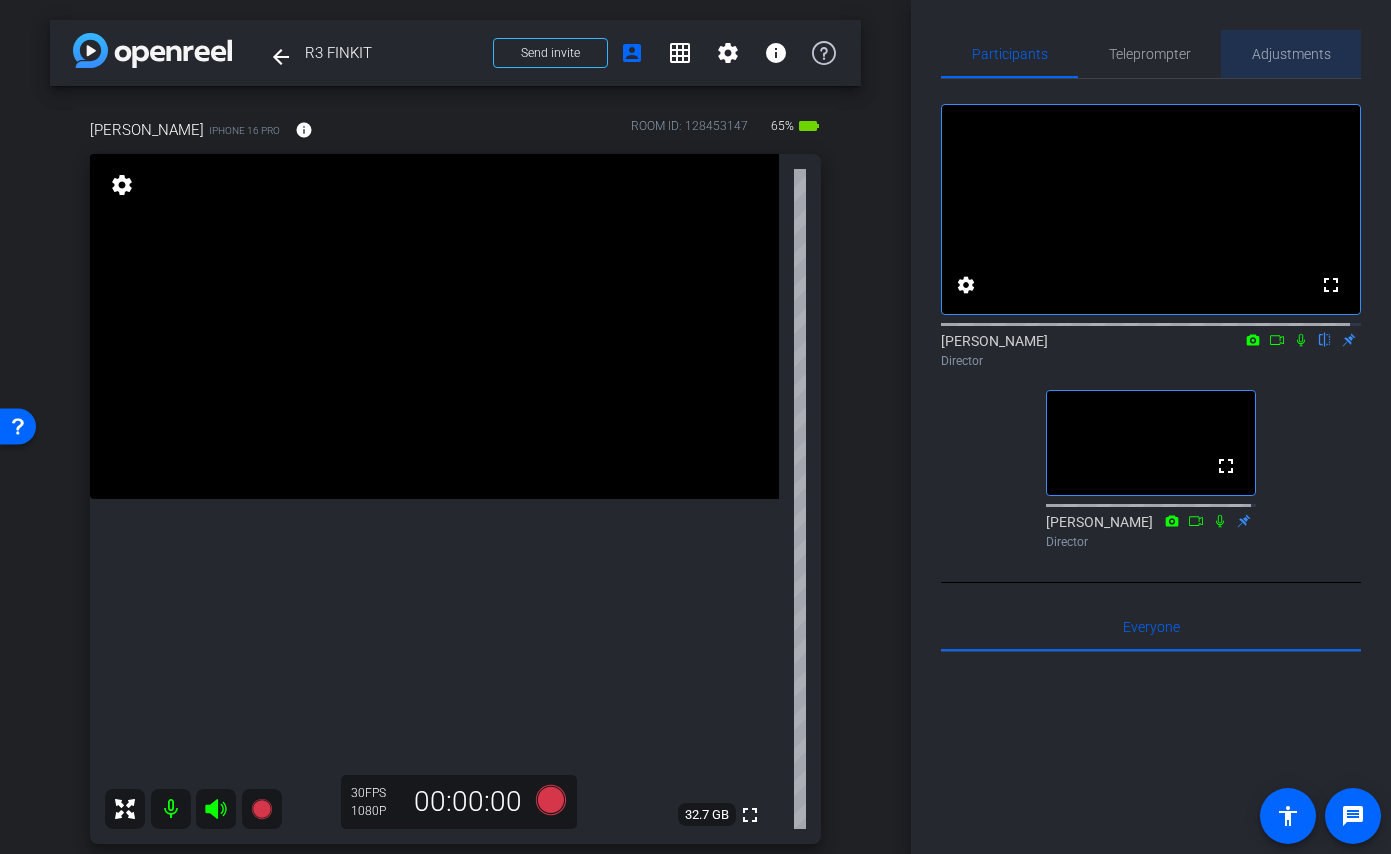 click on "Adjustments" at bounding box center [1291, 54] 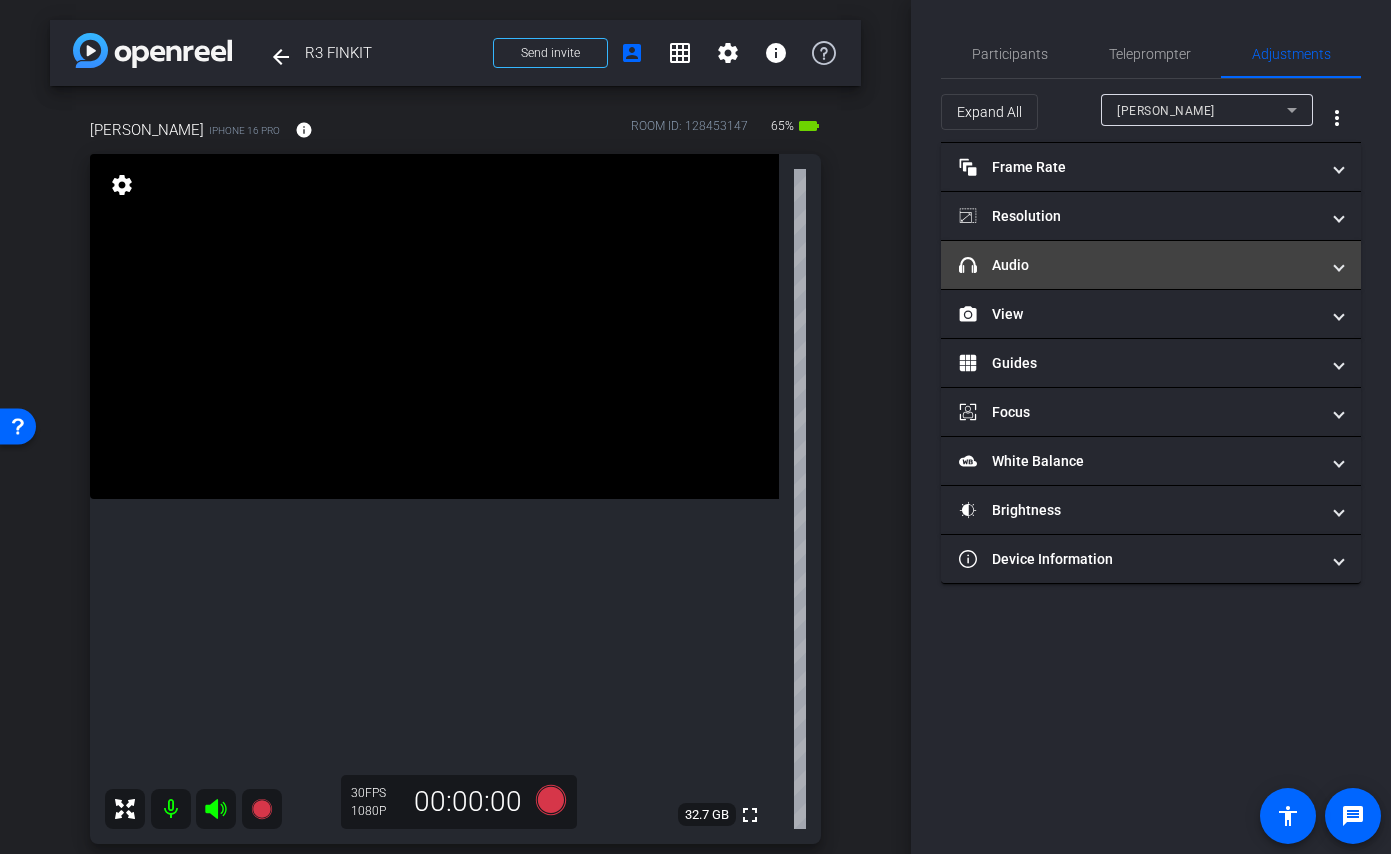 click on "headphone icon
Audio" at bounding box center (1139, 265) 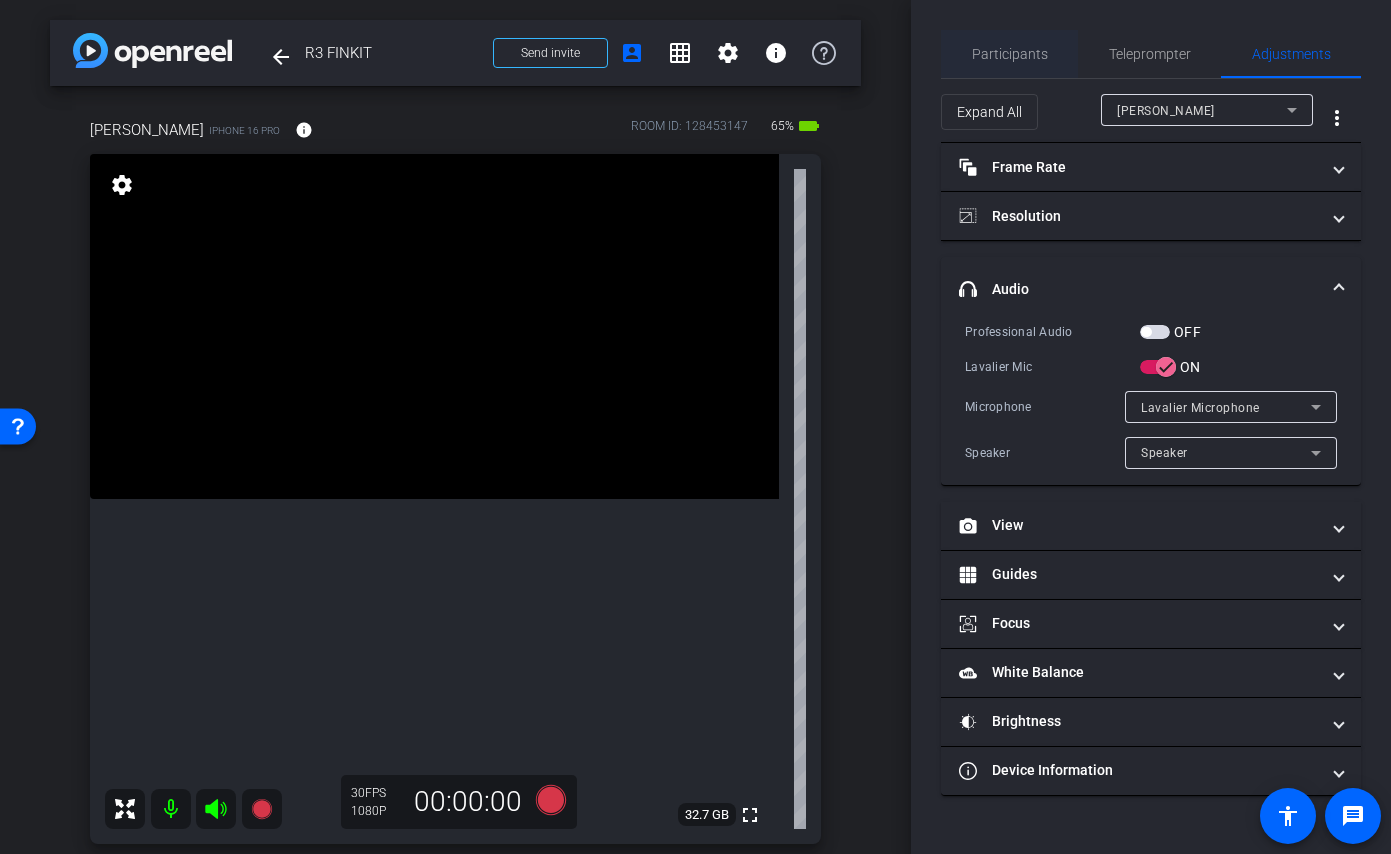 click on "Participants" at bounding box center [1010, 54] 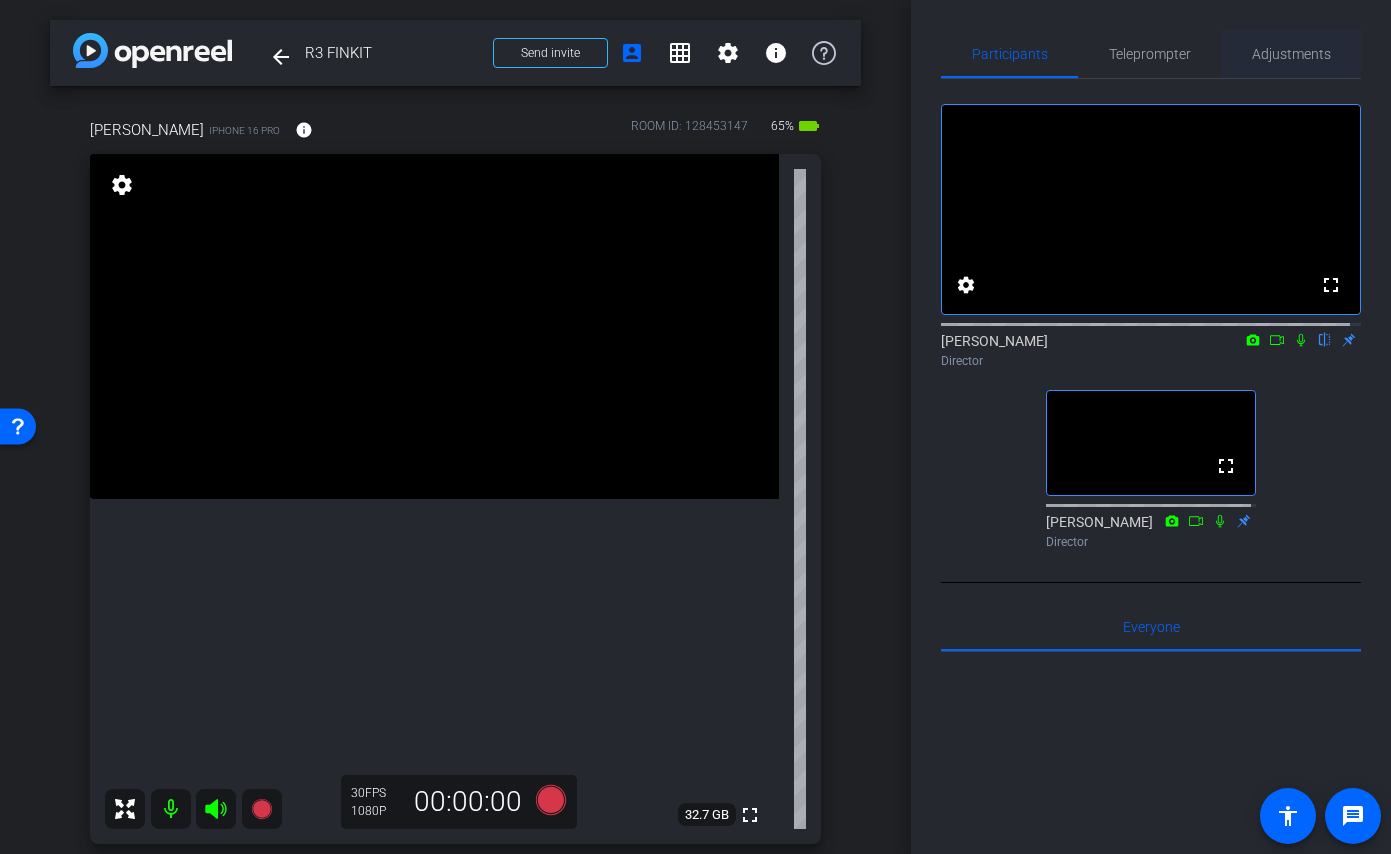click on "Adjustments" at bounding box center (1291, 54) 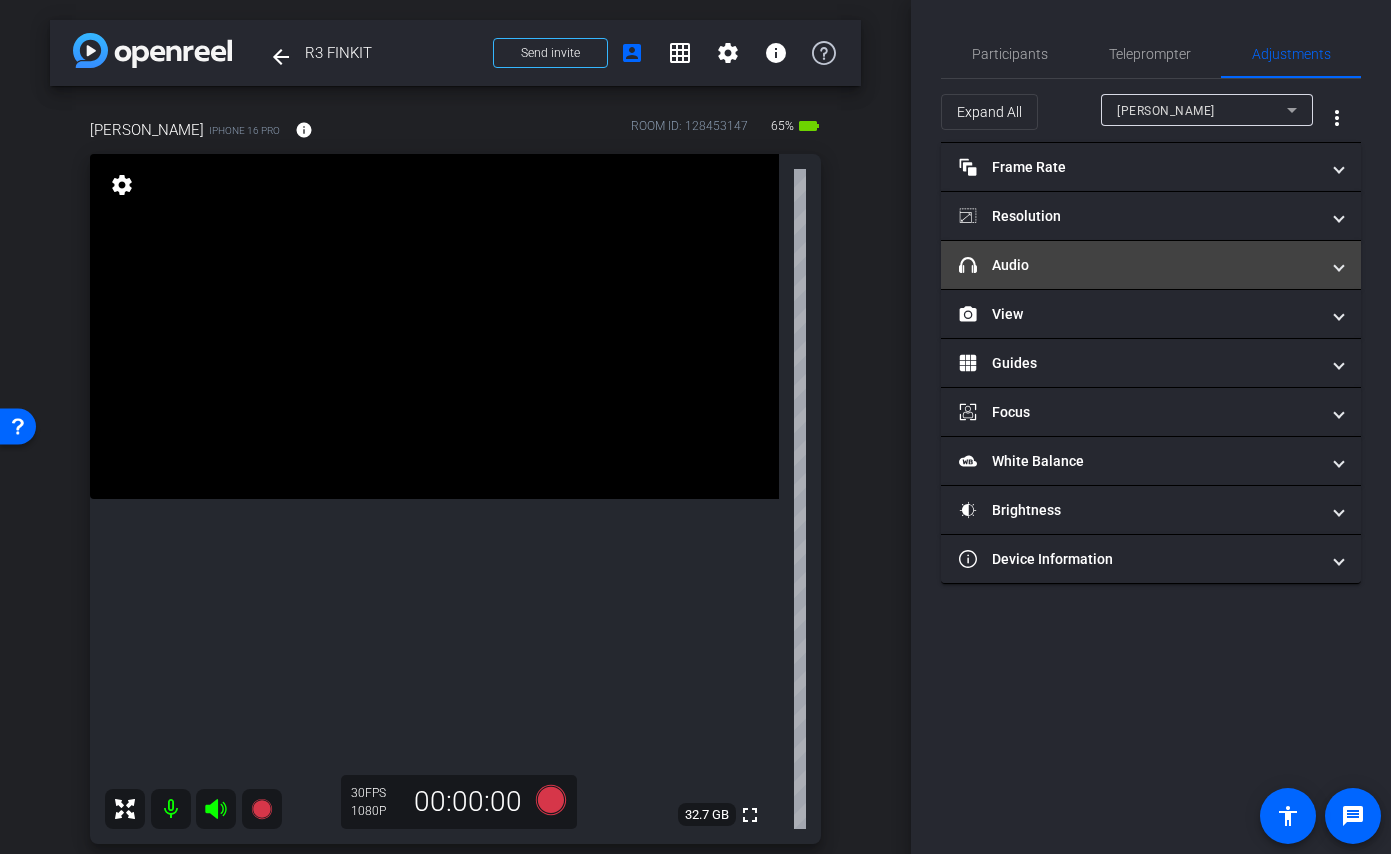 click on "headphone icon
Audio" at bounding box center [1139, 265] 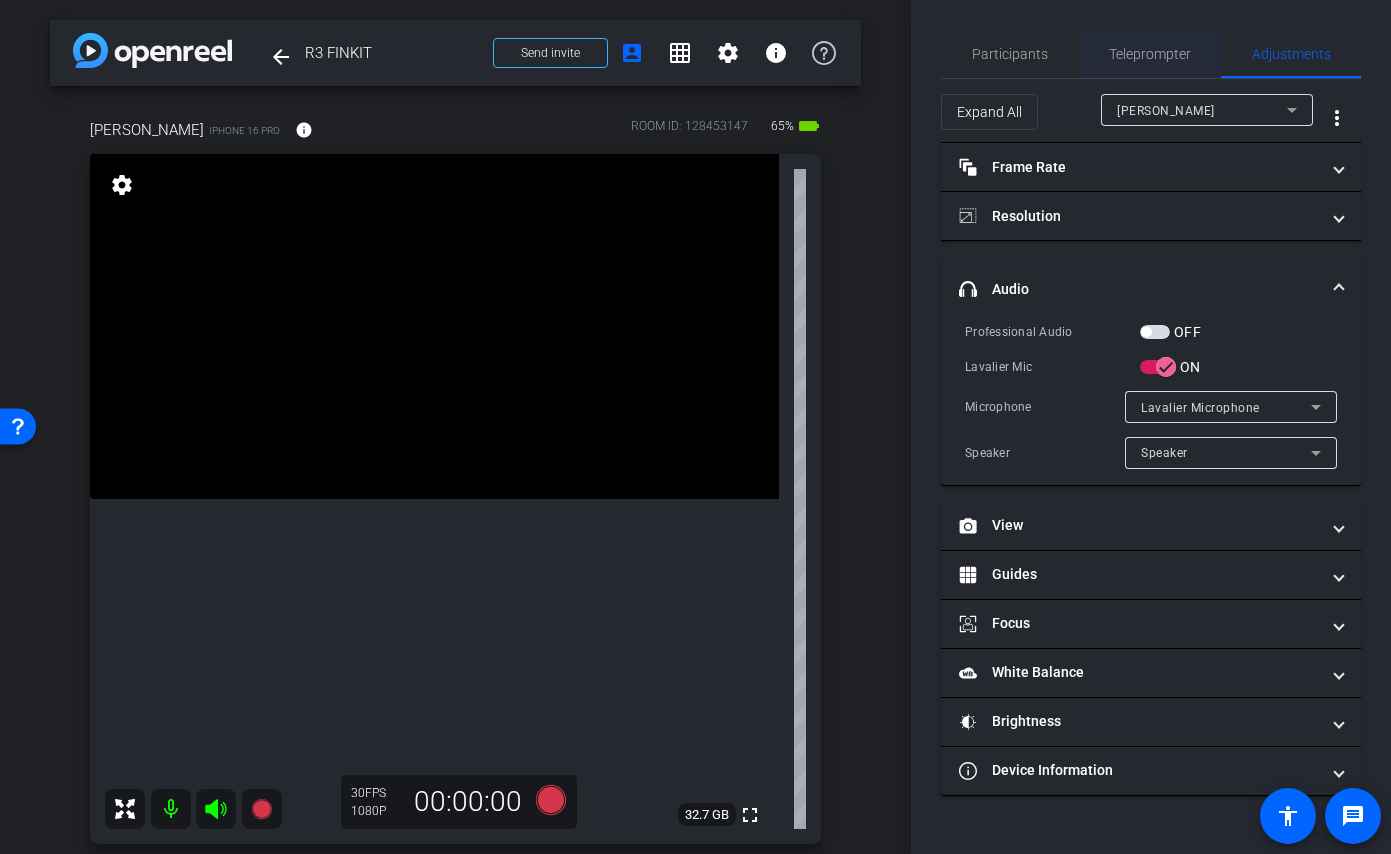 click on "Teleprompter" at bounding box center (1150, 54) 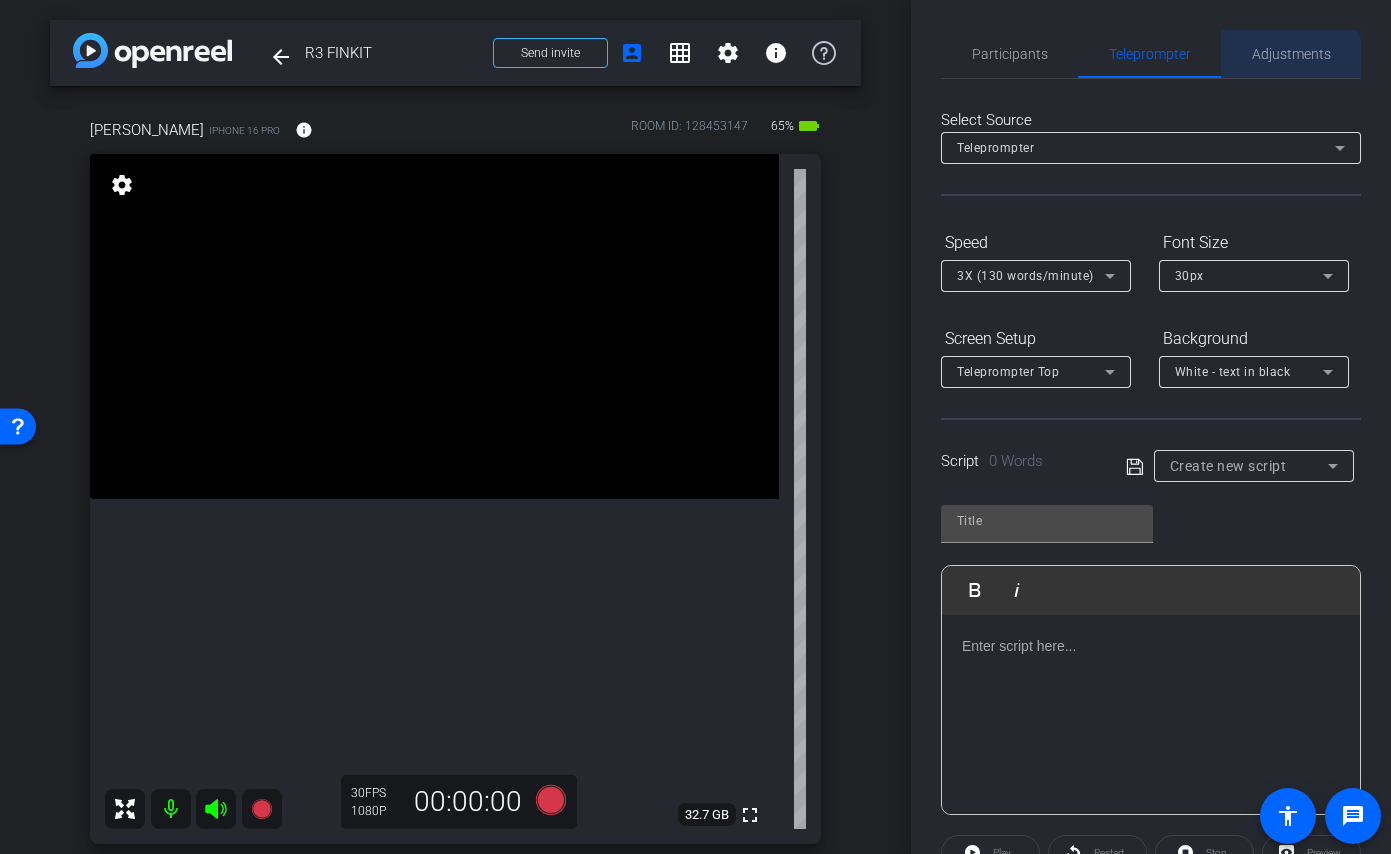 click on "Adjustments" at bounding box center (1291, 54) 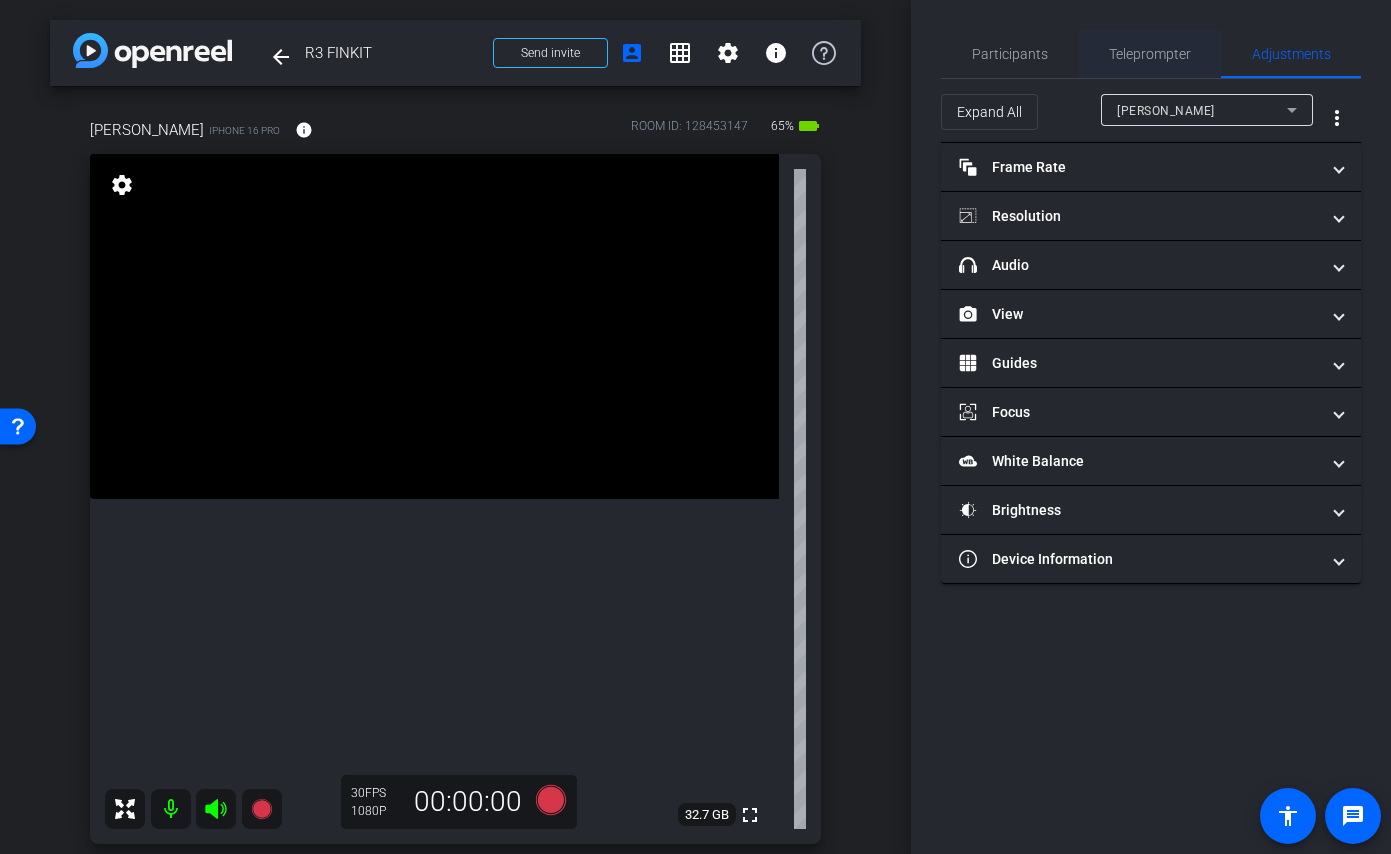 click on "Teleprompter" at bounding box center (1150, 54) 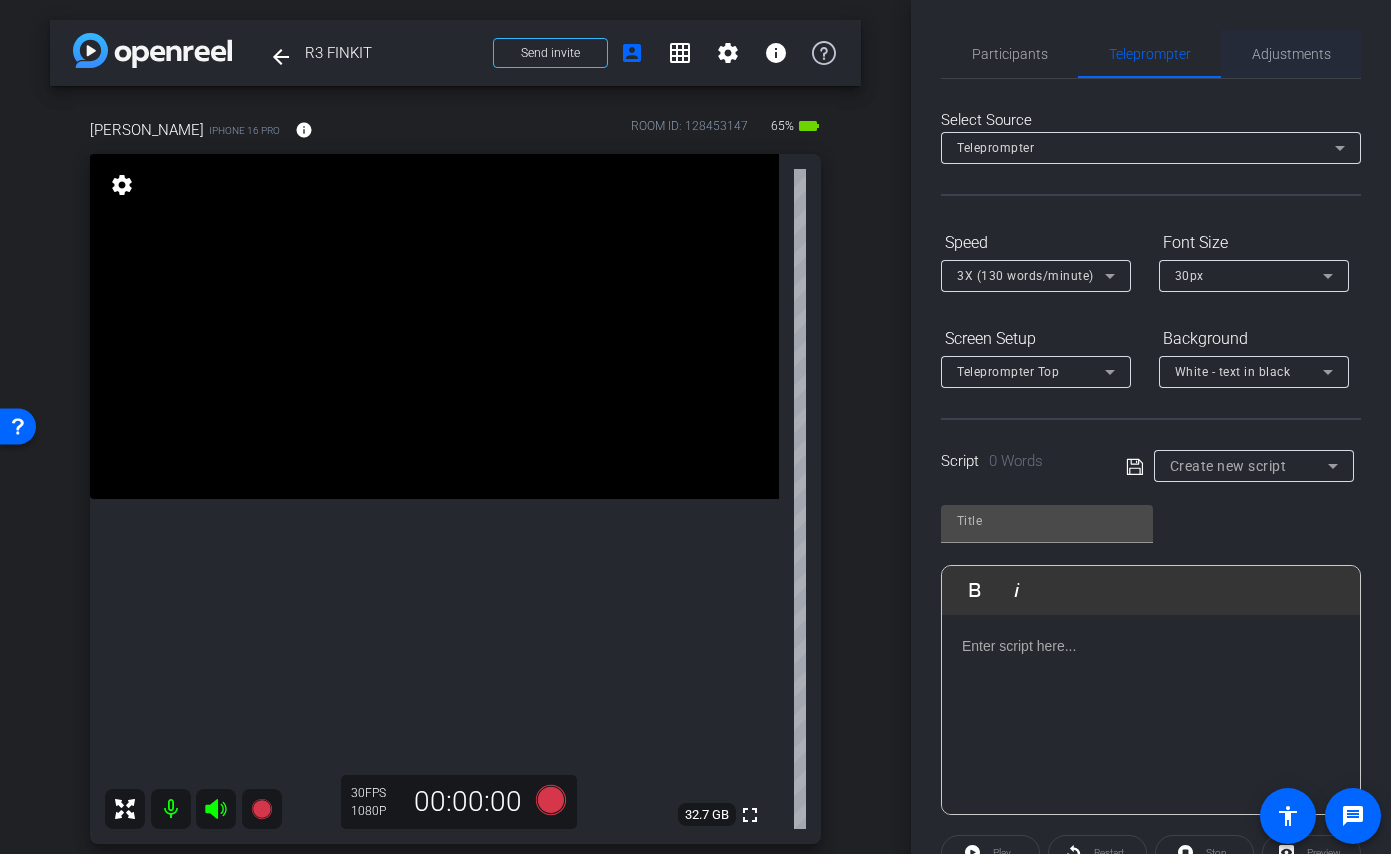 click on "Adjustments" at bounding box center [1291, 54] 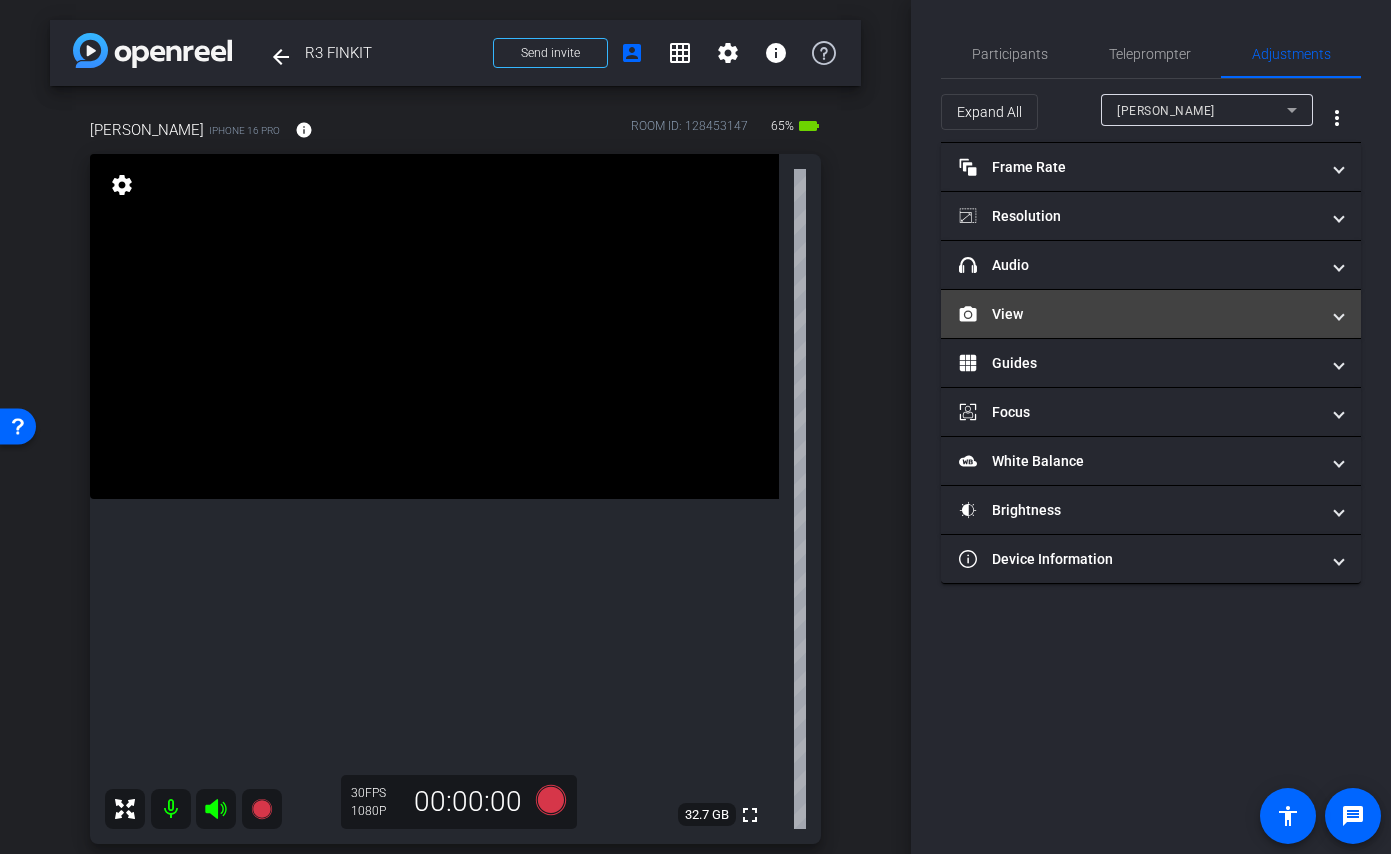 click on "View" at bounding box center (1151, 314) 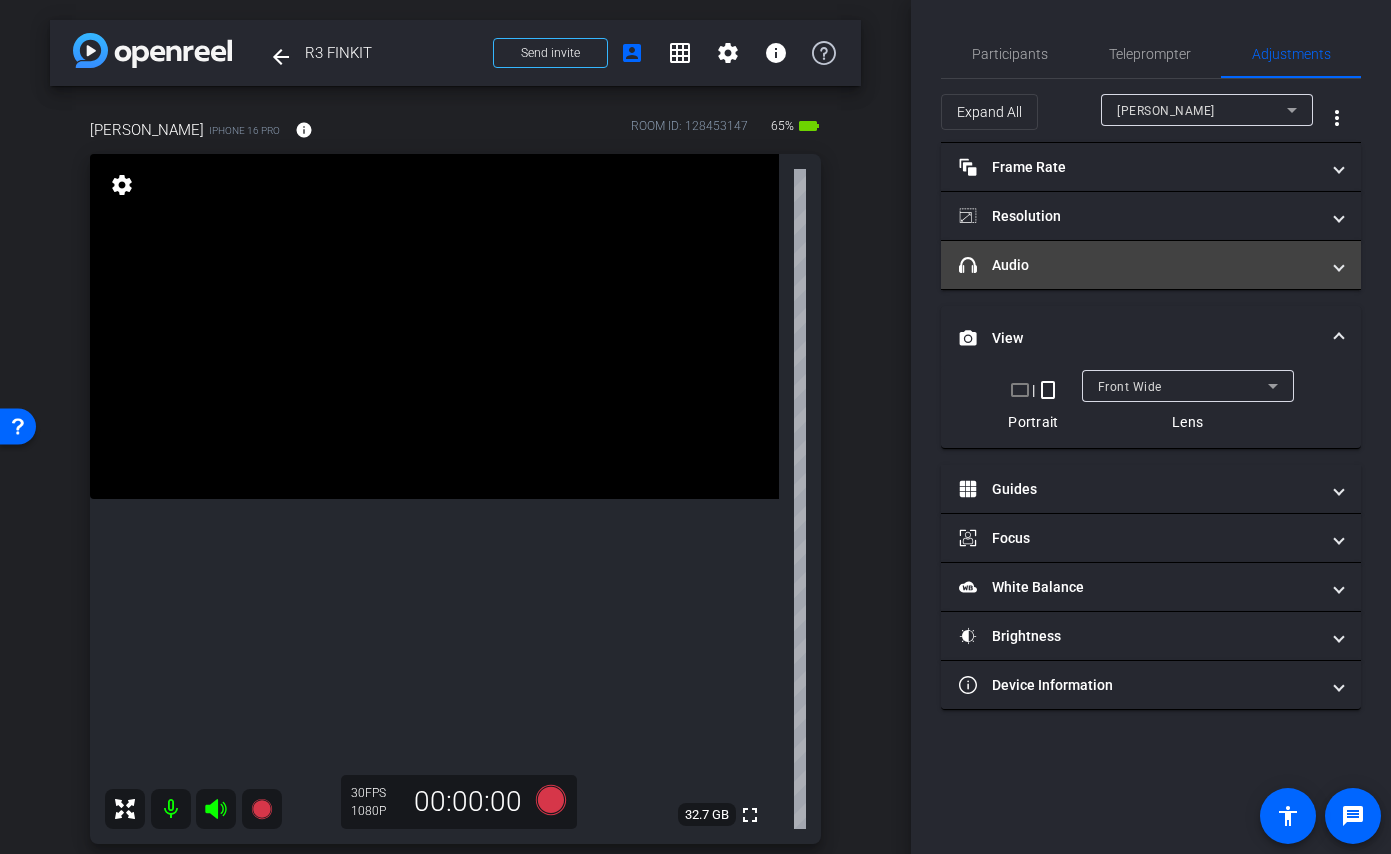 click on "headphone icon
Audio" at bounding box center (1139, 265) 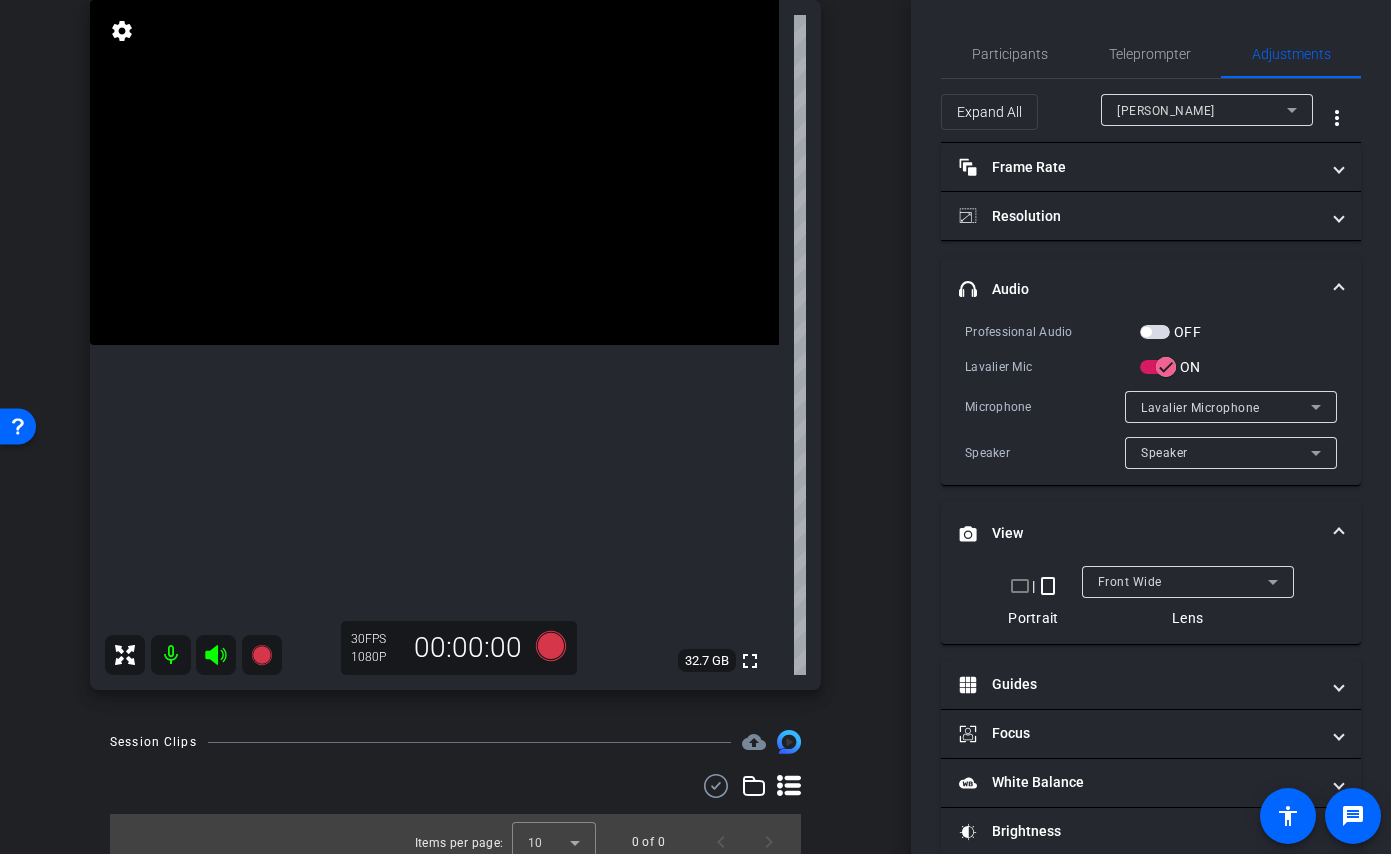 scroll, scrollTop: 170, scrollLeft: 0, axis: vertical 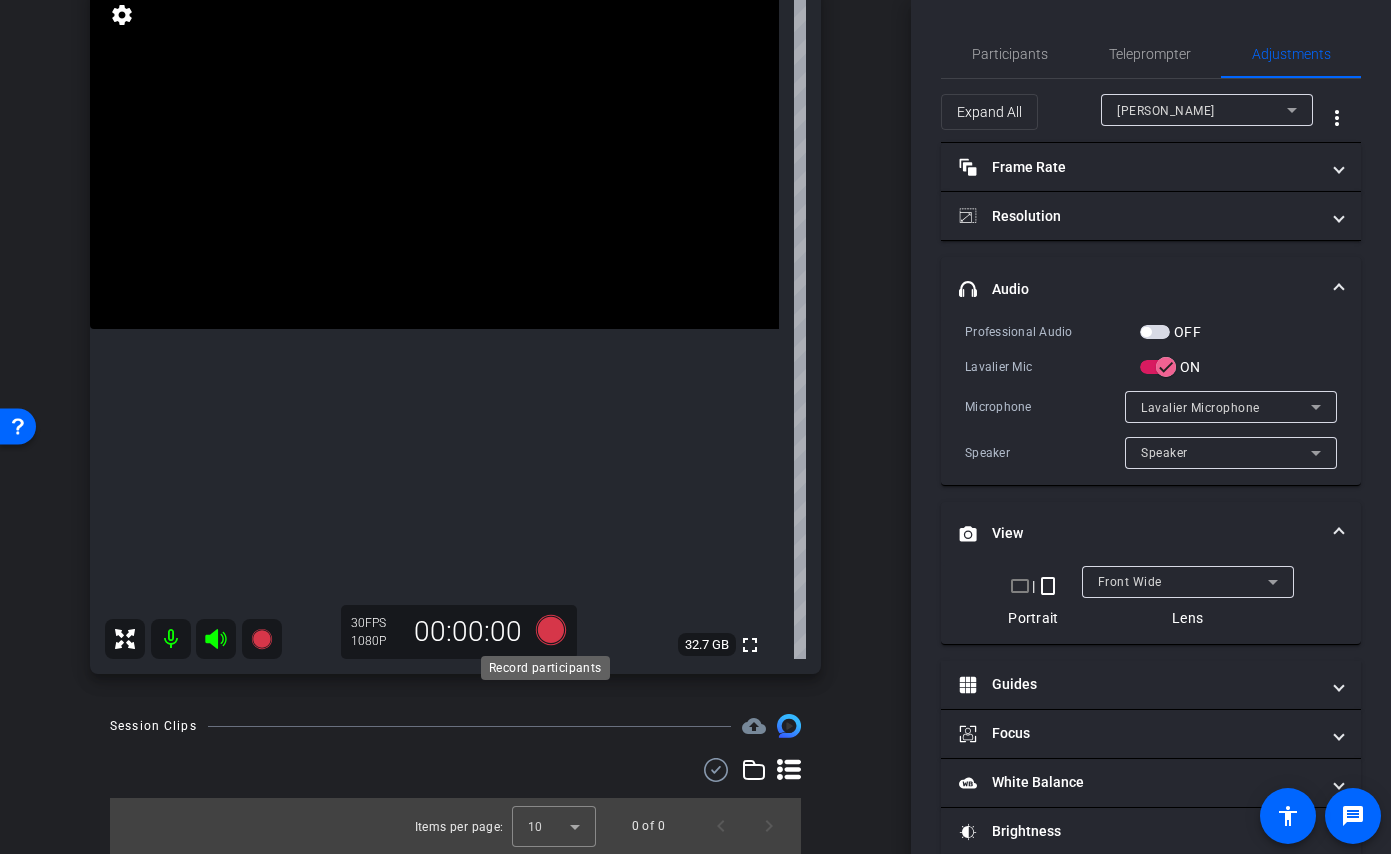 click 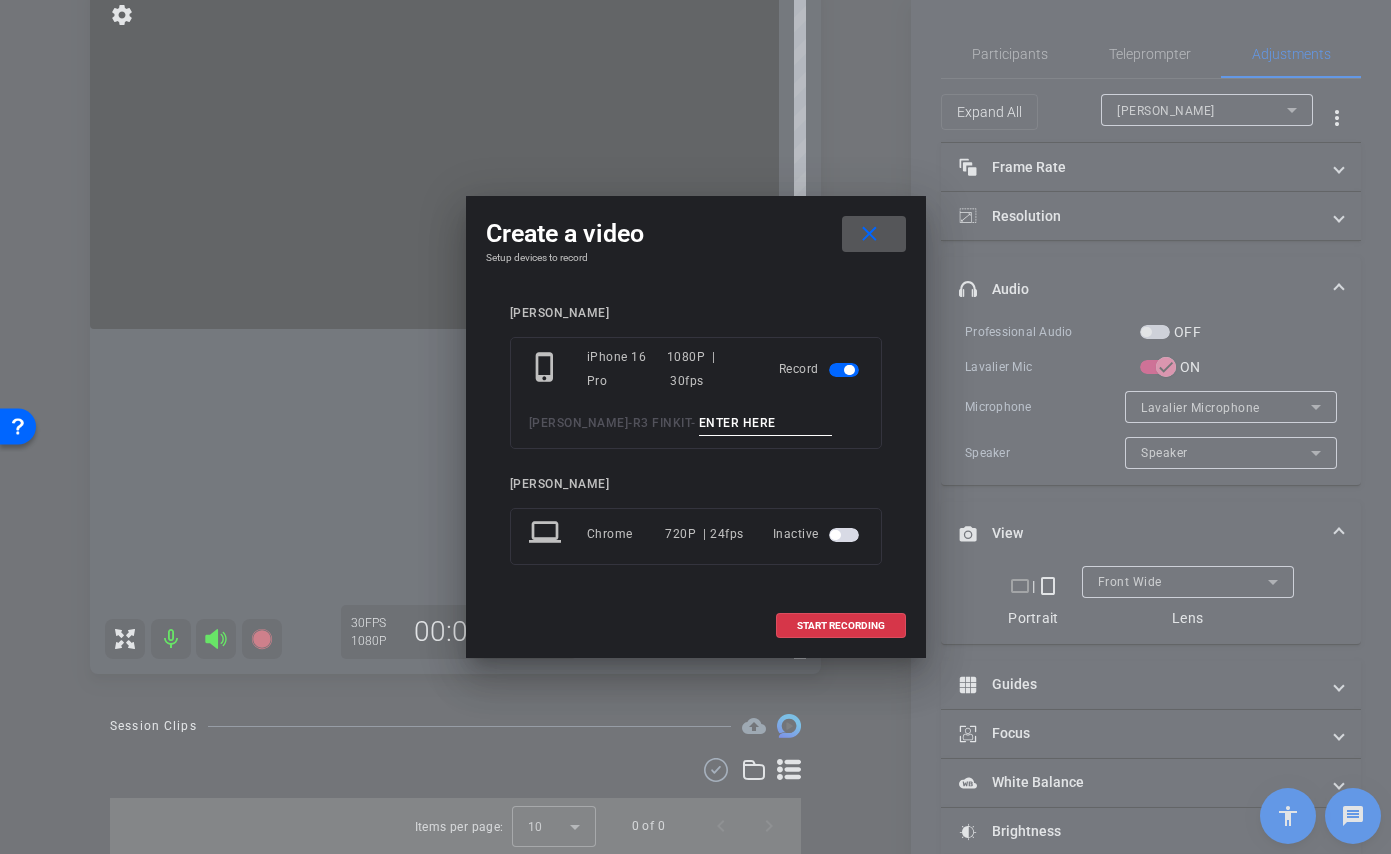 click at bounding box center (766, 423) 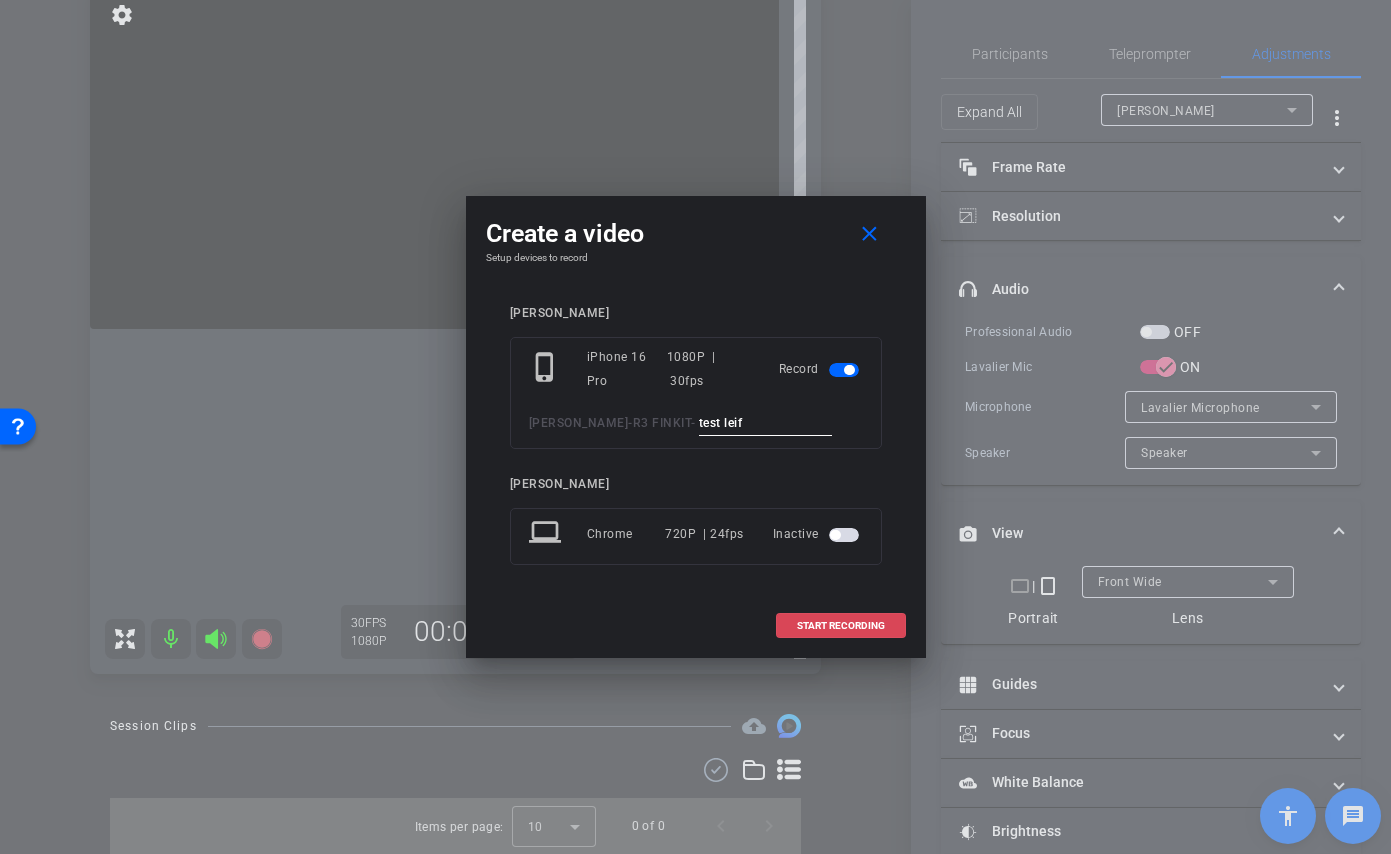 type on "test leif" 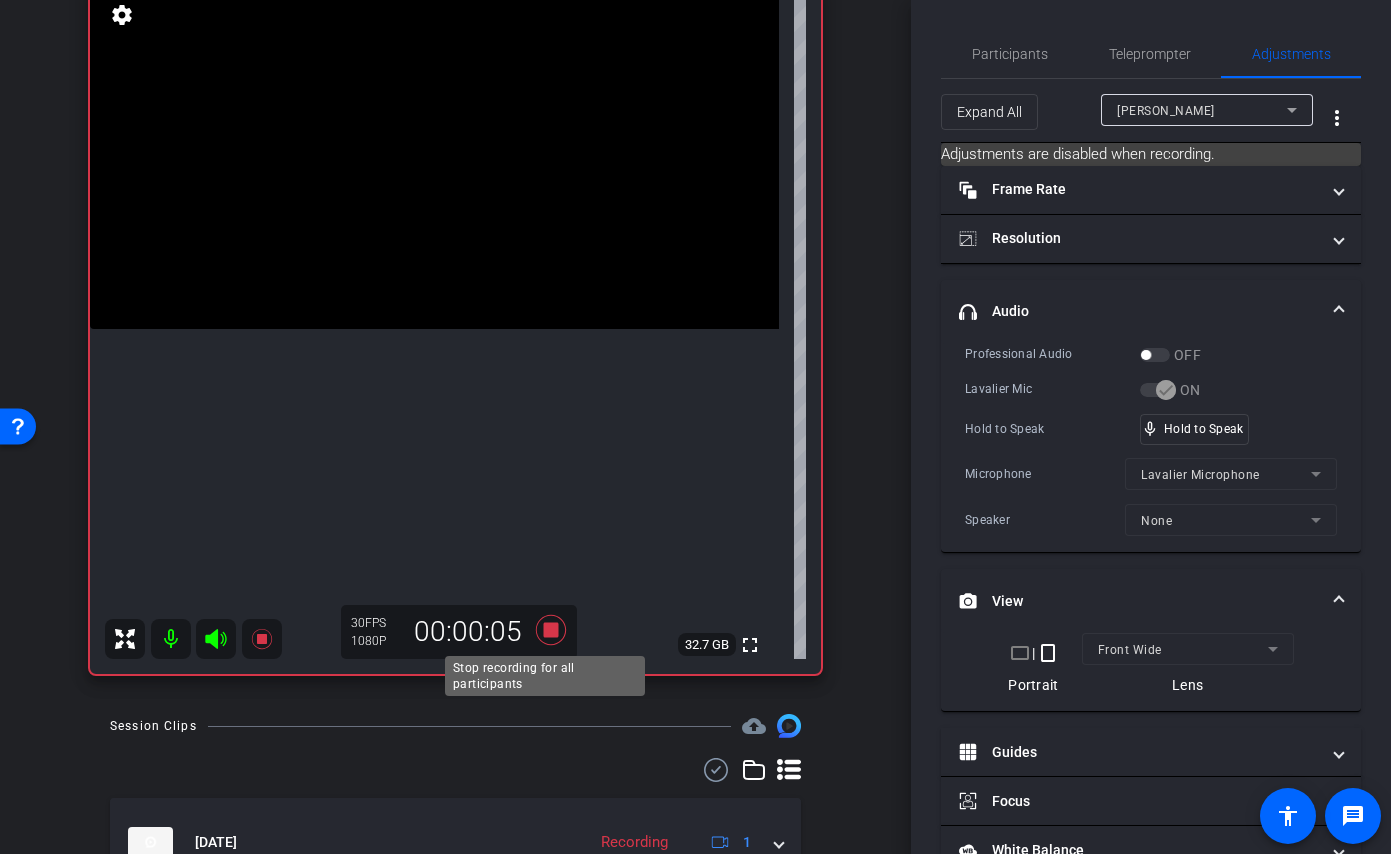 click 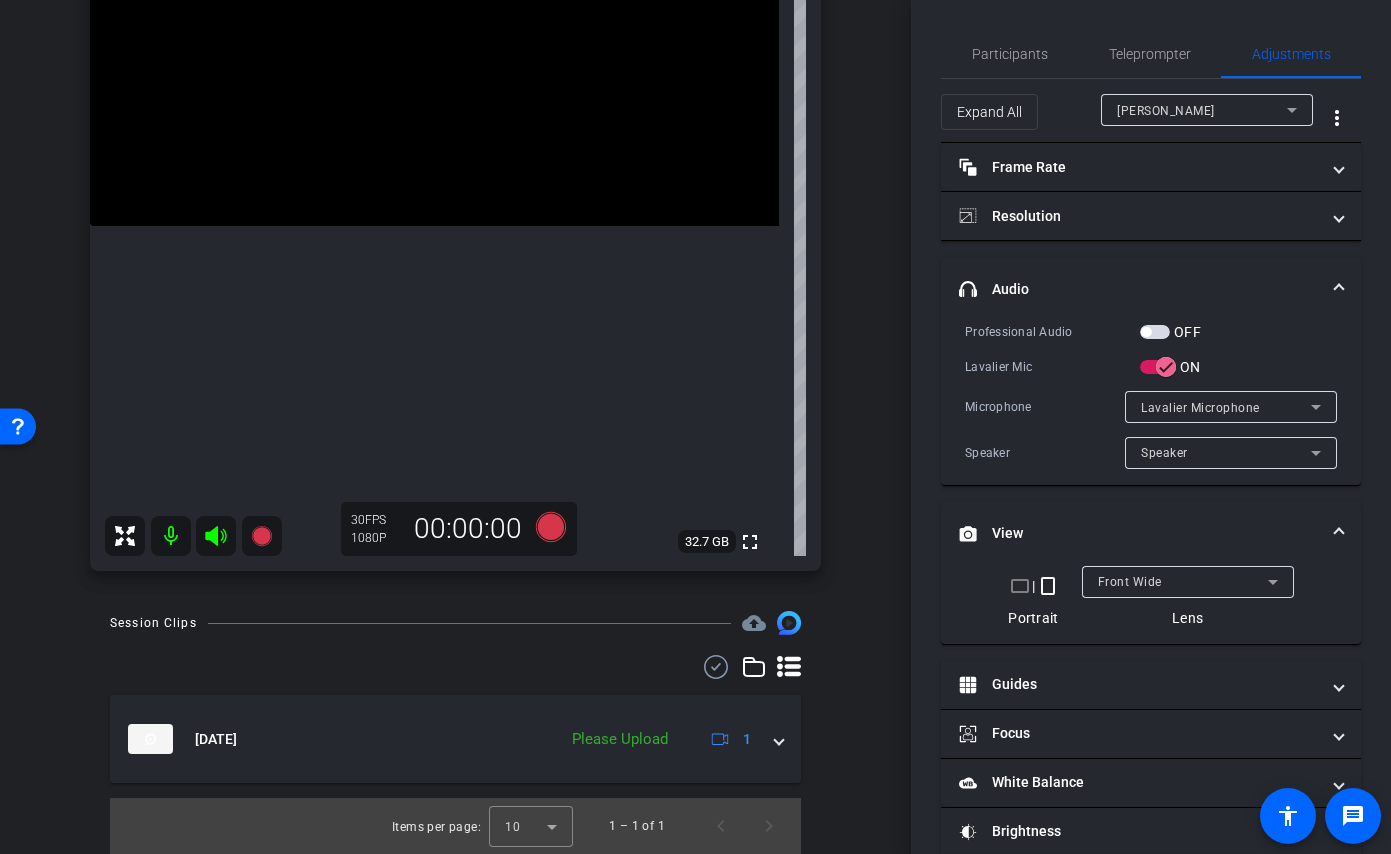 scroll, scrollTop: 0, scrollLeft: 0, axis: both 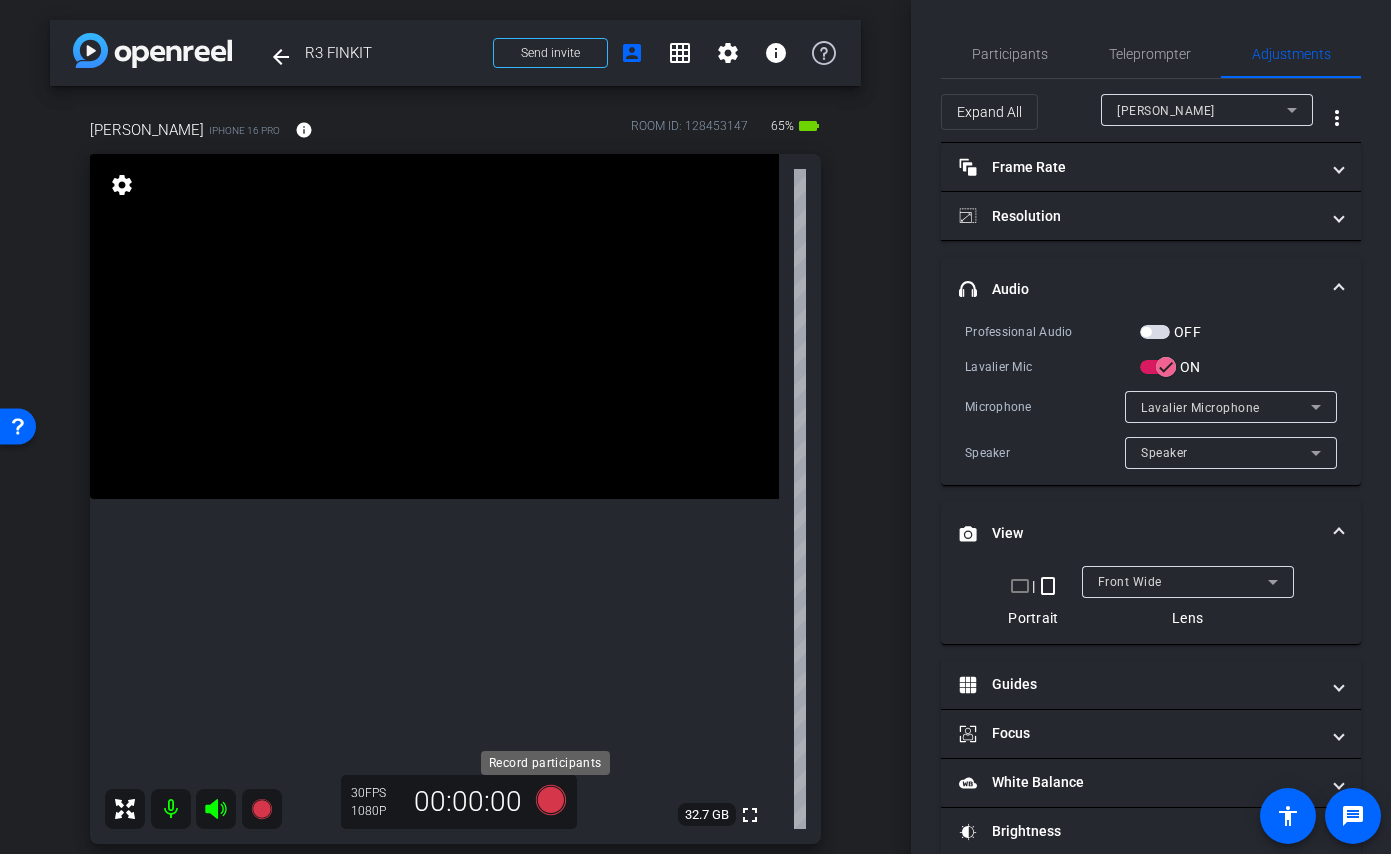 click 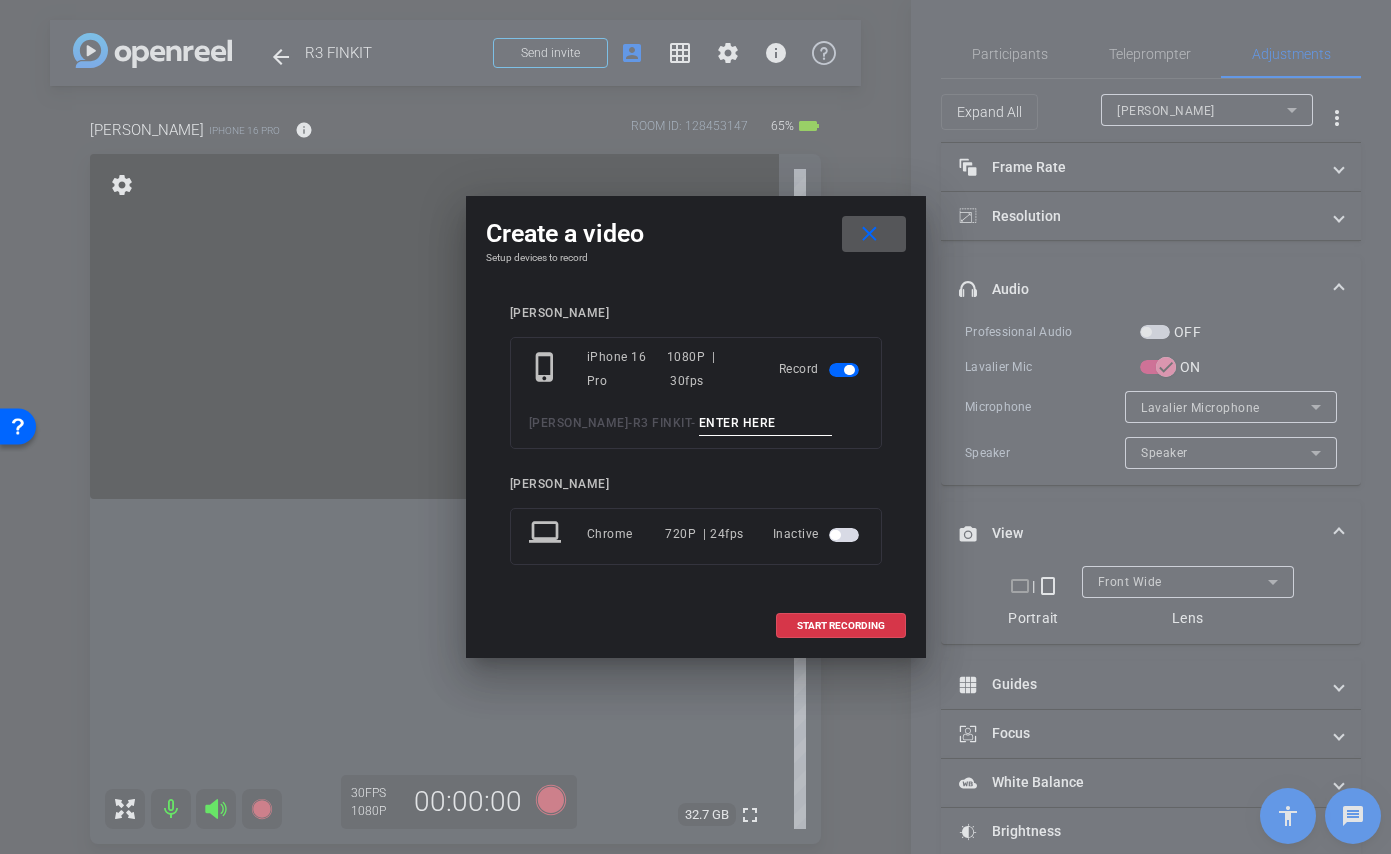 click at bounding box center (766, 423) 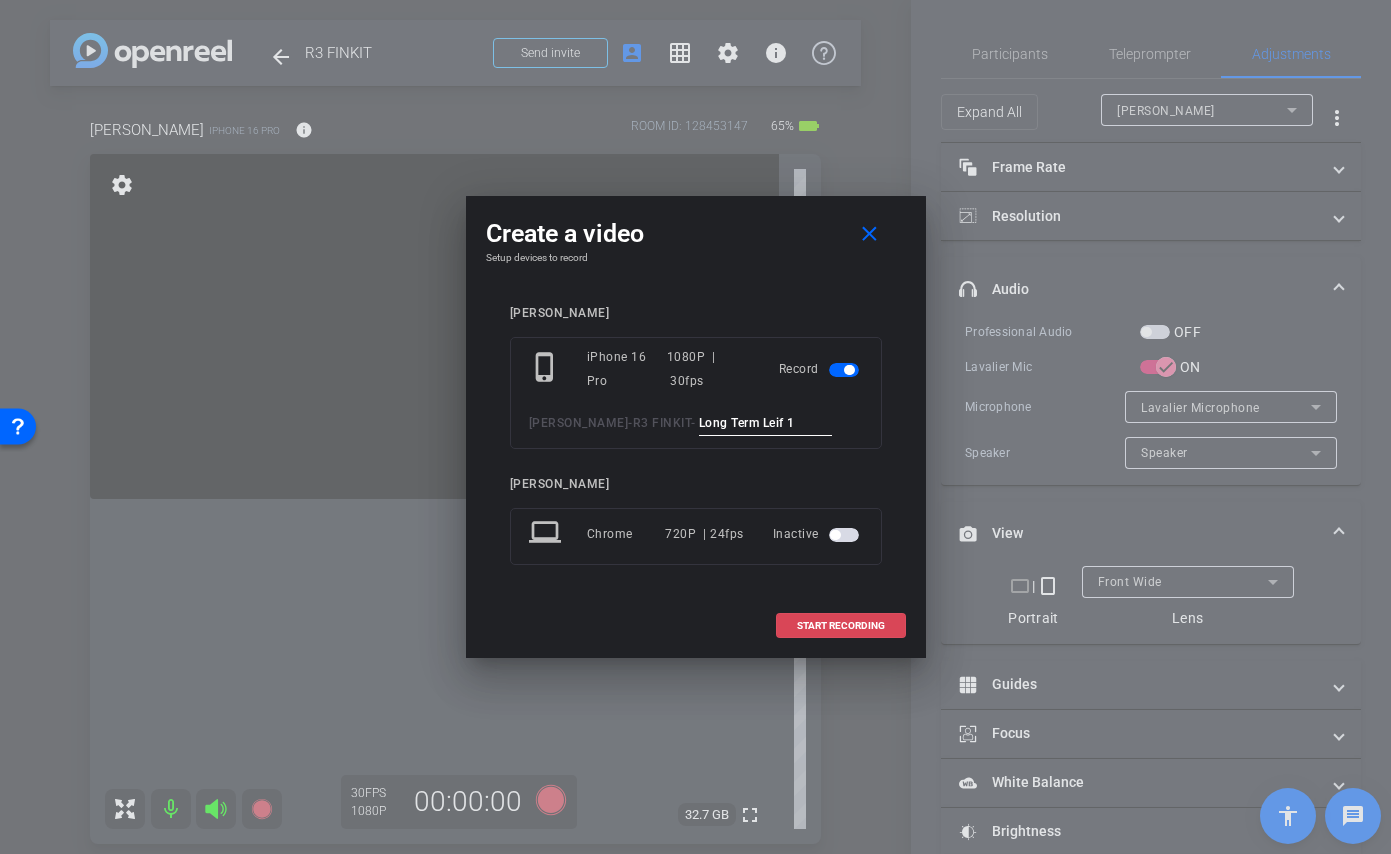 type on "Long Term Leif 1" 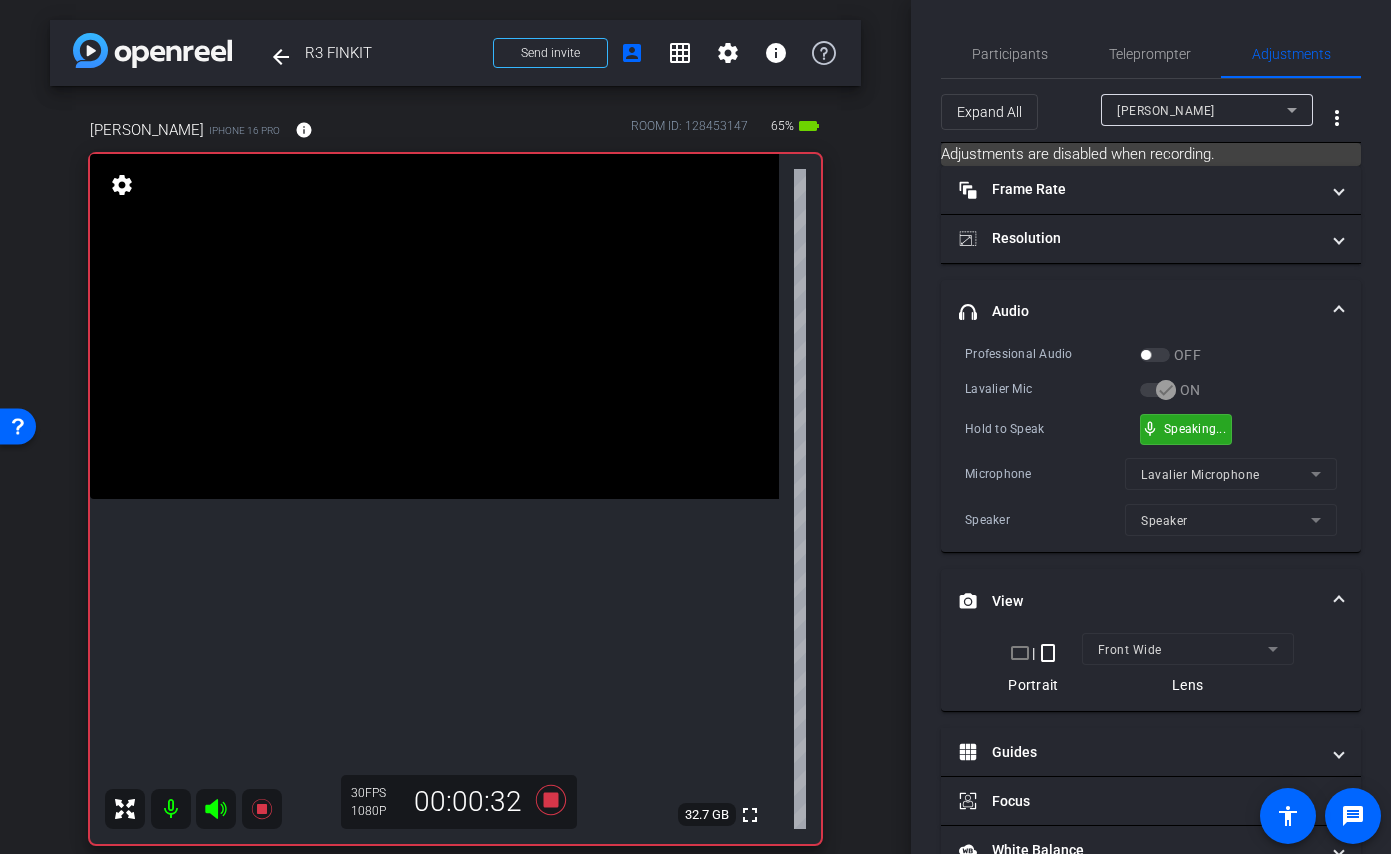 click on "mic_none Speaking..." at bounding box center (1186, 429) 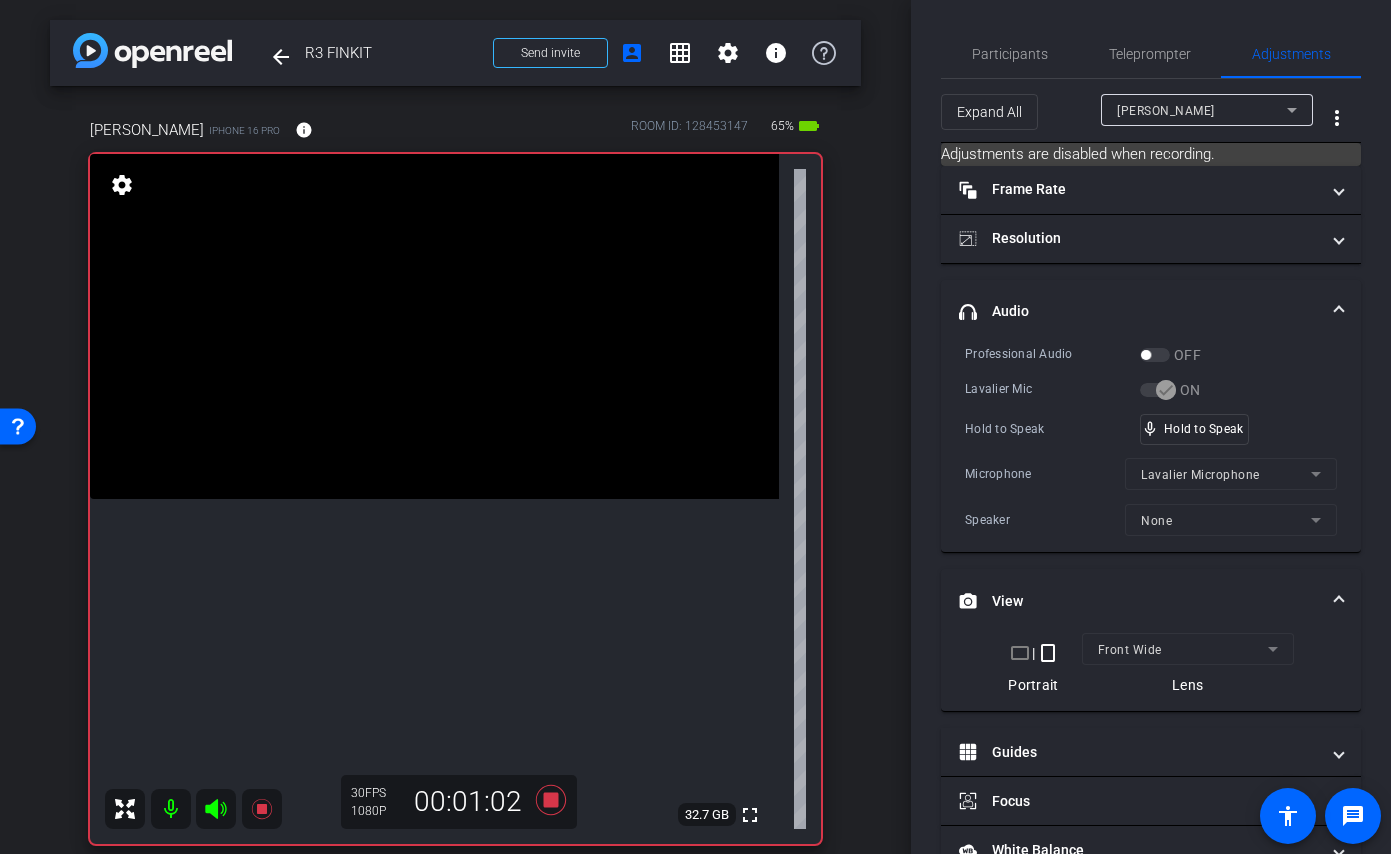 click 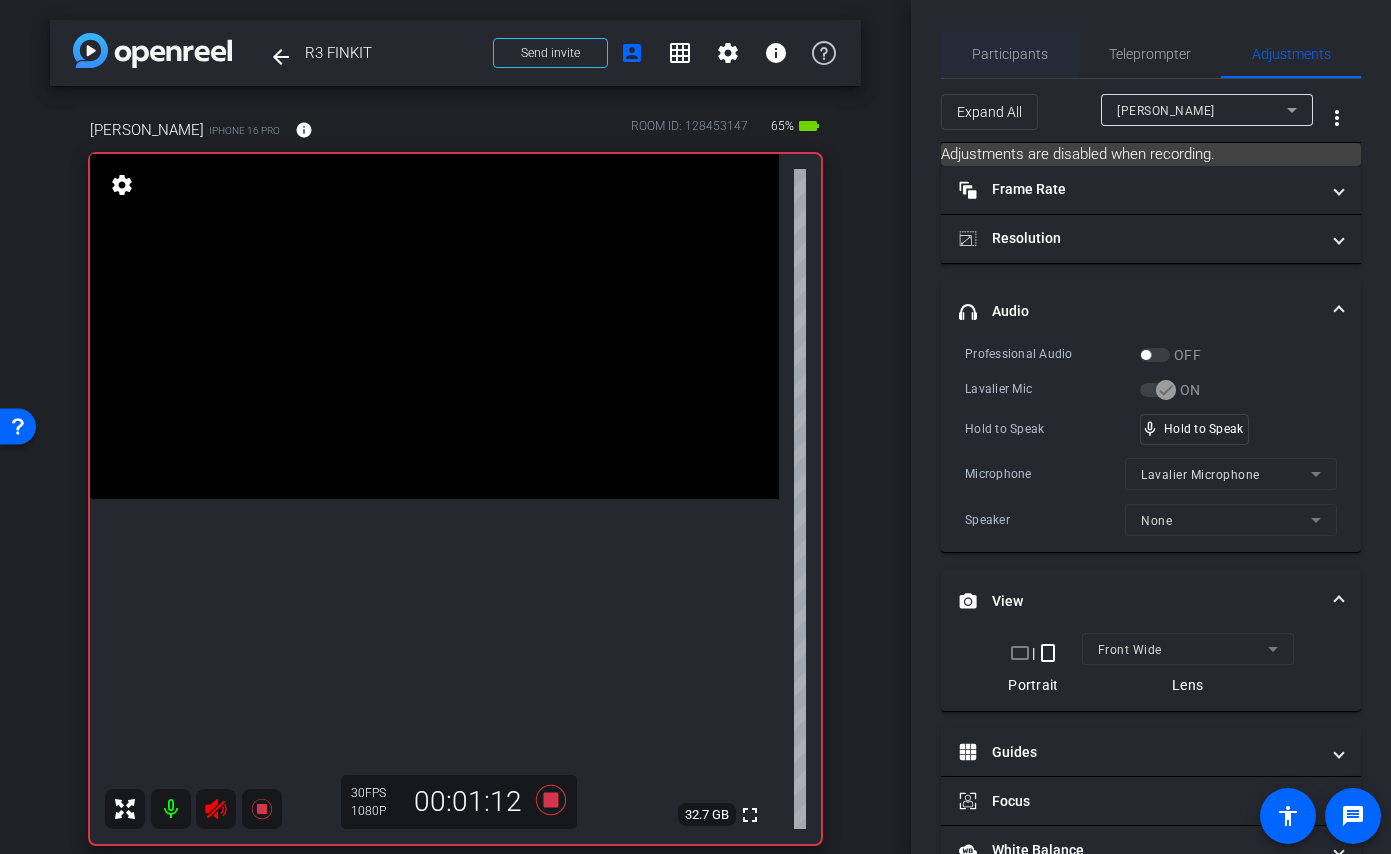 click on "Participants" at bounding box center (1010, 54) 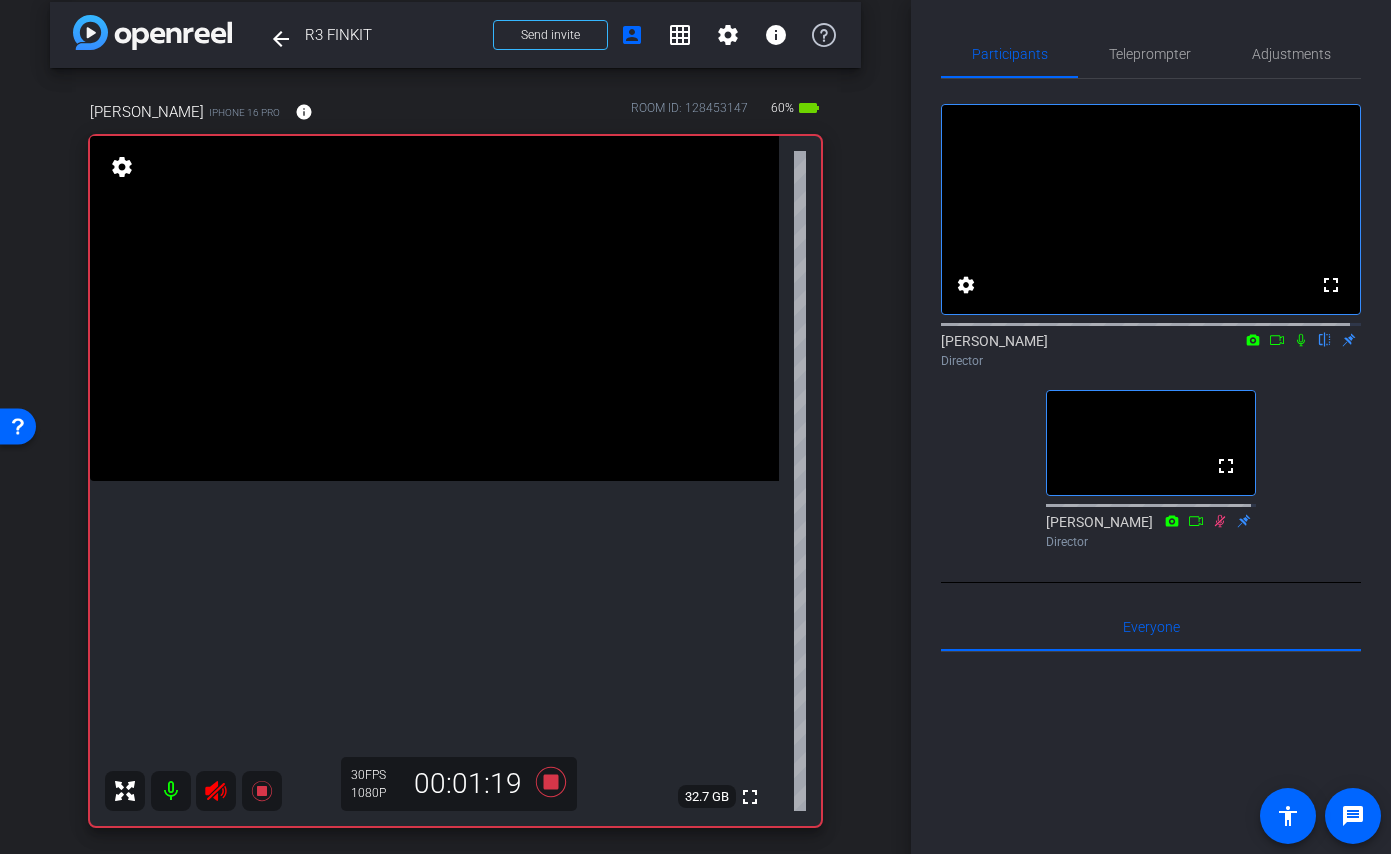 scroll, scrollTop: 38, scrollLeft: 0, axis: vertical 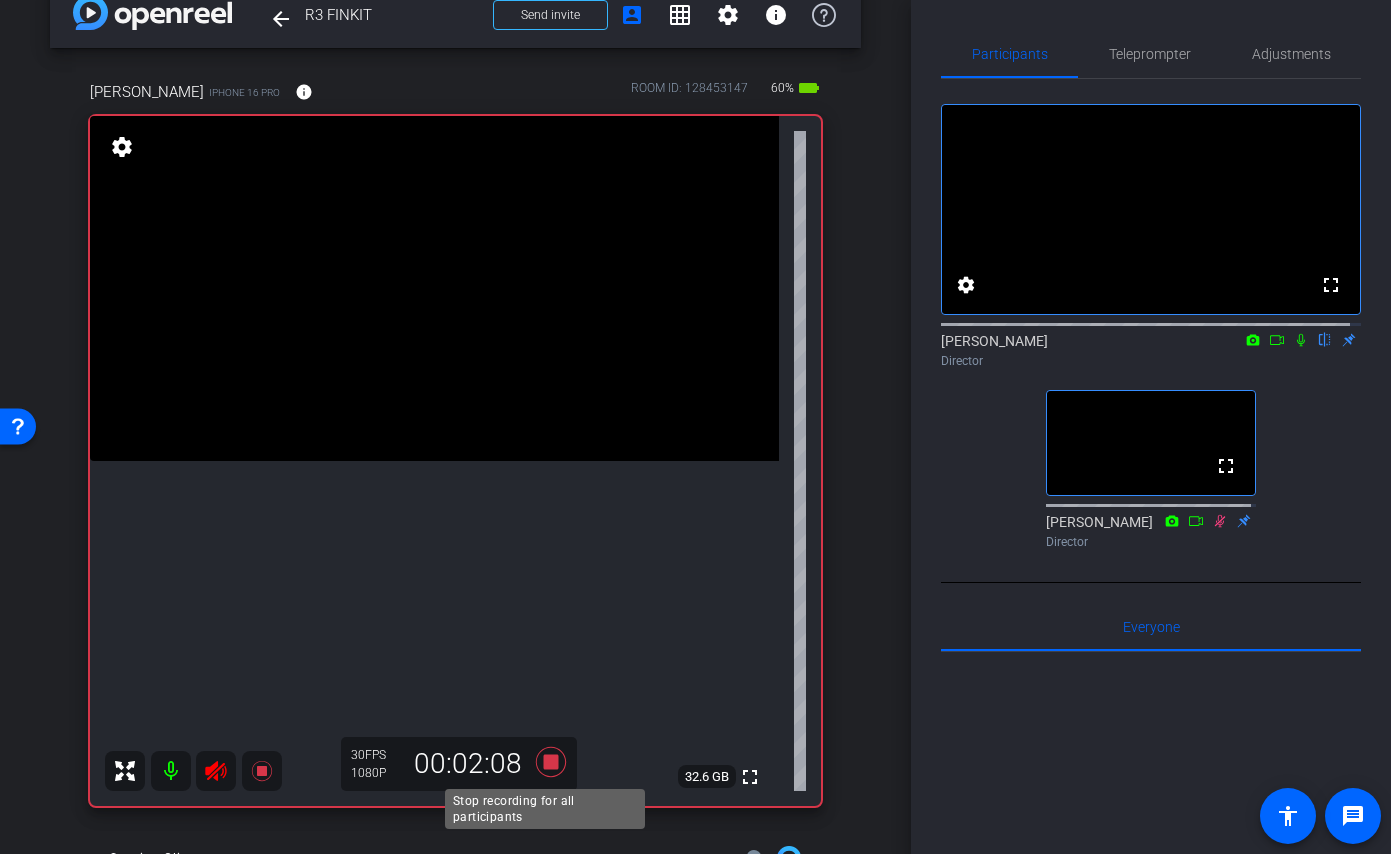 click 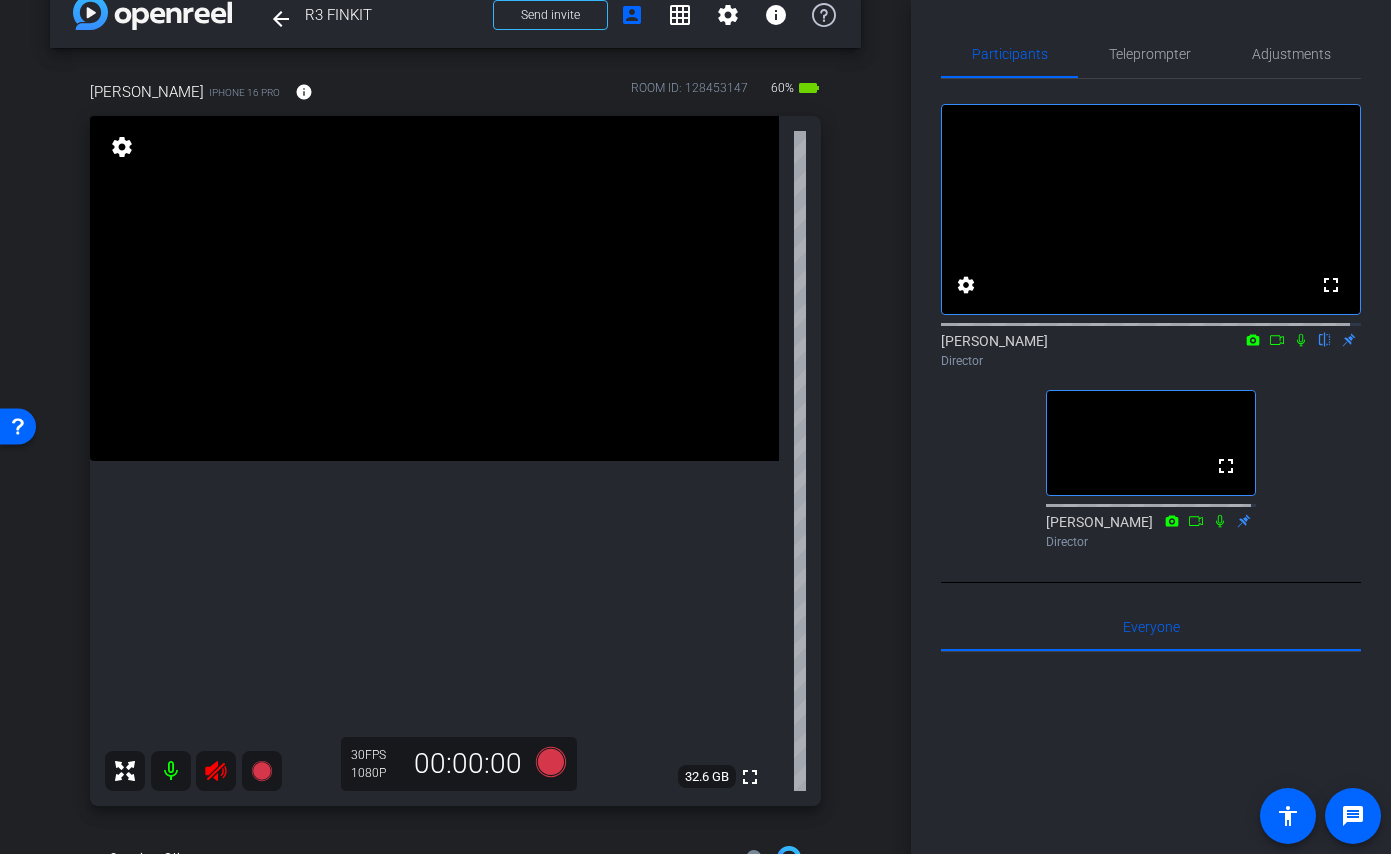 click at bounding box center (216, 771) 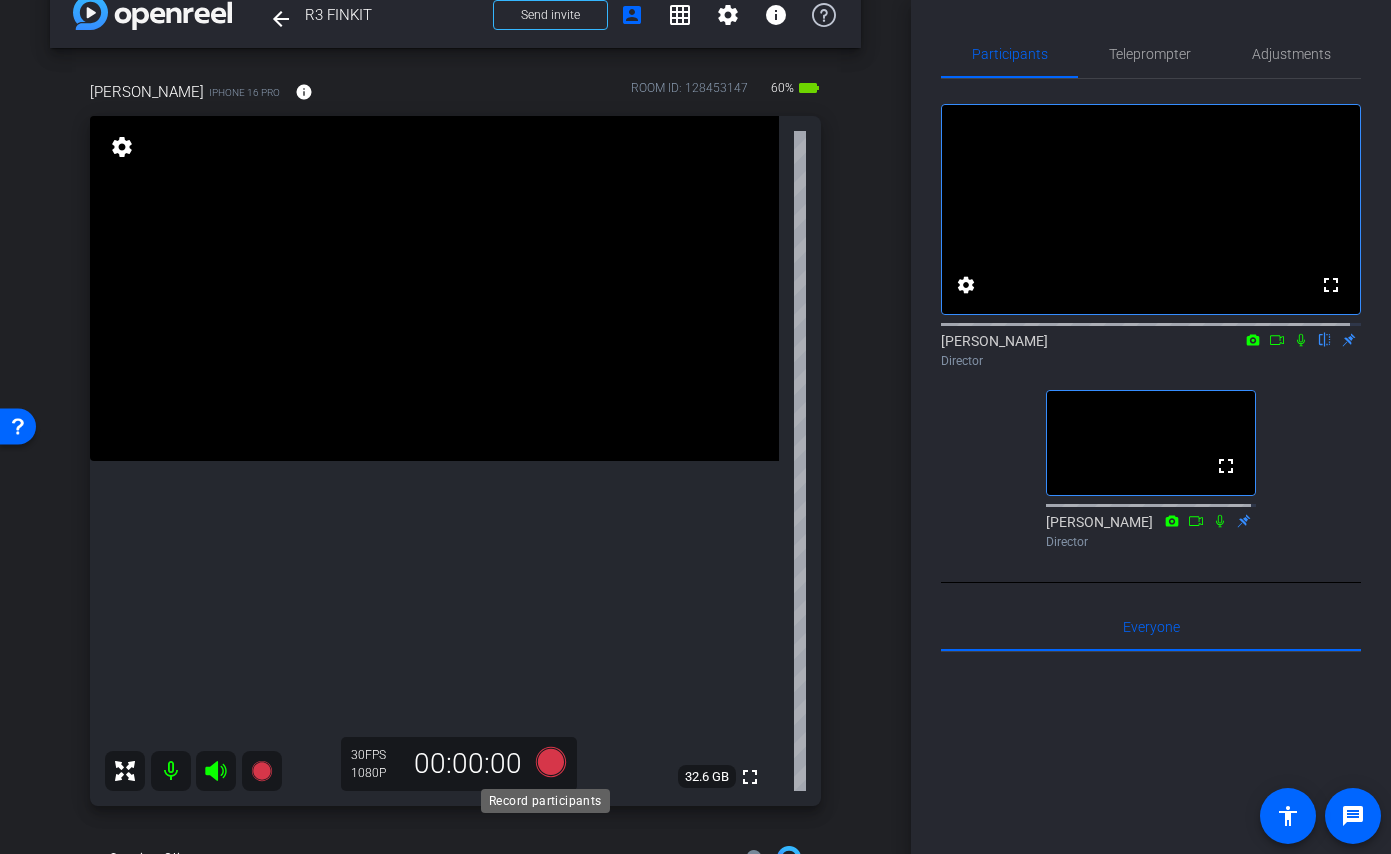 click 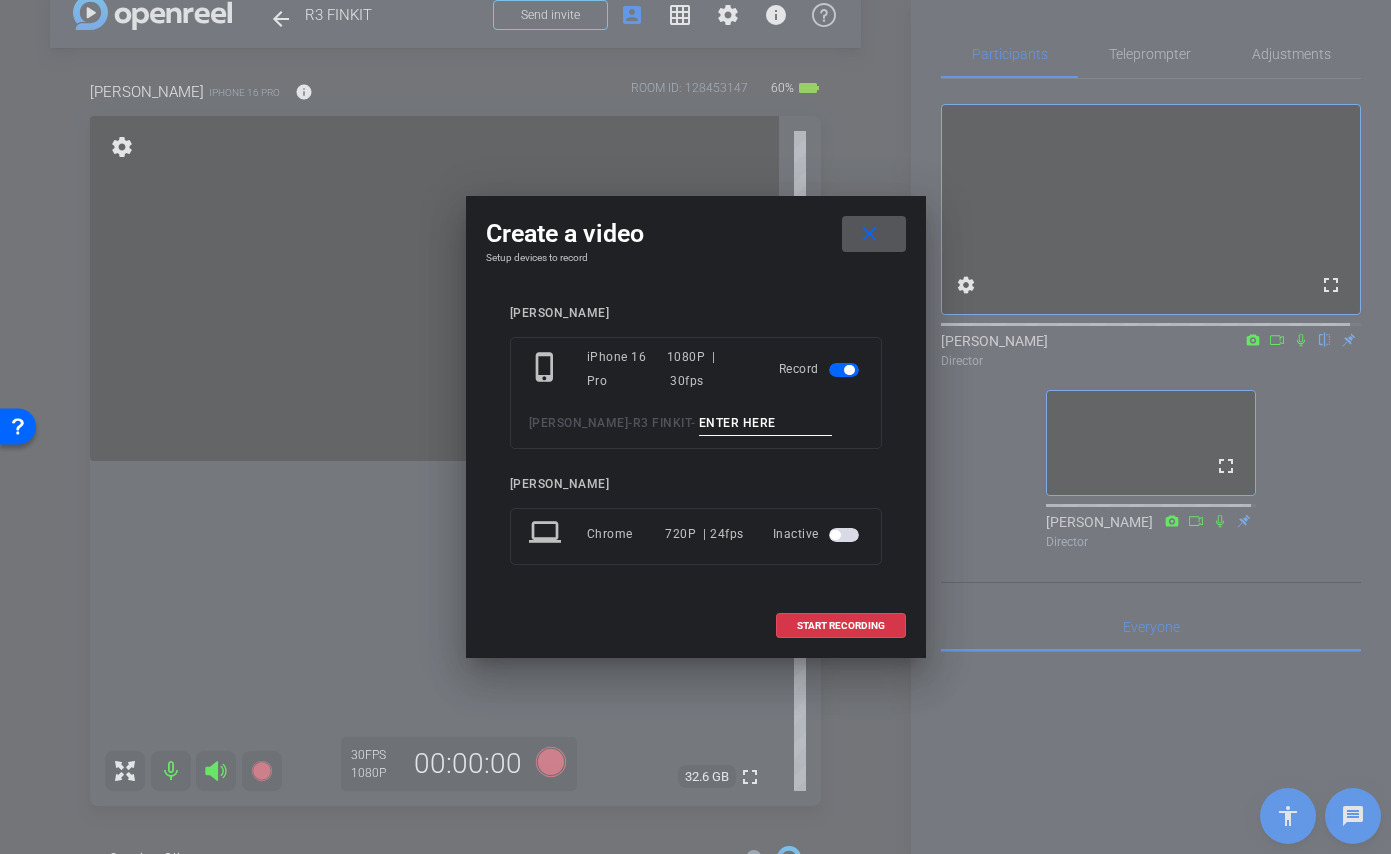 click at bounding box center [766, 423] 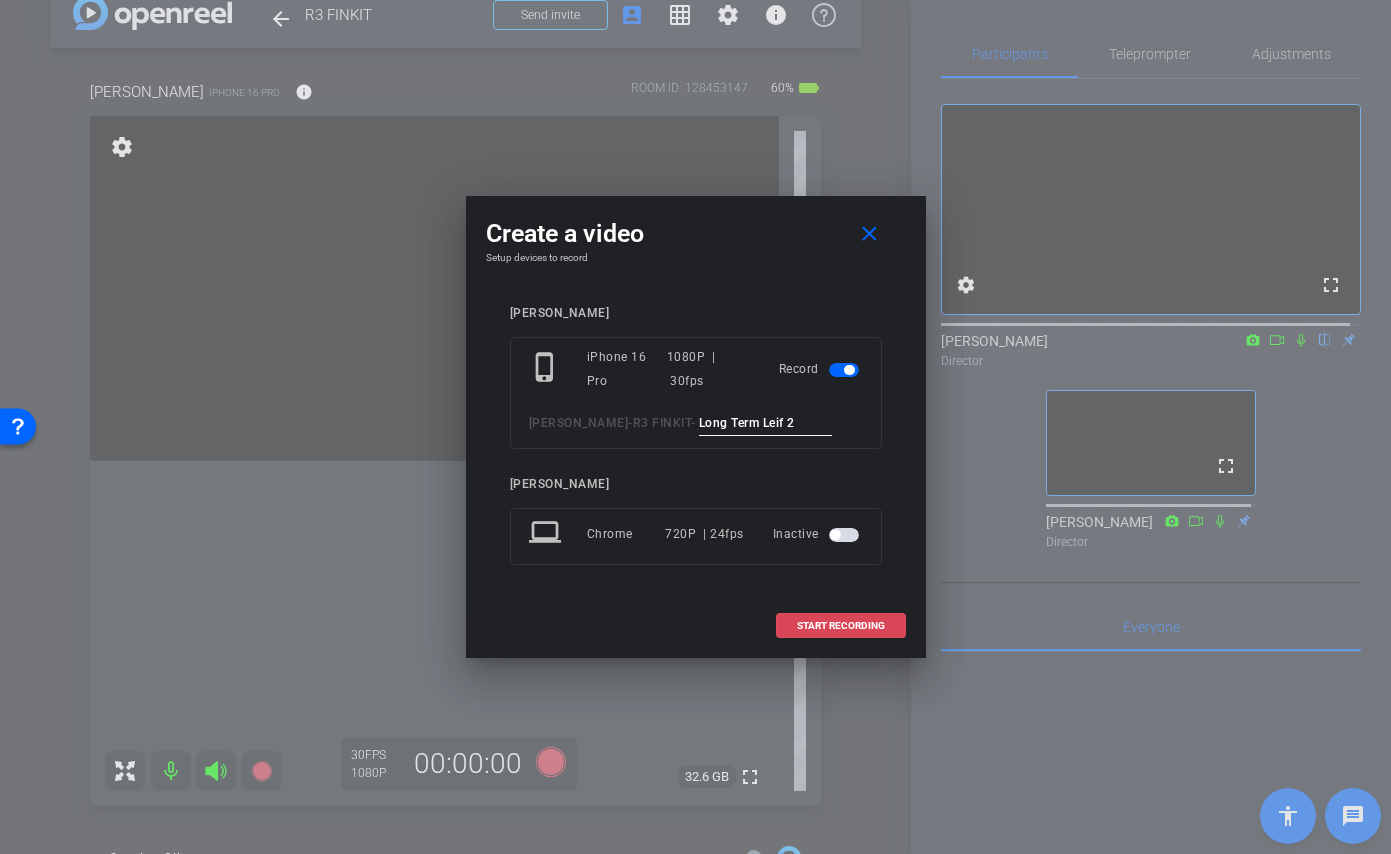 type on "Long Term Leif 2" 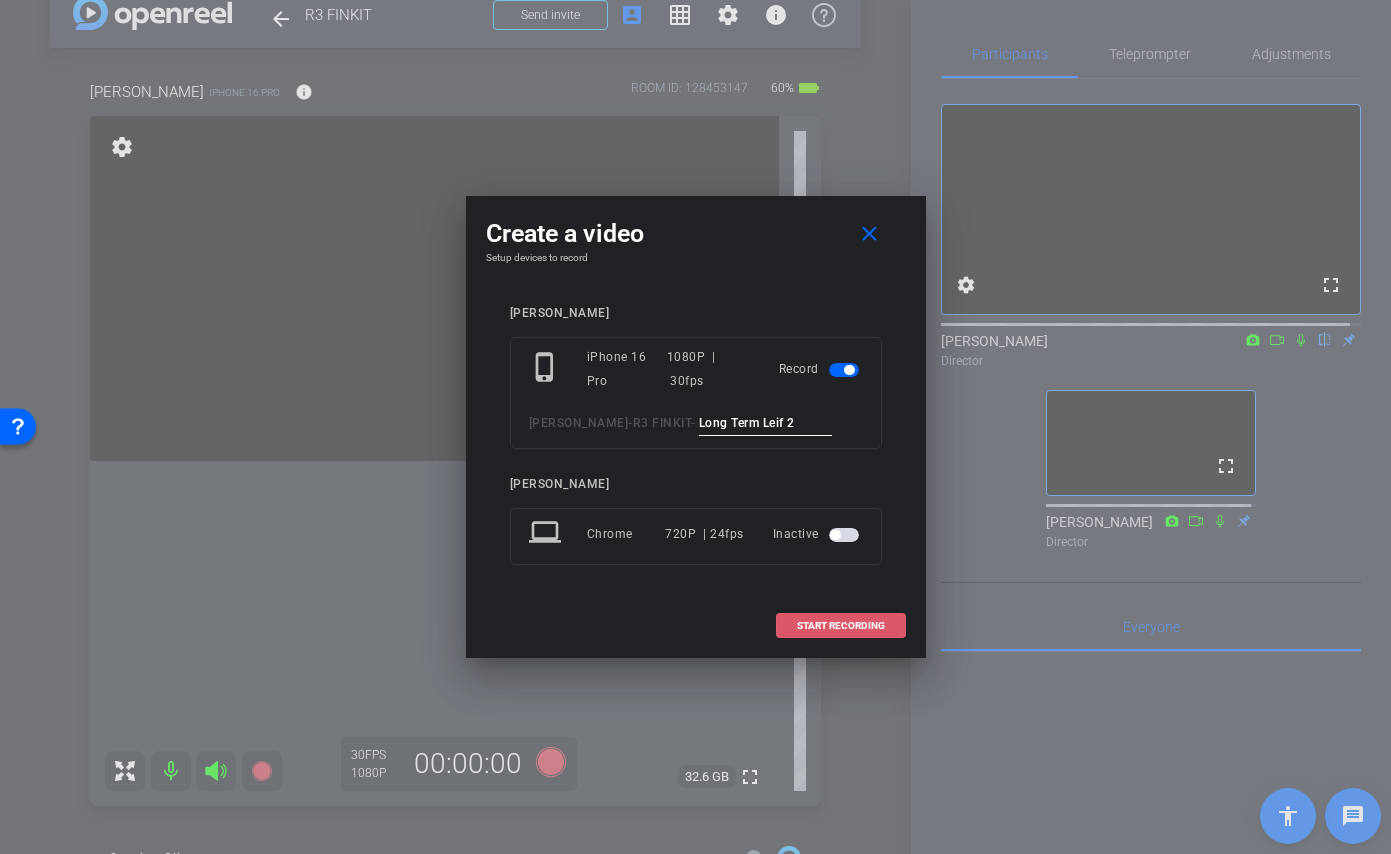 click on "START RECORDING" at bounding box center [841, 626] 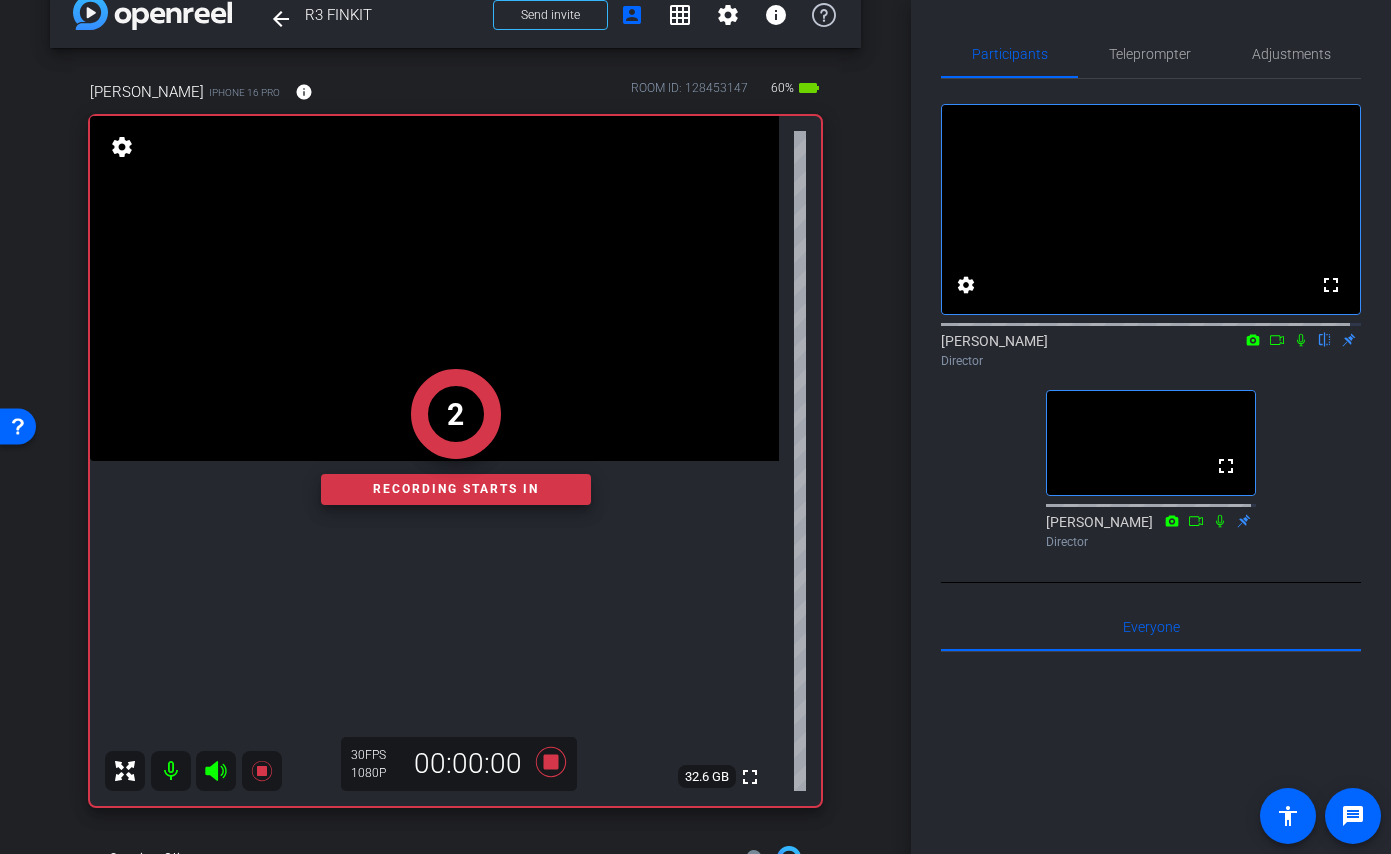 click on "2   Recording starts in" 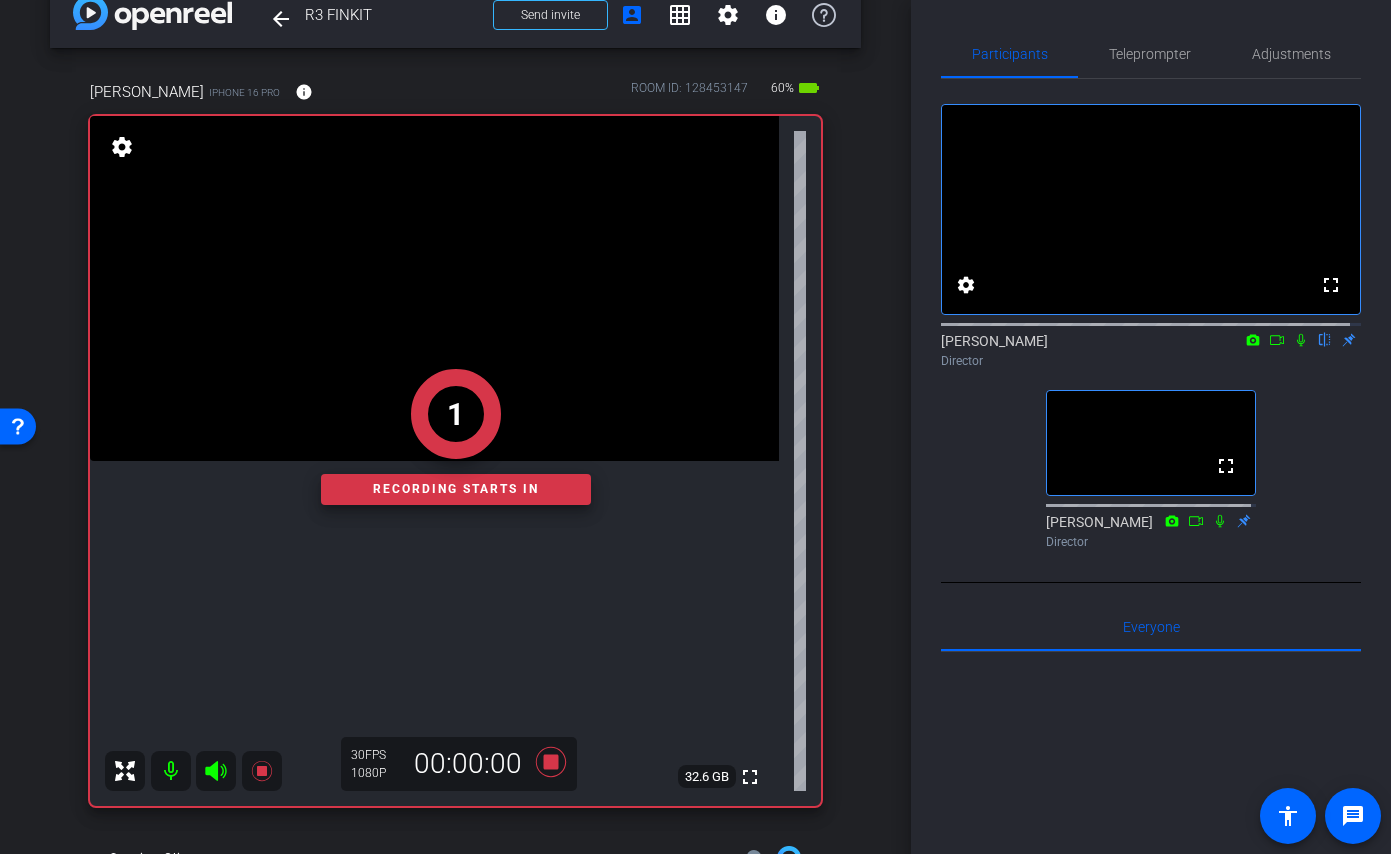 click on "1   Recording starts in" 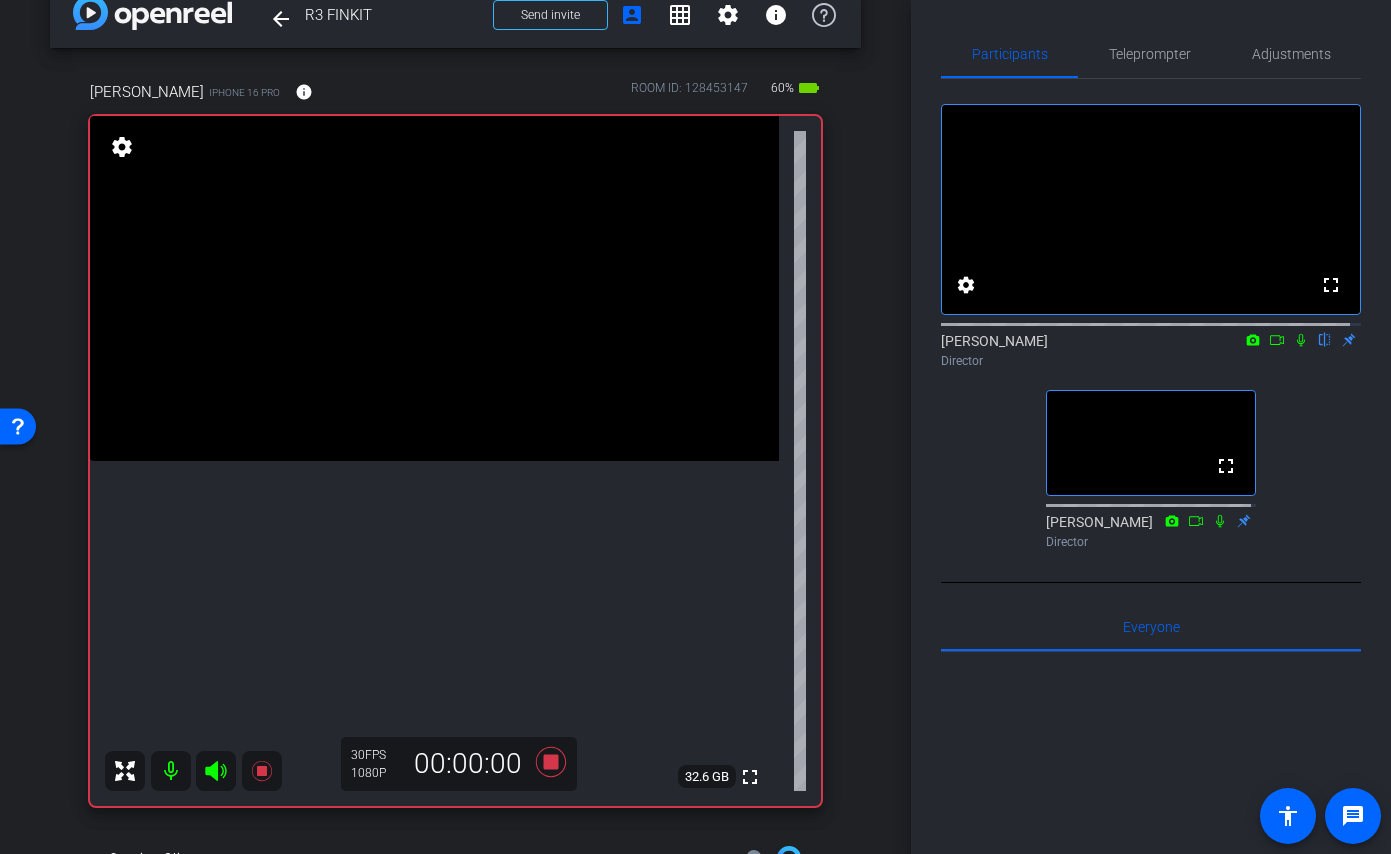 click 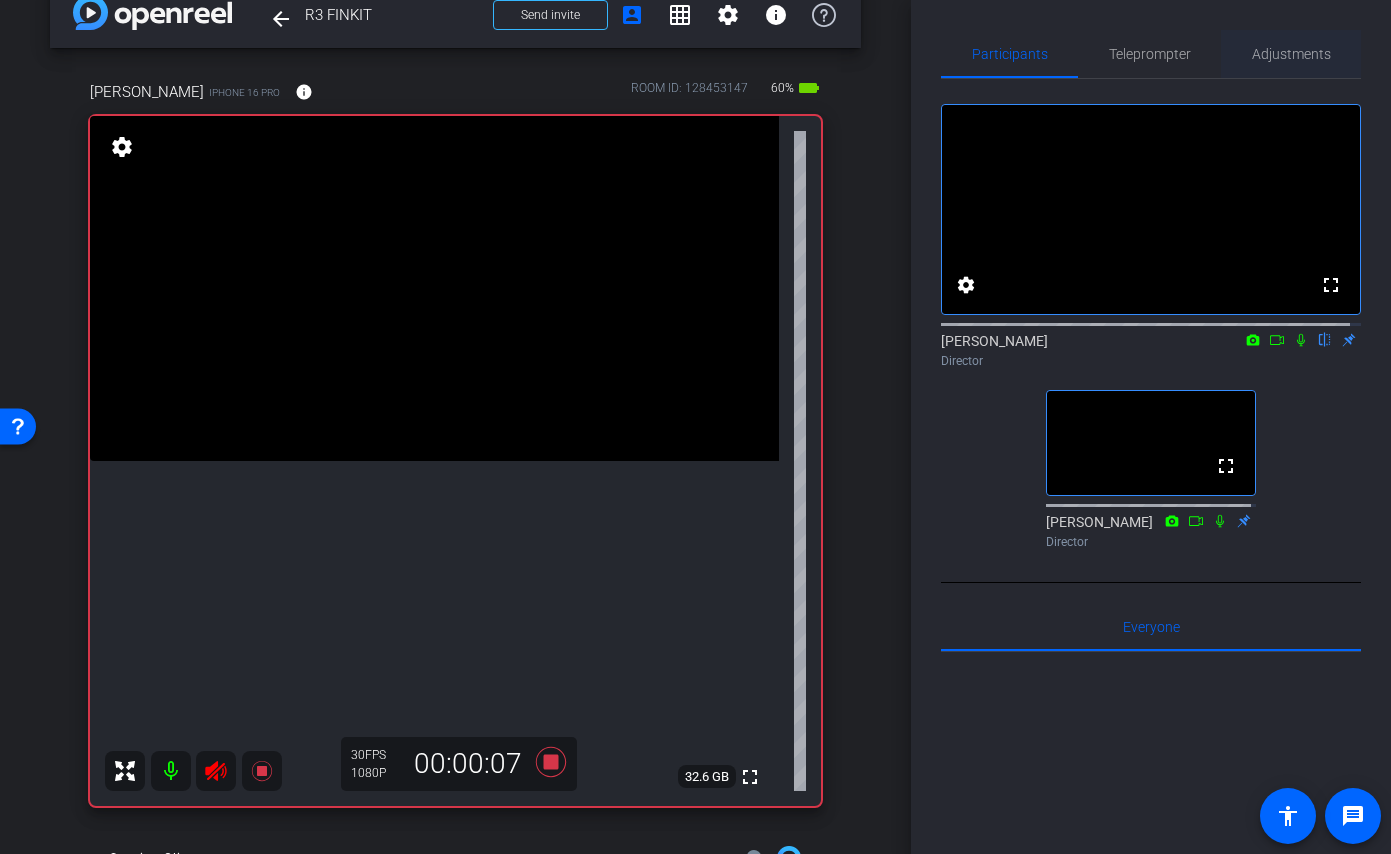 click on "Adjustments" at bounding box center (1291, 54) 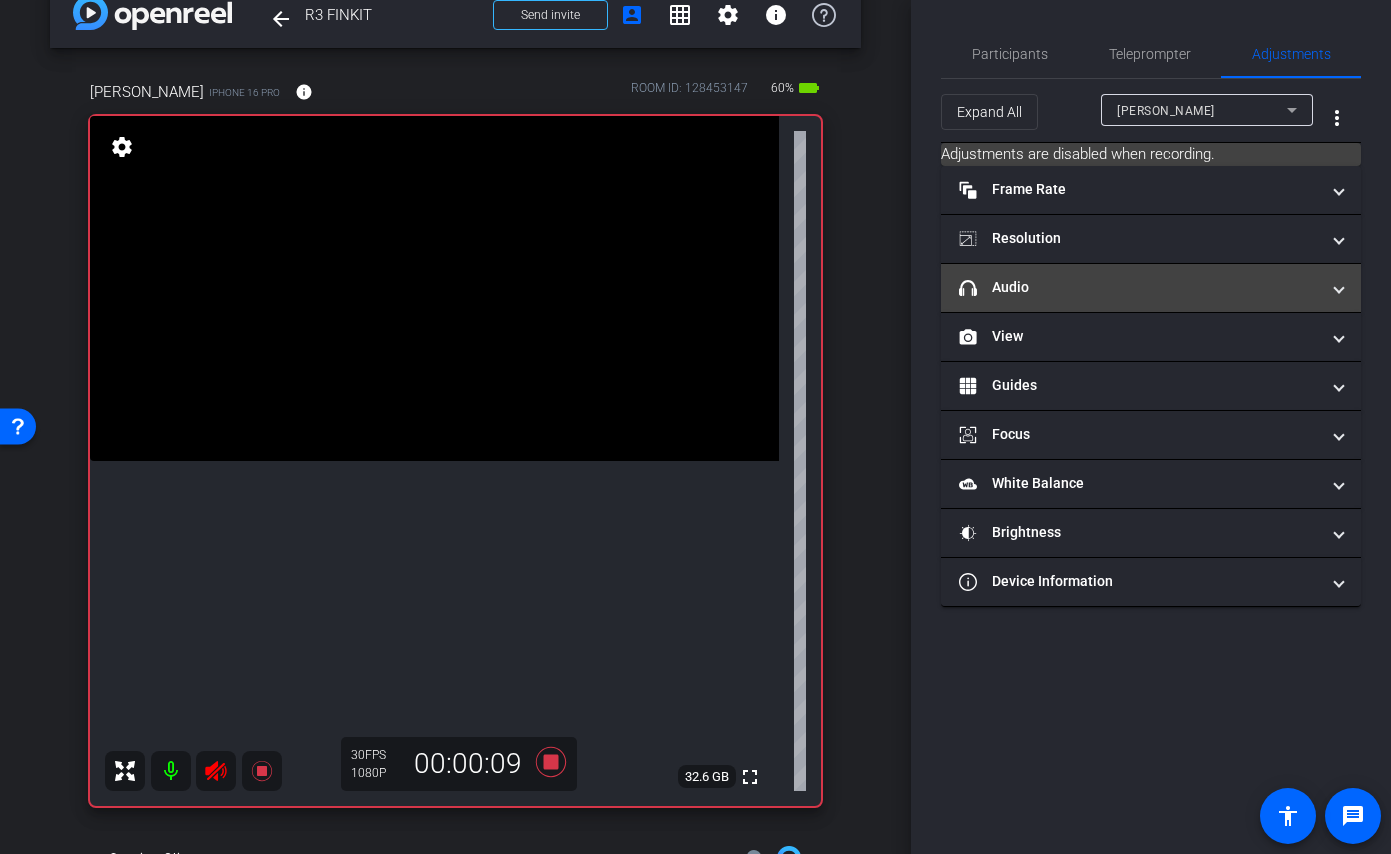 click on "headphone icon
Audio" at bounding box center [1151, 288] 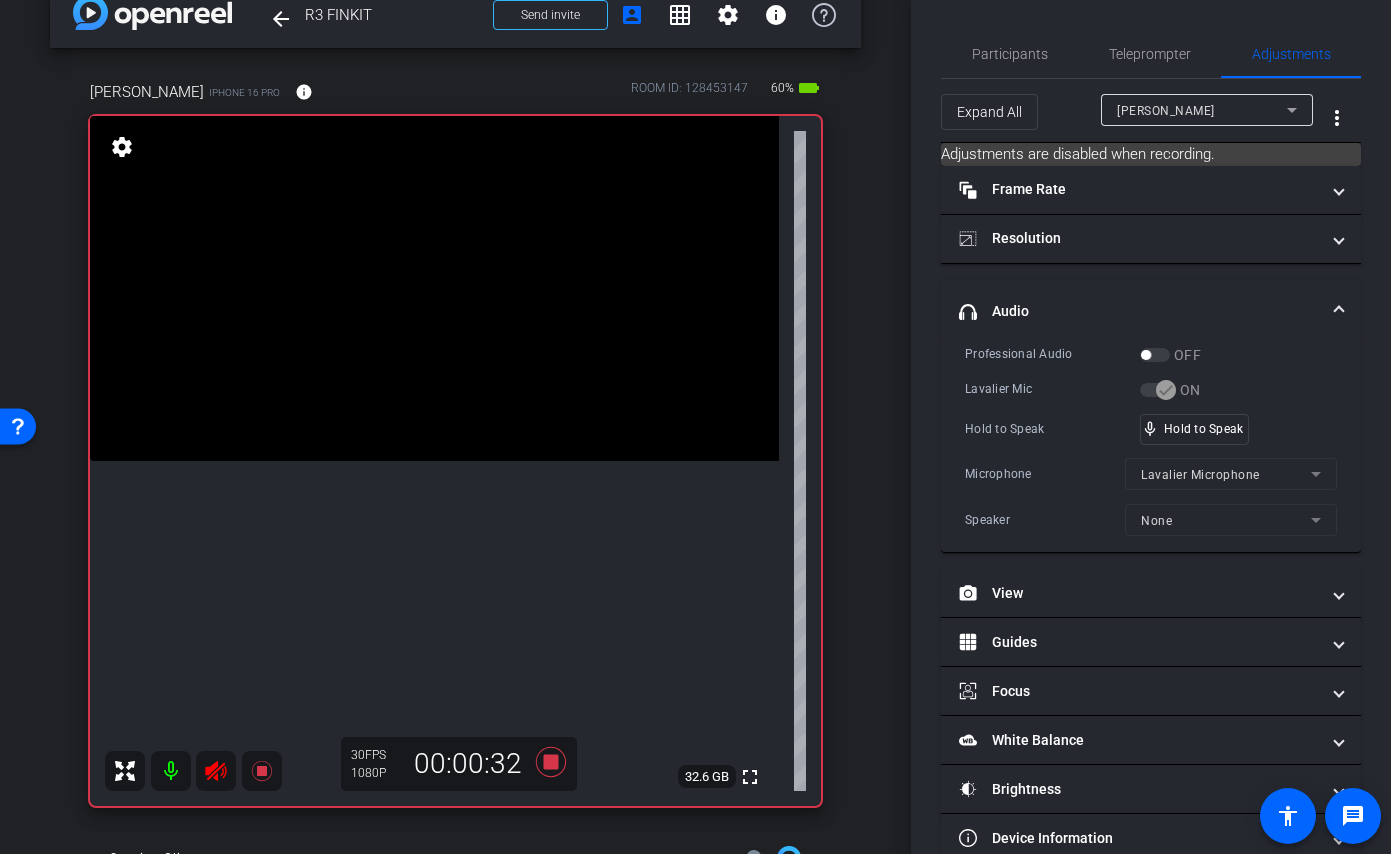 click 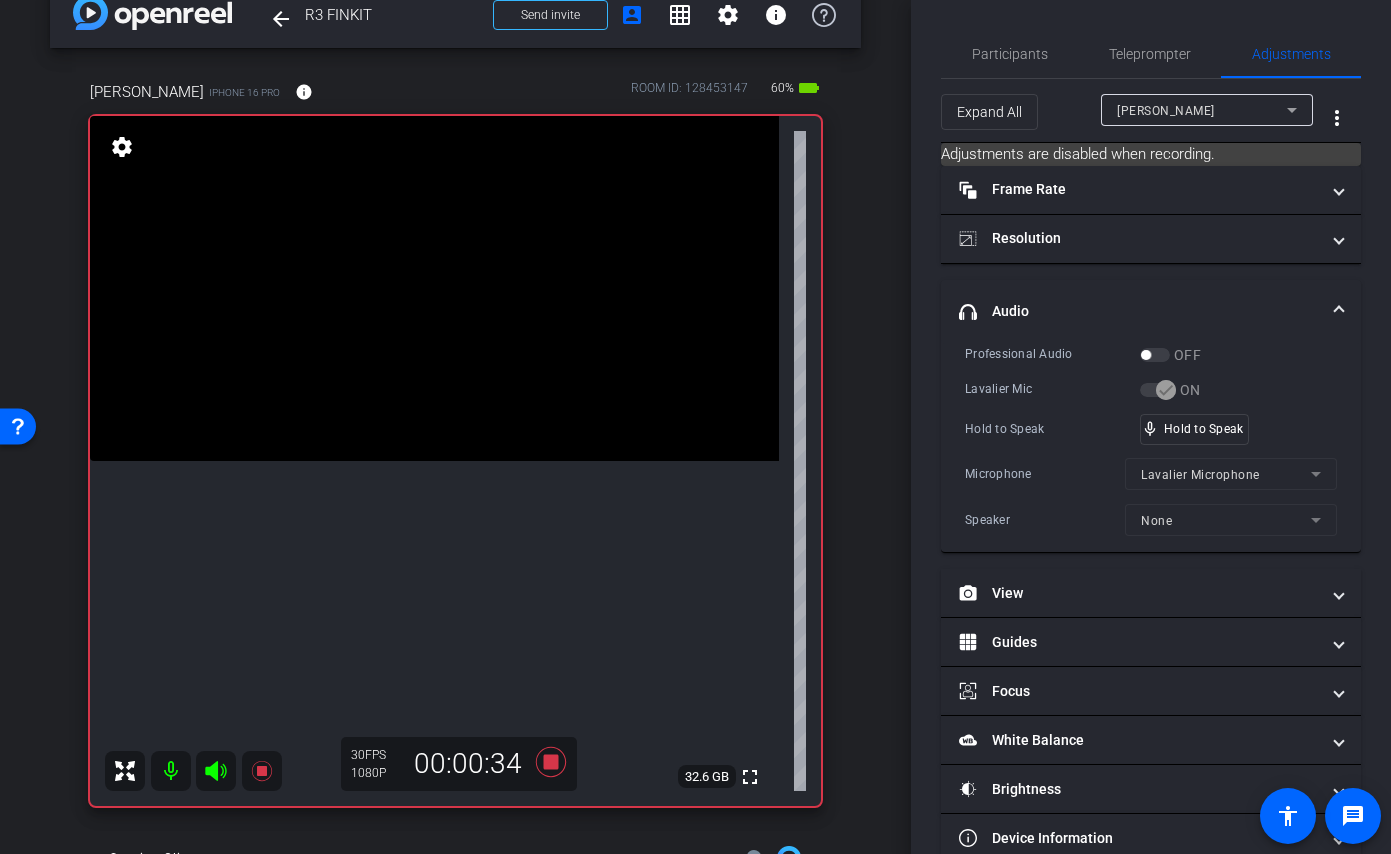 click 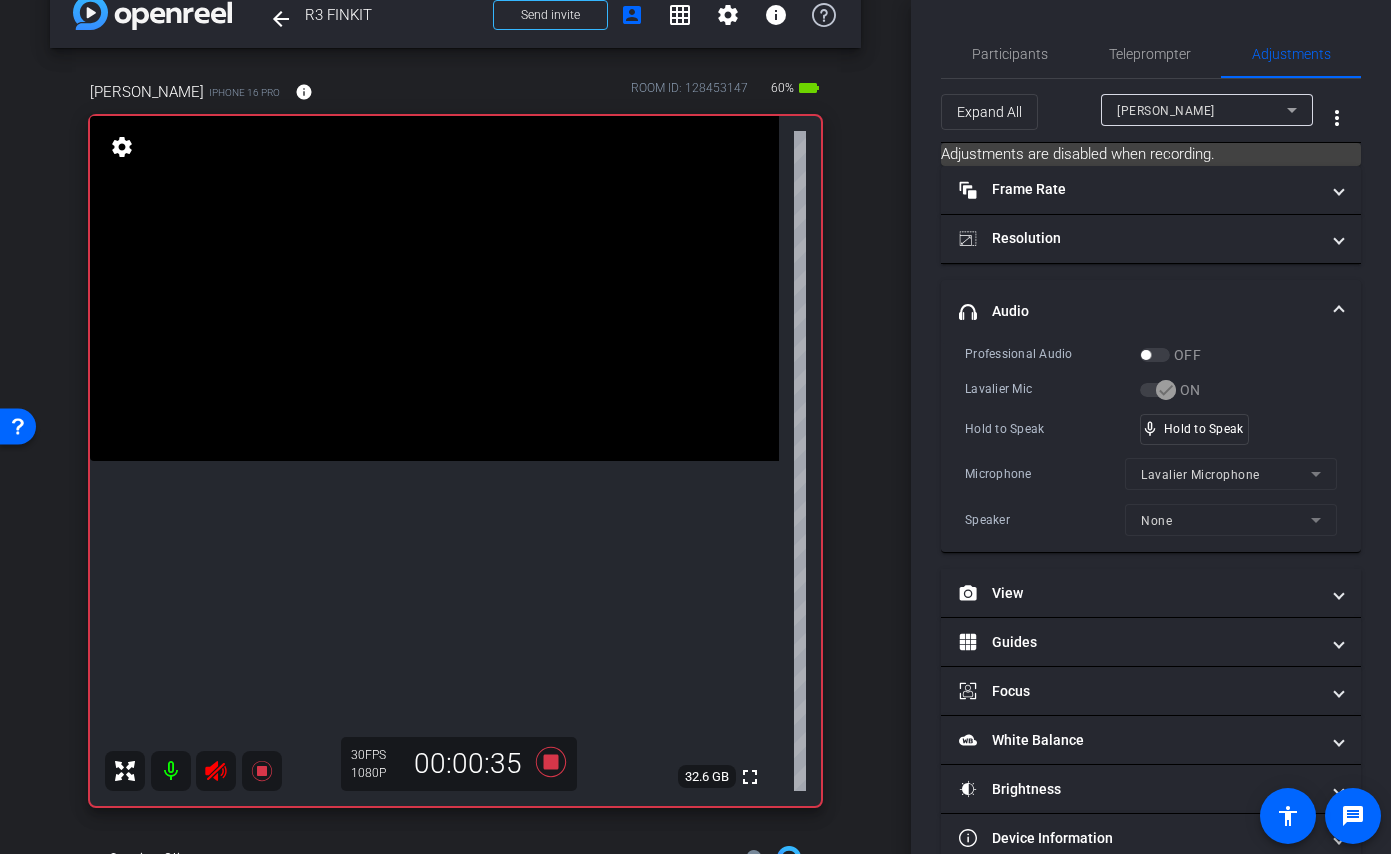 click 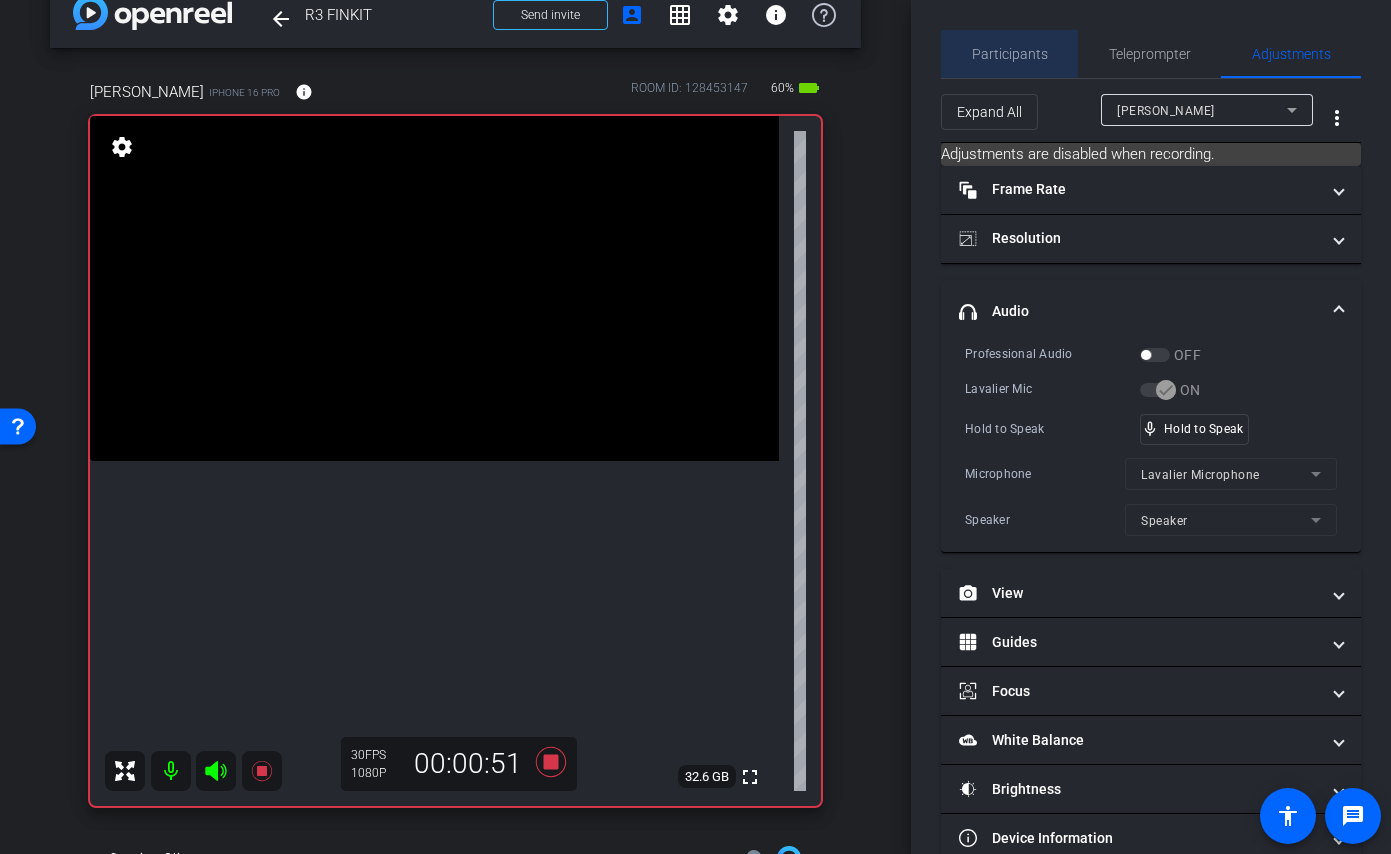 click on "Participants" at bounding box center (1010, 54) 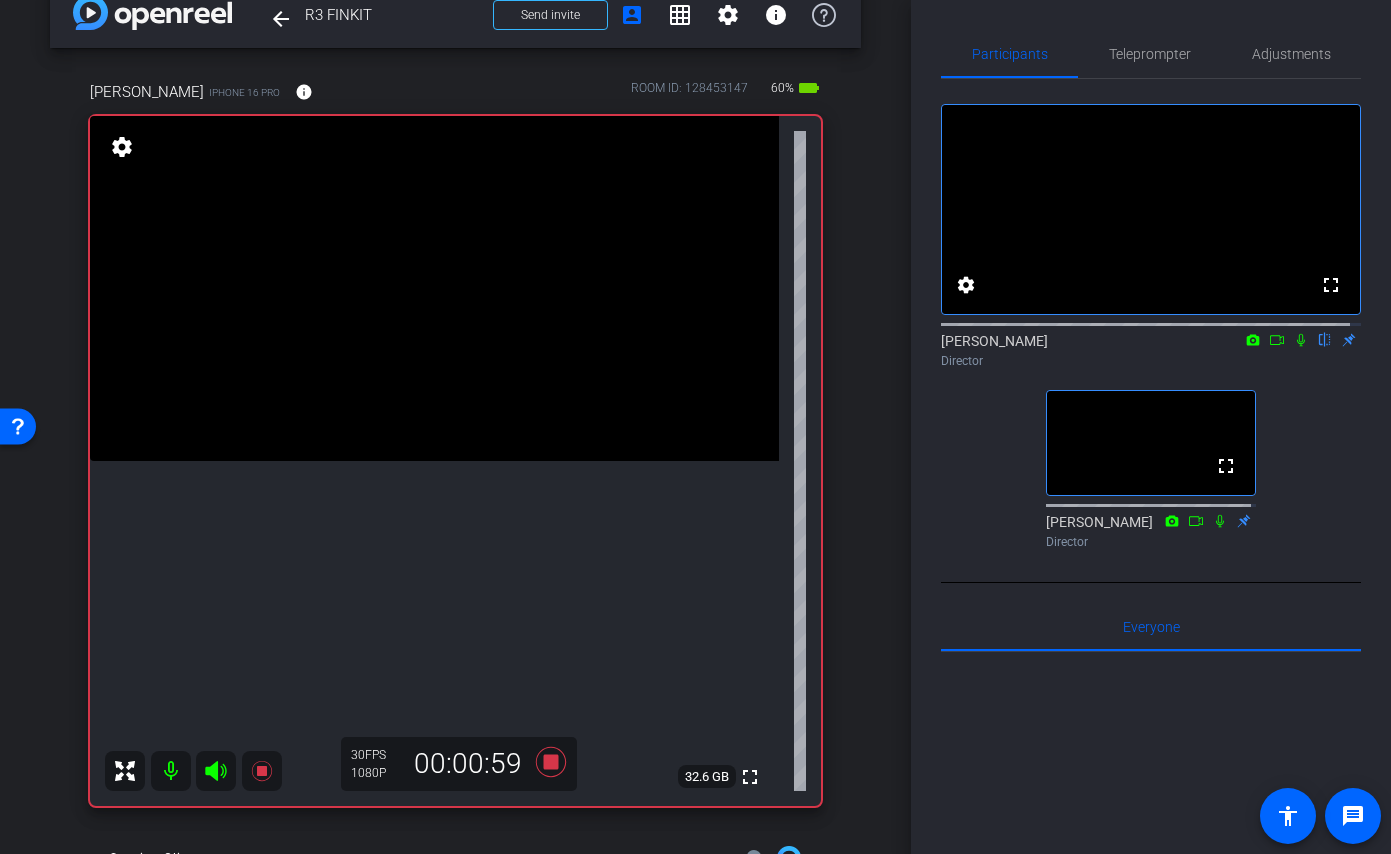click 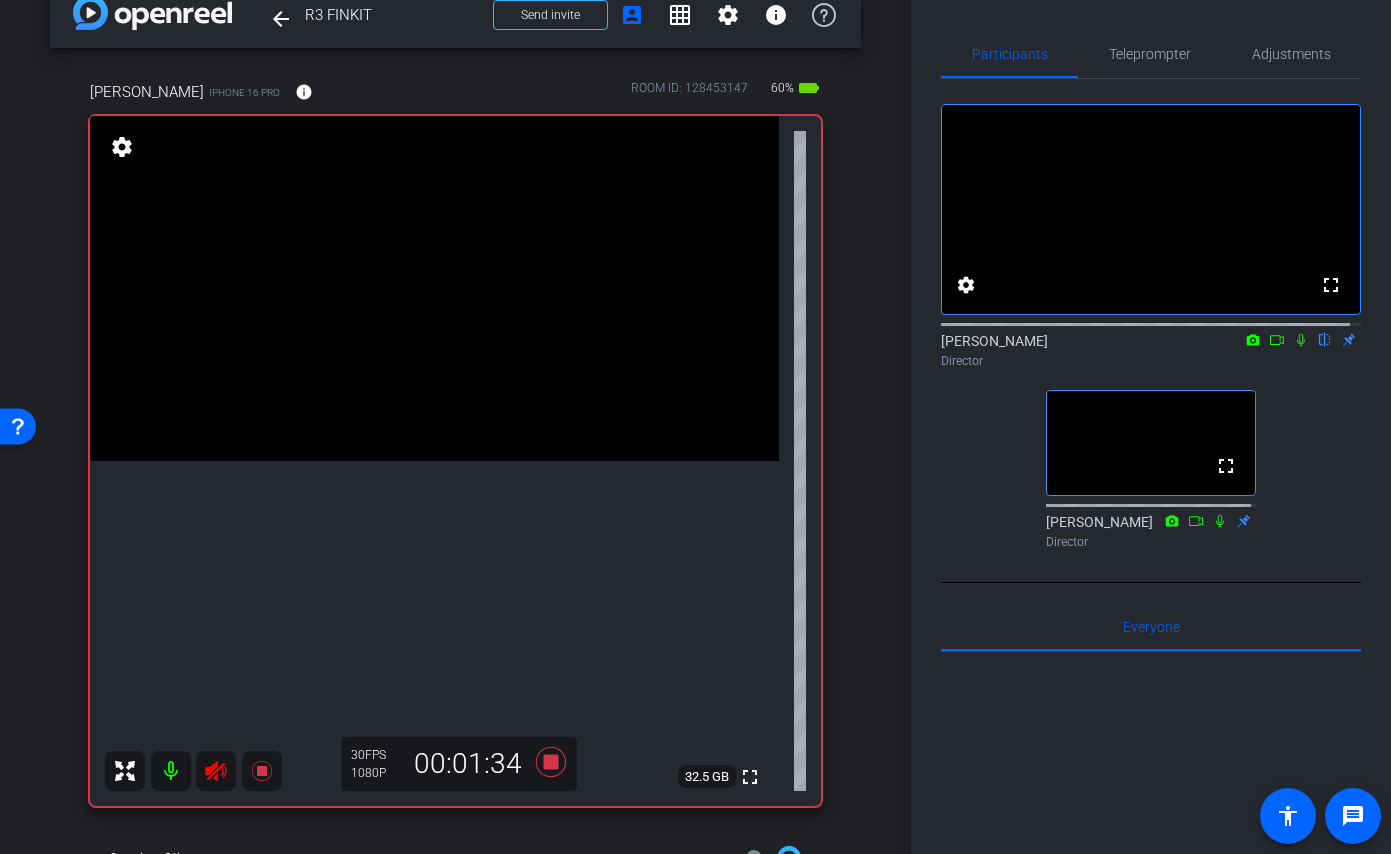 click 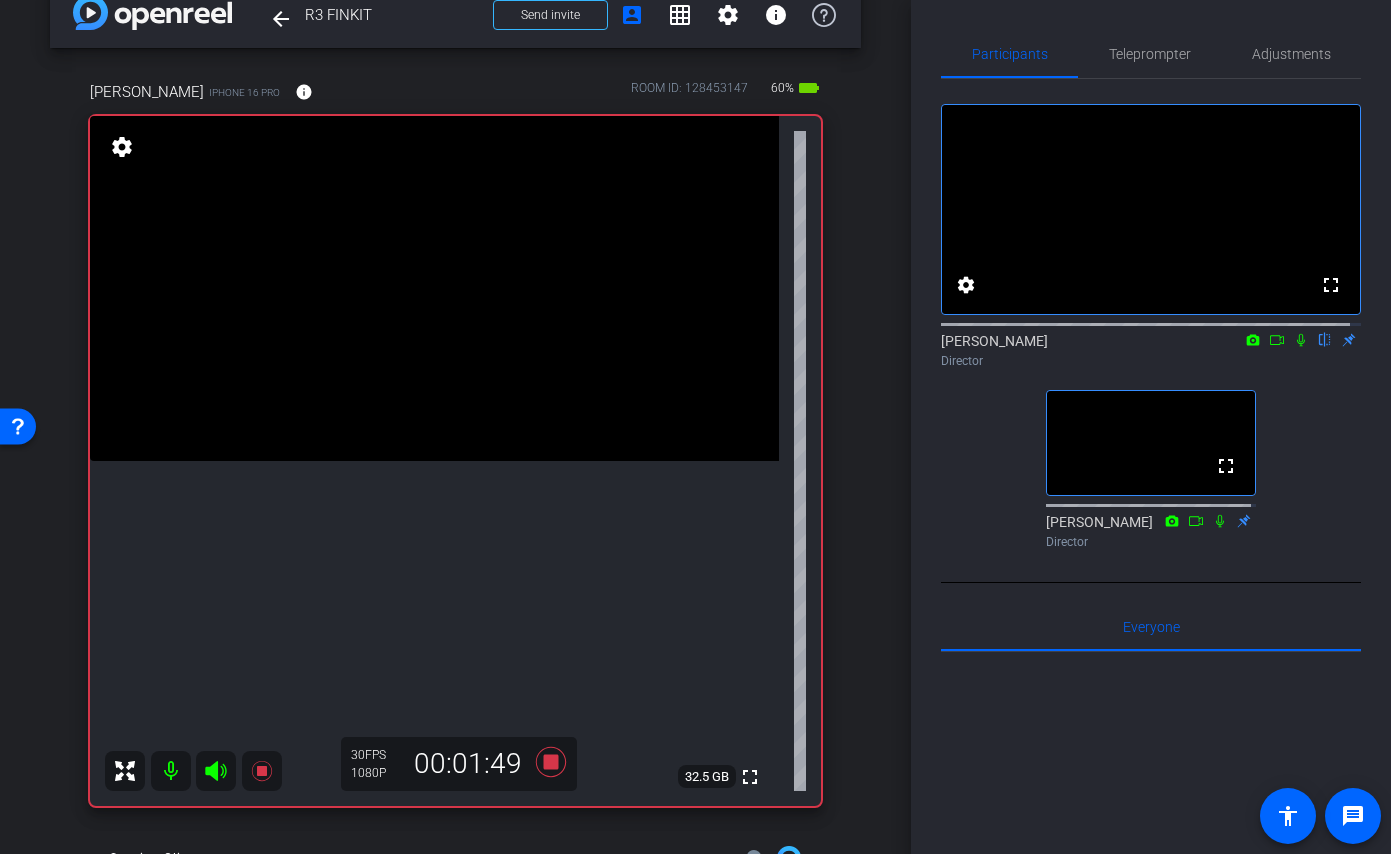 click 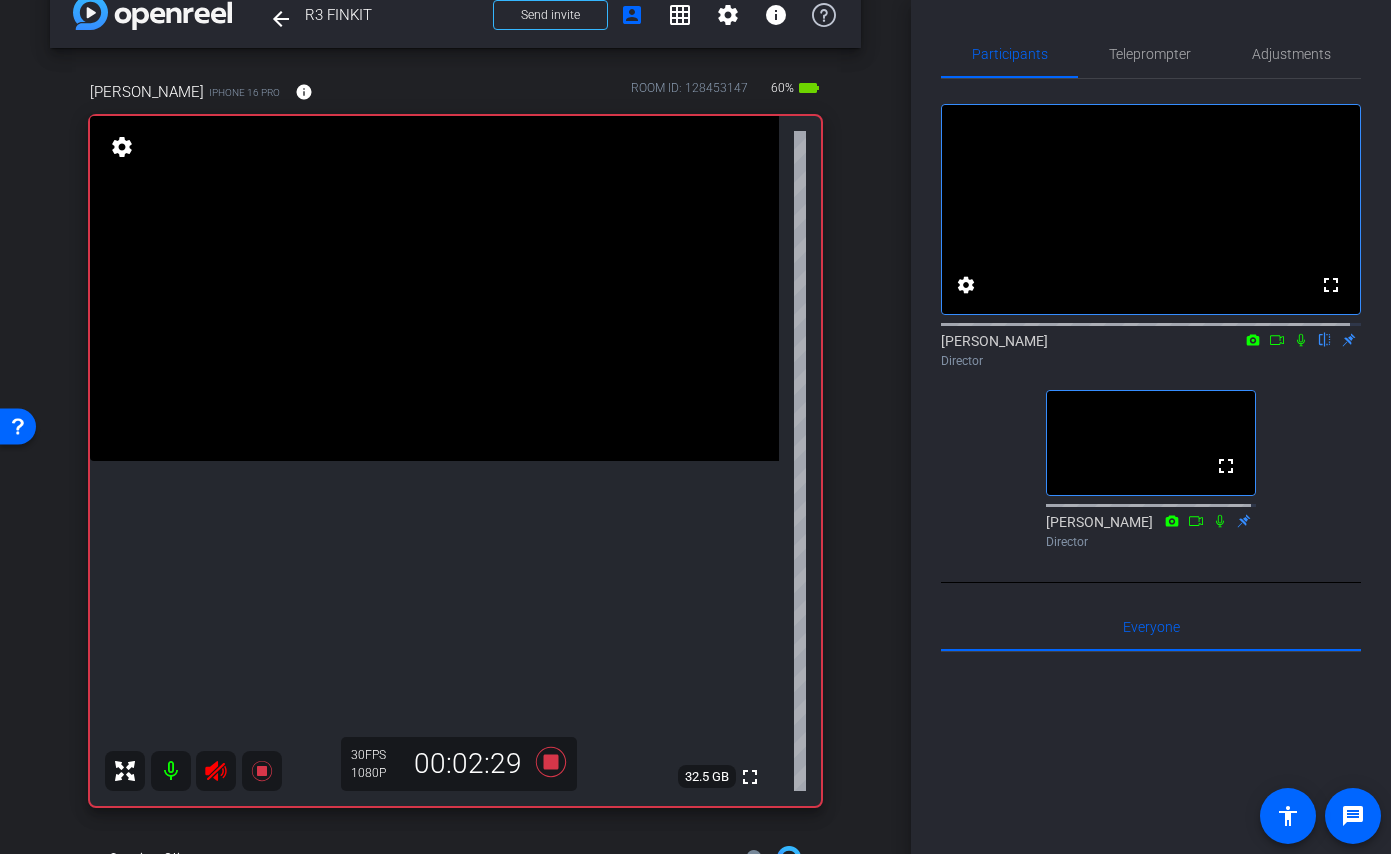 click 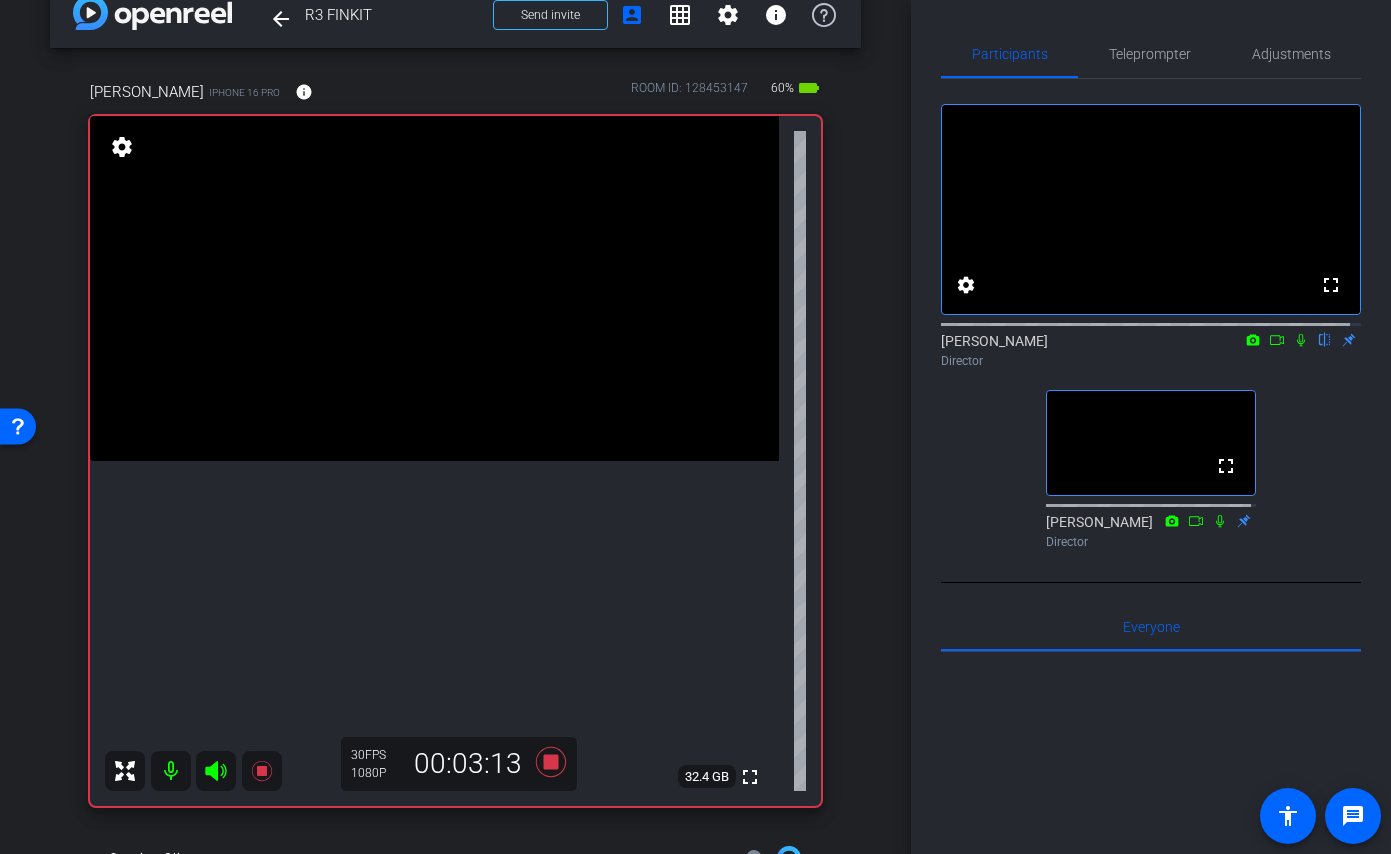 click 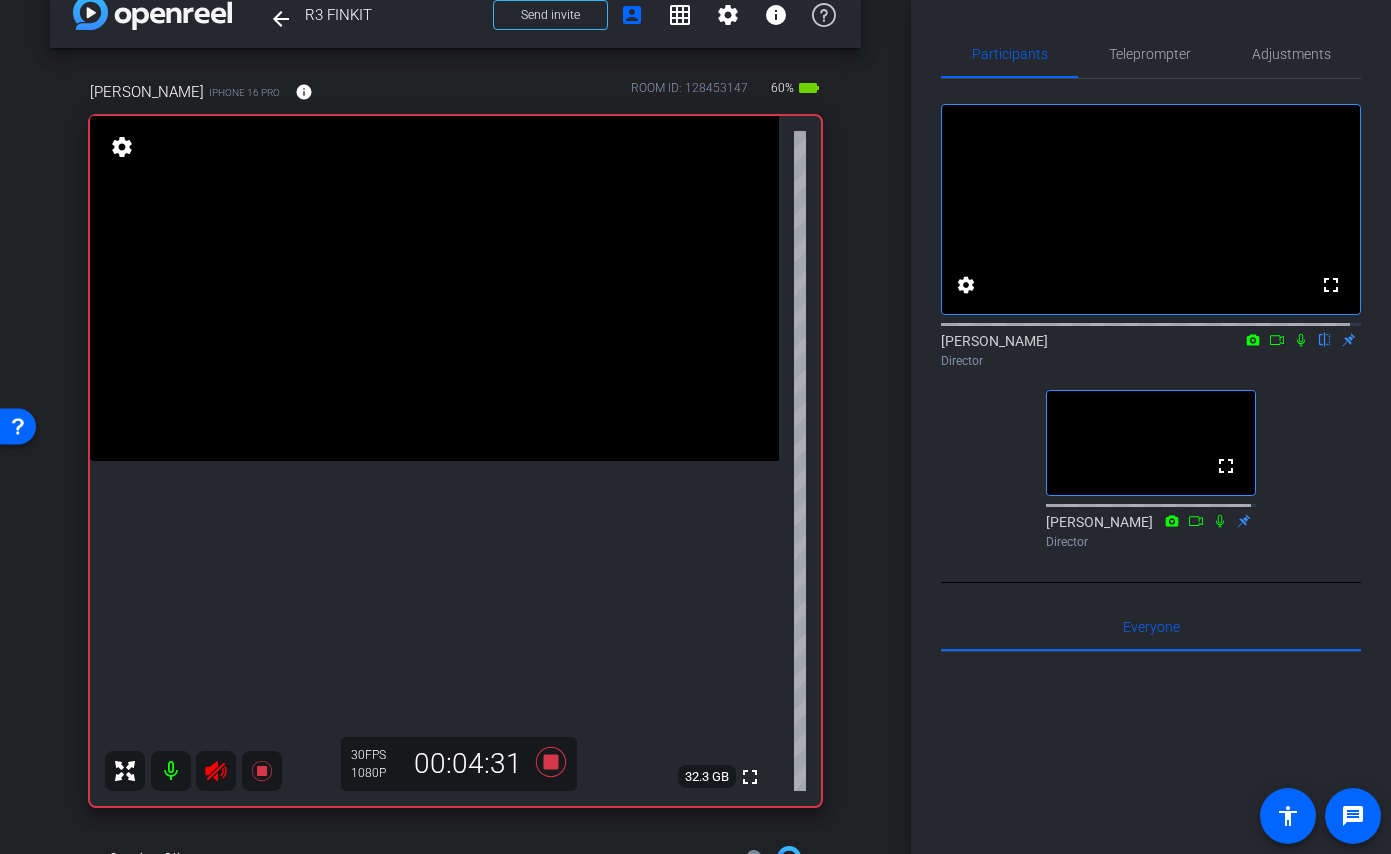 click 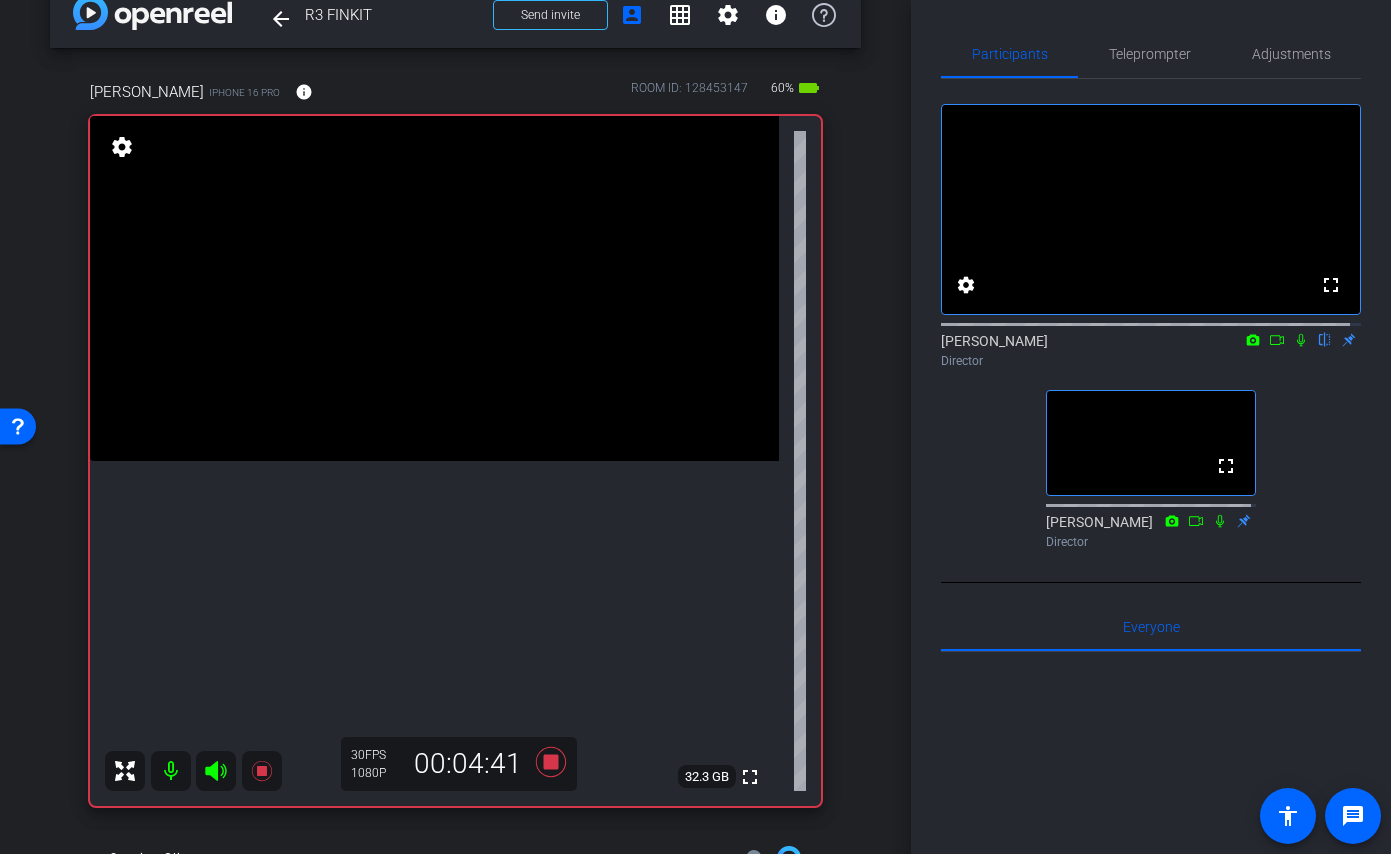 click 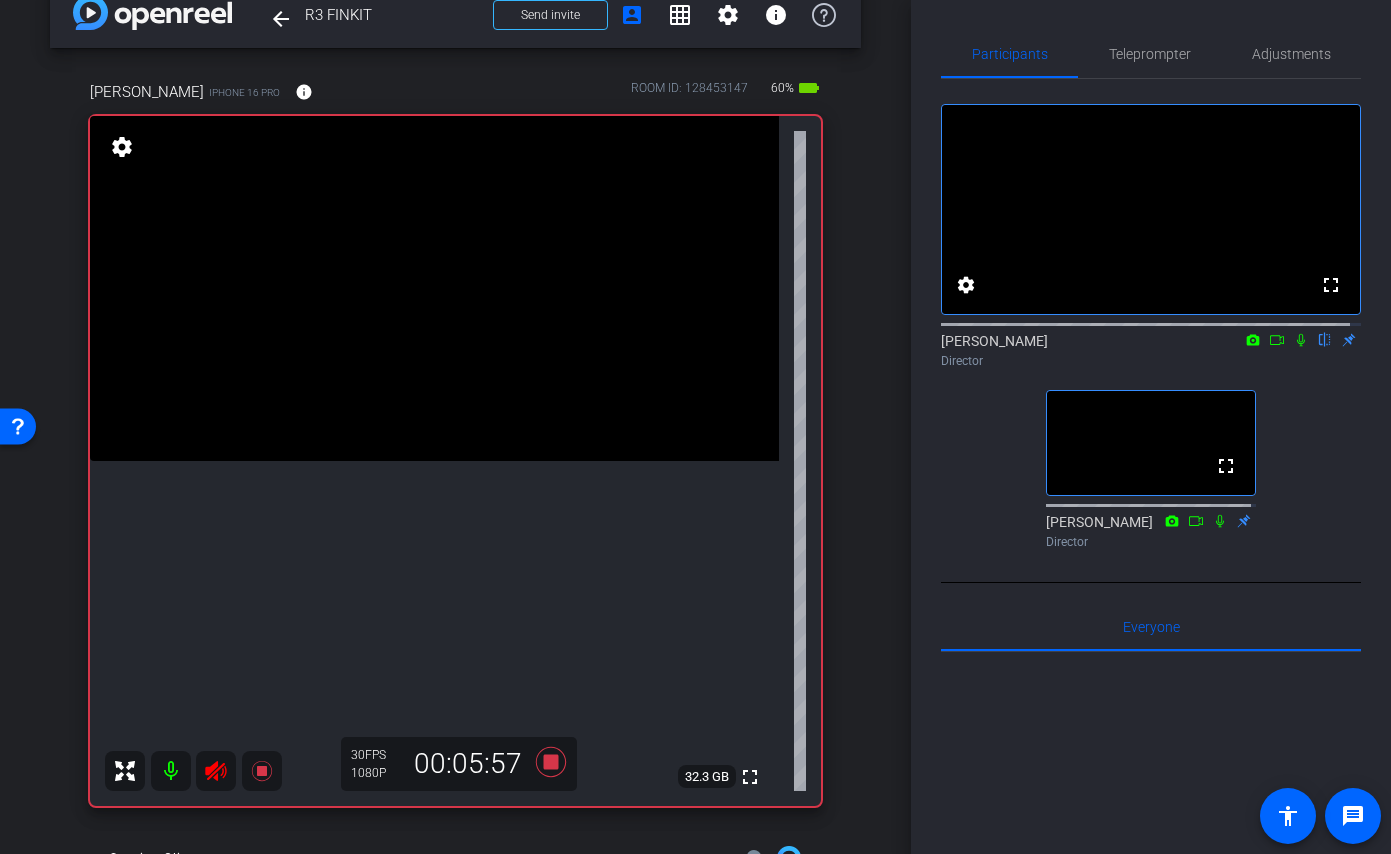 click 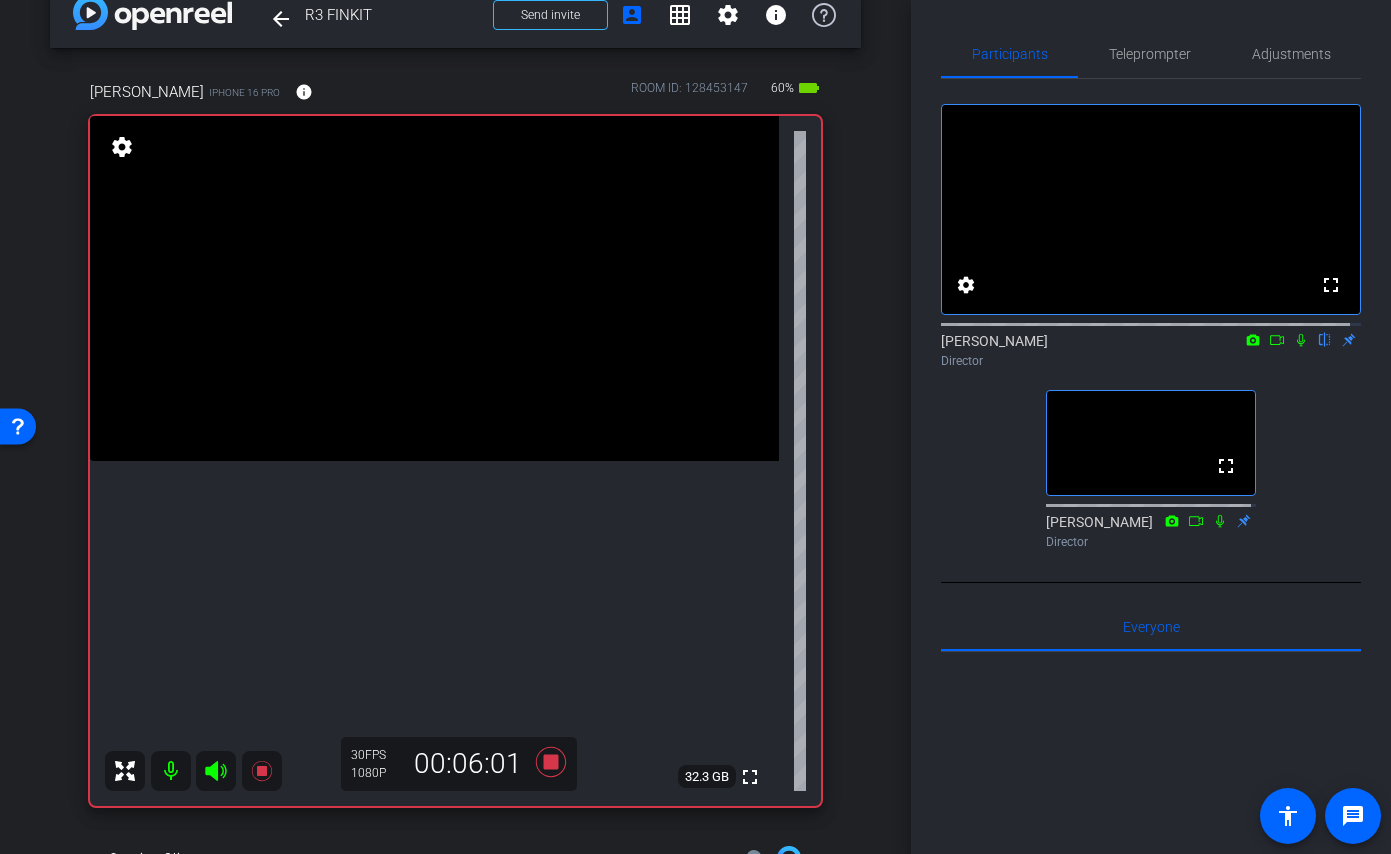 click 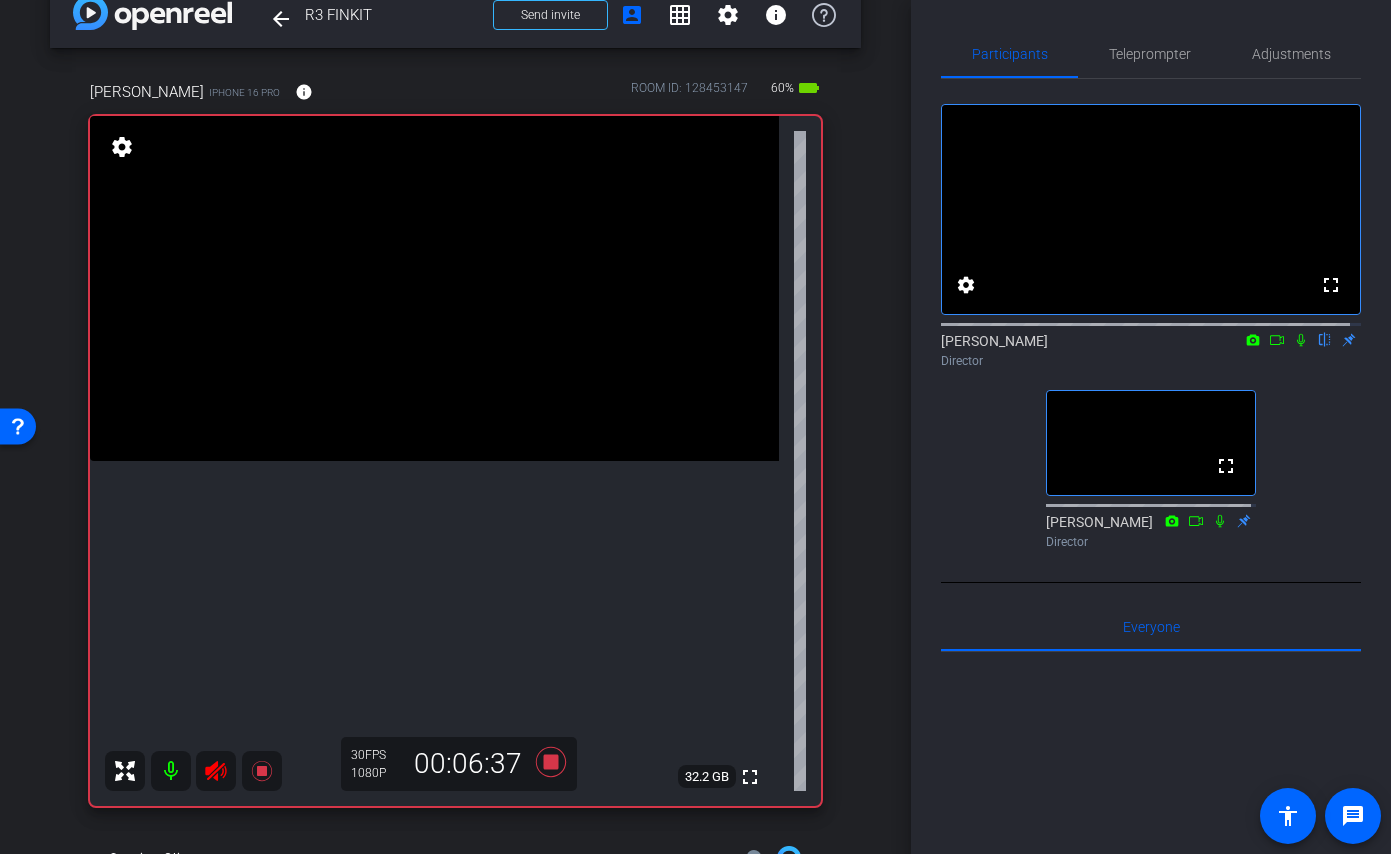 click 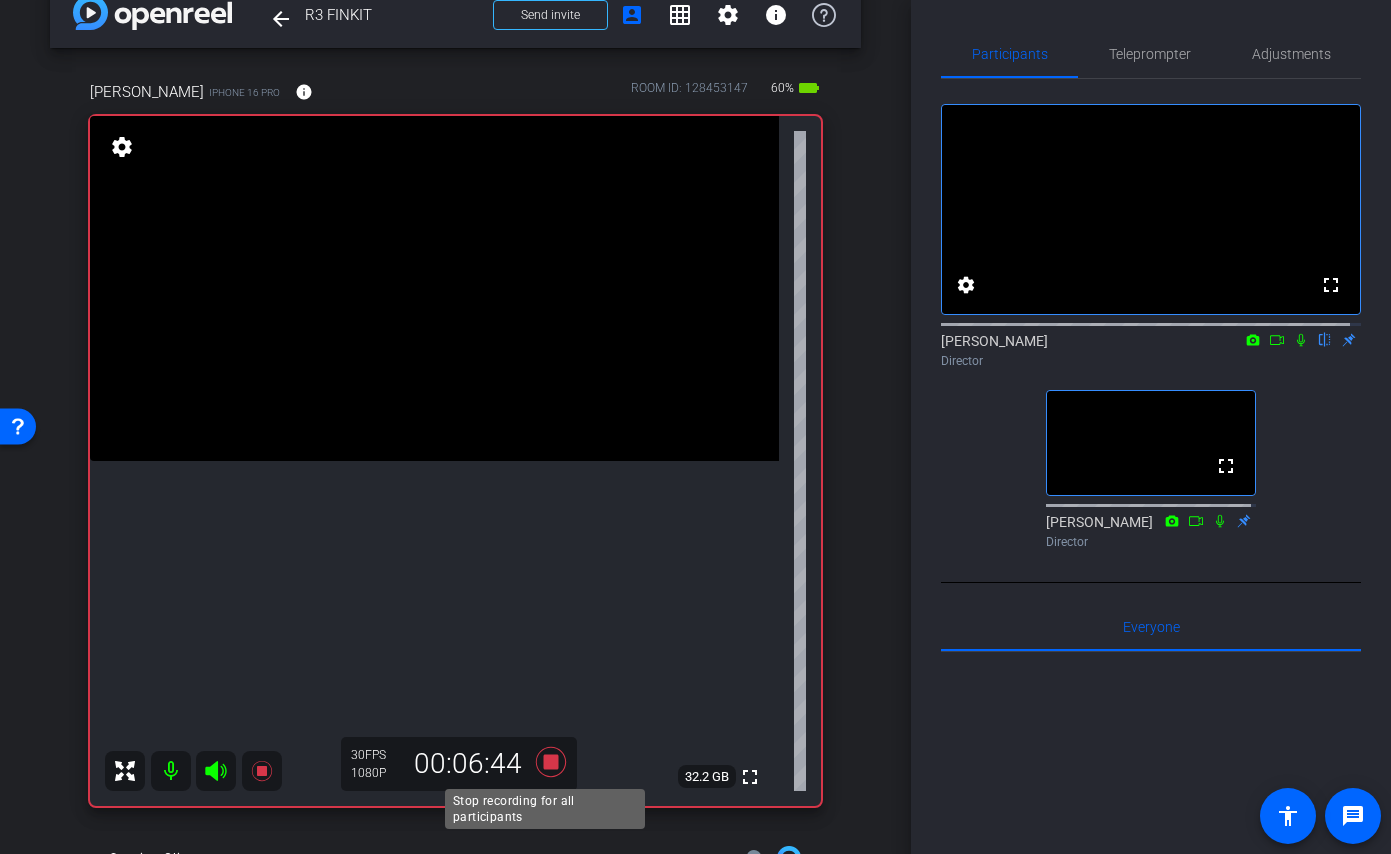 click 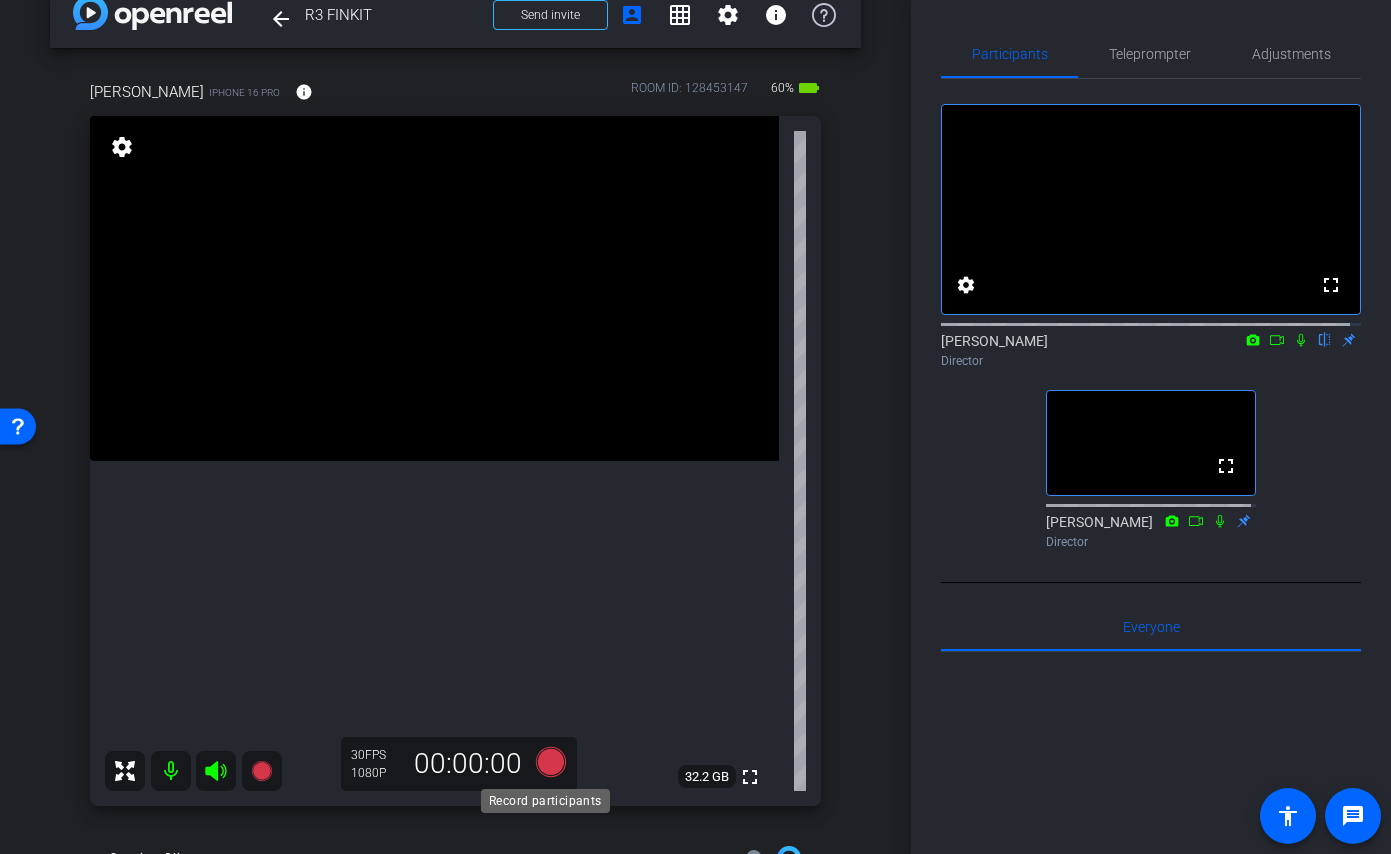 click 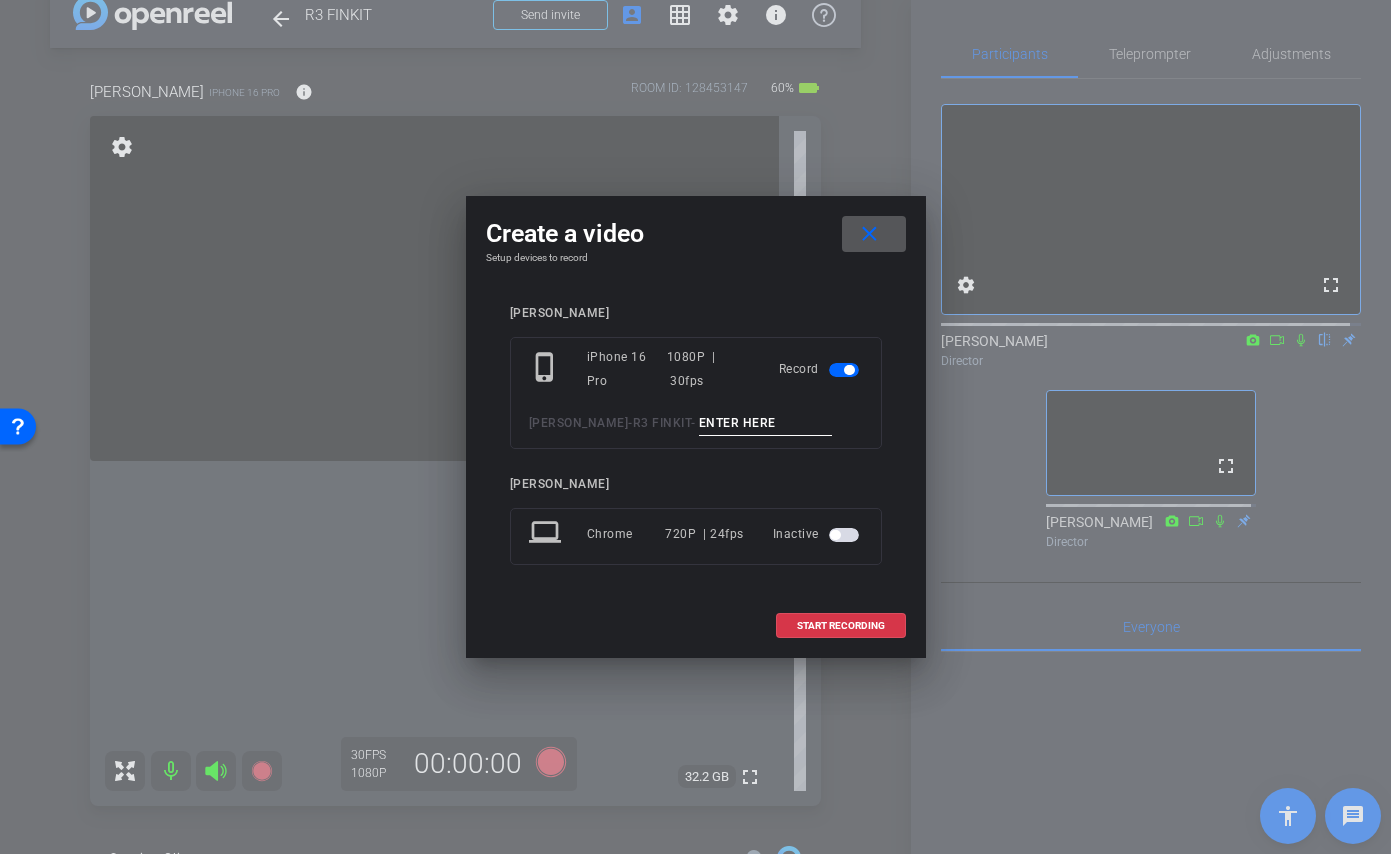 click at bounding box center (766, 423) 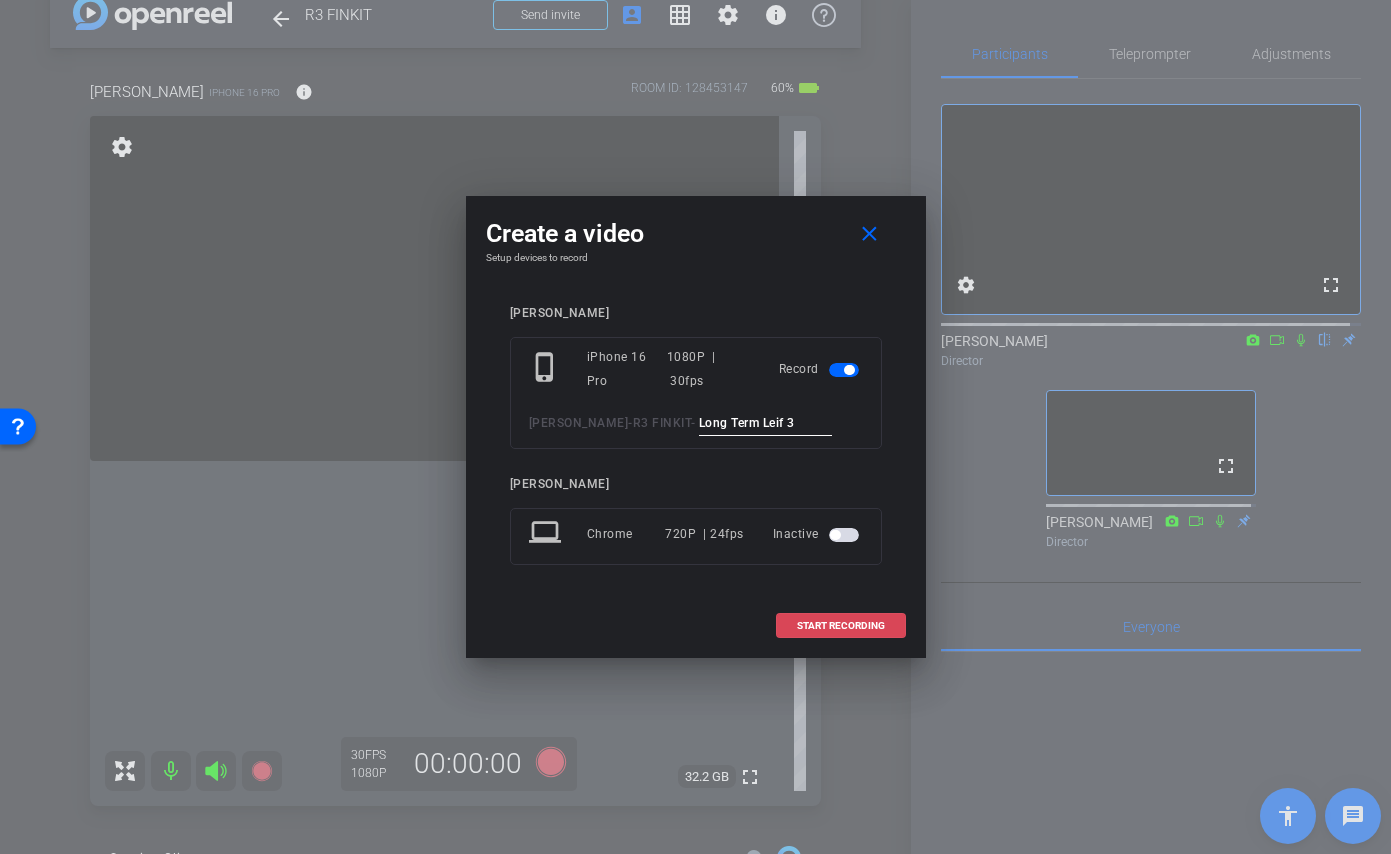 type on "Long Term Leif 3" 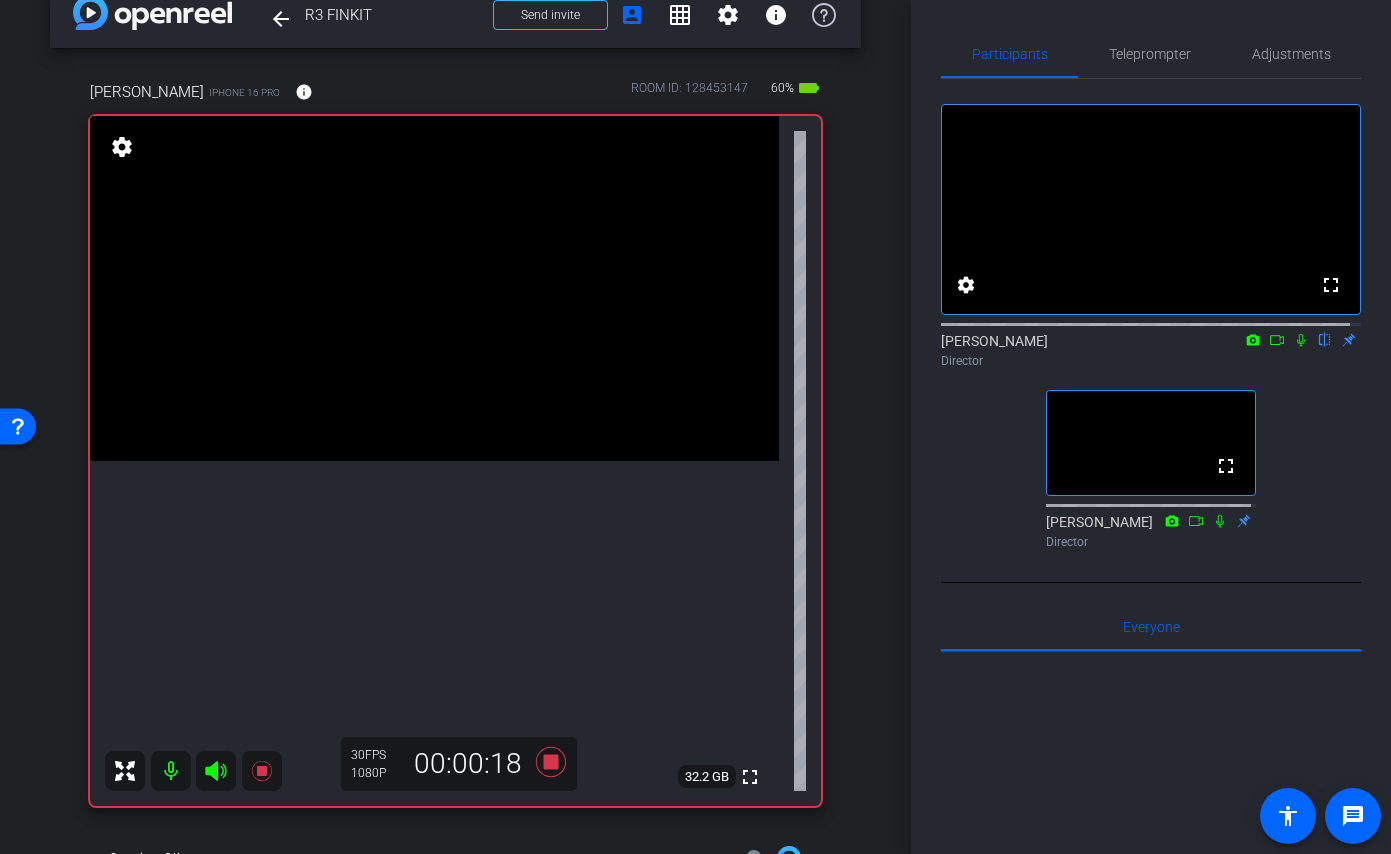 click 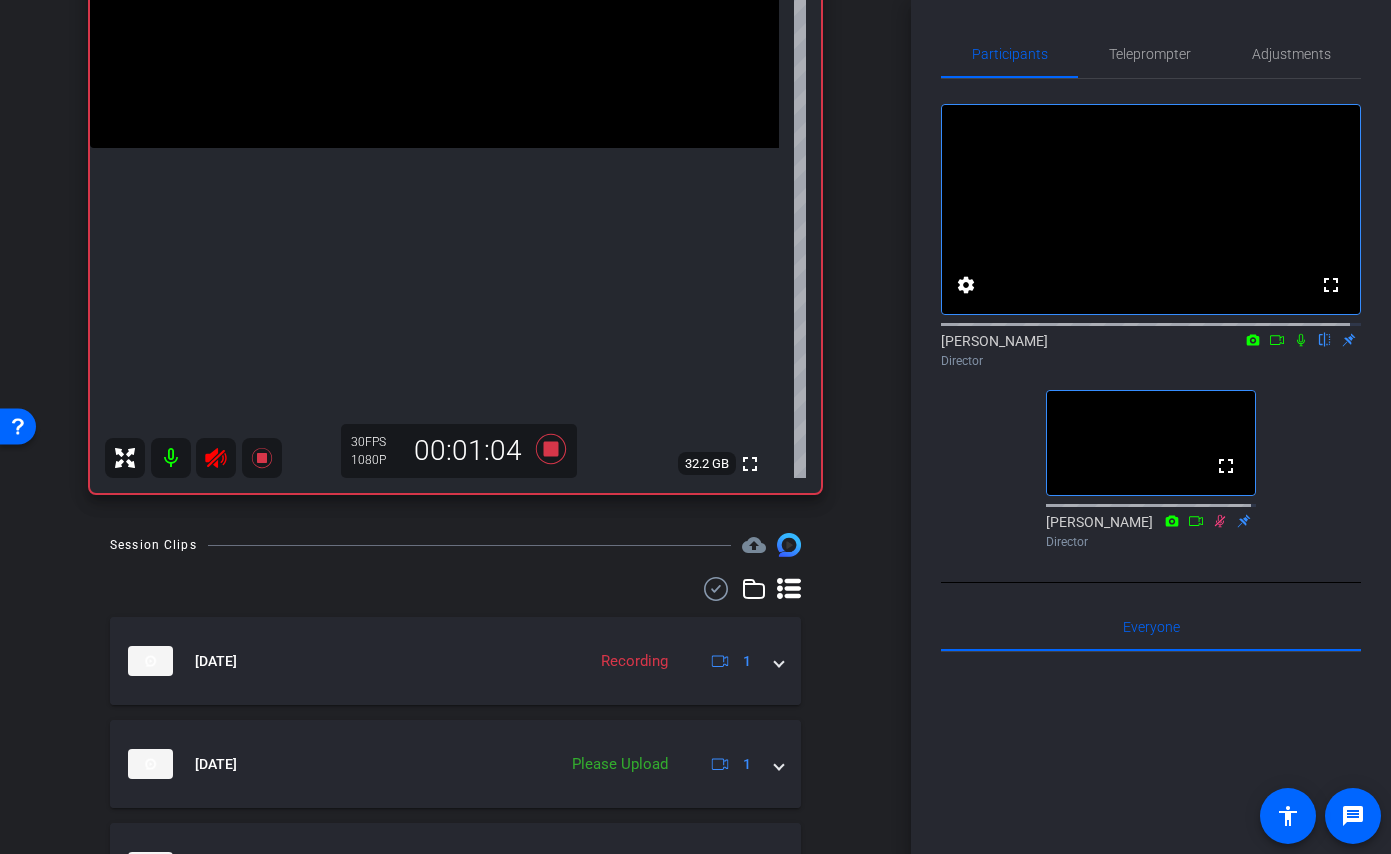 scroll, scrollTop: 582, scrollLeft: 0, axis: vertical 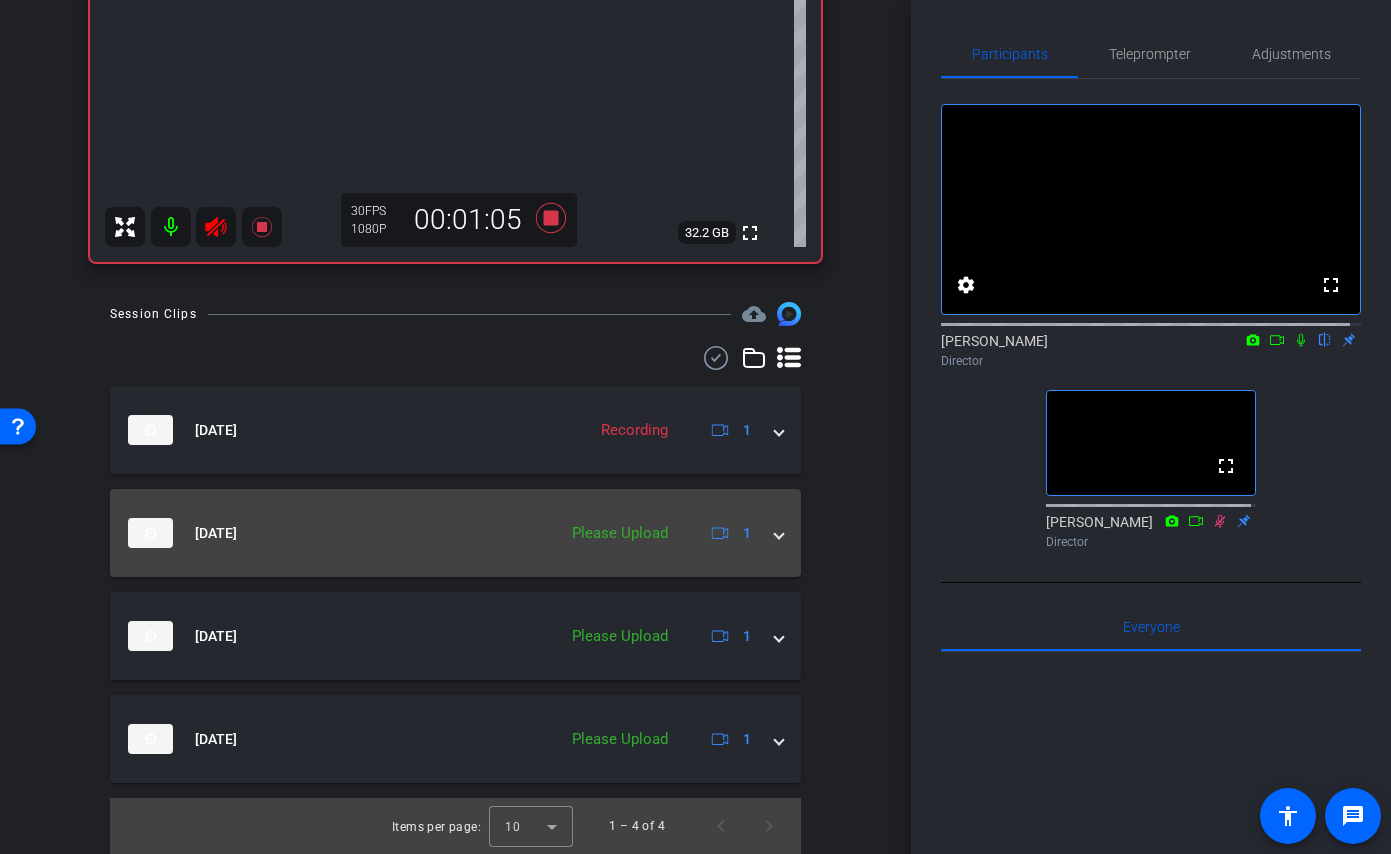 click on "Jul 10, 2025  Please Upload
1" at bounding box center (455, 533) 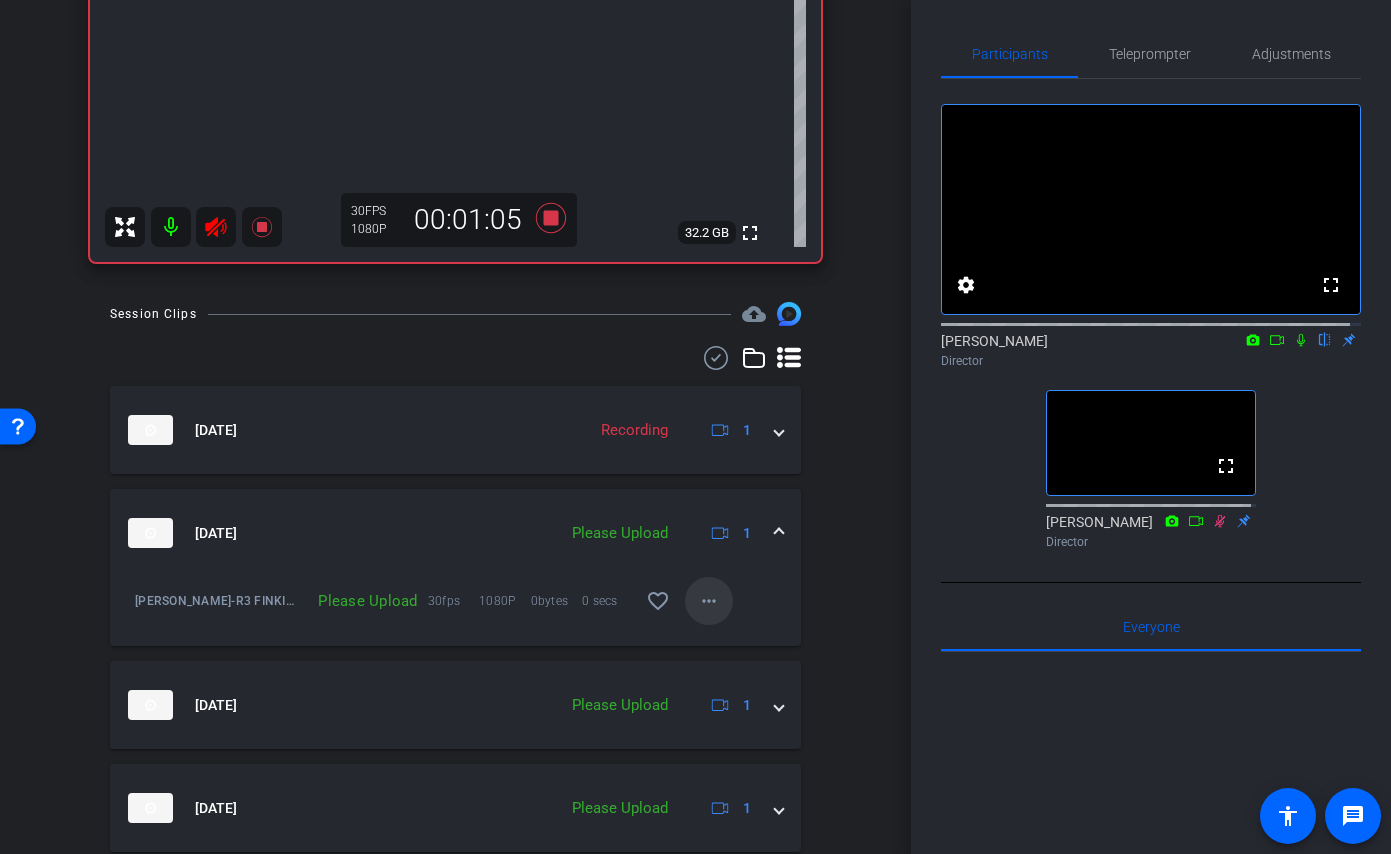 click on "more_horiz" at bounding box center (709, 601) 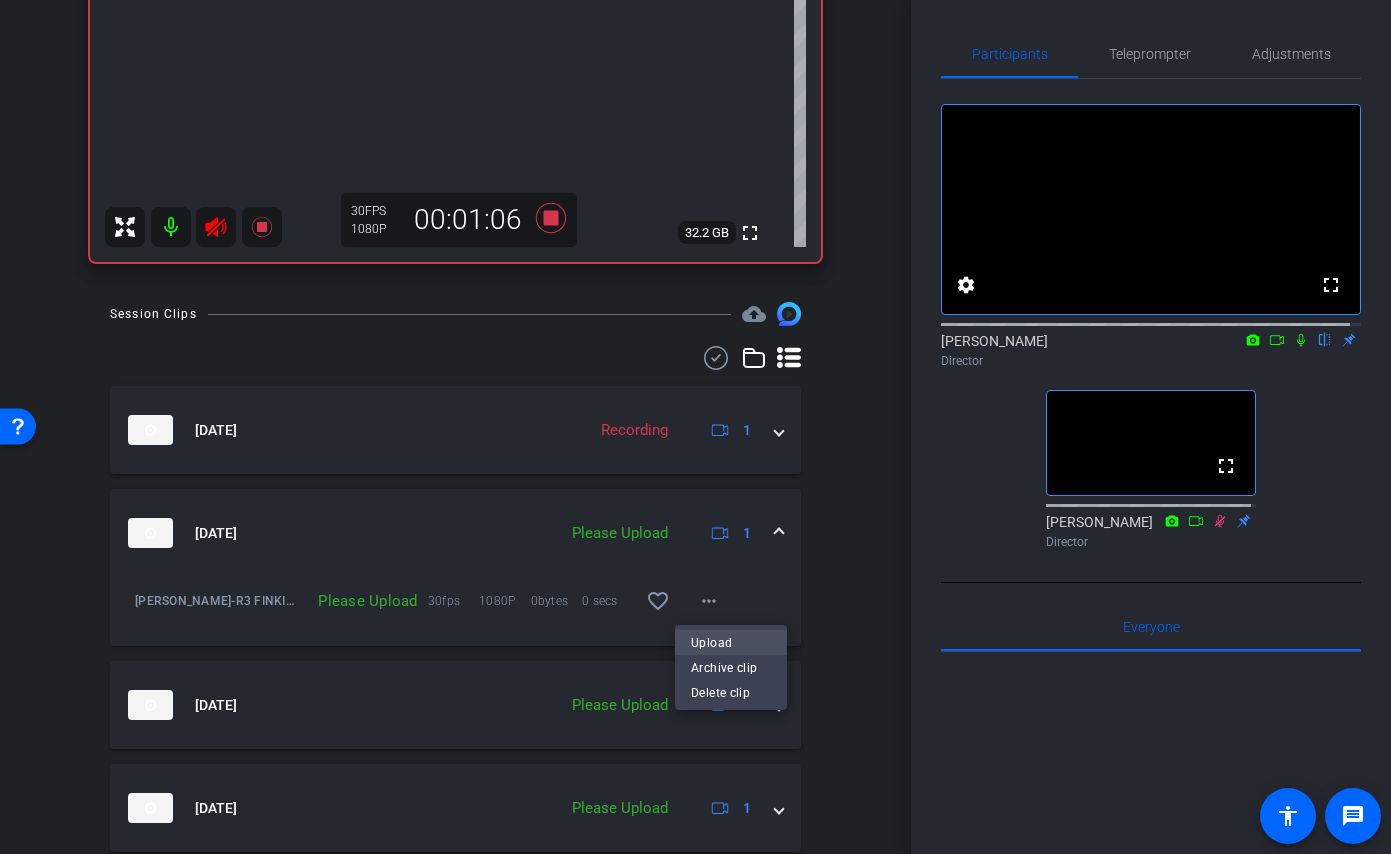 click on "Upload" at bounding box center [731, 643] 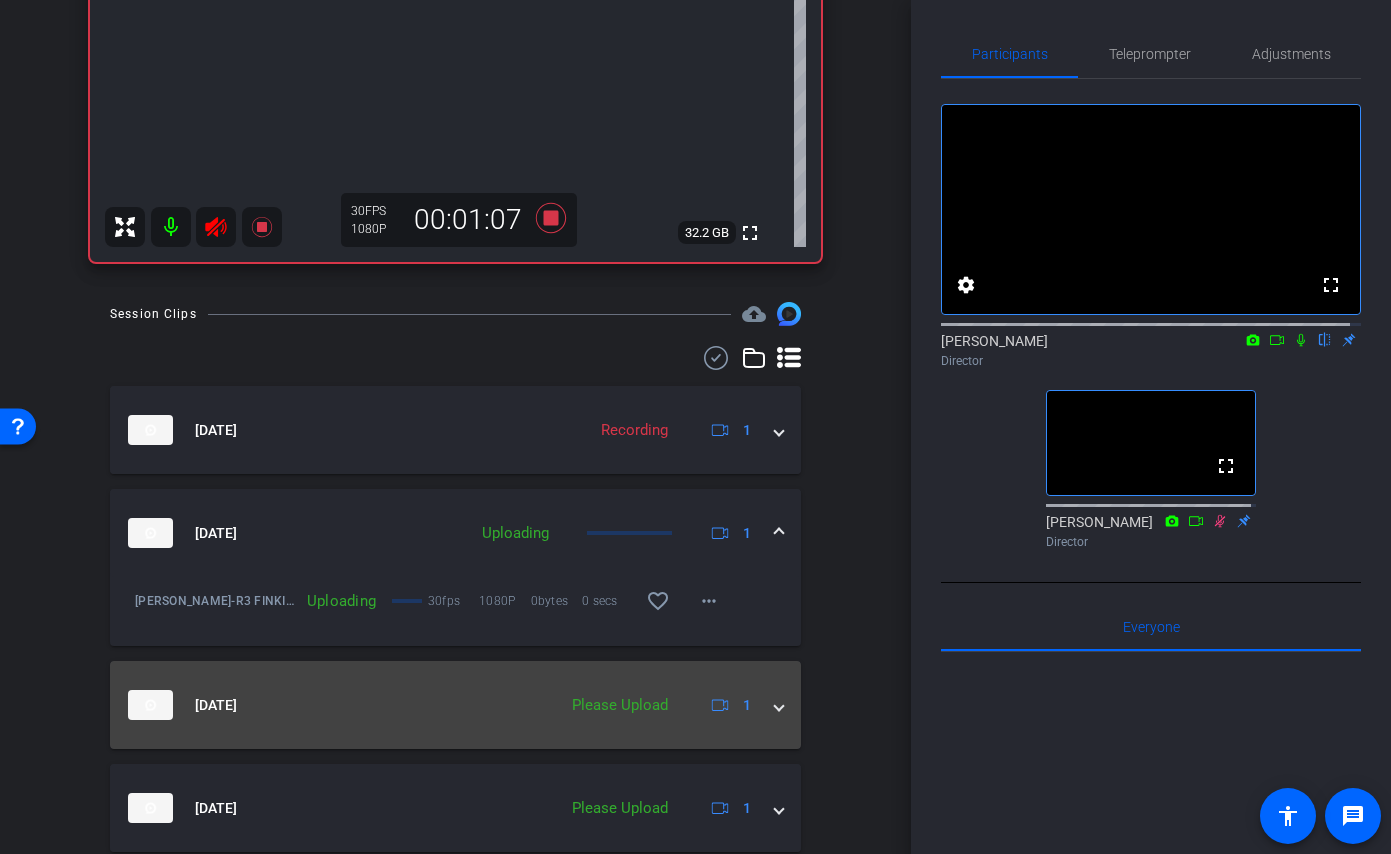 click on "Jul 10, 2025  Please Upload
1" at bounding box center [455, 705] 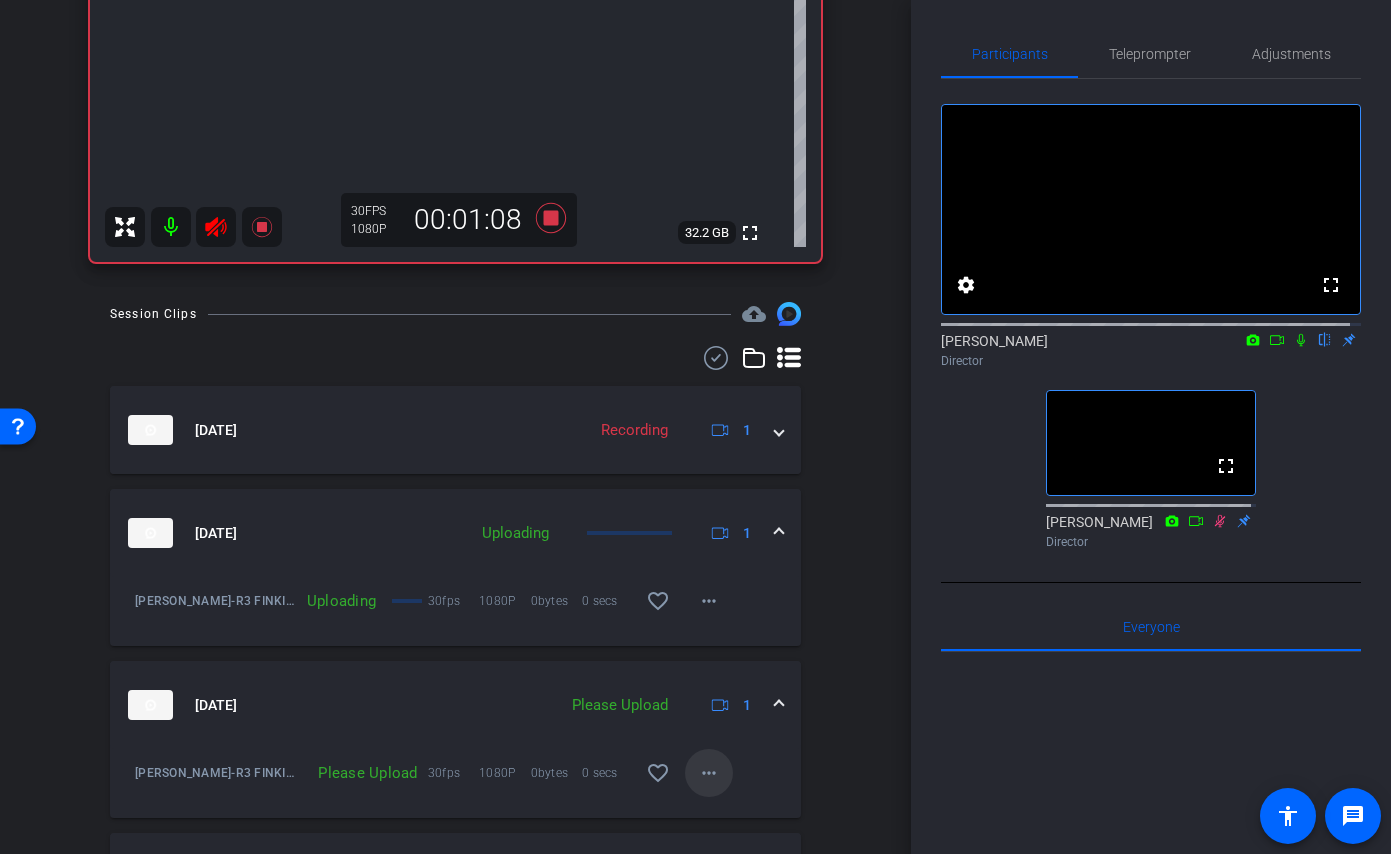 click on "more_horiz" at bounding box center (709, 773) 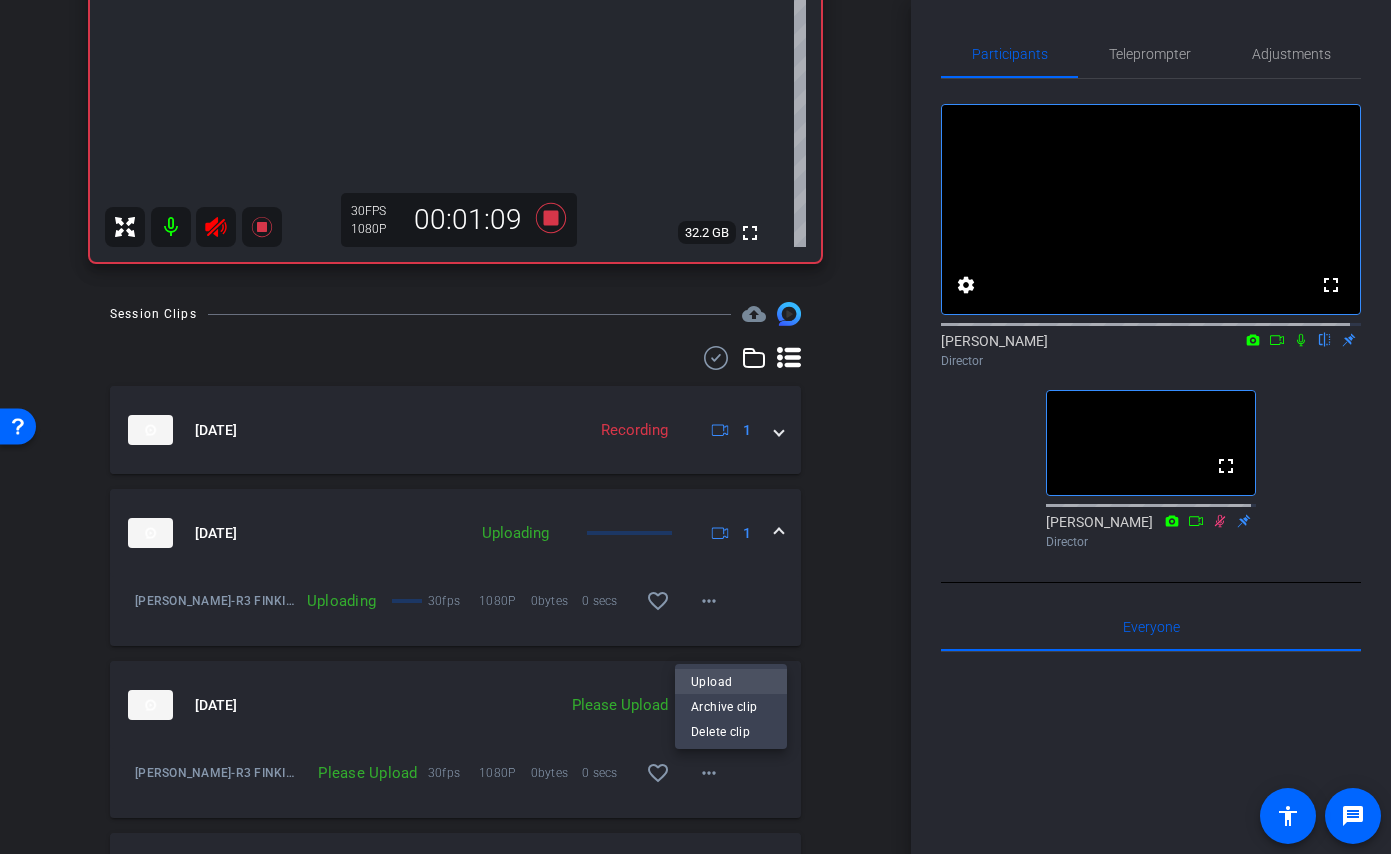 click on "Upload" at bounding box center [731, 682] 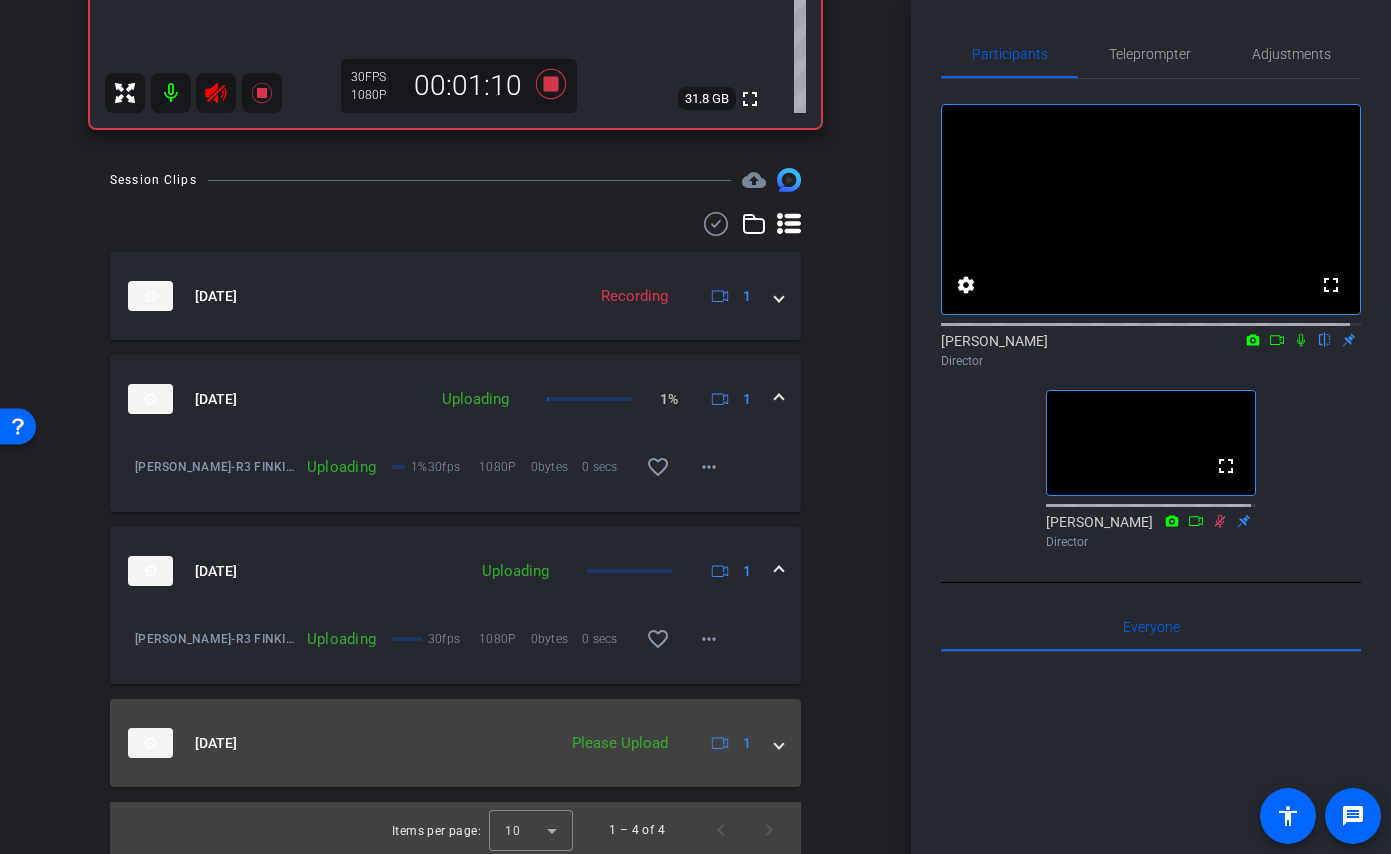 scroll, scrollTop: 720, scrollLeft: 0, axis: vertical 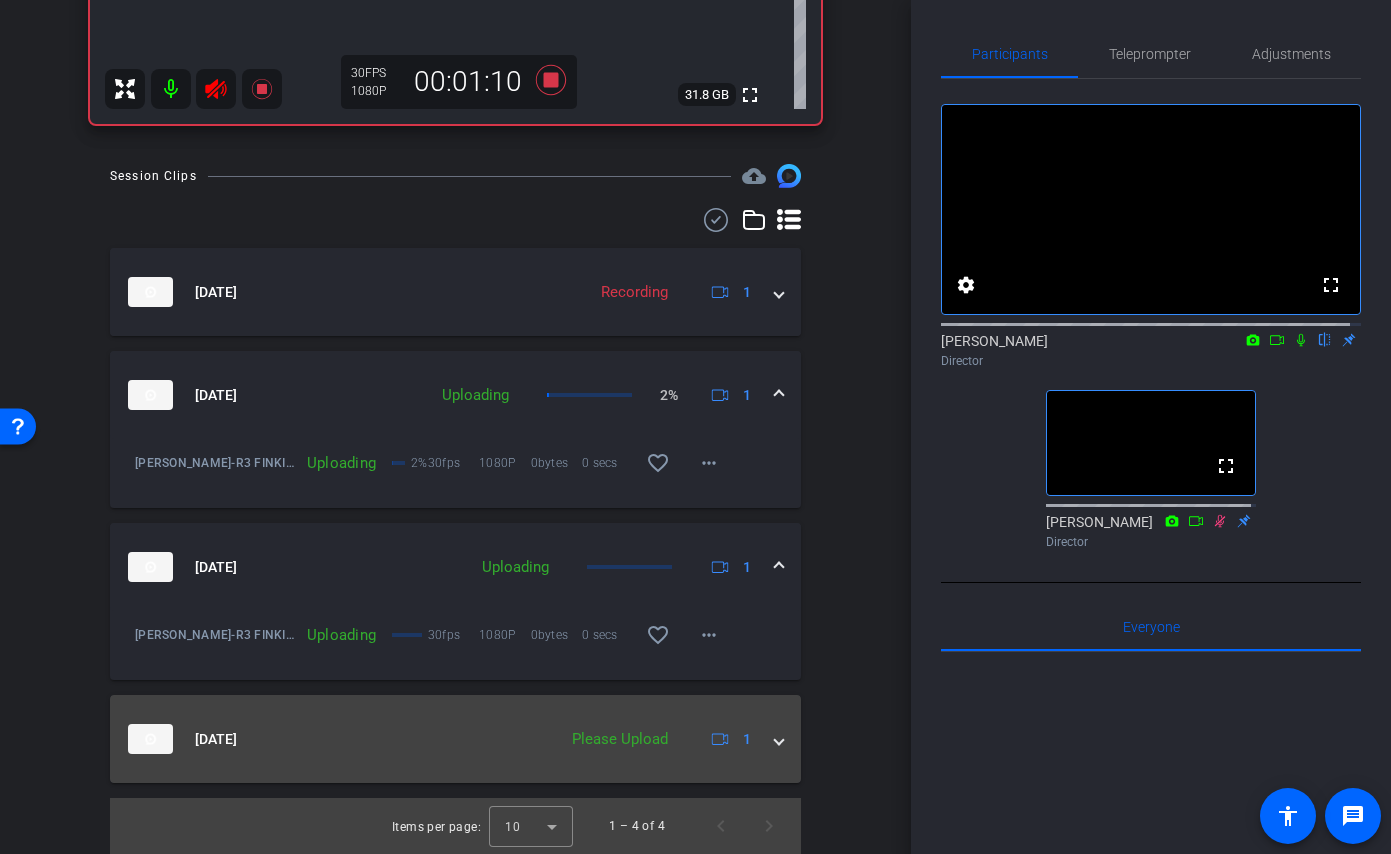 click at bounding box center [779, 739] 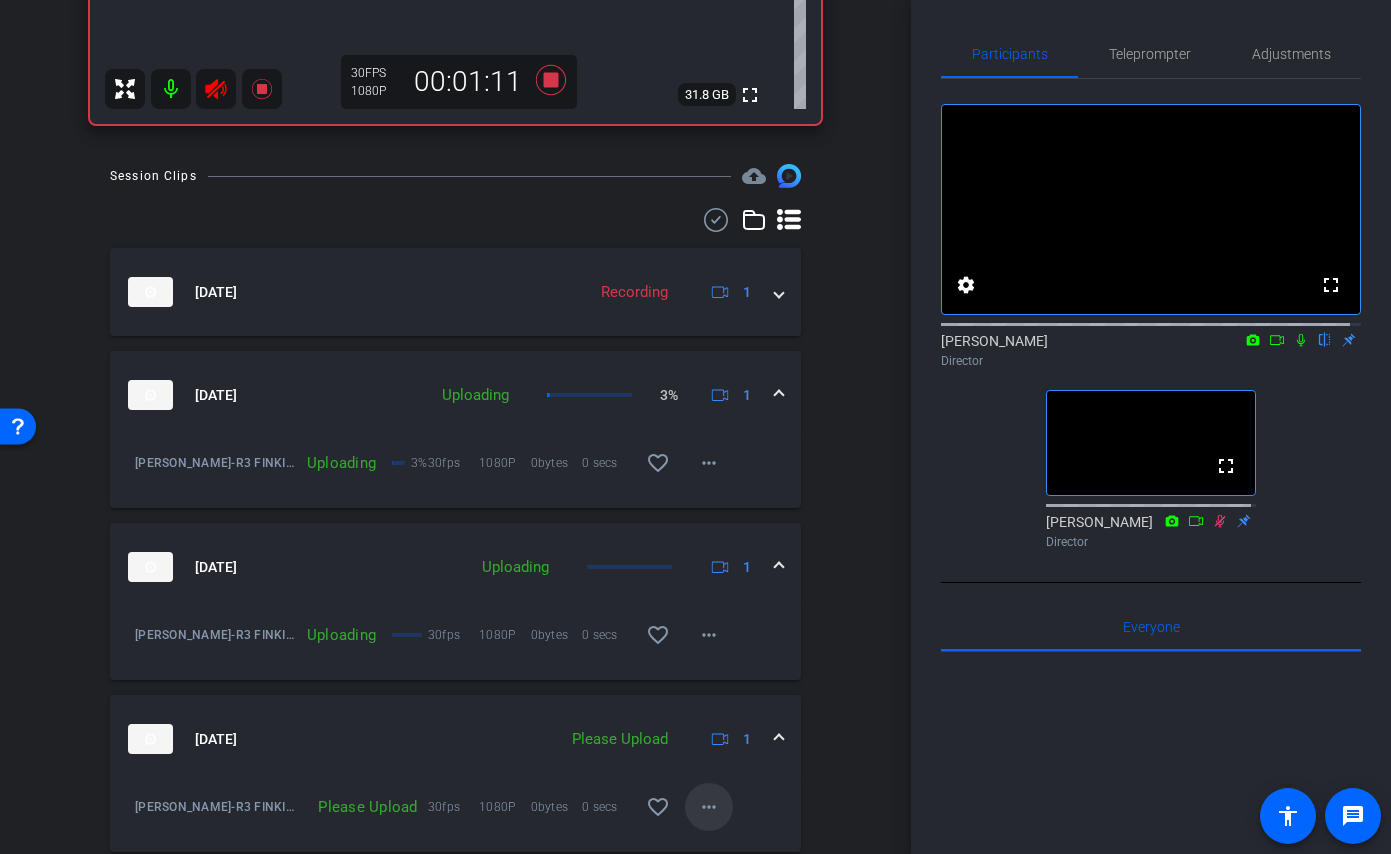 click on "more_horiz" at bounding box center (709, 807) 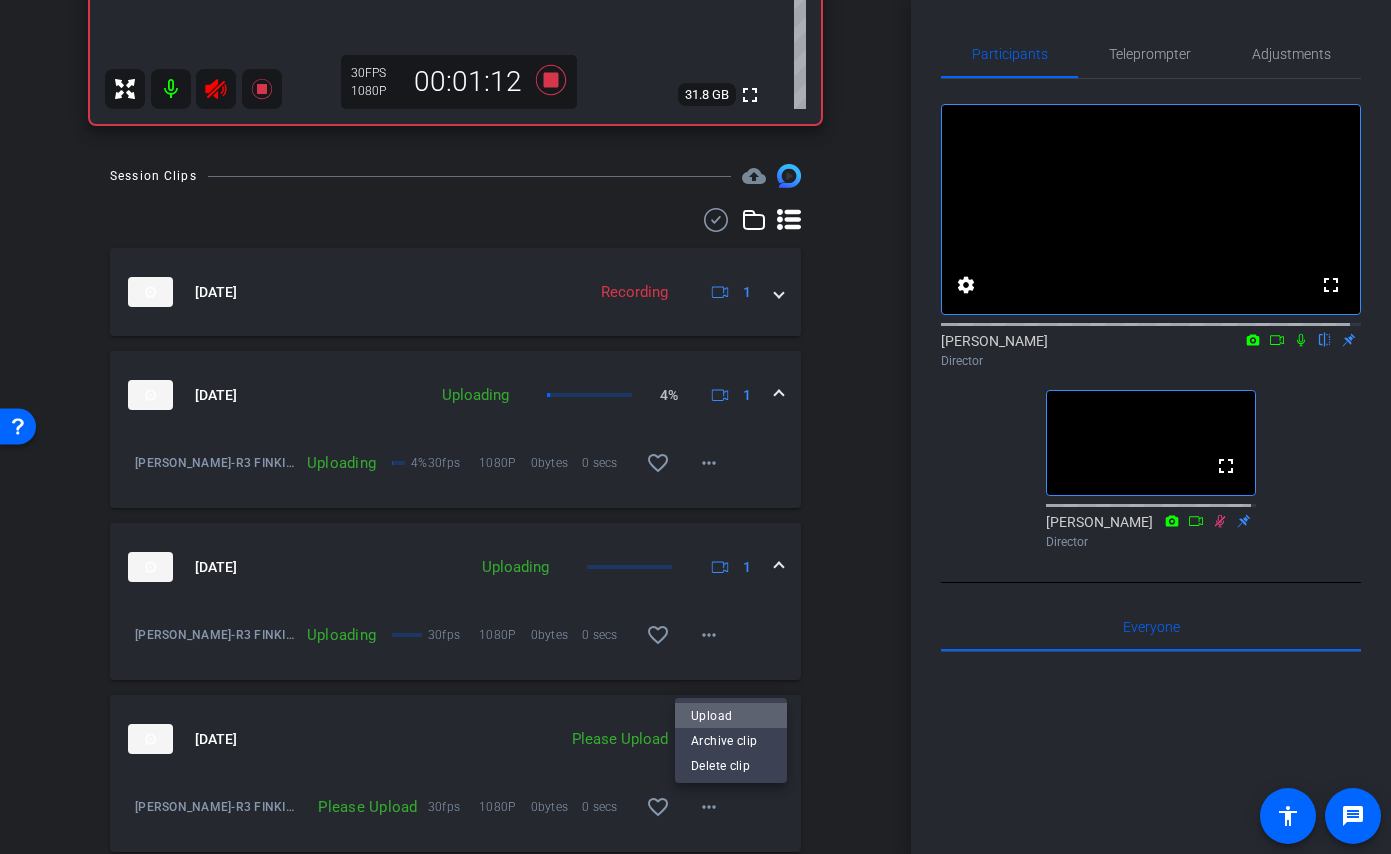 click on "Upload" at bounding box center (731, 716) 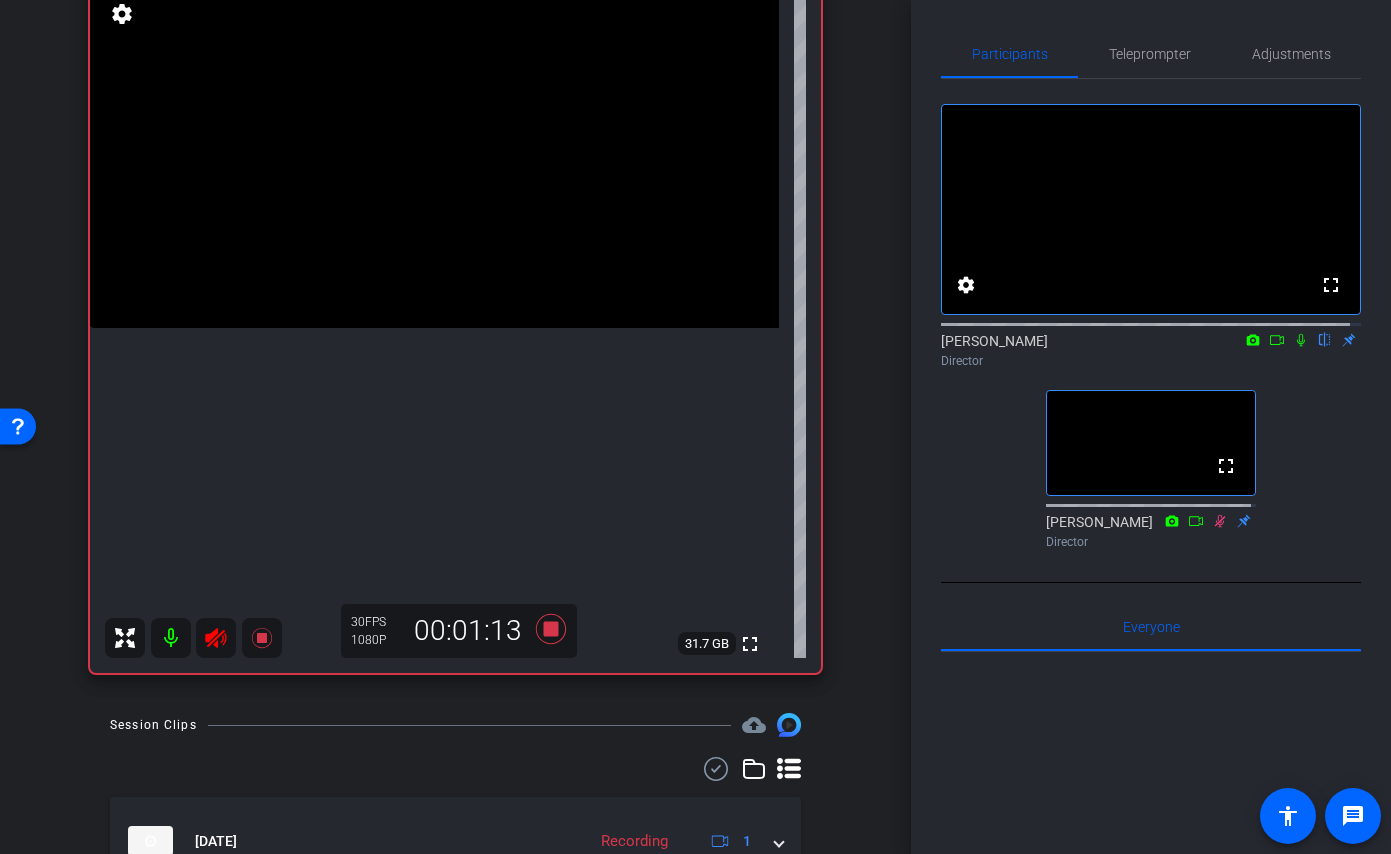 scroll, scrollTop: 61, scrollLeft: 0, axis: vertical 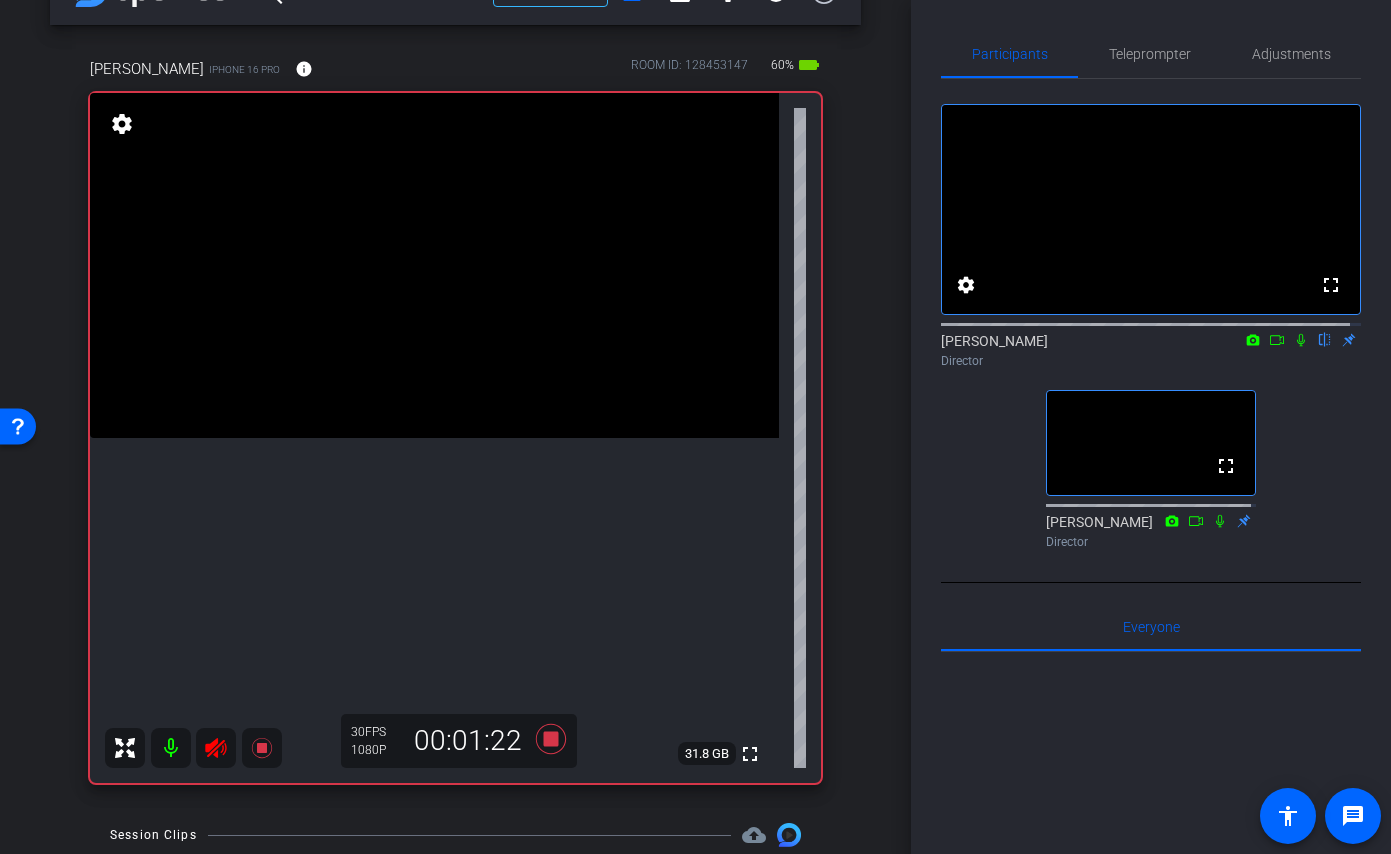 click 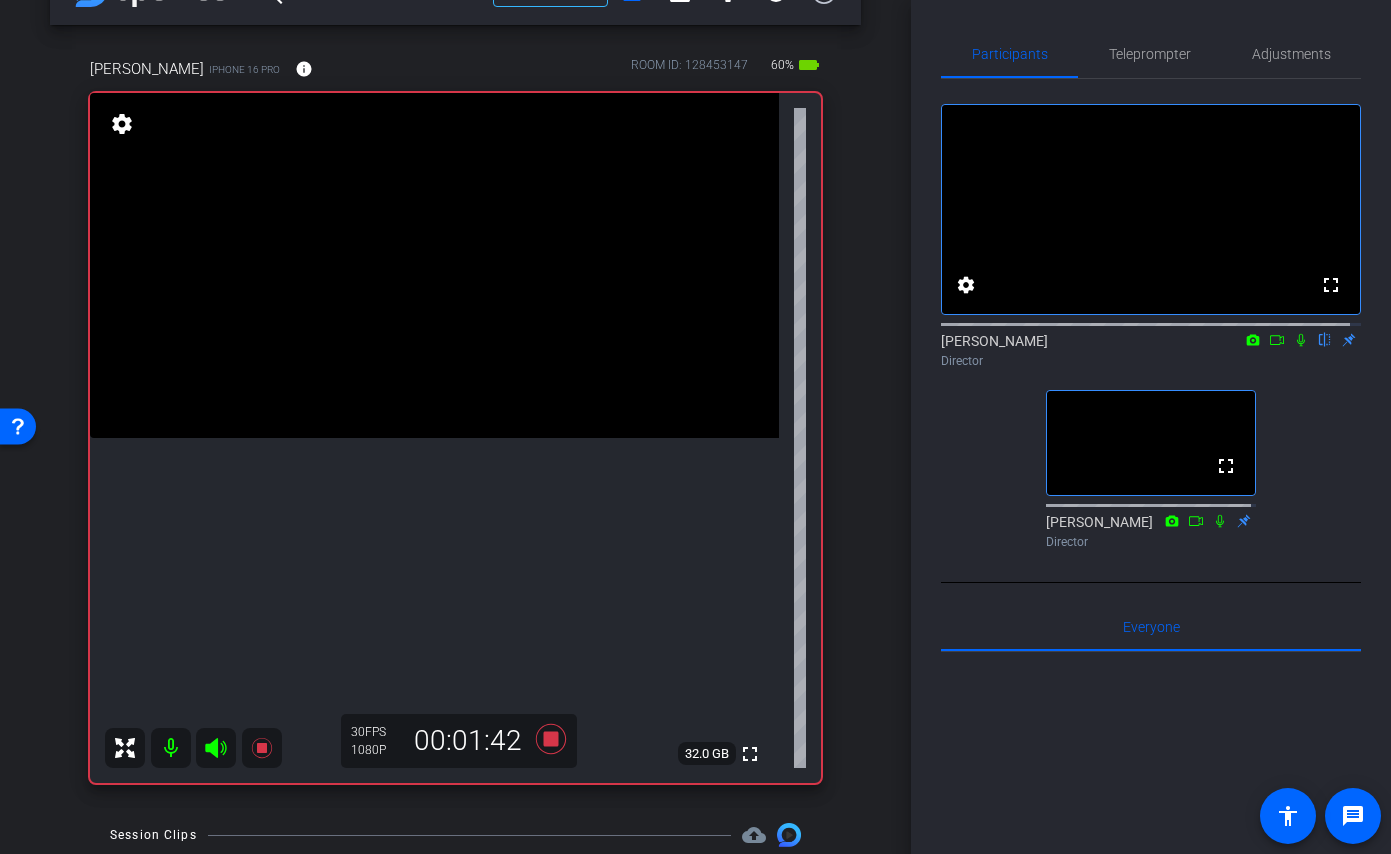click 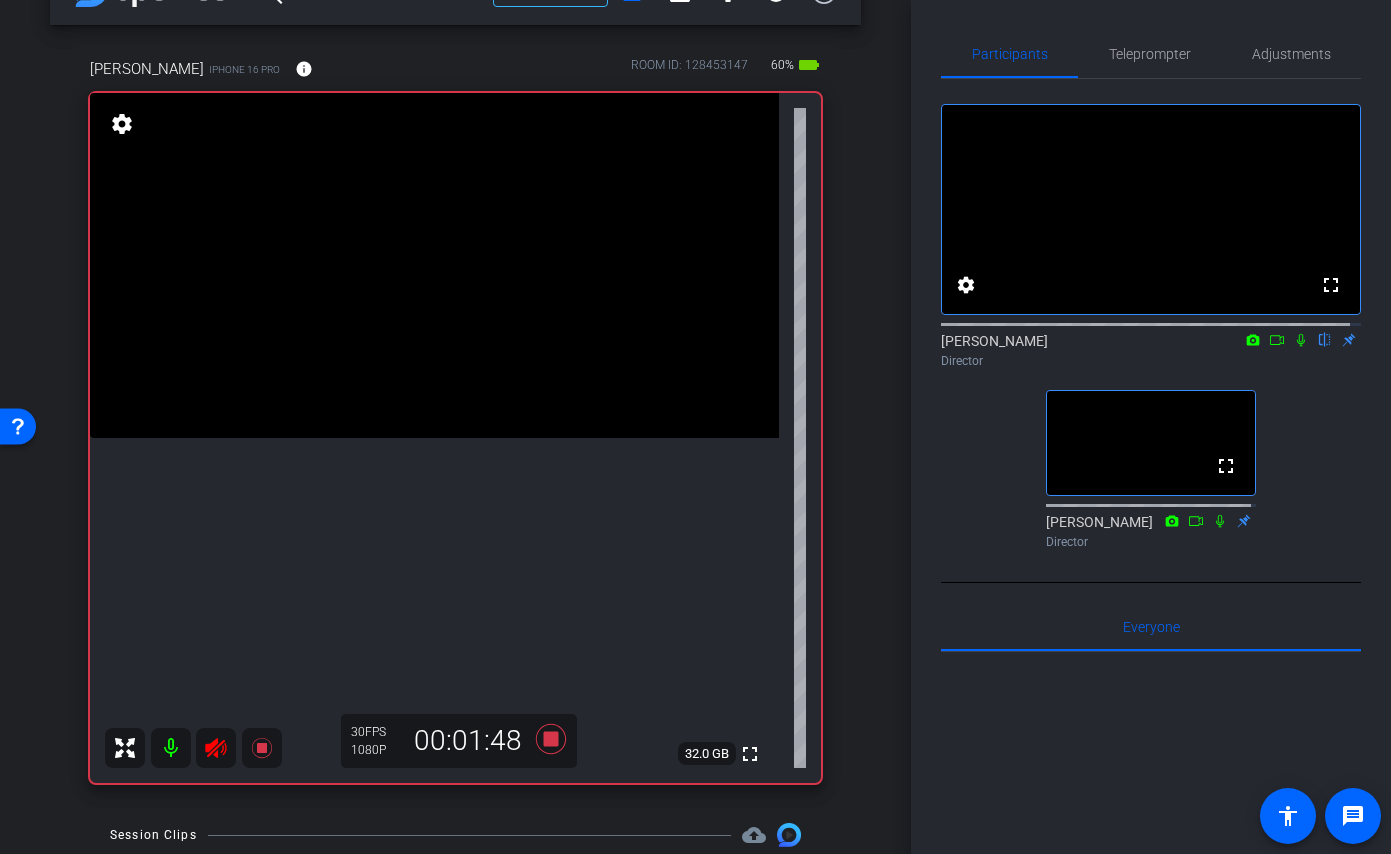 click 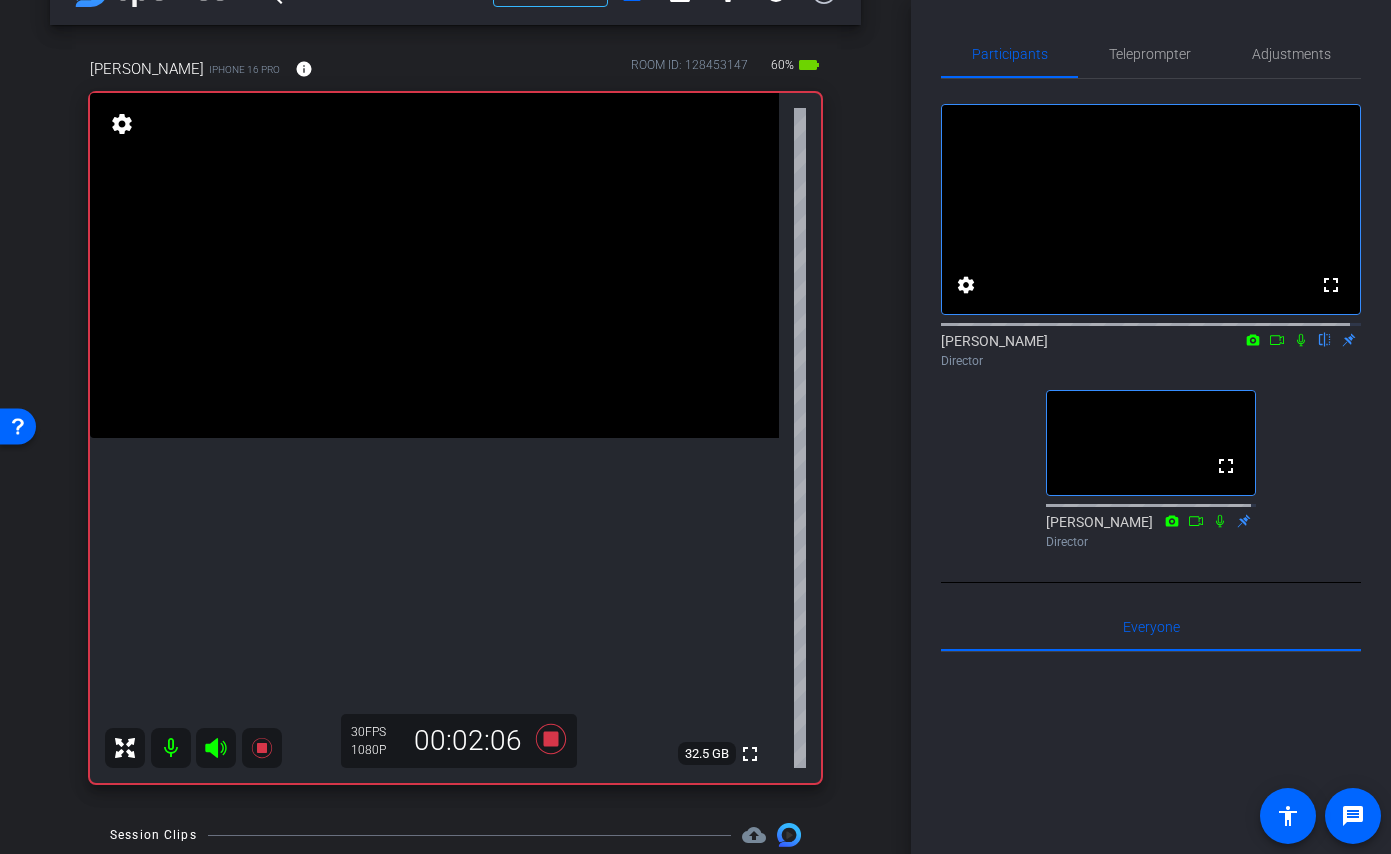 click 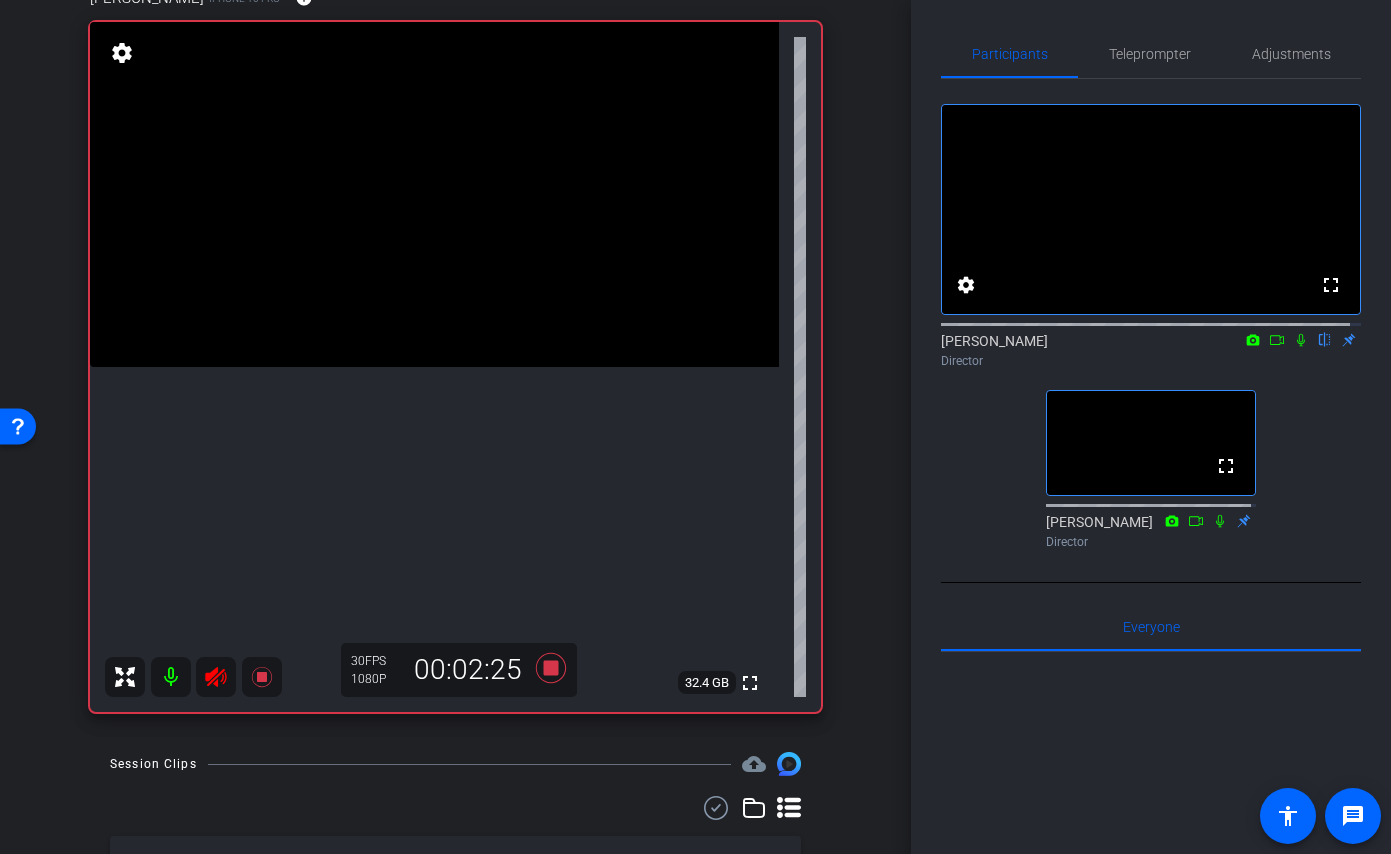 scroll, scrollTop: 131, scrollLeft: 0, axis: vertical 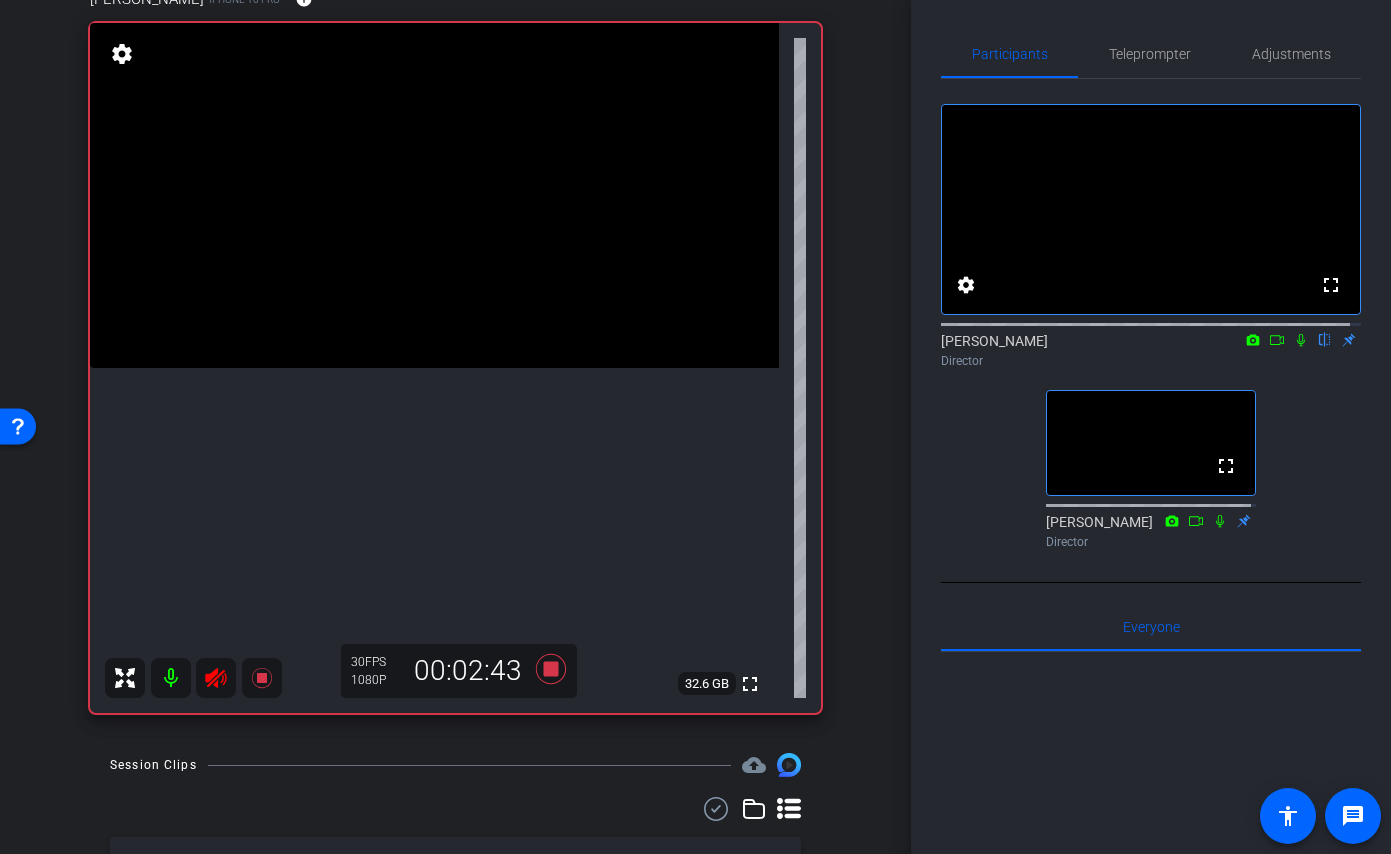 click 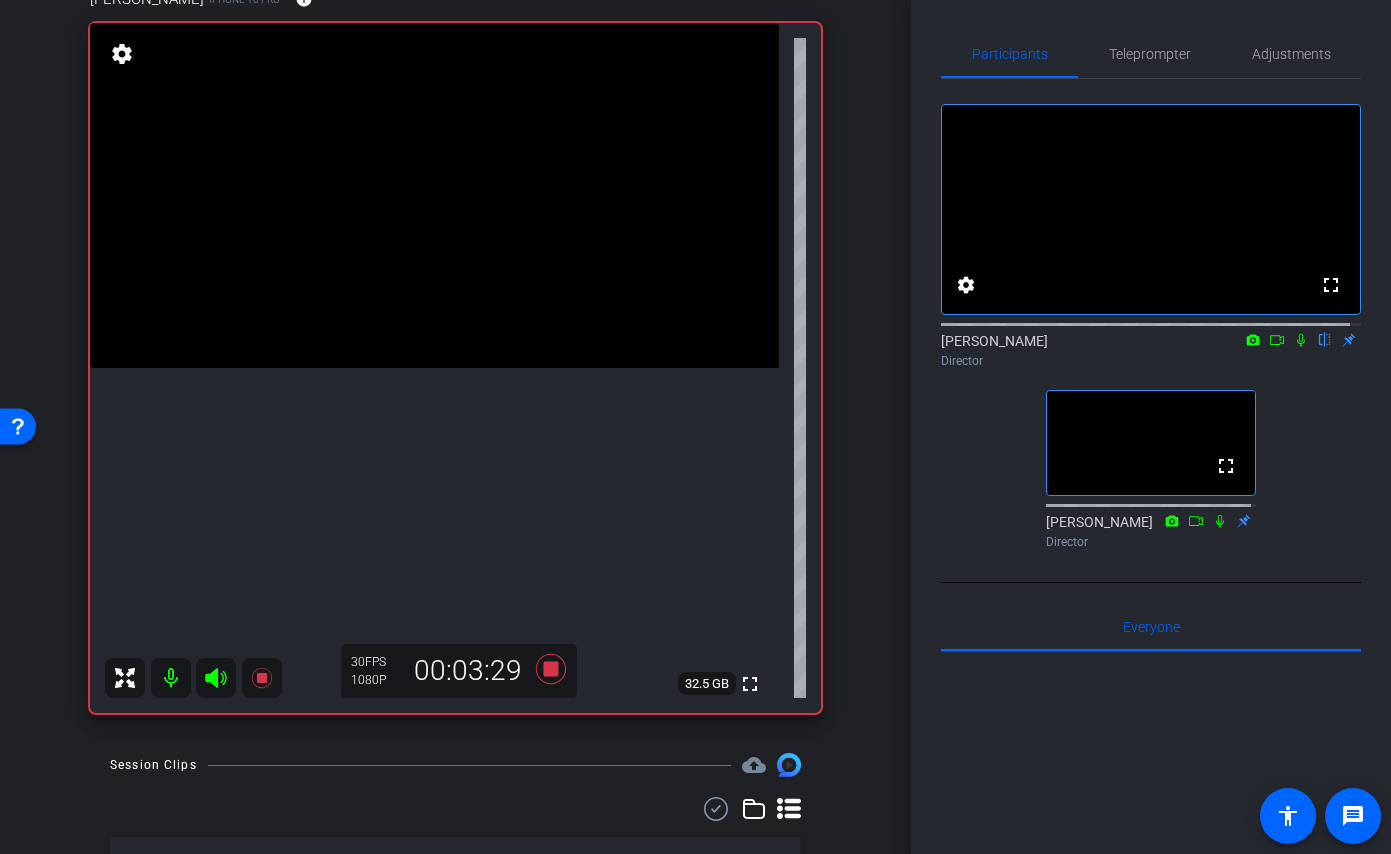 click 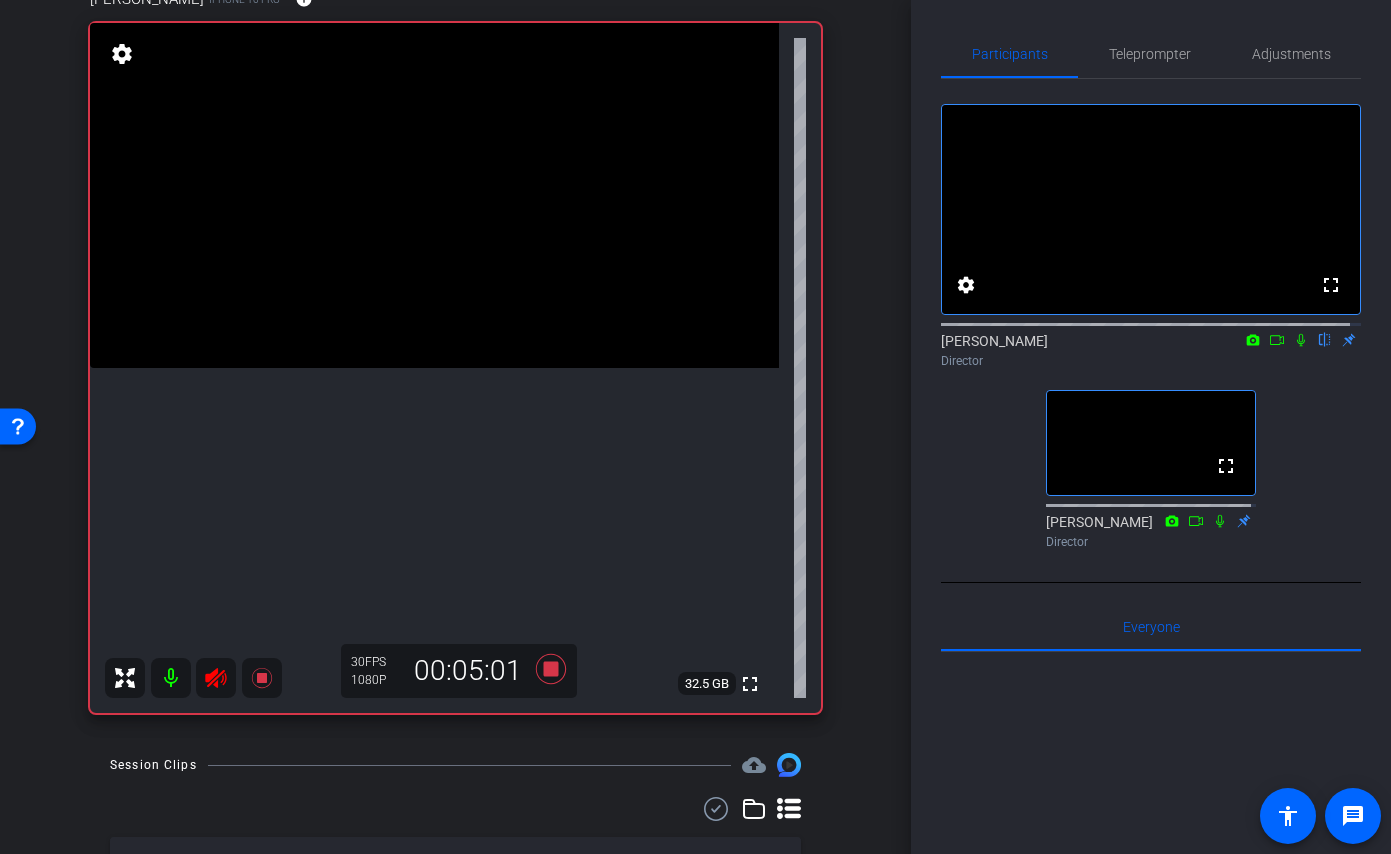 click 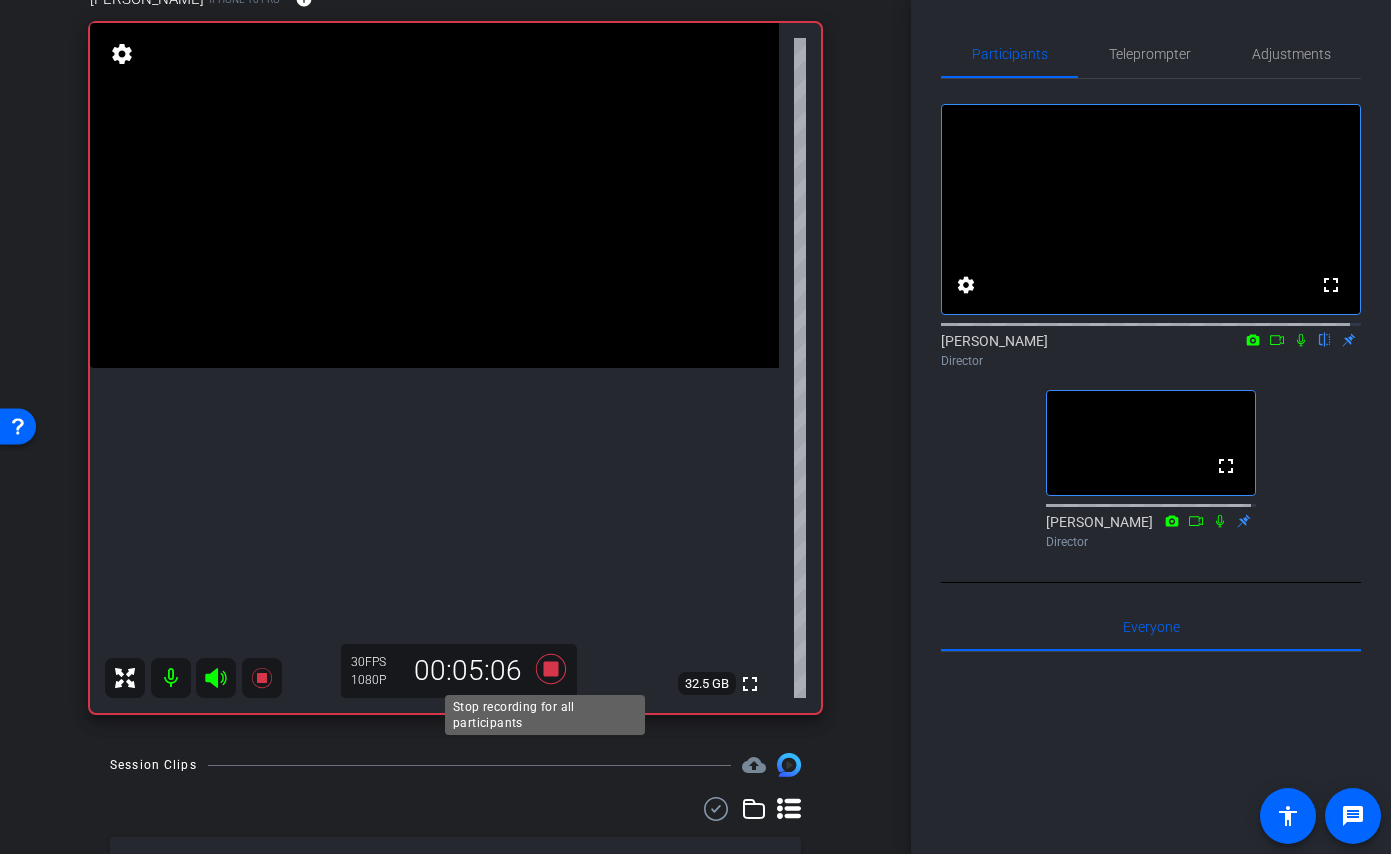 click 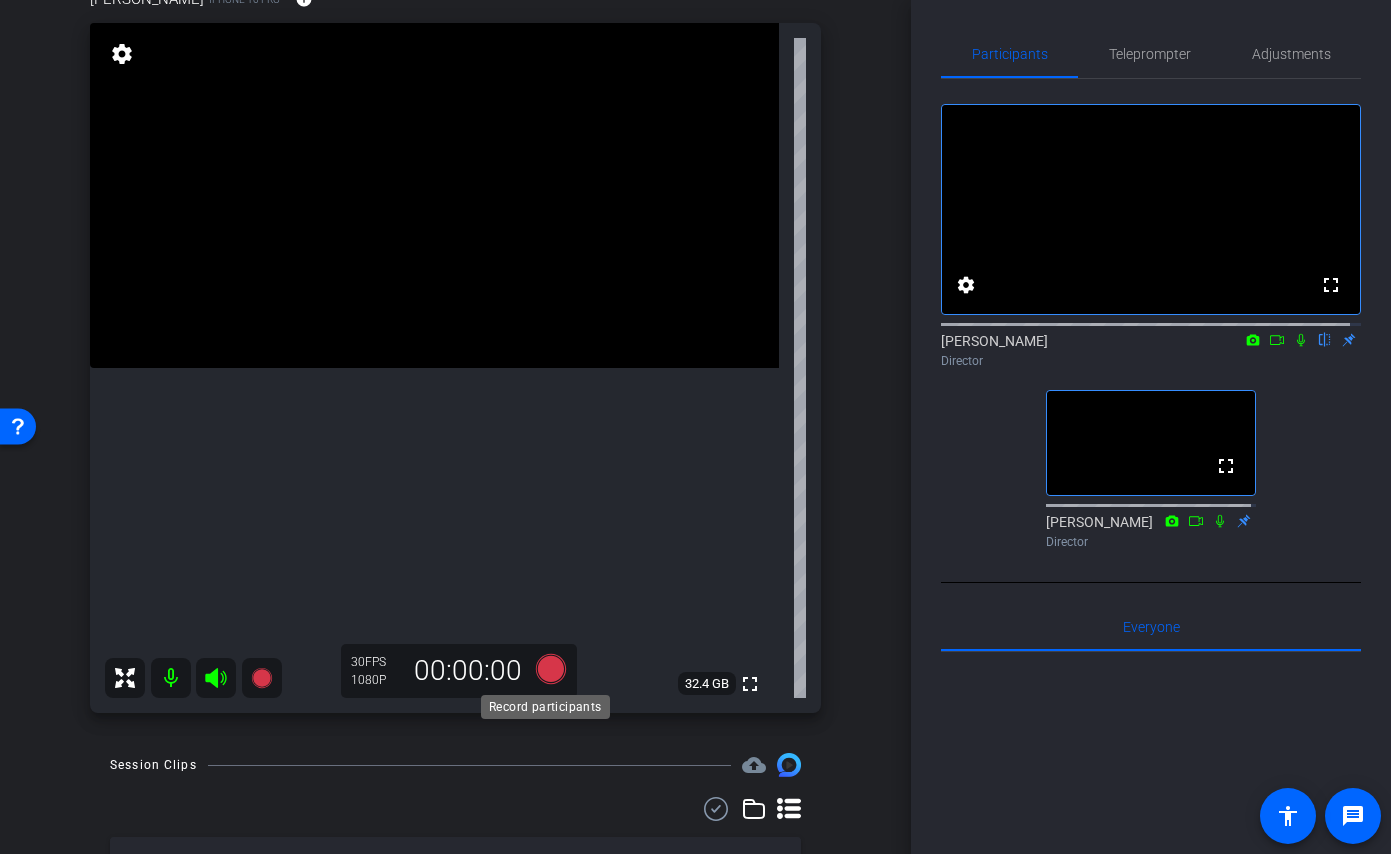 click 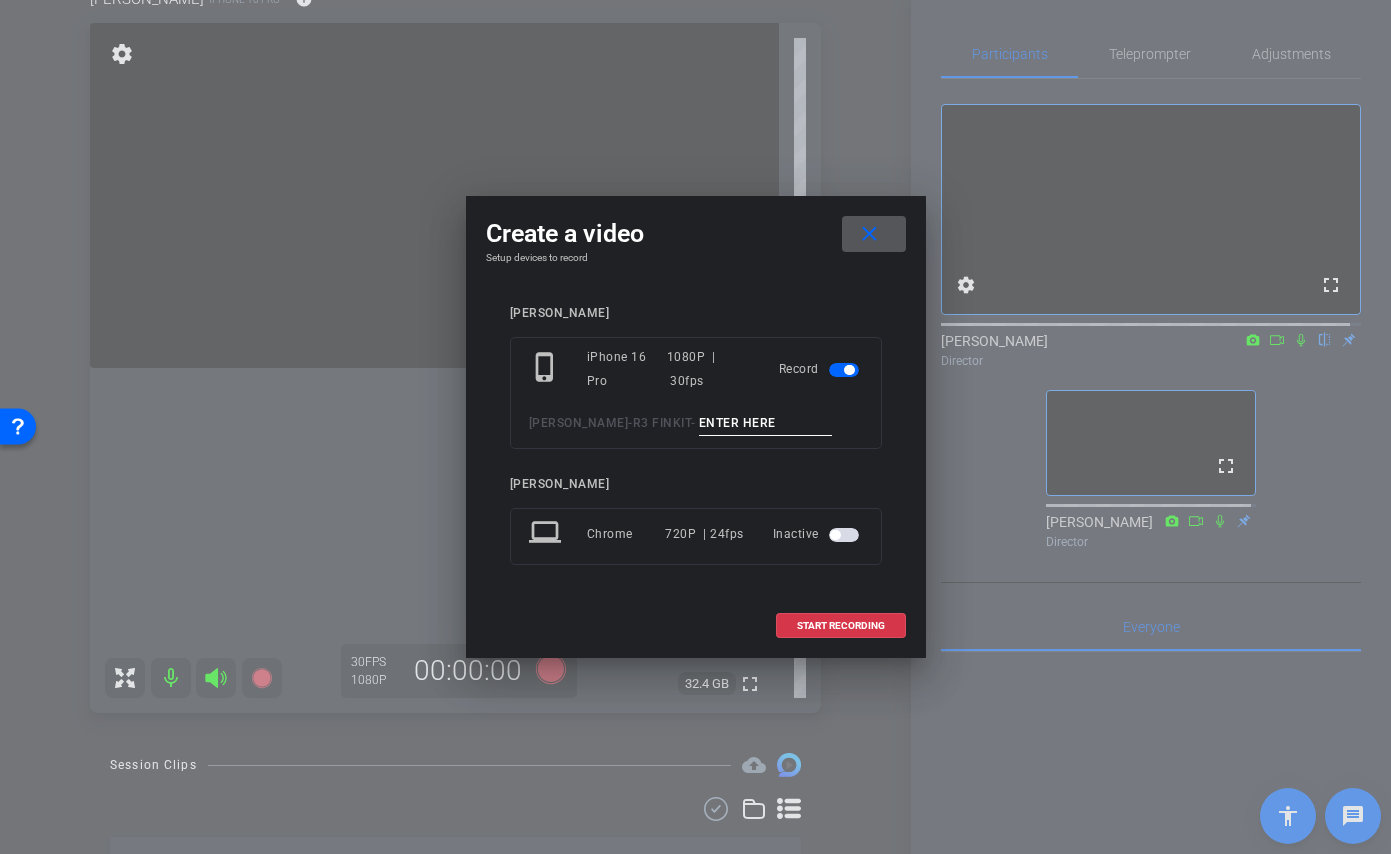 click at bounding box center [766, 423] 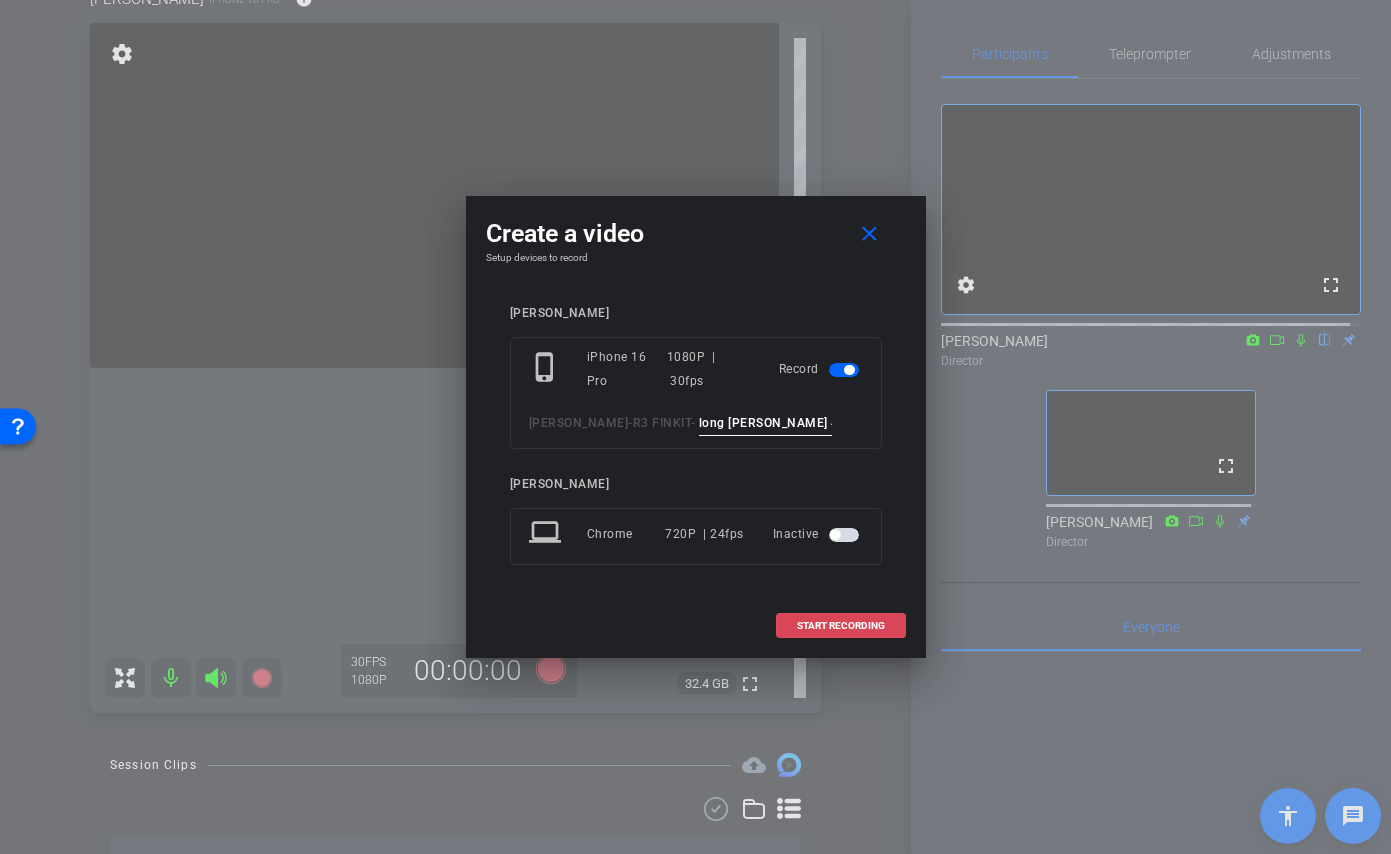 type on "long tern leif 4" 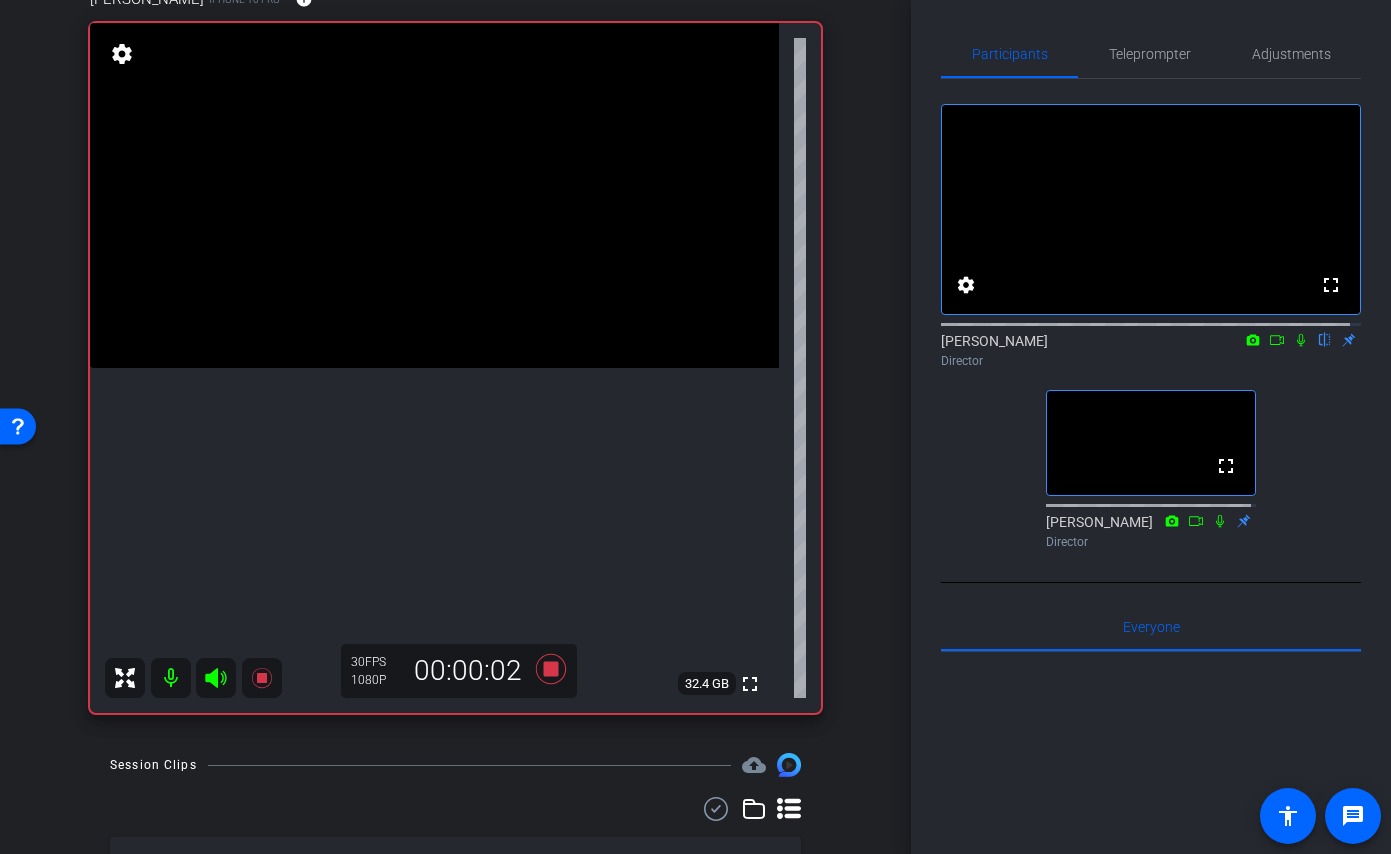 click 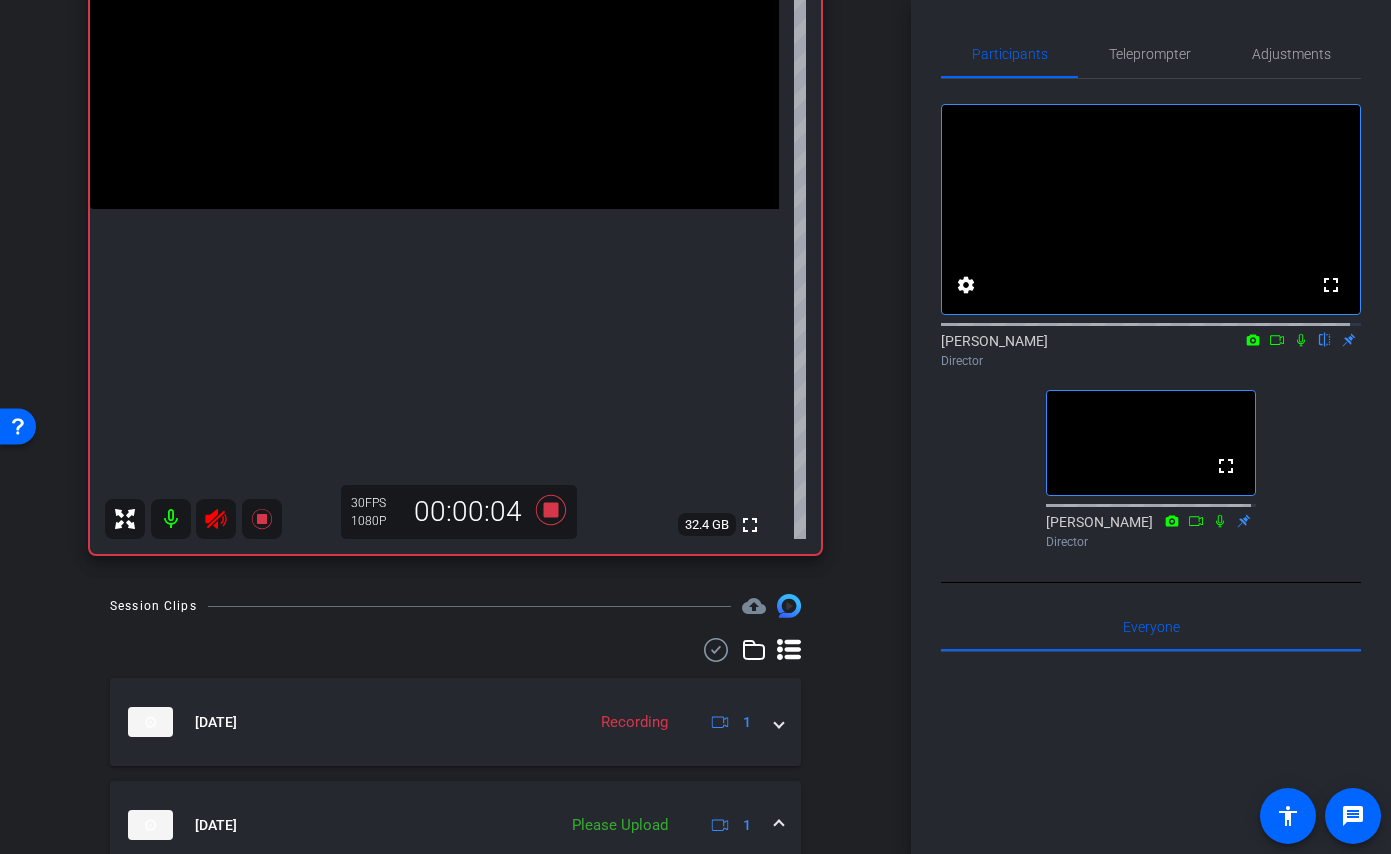 scroll, scrollTop: 724, scrollLeft: 0, axis: vertical 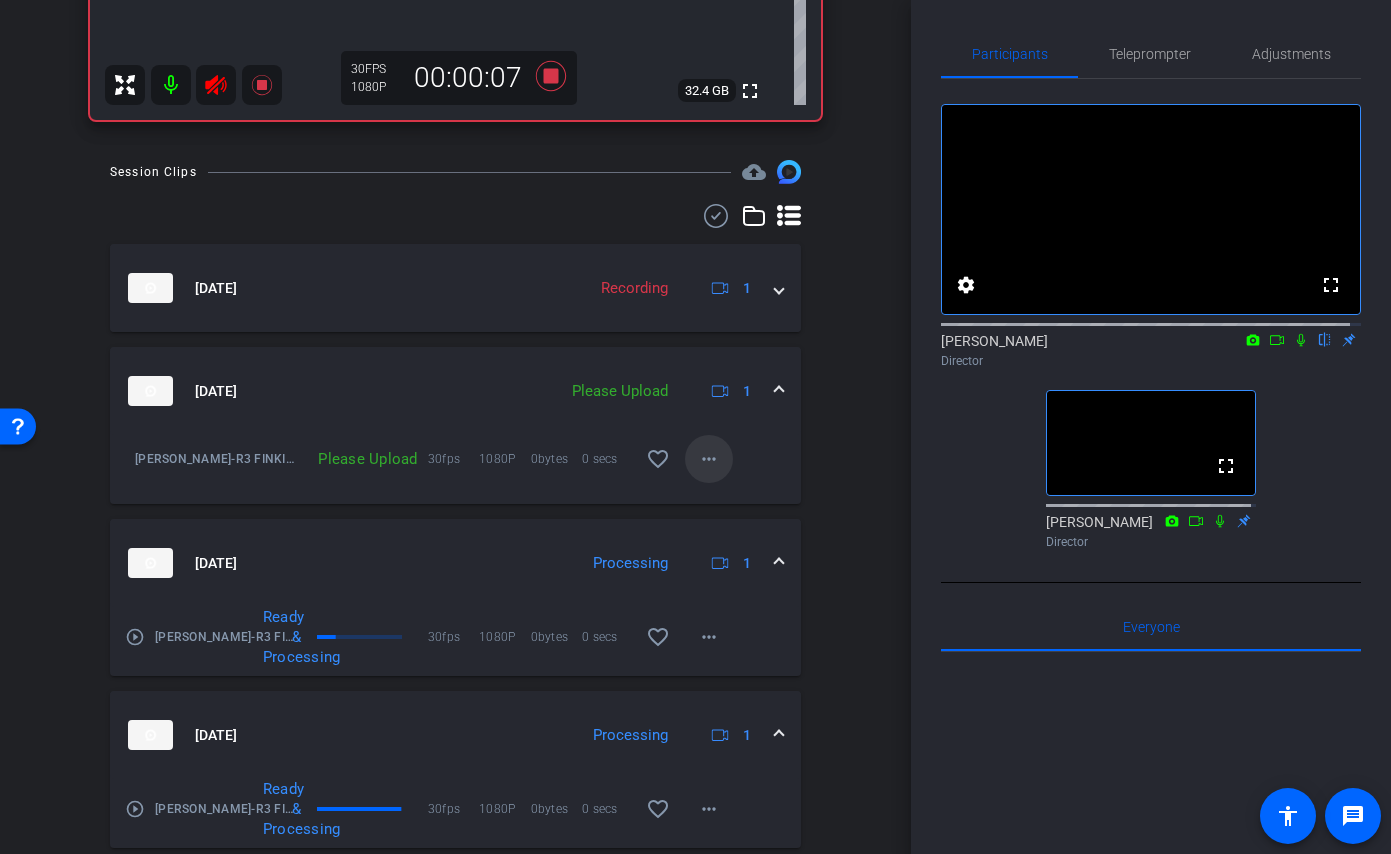 click on "more_horiz" at bounding box center [709, 459] 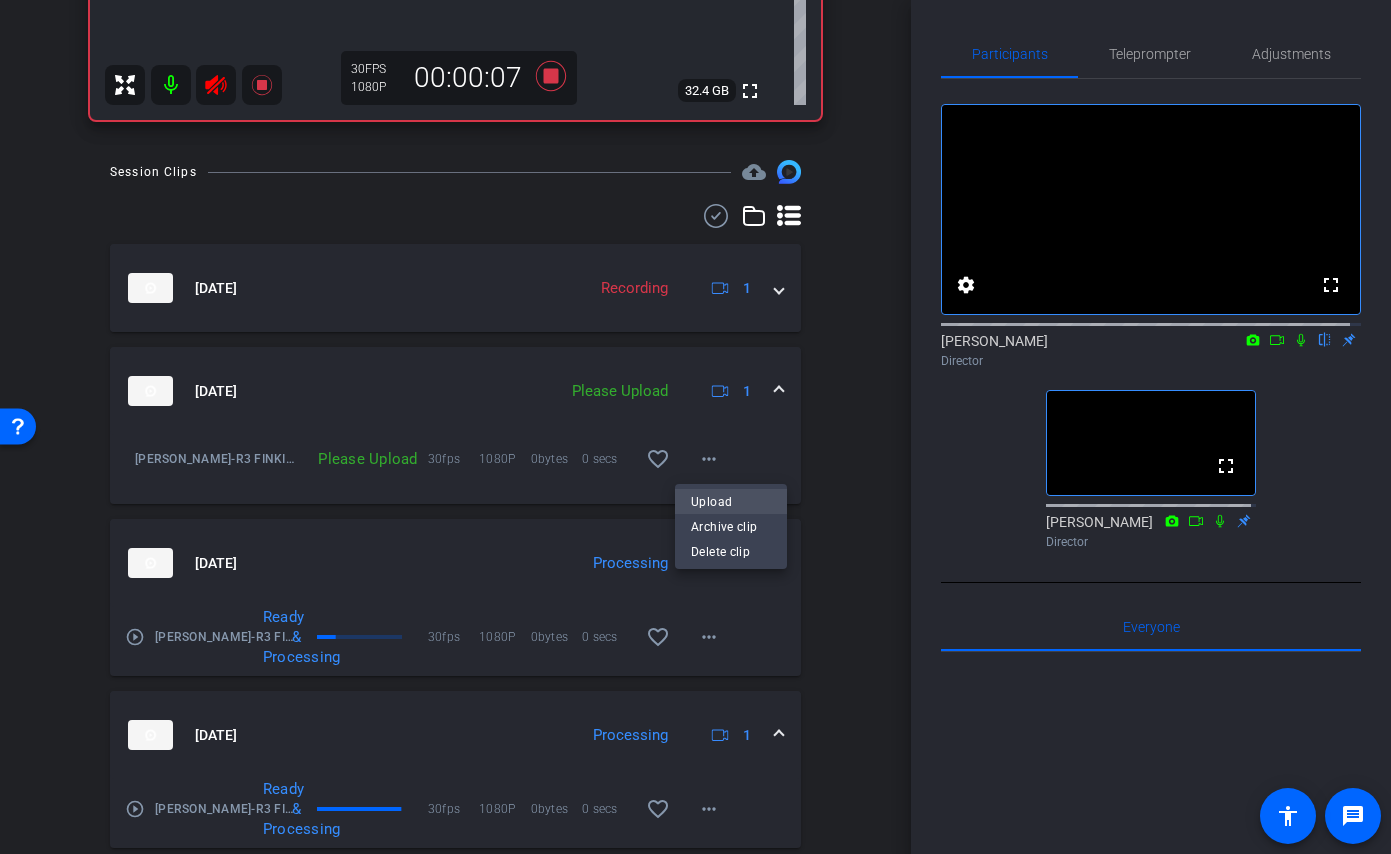 click on "Upload" at bounding box center [731, 501] 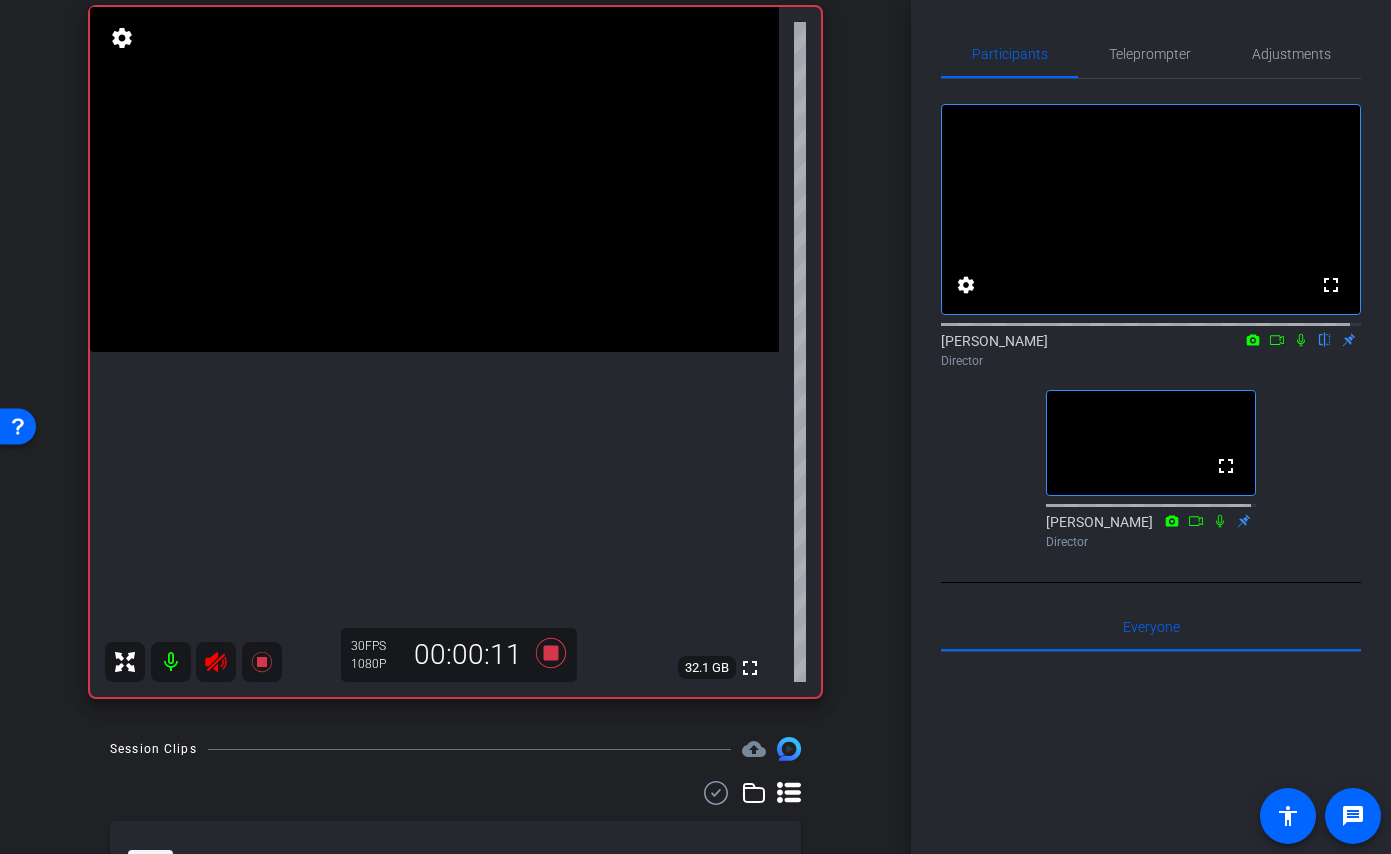 scroll, scrollTop: 114, scrollLeft: 0, axis: vertical 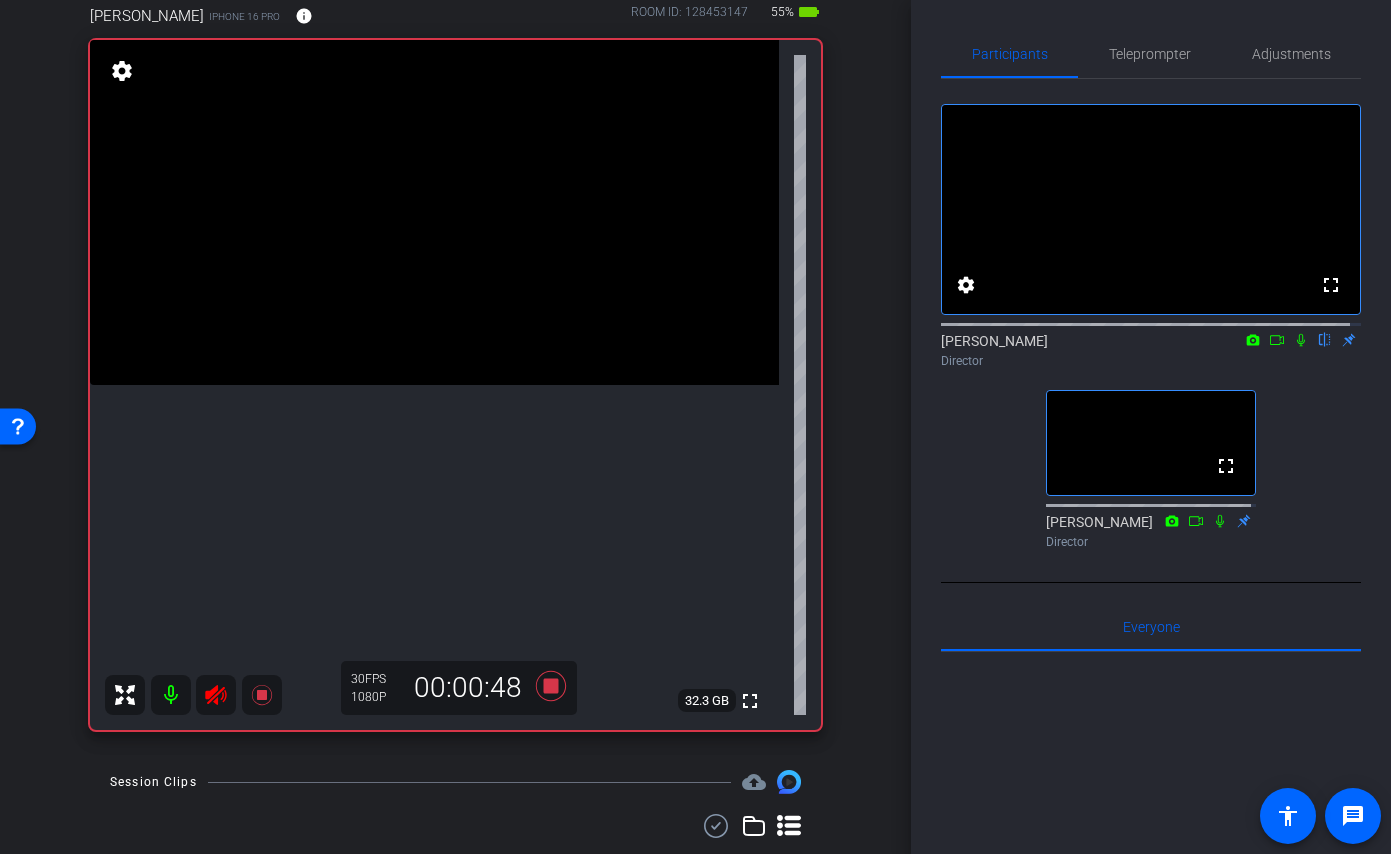 click 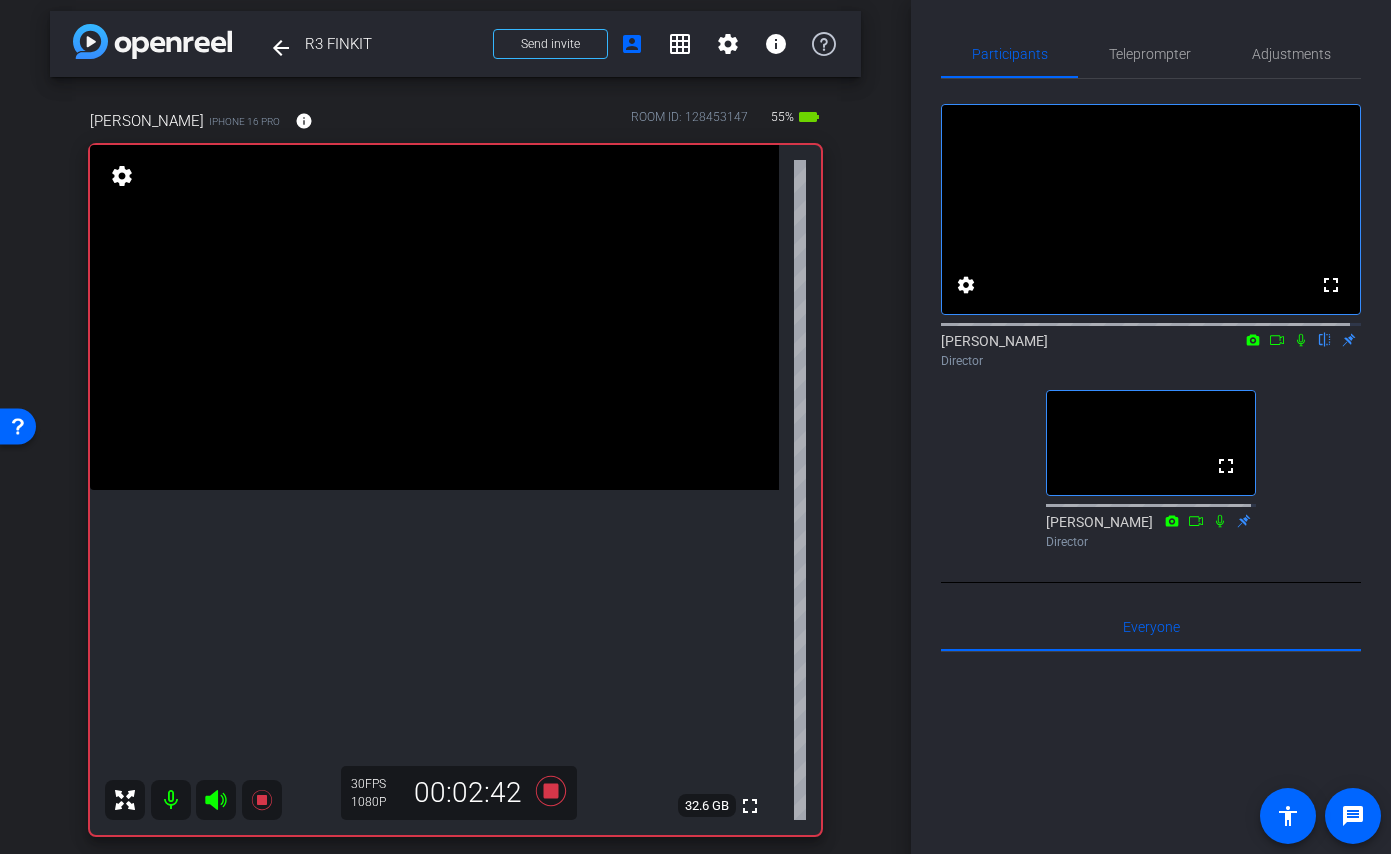 scroll, scrollTop: 0, scrollLeft: 0, axis: both 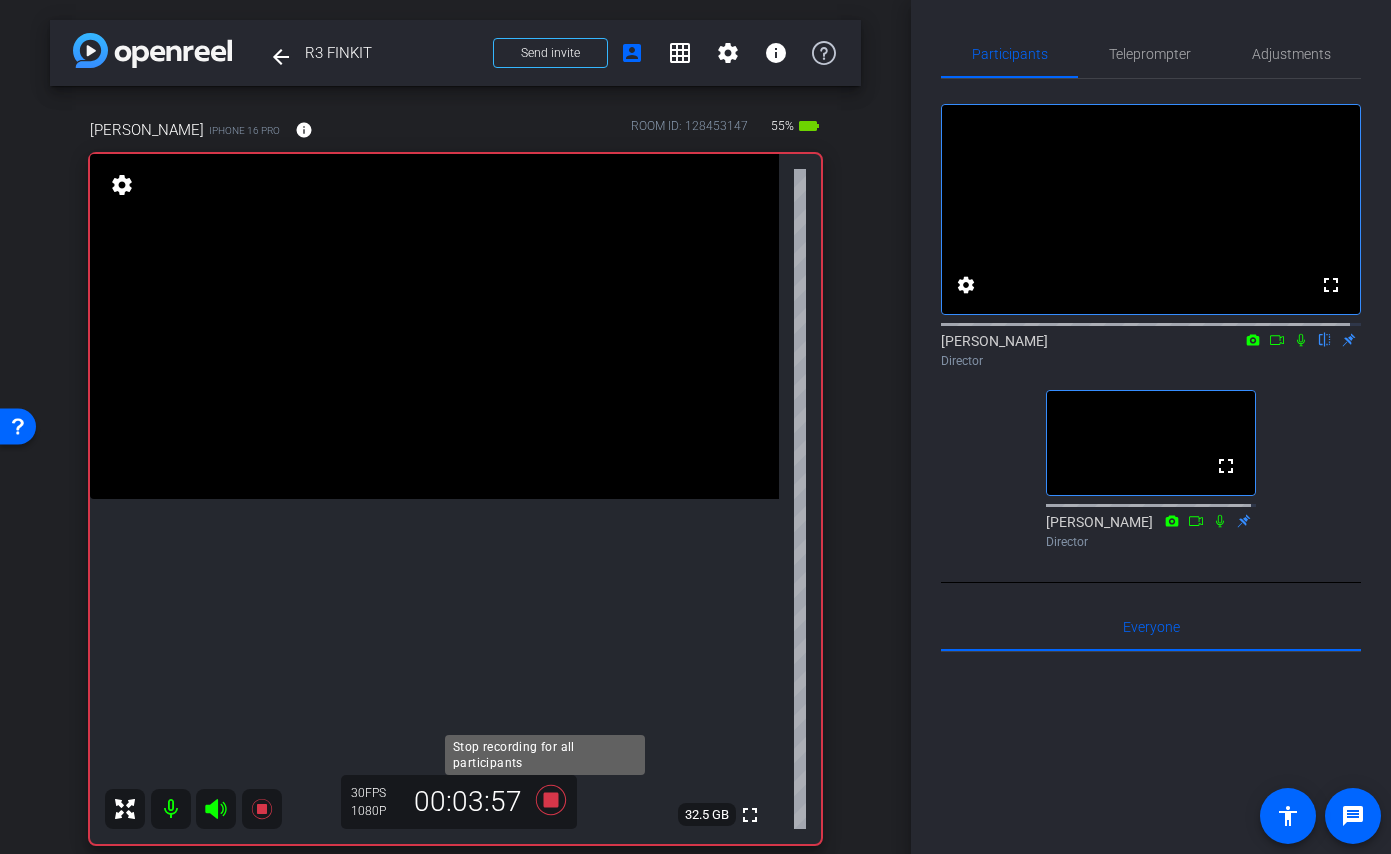 click 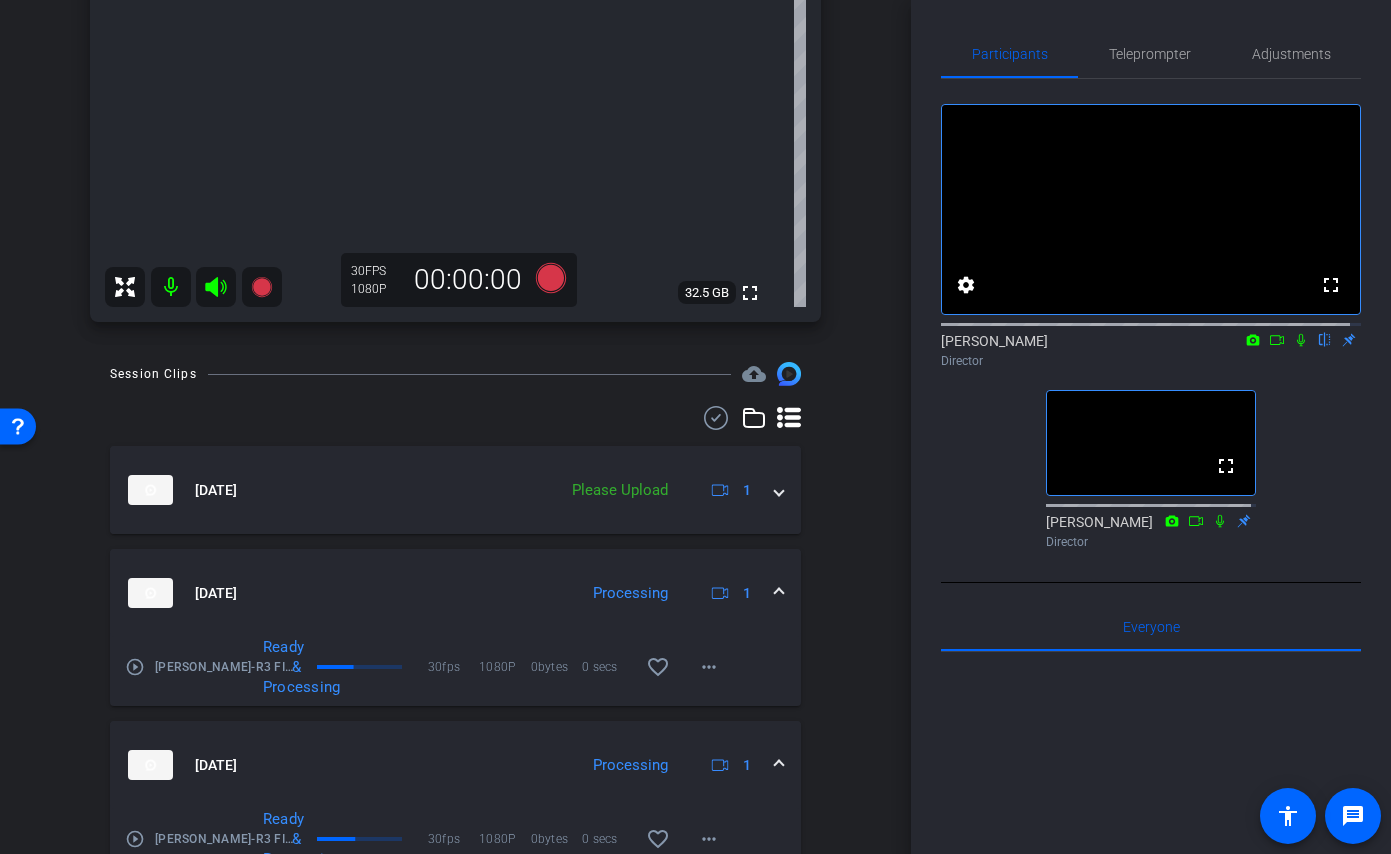 scroll, scrollTop: 528, scrollLeft: 0, axis: vertical 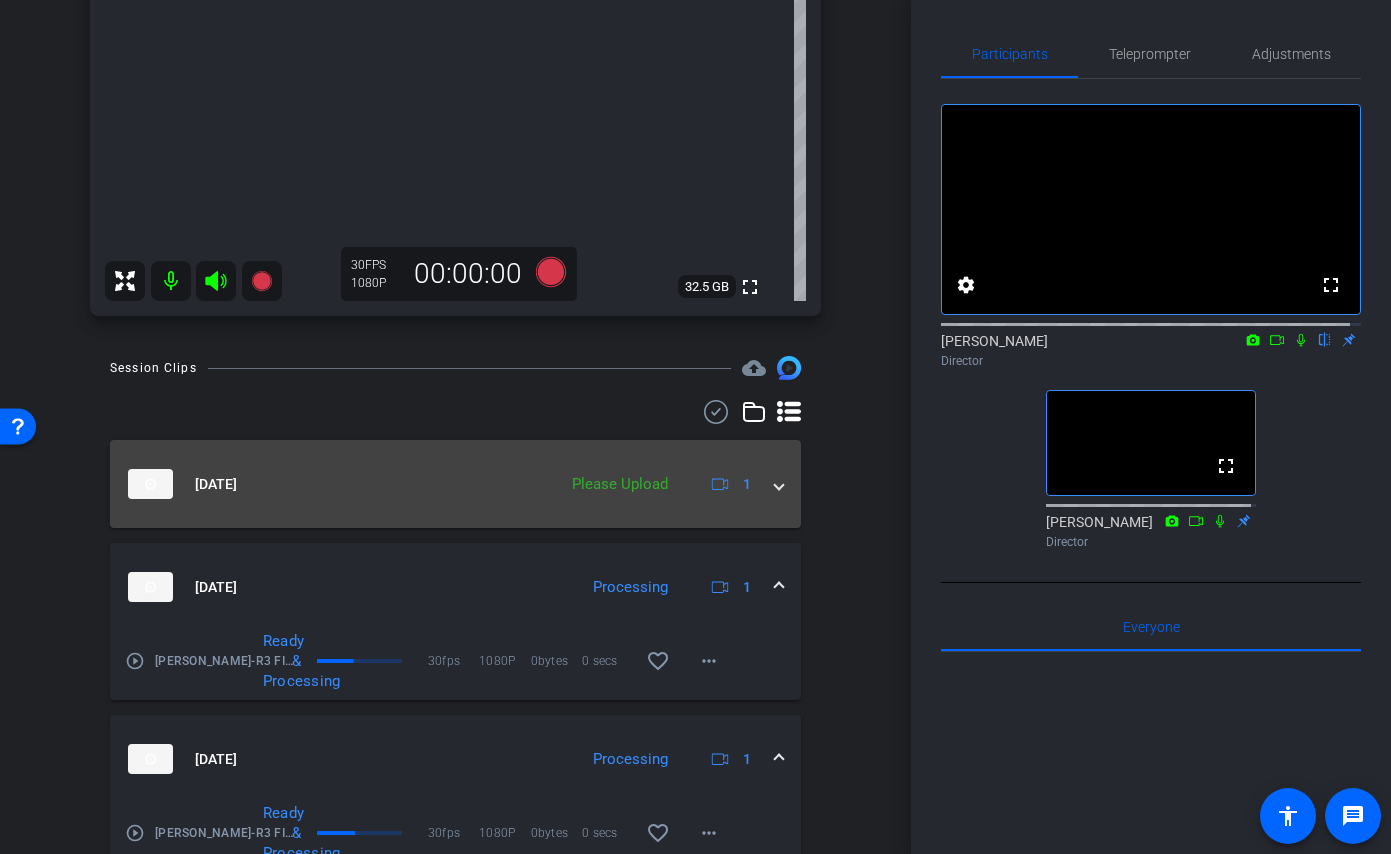 click at bounding box center [779, 484] 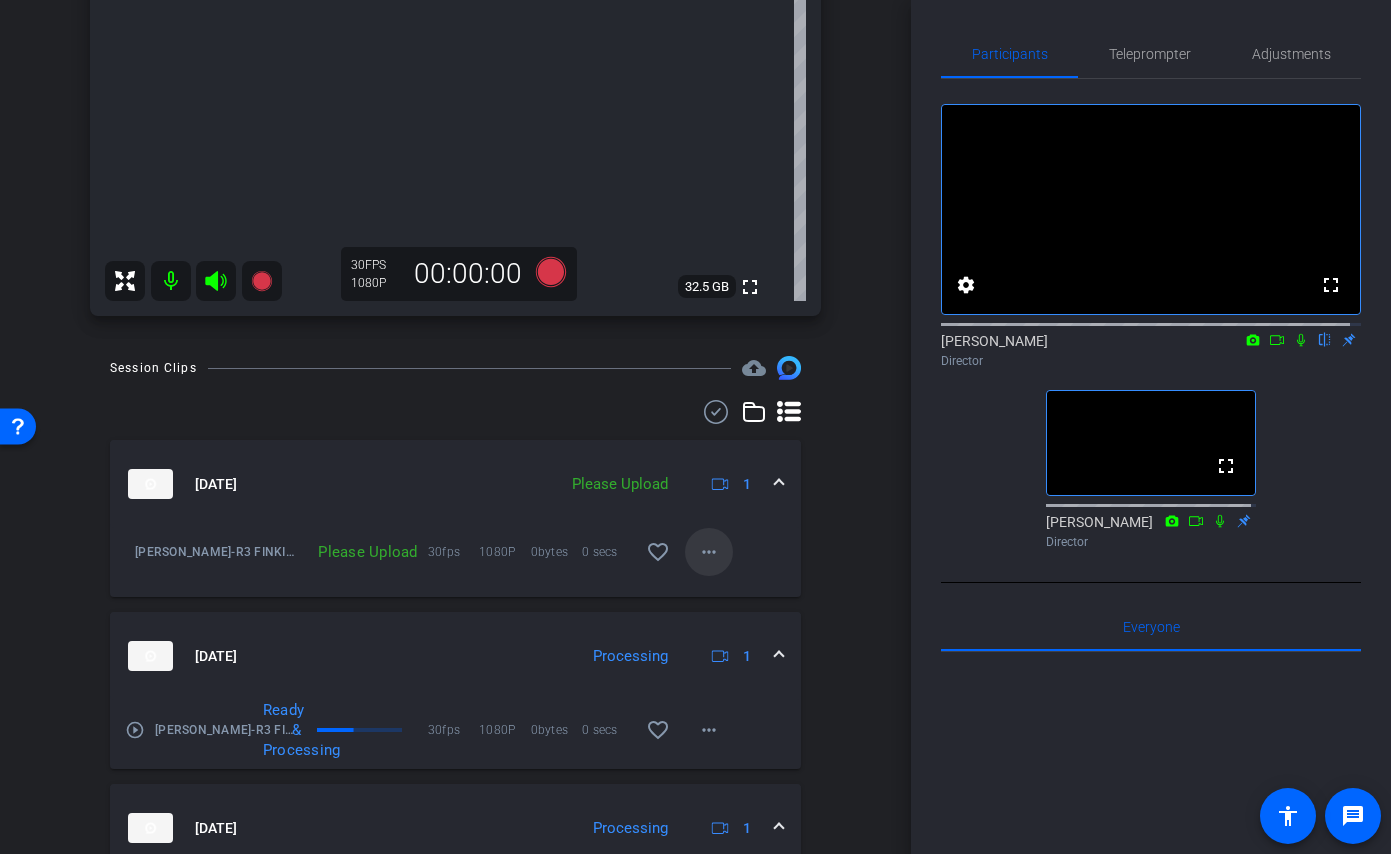 click on "more_horiz" at bounding box center (709, 552) 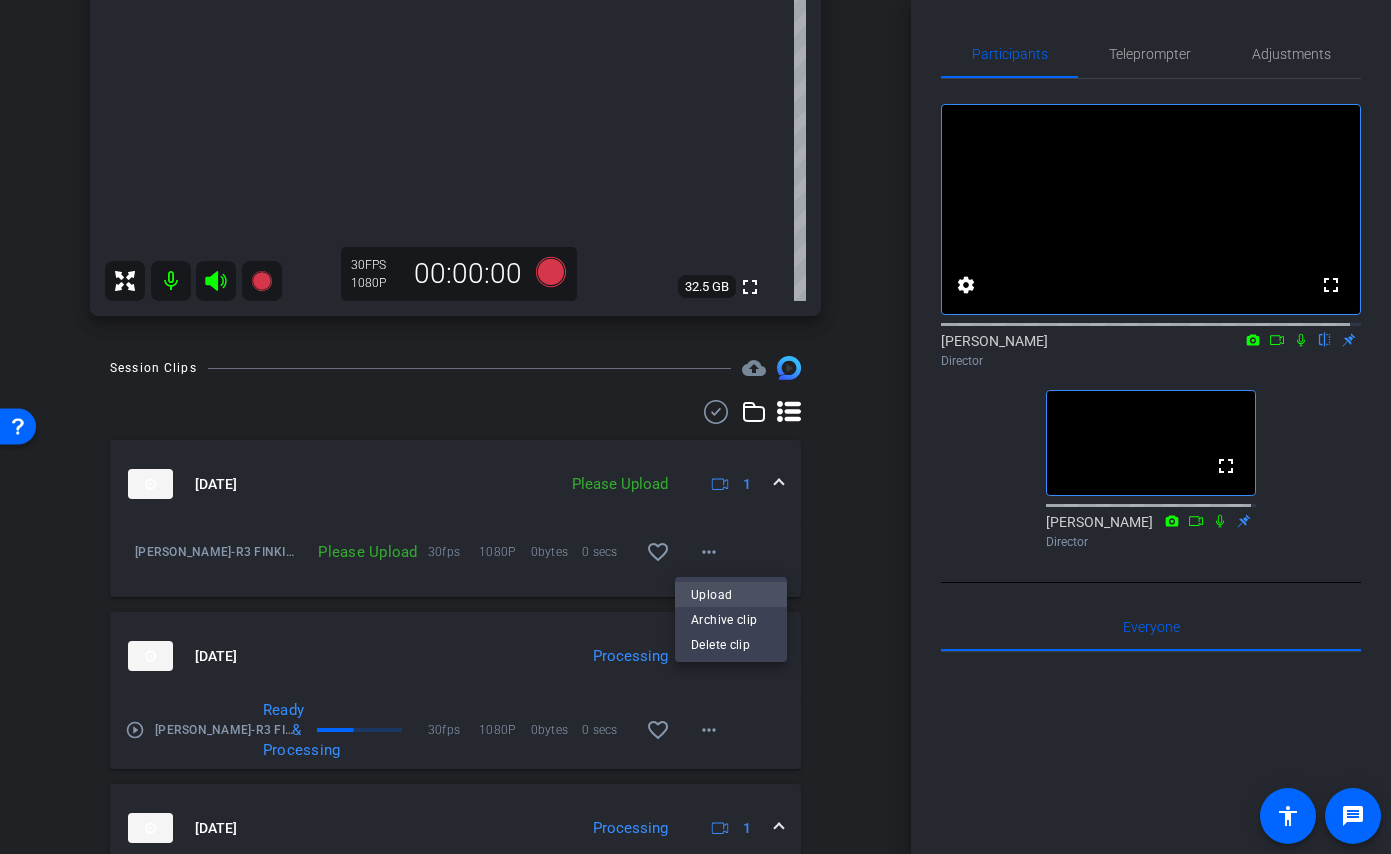 click on "Upload" at bounding box center (731, 594) 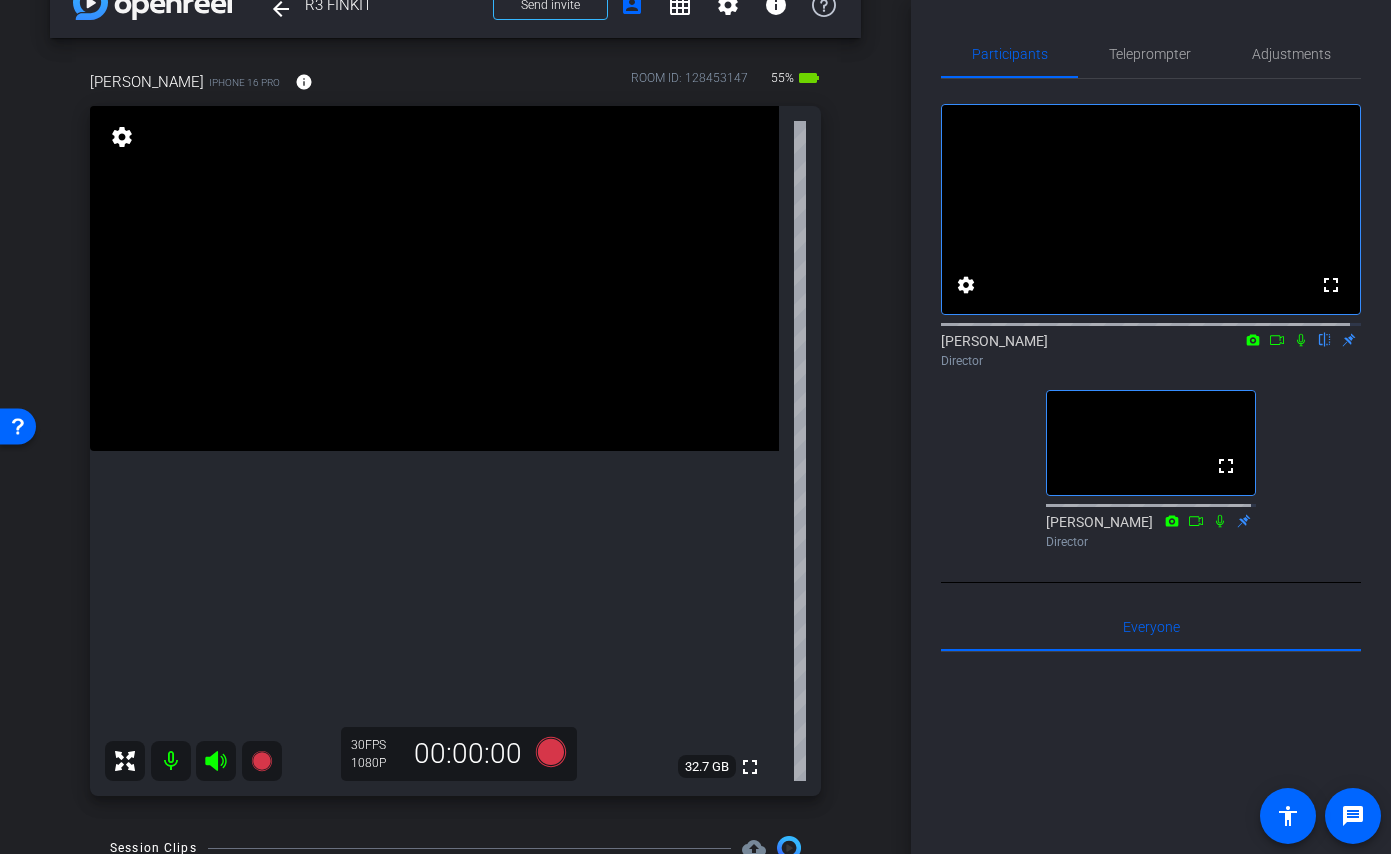 scroll, scrollTop: 137, scrollLeft: 0, axis: vertical 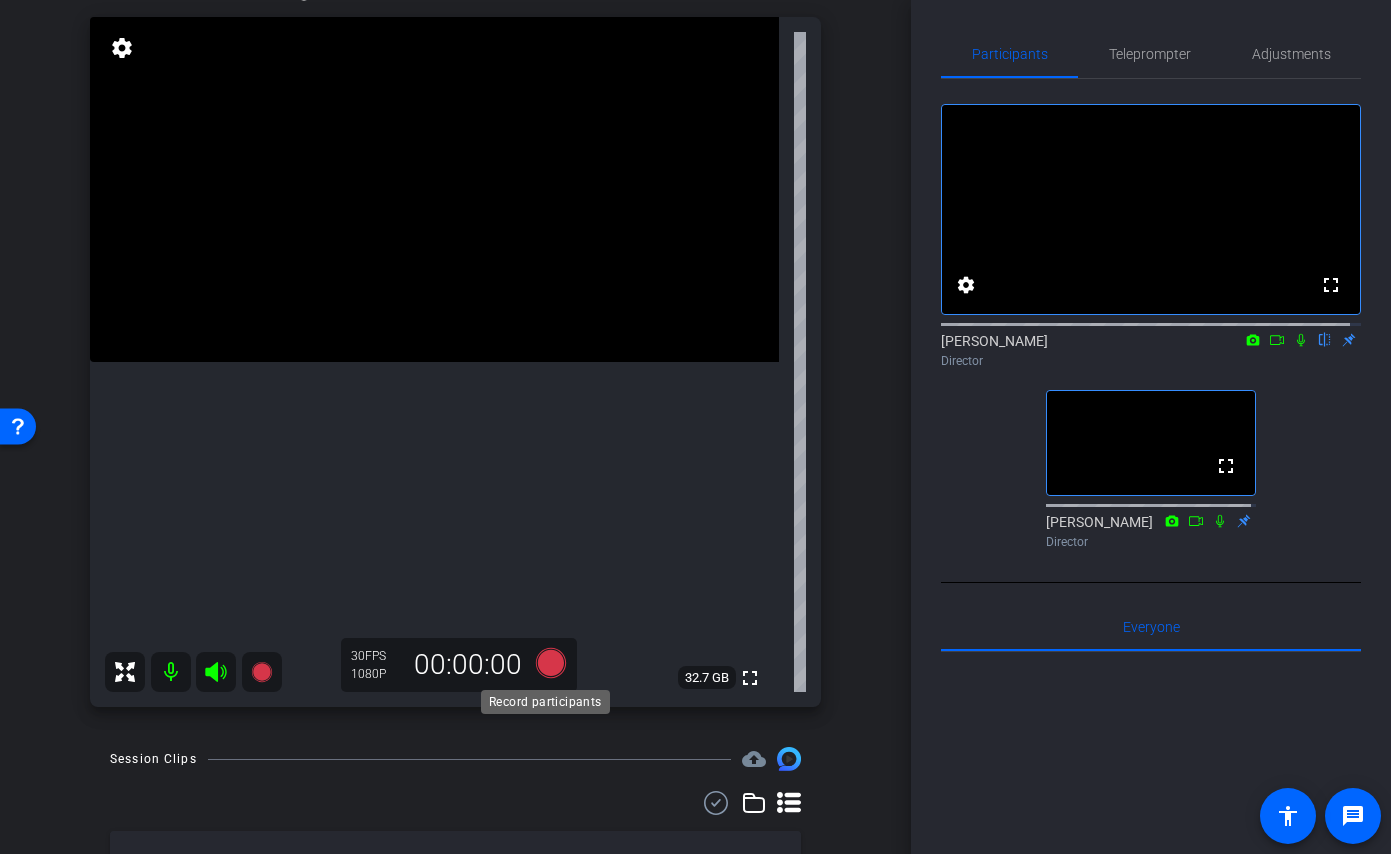click 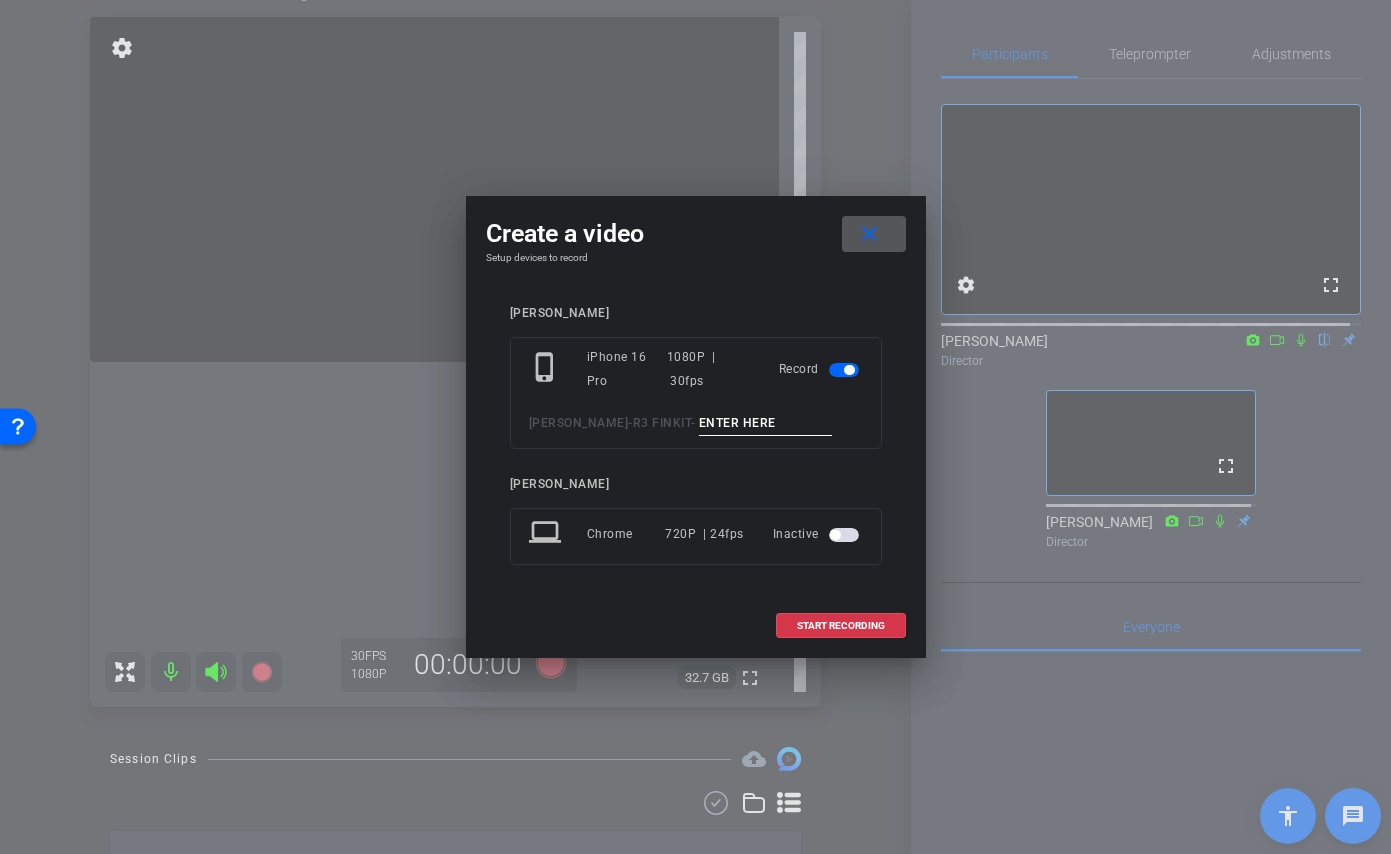 click at bounding box center [766, 423] 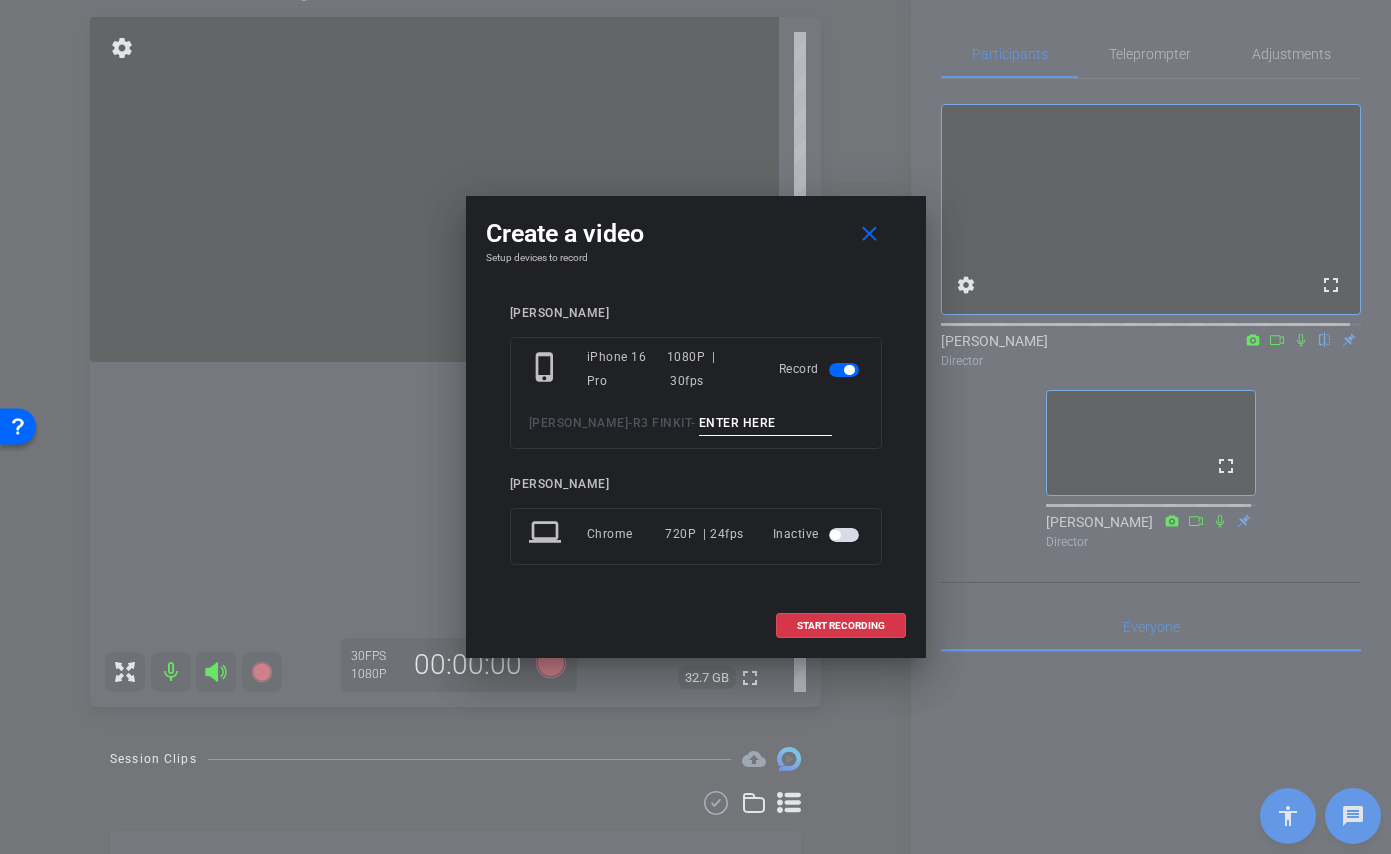 type on "t" 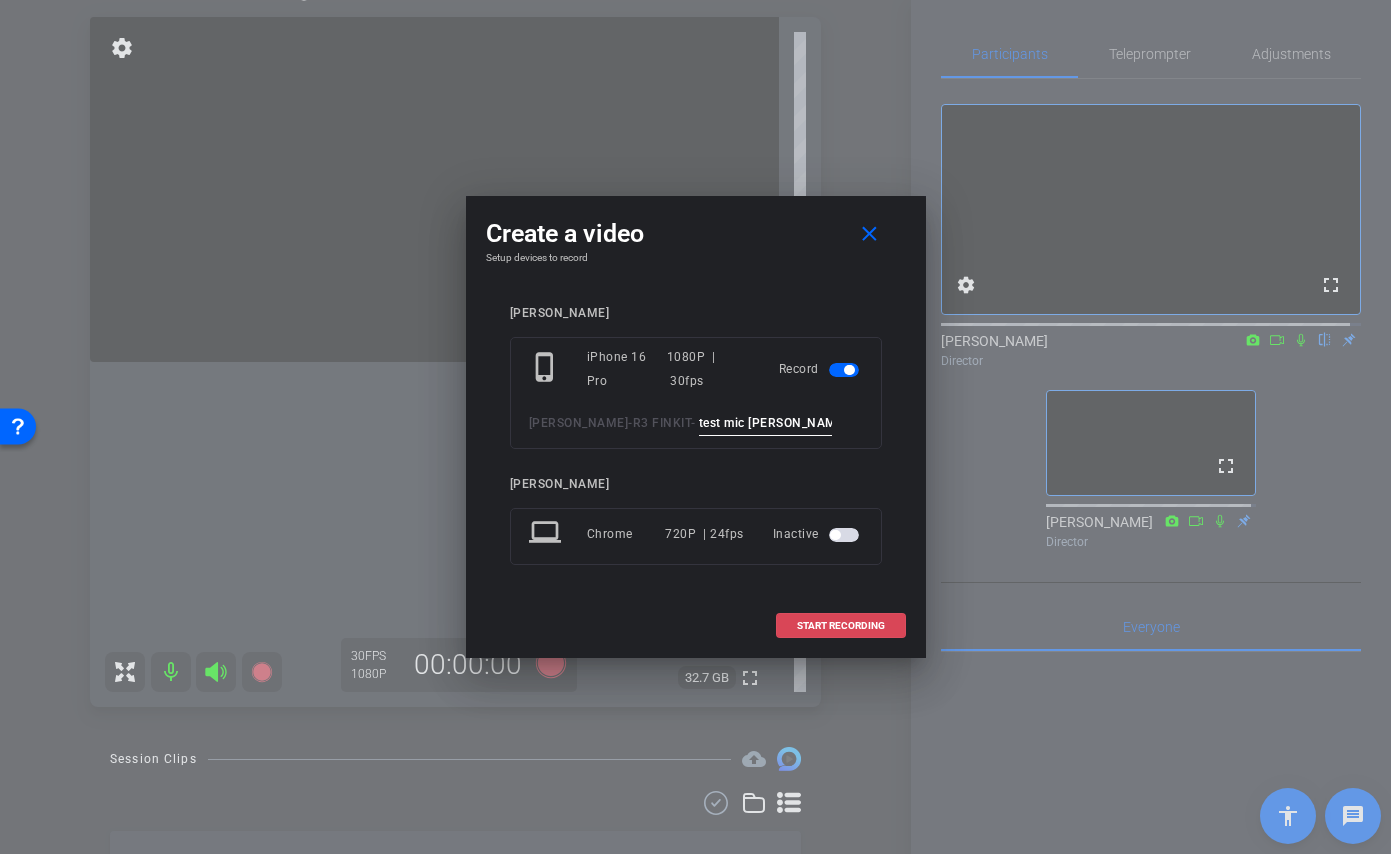 type on "test mic maura" 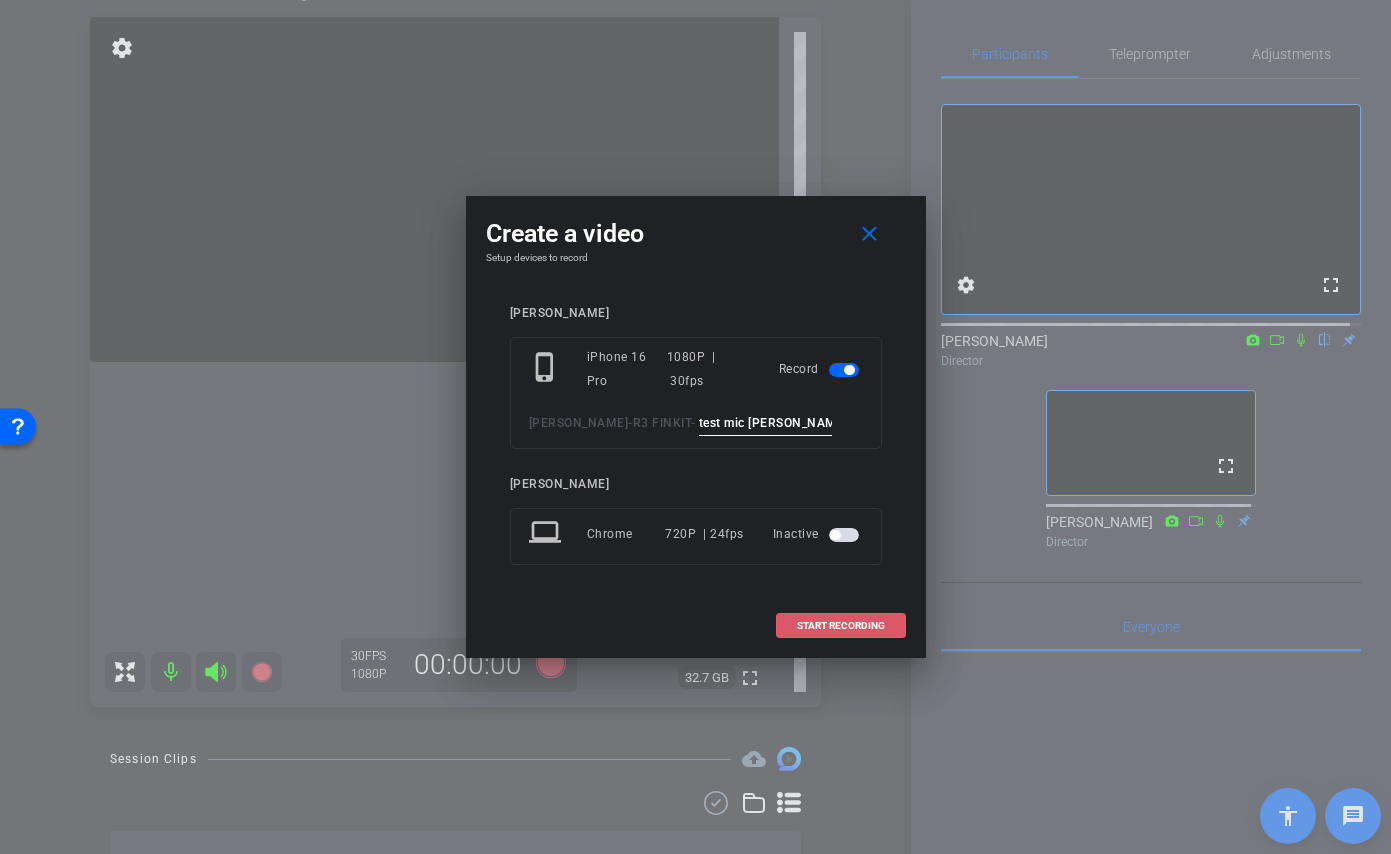 click at bounding box center (841, 626) 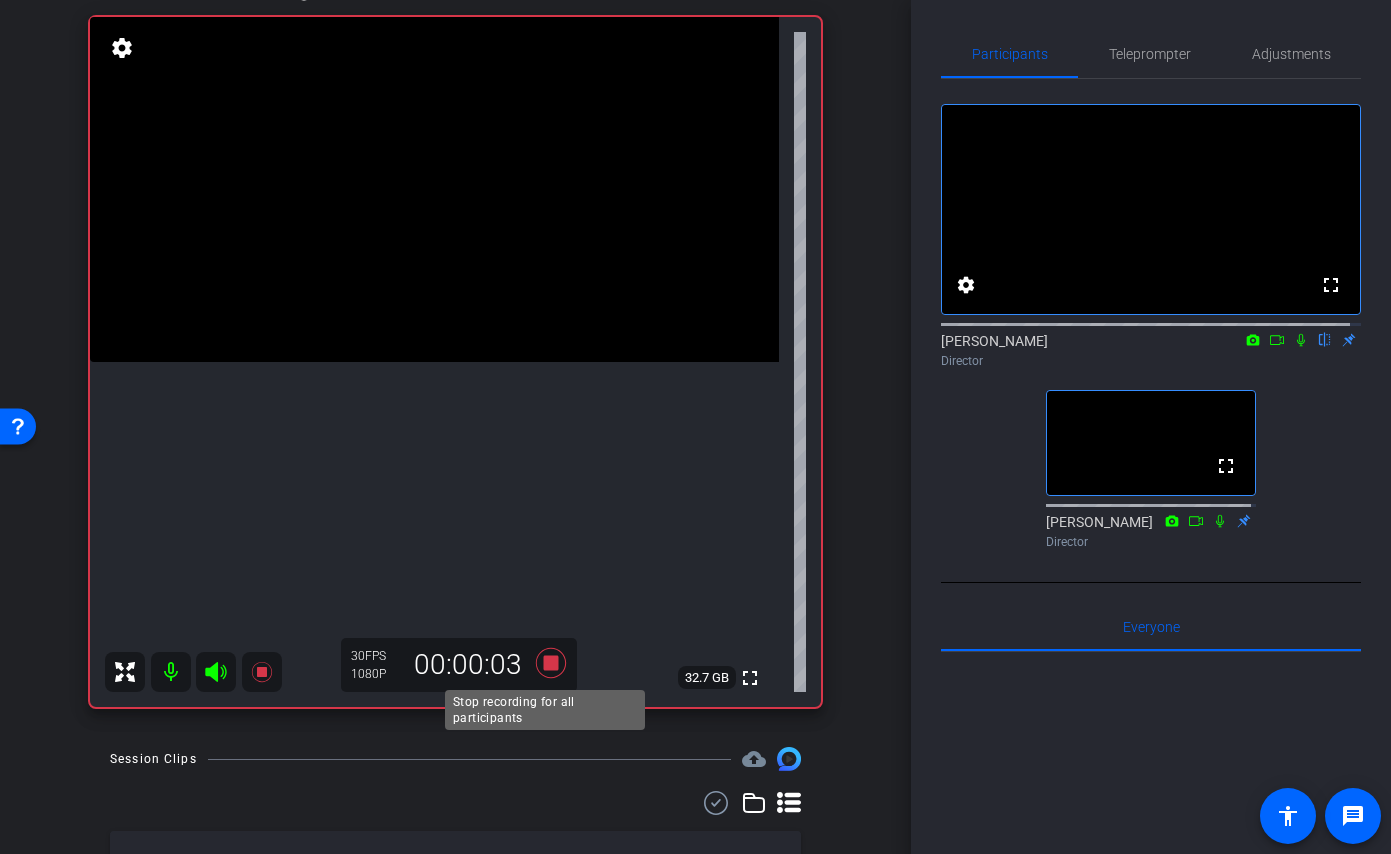 click 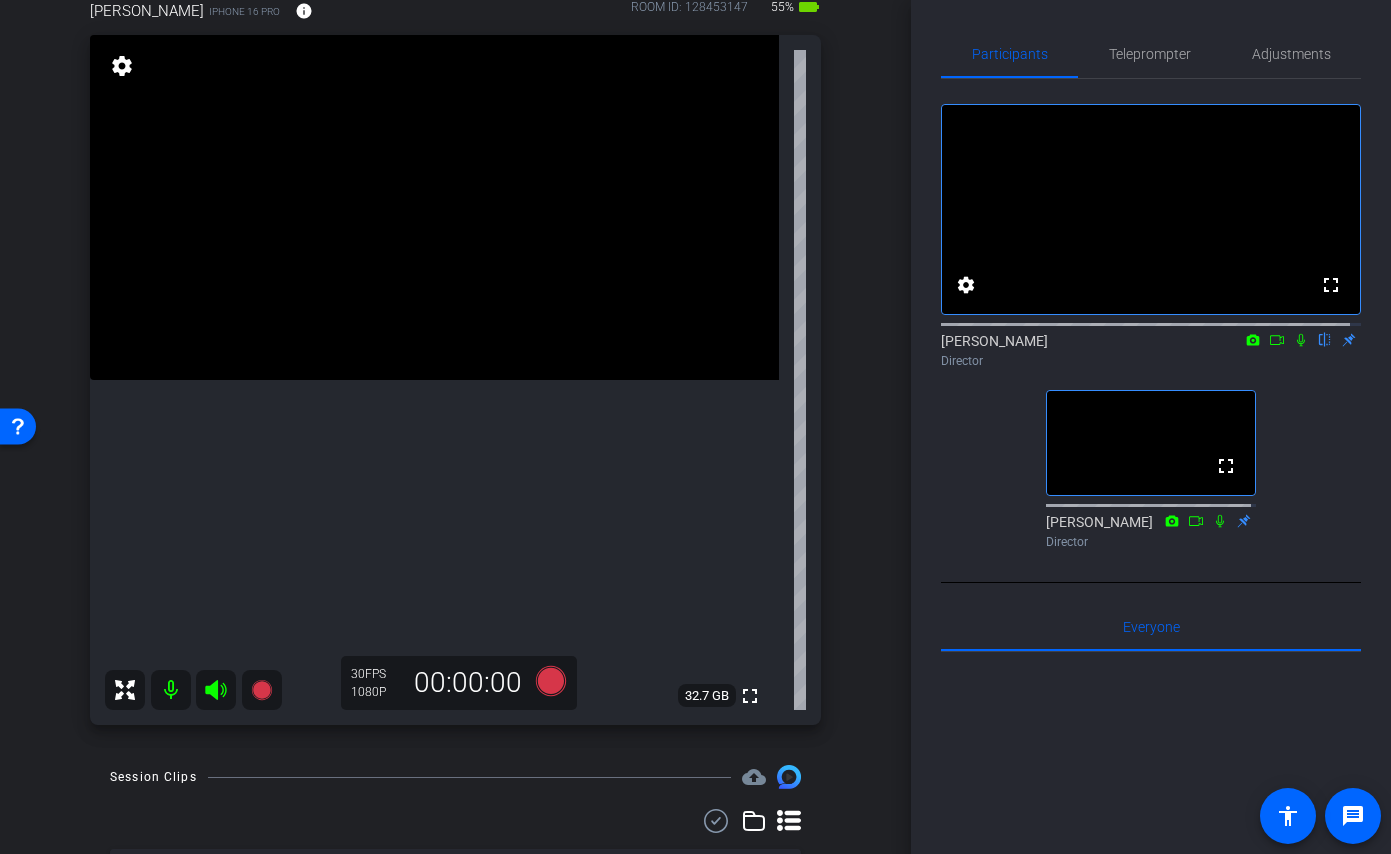 scroll, scrollTop: 146, scrollLeft: 0, axis: vertical 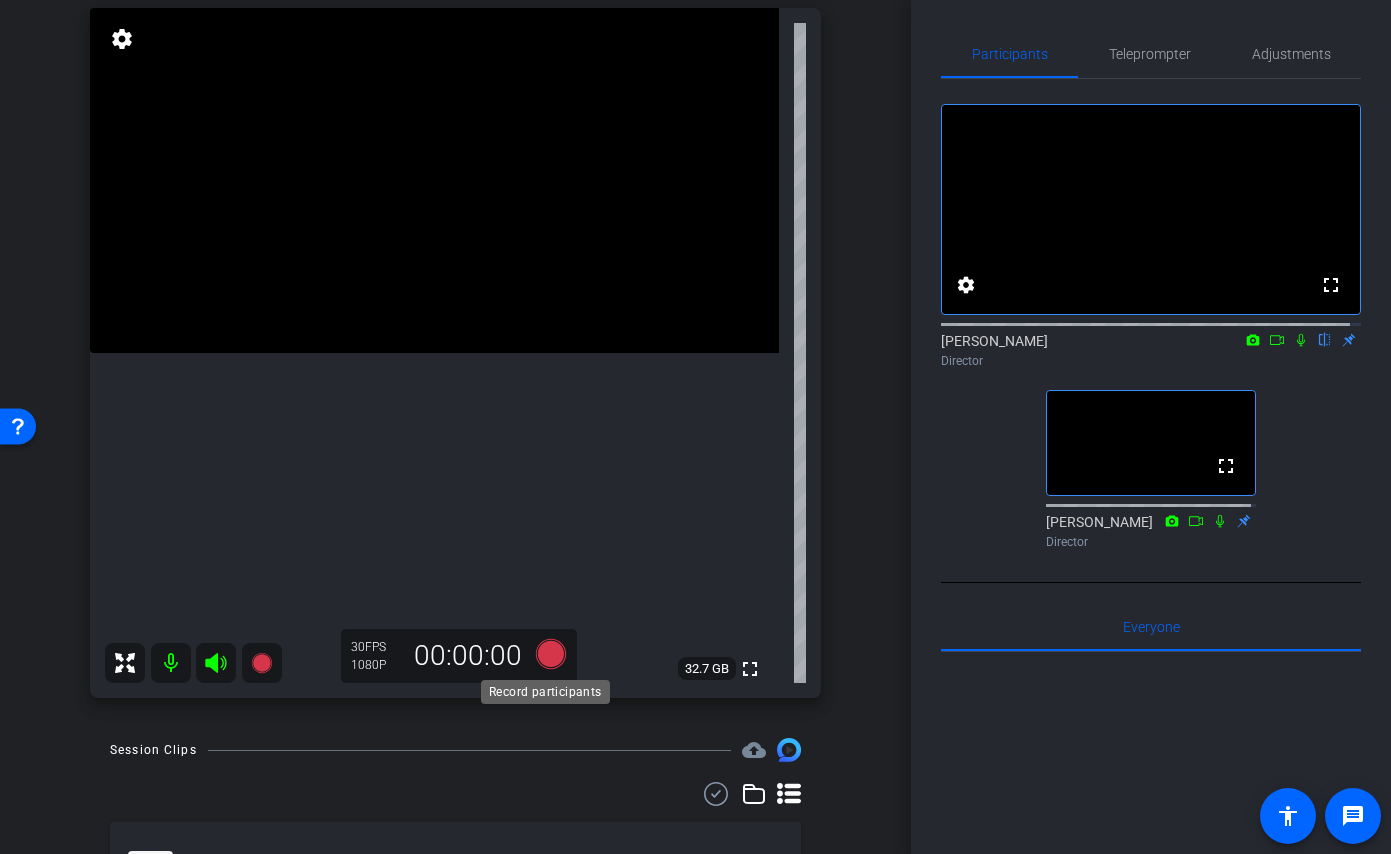 click 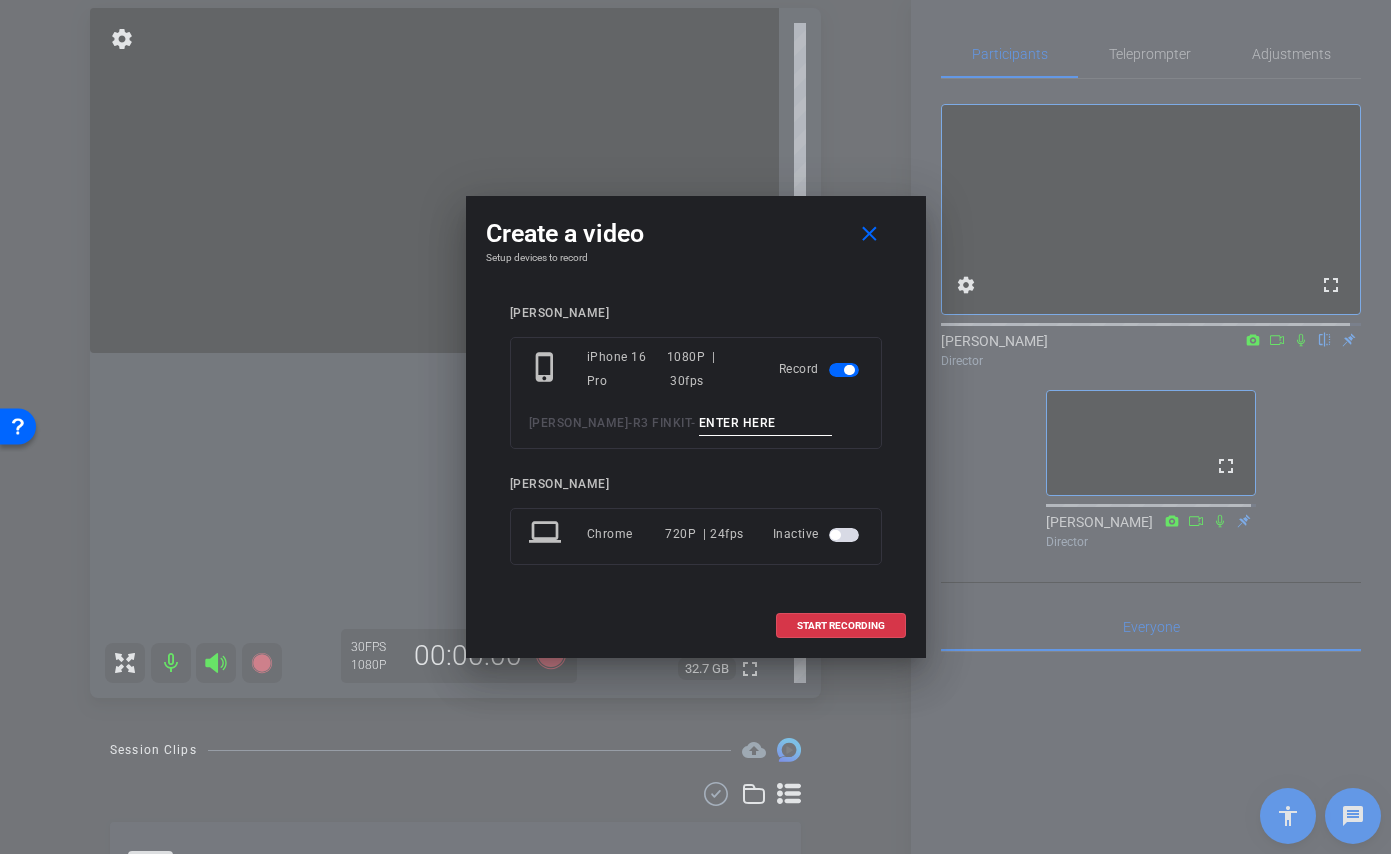 click at bounding box center (766, 423) 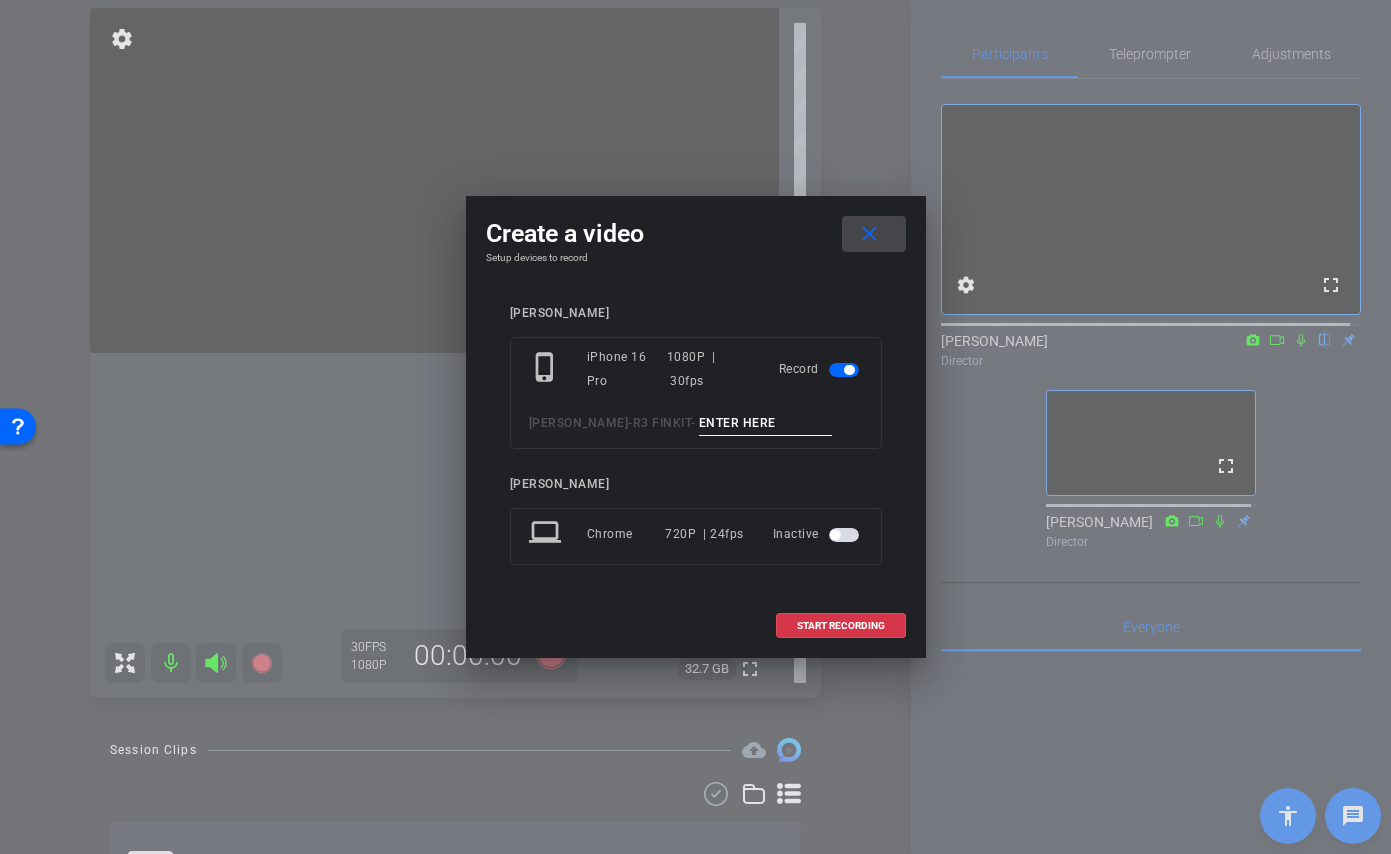 click on "close" at bounding box center (869, 234) 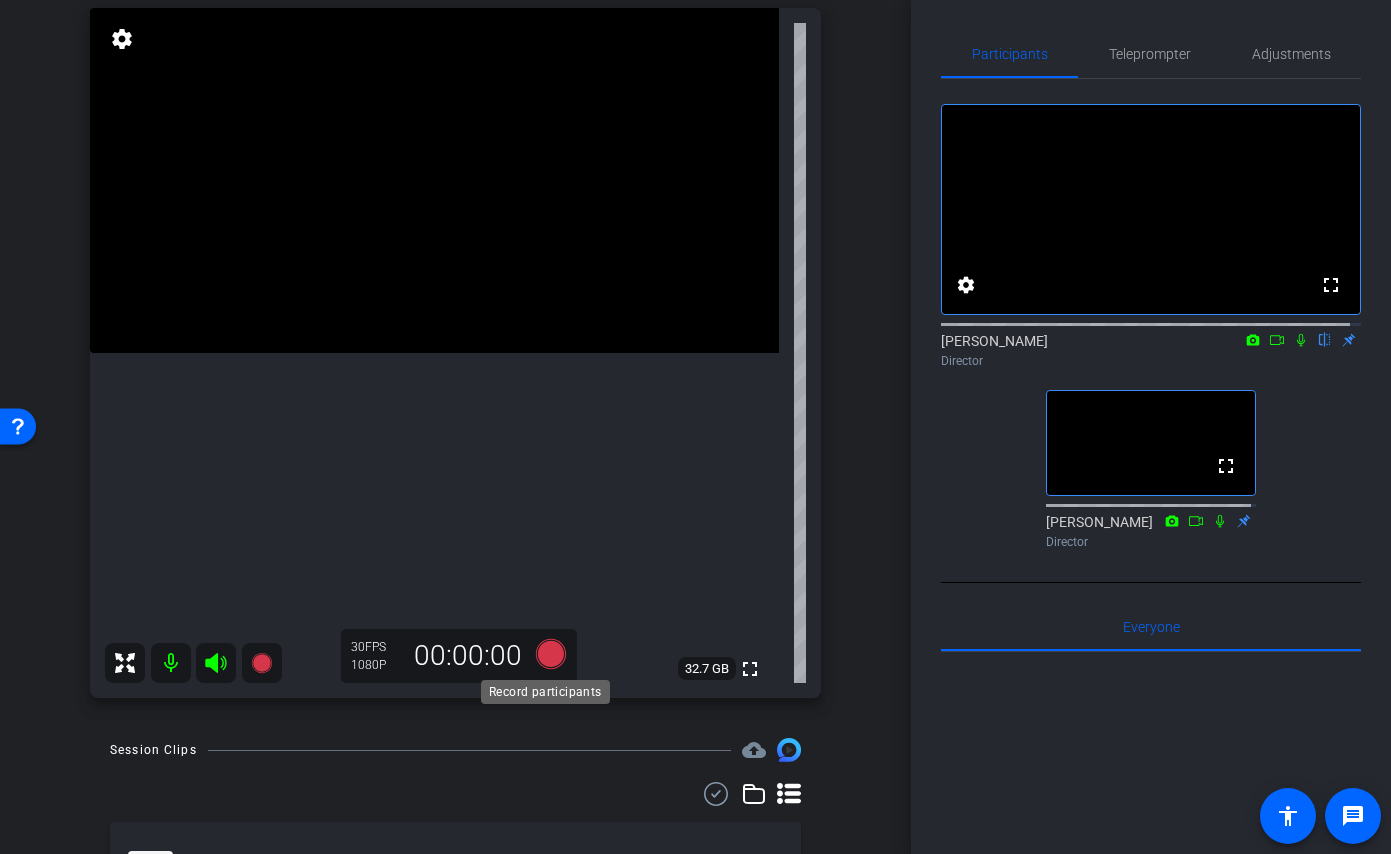 click 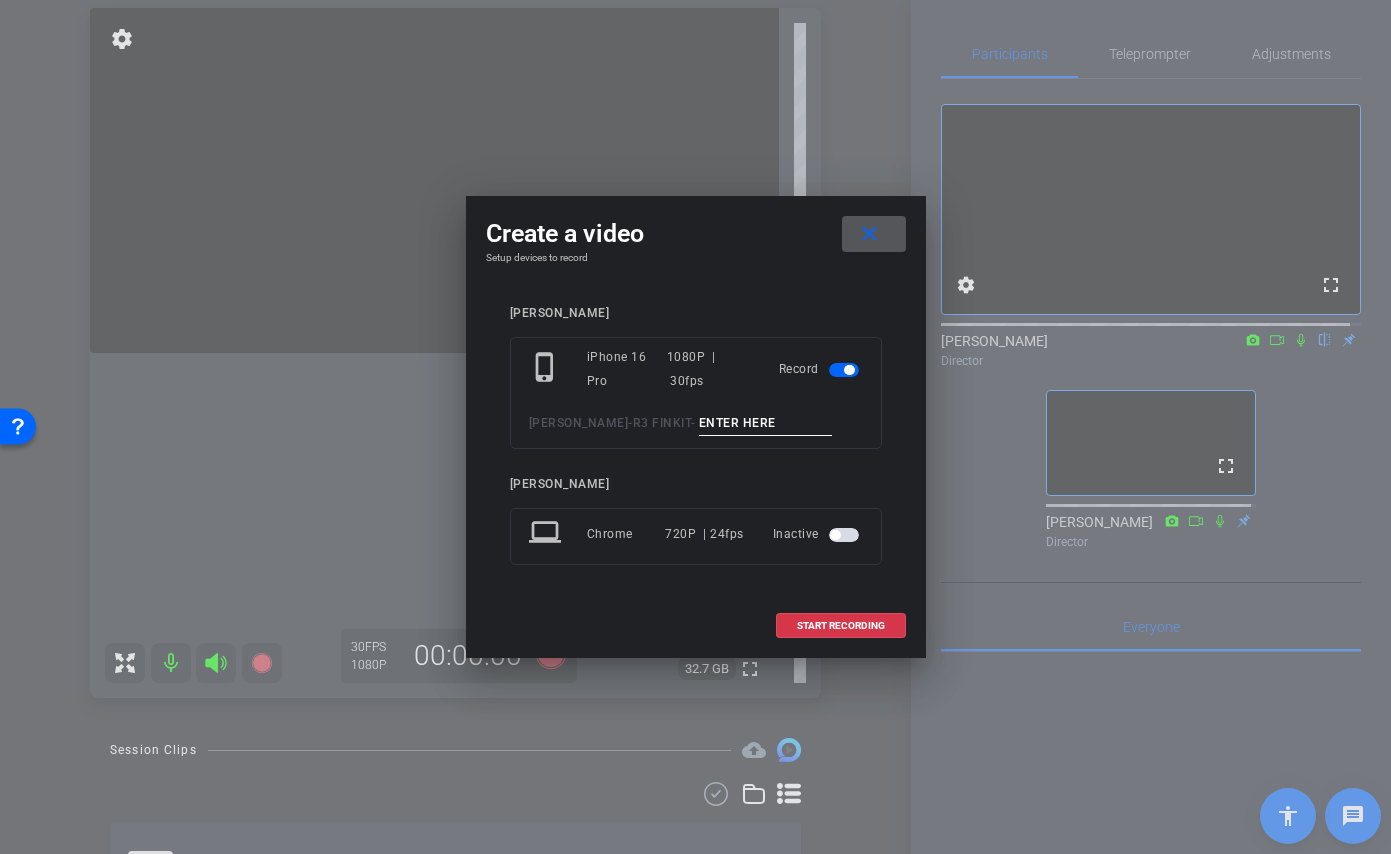 click at bounding box center [766, 423] 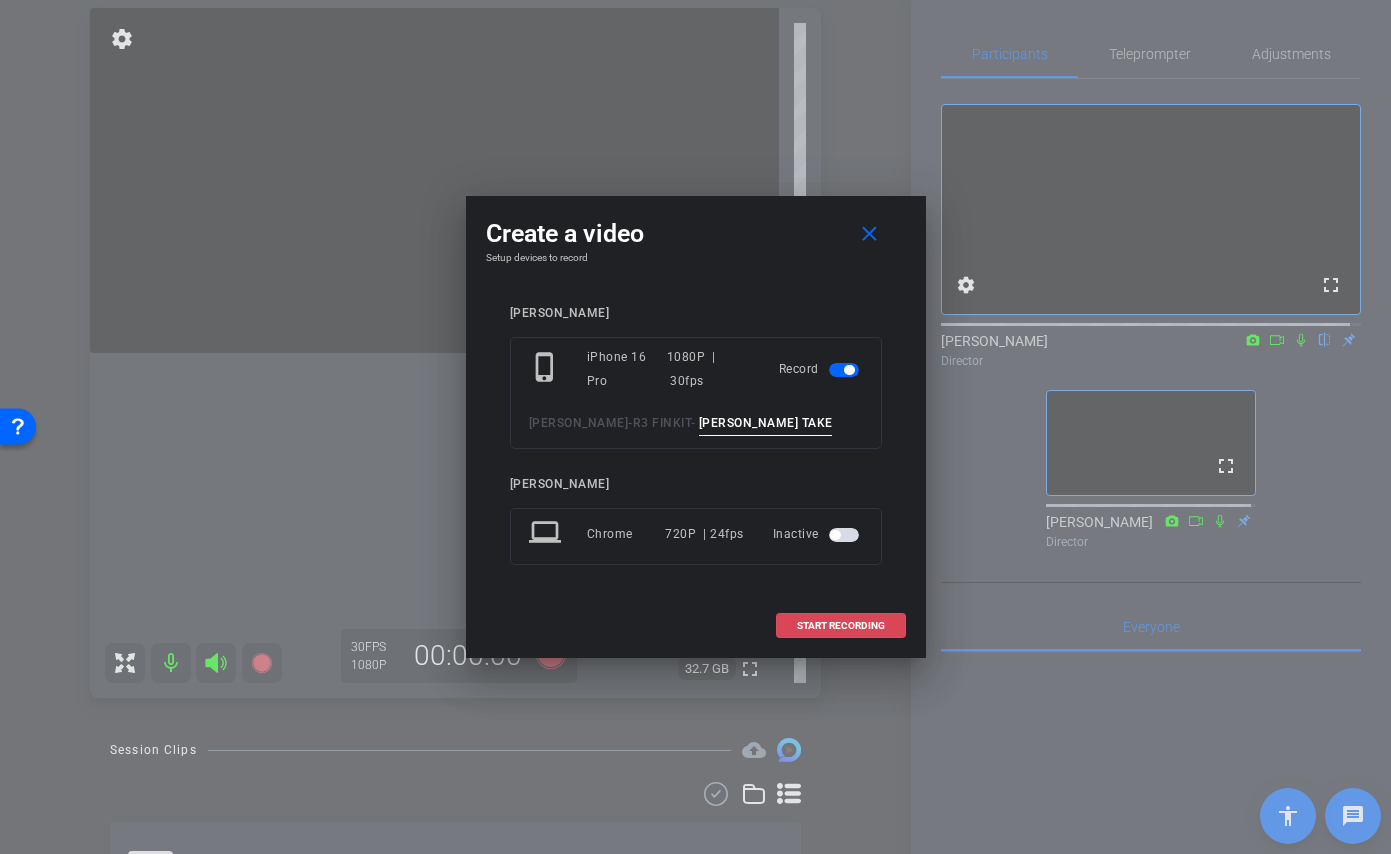 type on "Maura TAKE 1" 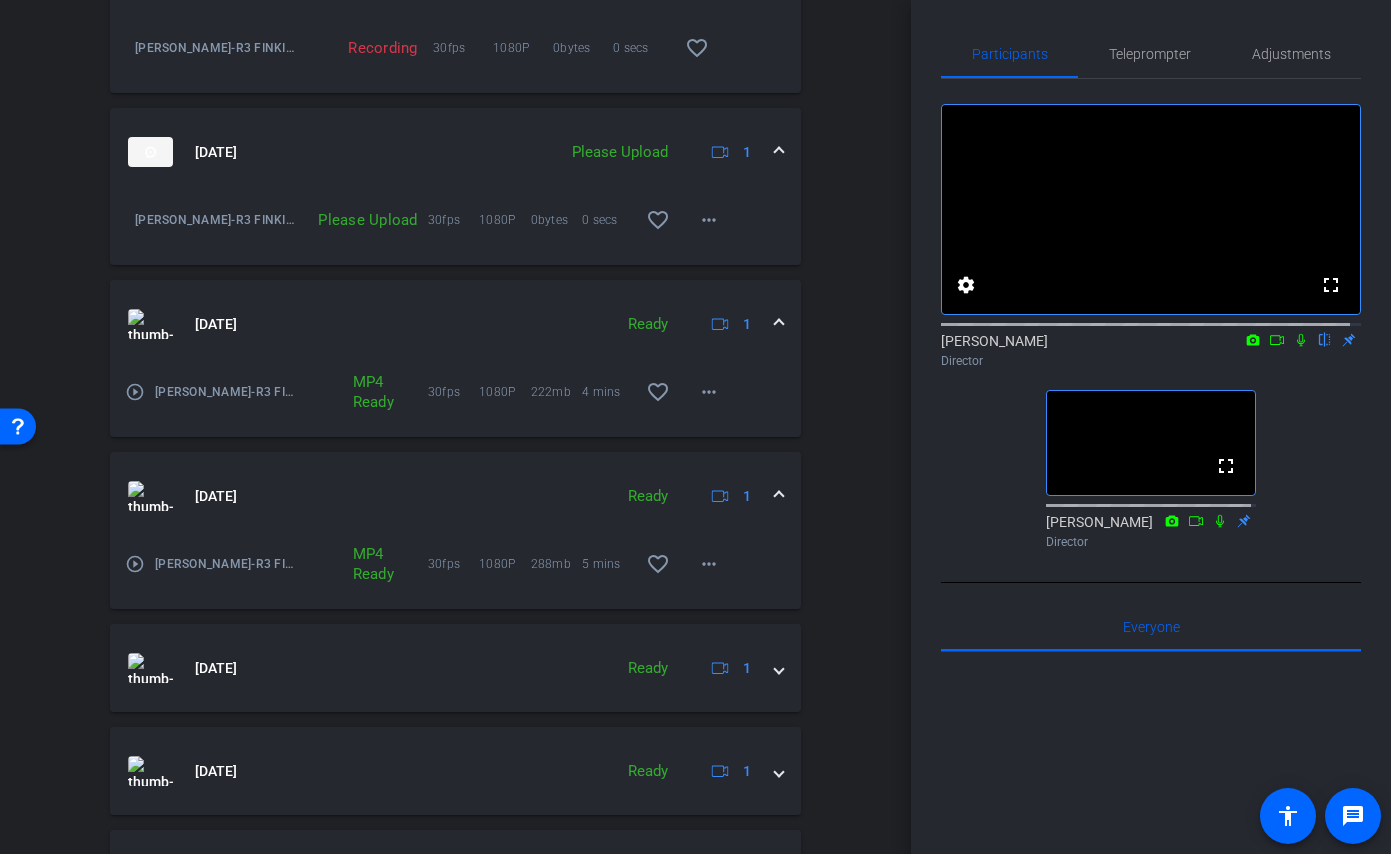 scroll, scrollTop: 706, scrollLeft: 0, axis: vertical 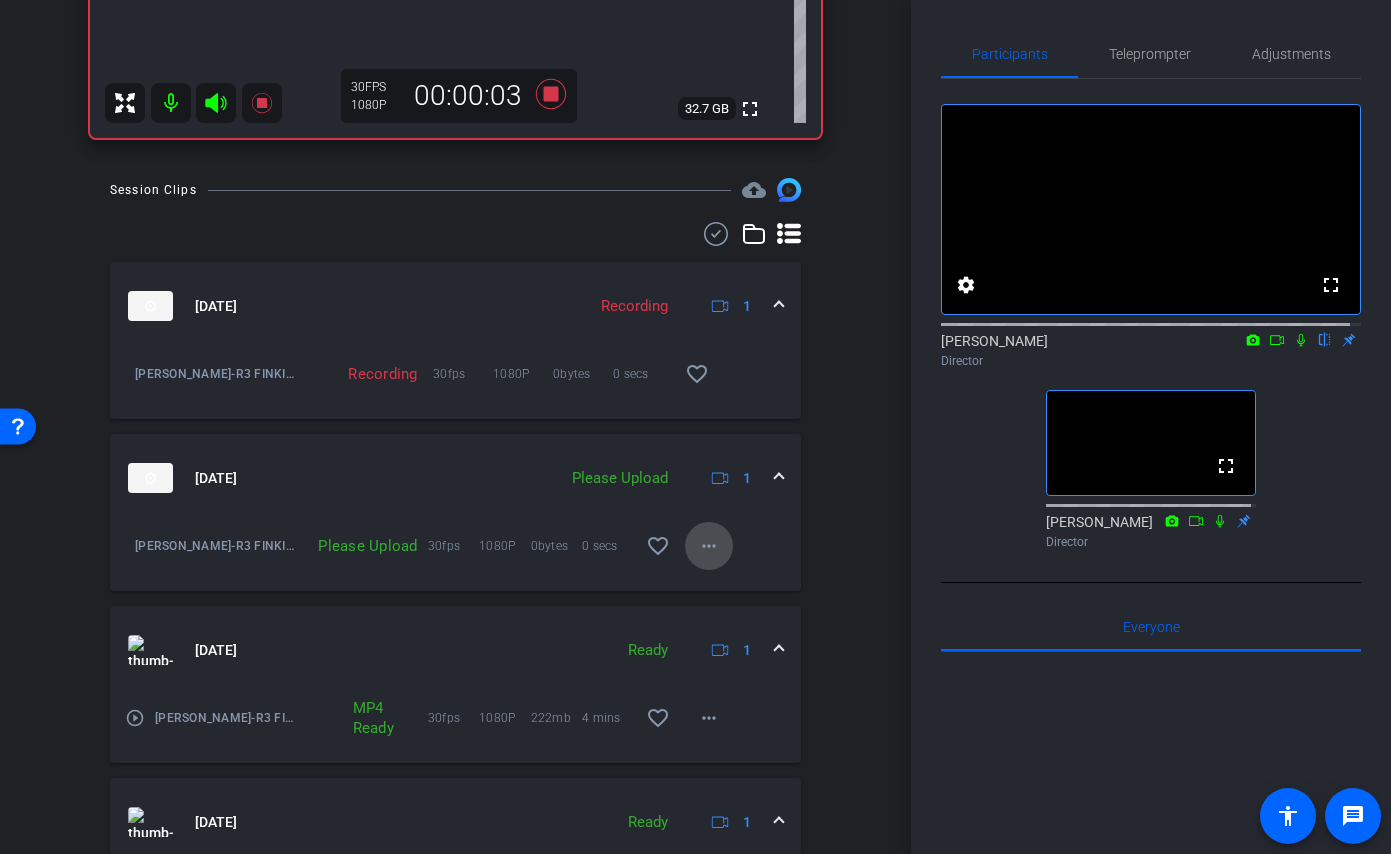 click on "more_horiz" at bounding box center [709, 546] 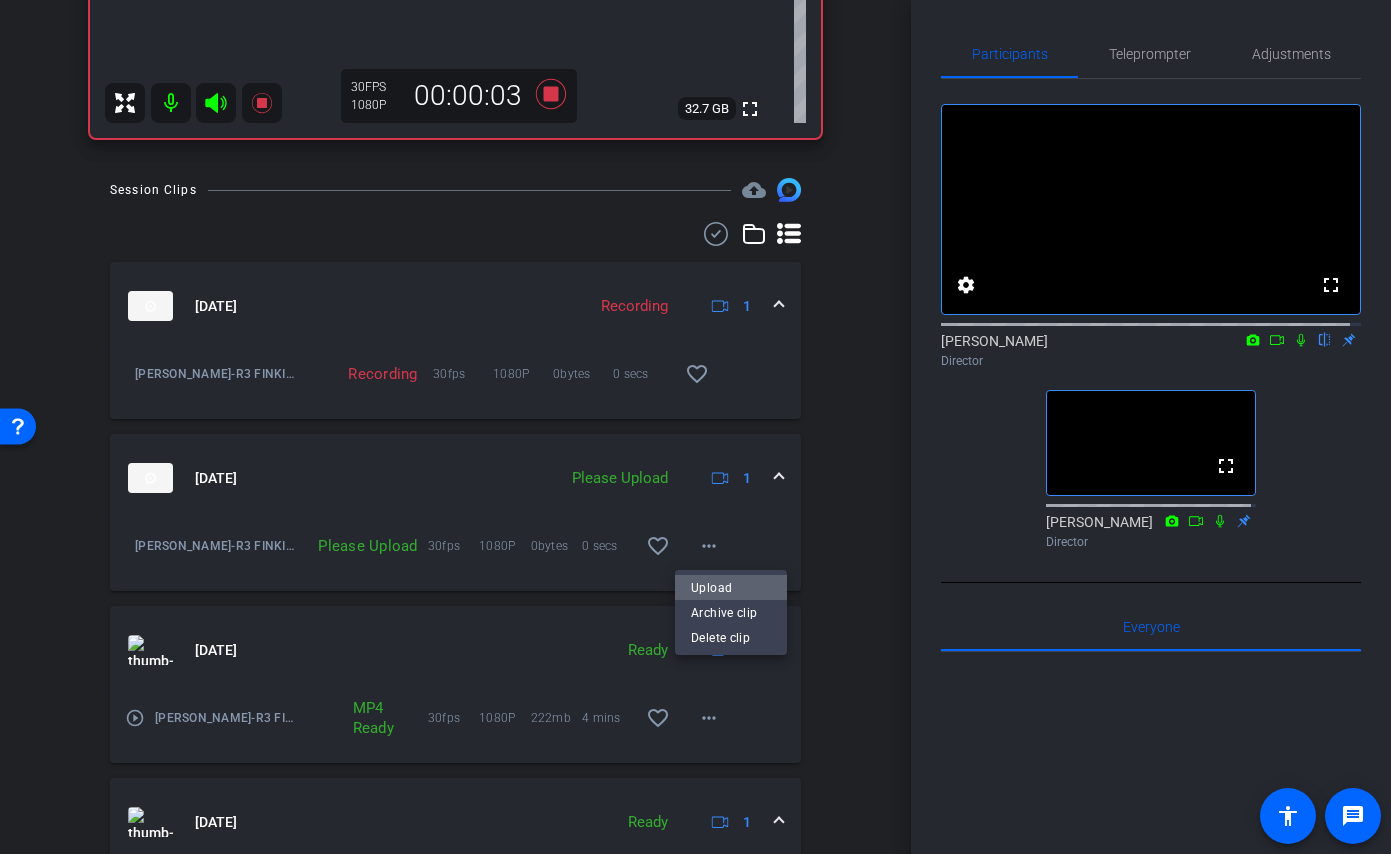click on "Upload" at bounding box center (731, 588) 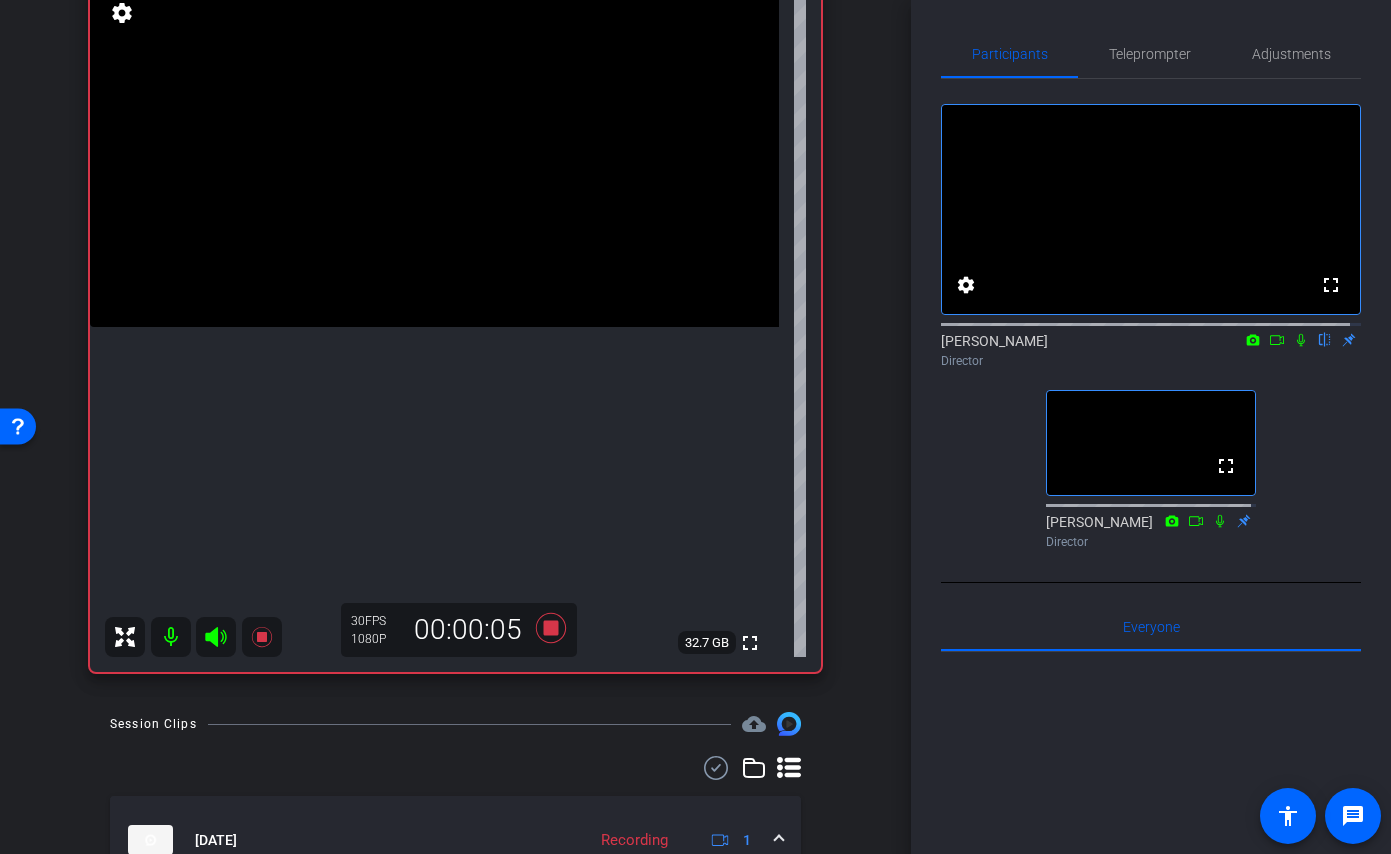 scroll, scrollTop: 169, scrollLeft: 0, axis: vertical 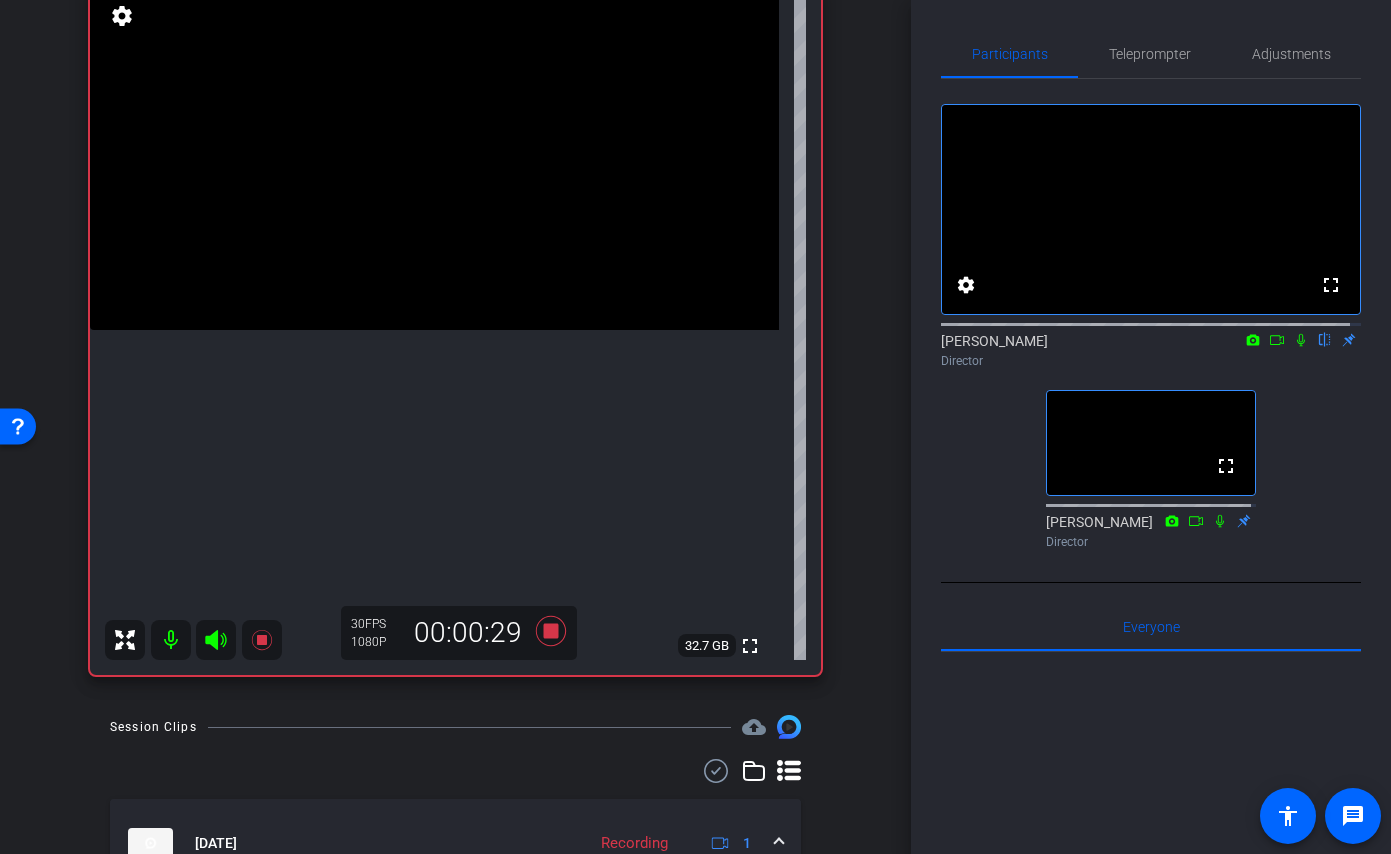 click 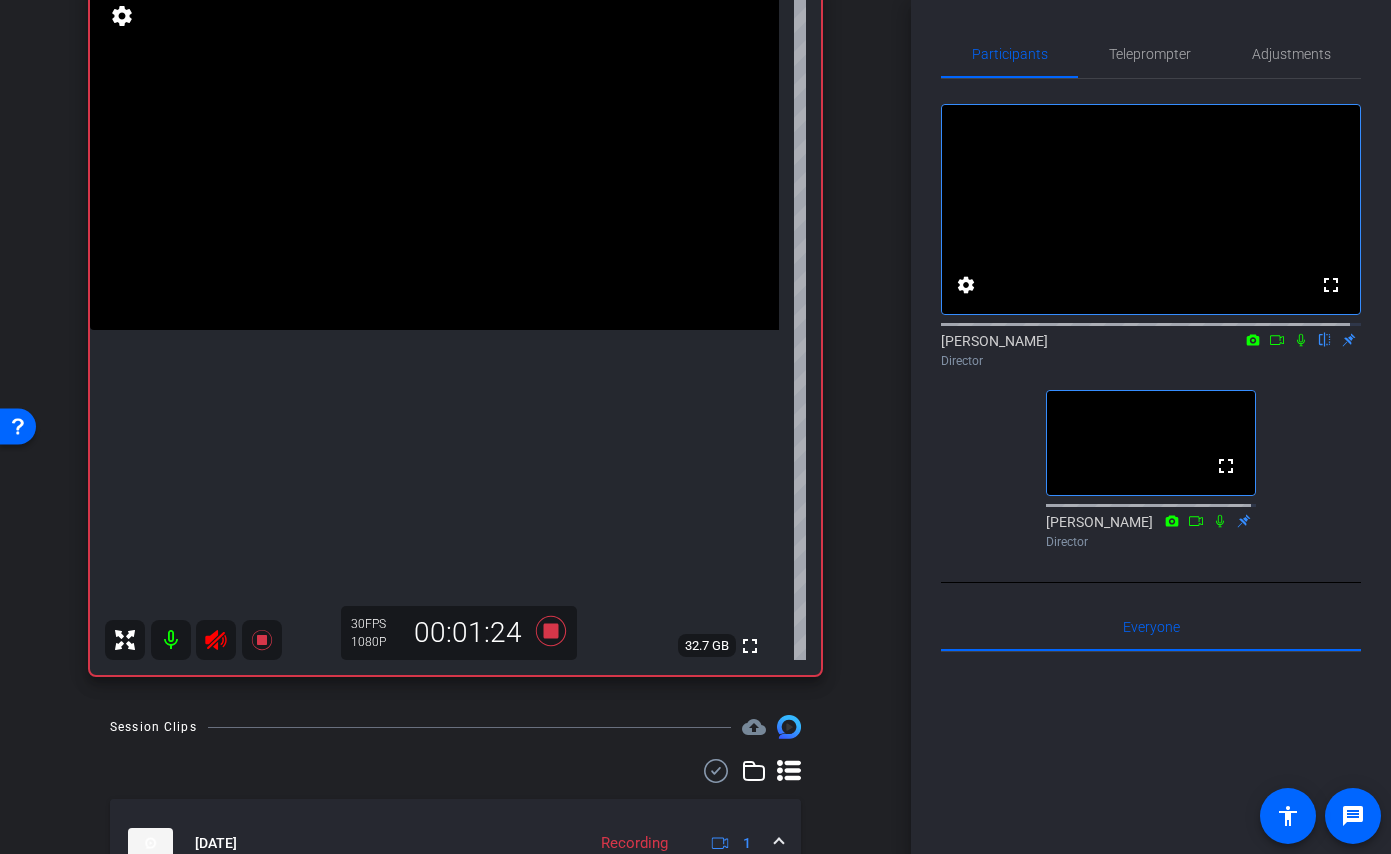 click 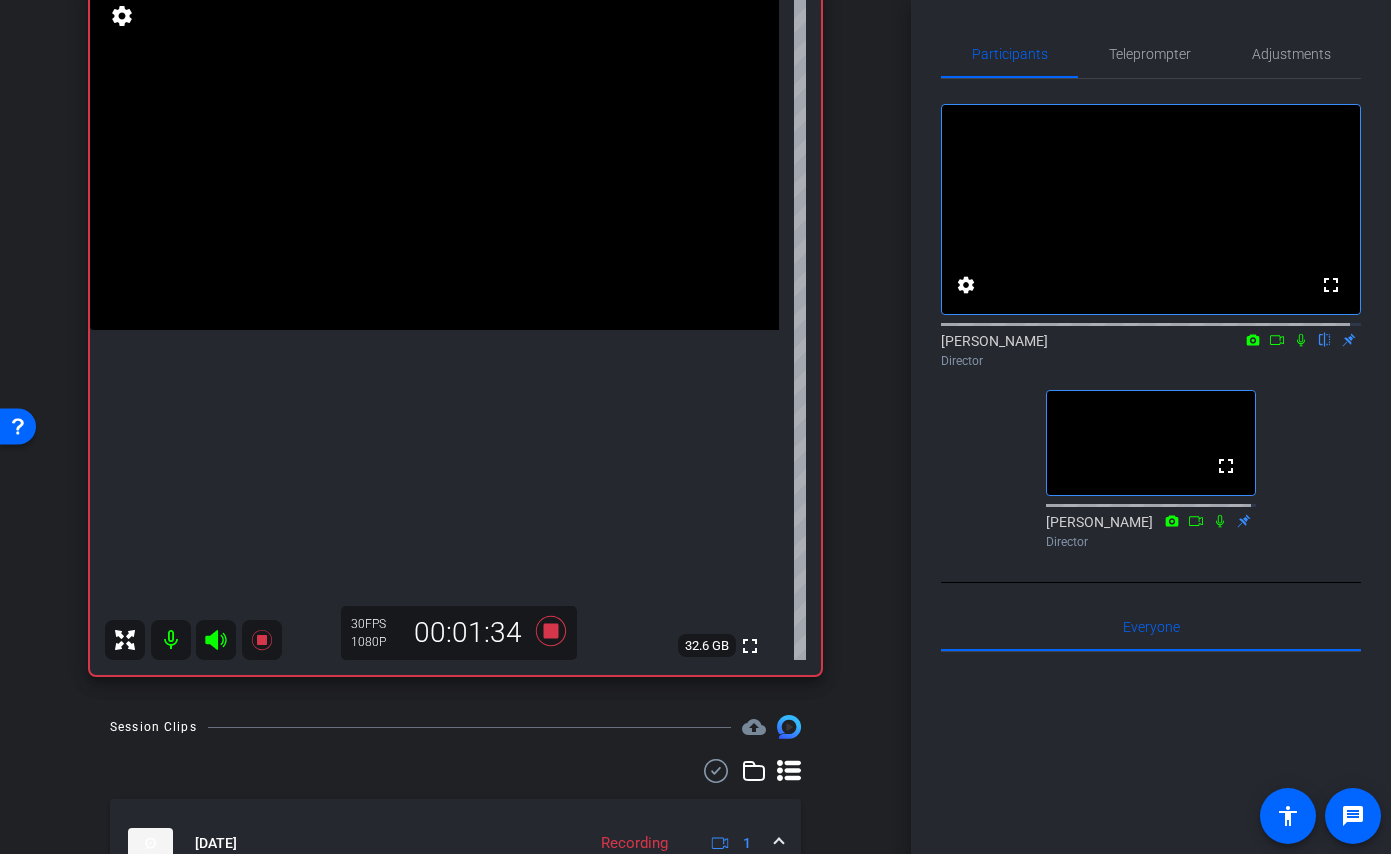 click 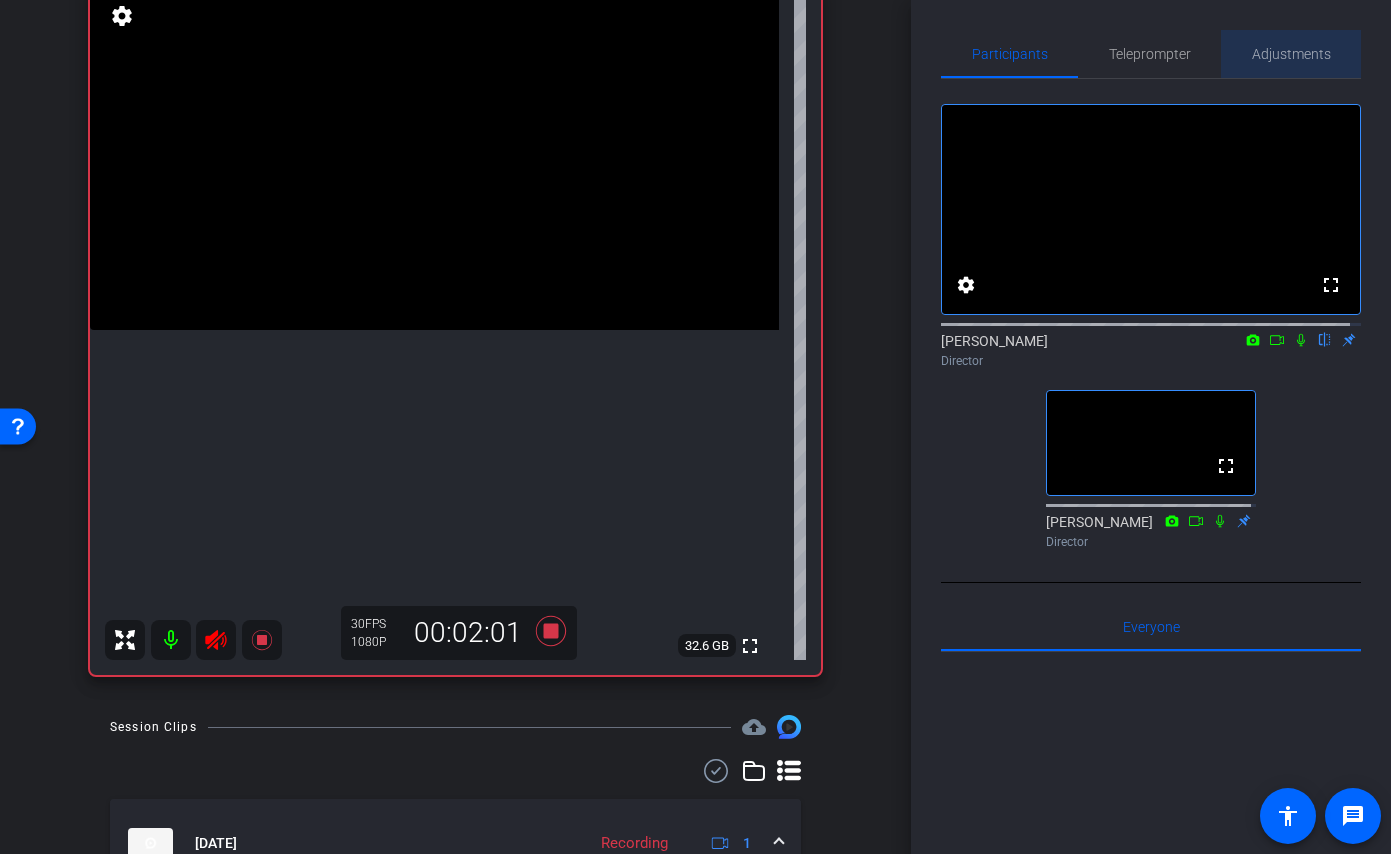 click on "Adjustments" at bounding box center (1291, 54) 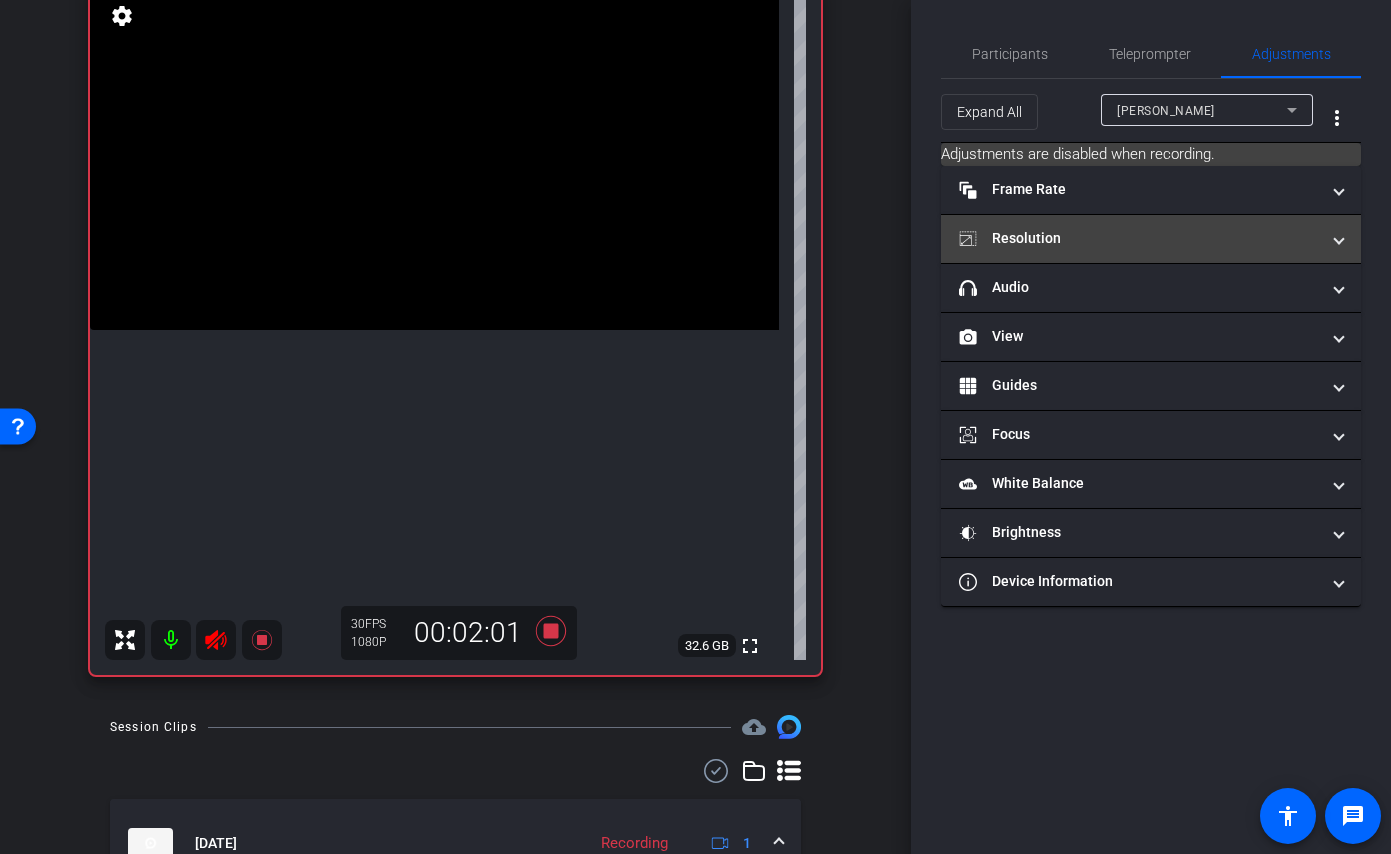 click on "Resolution" at bounding box center [1139, 238] 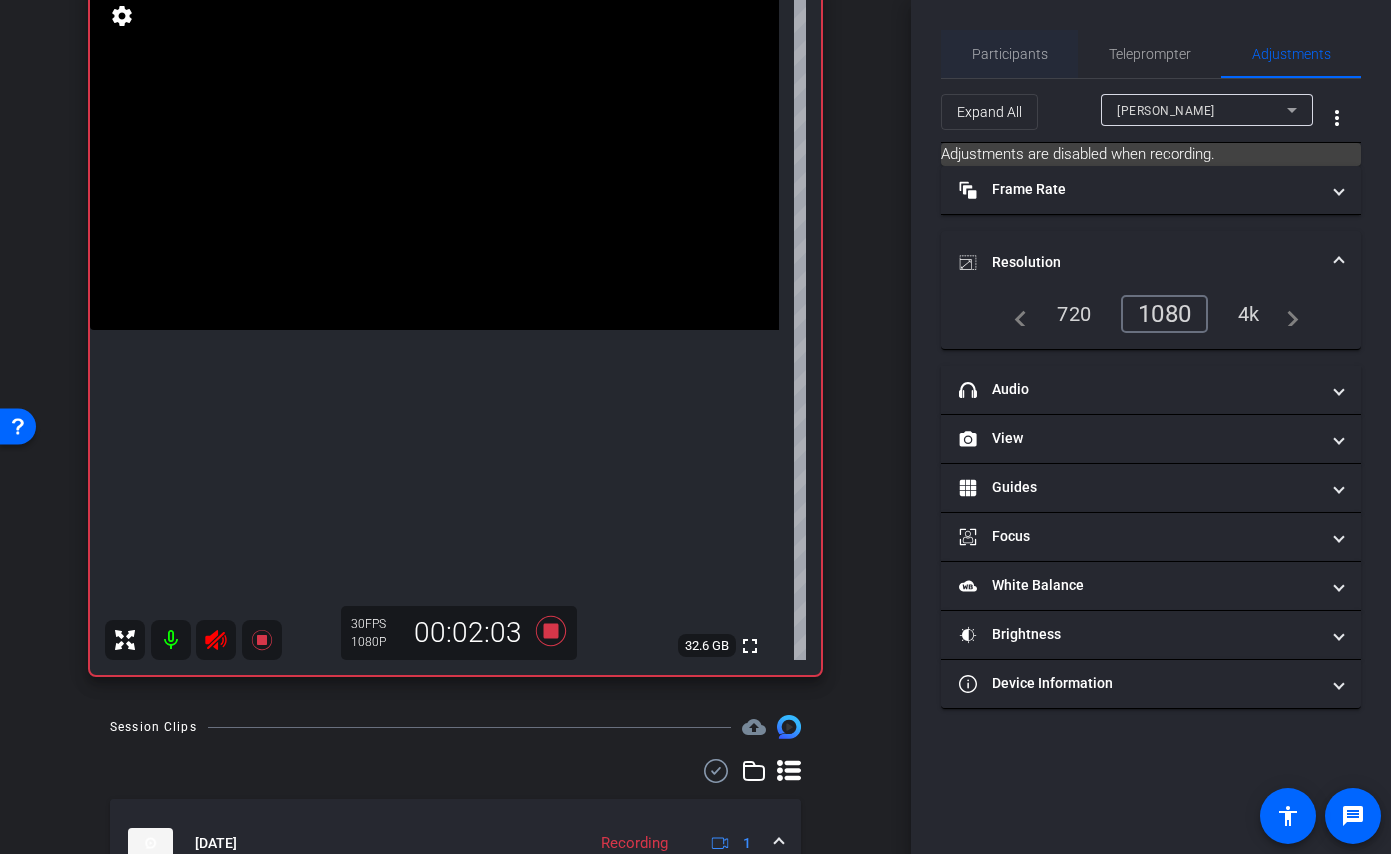 click on "Participants" at bounding box center [1010, 54] 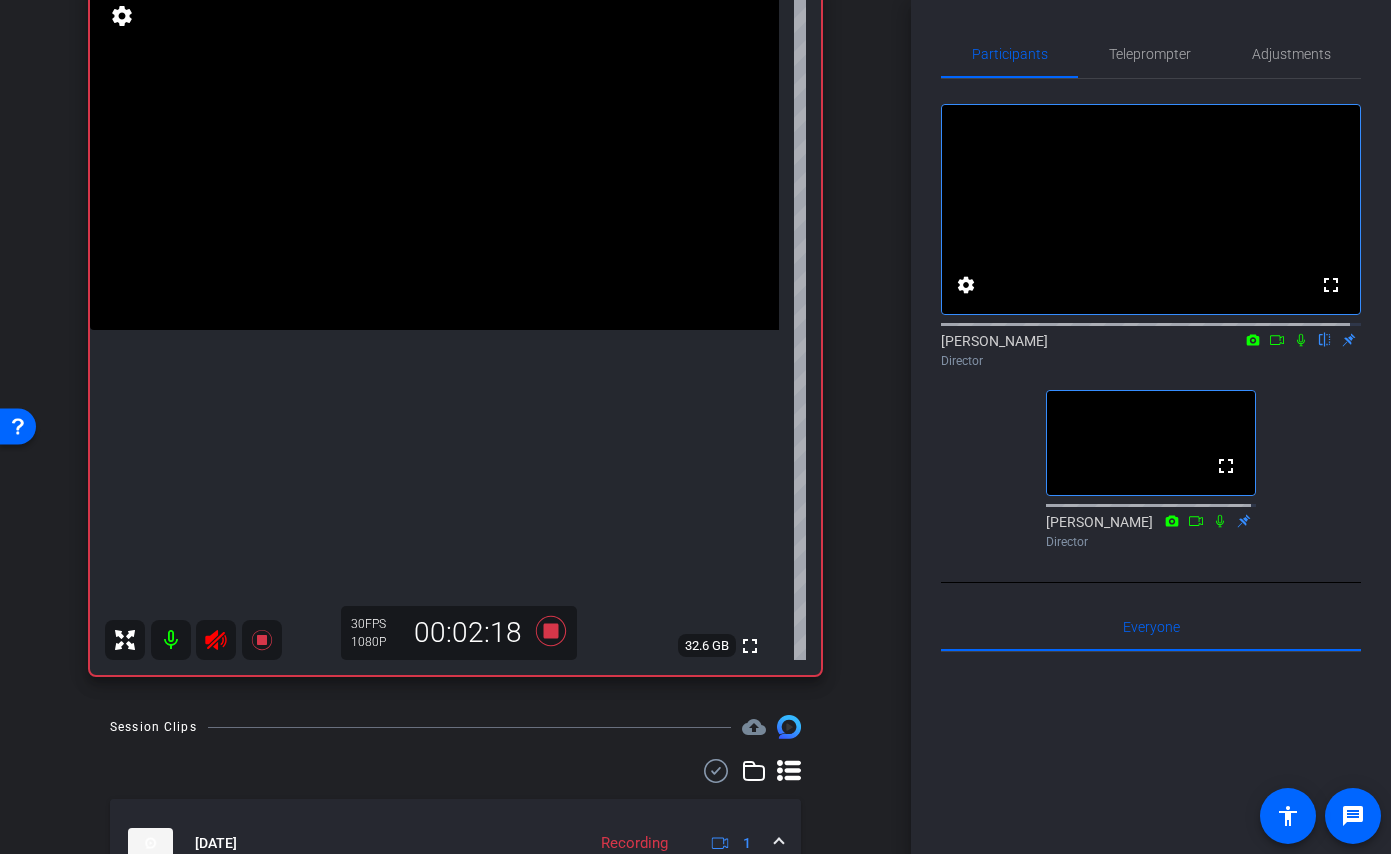 click 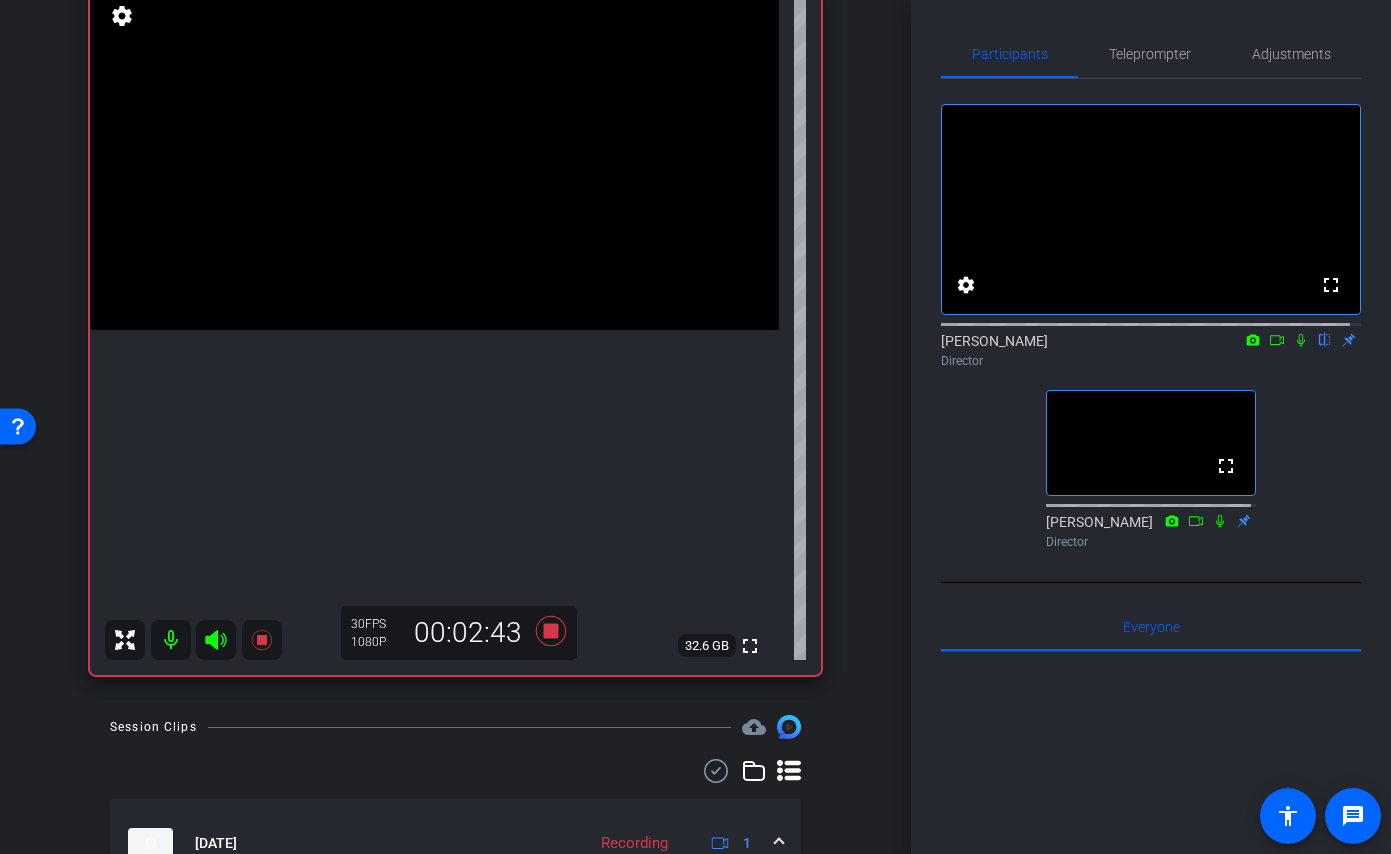 click 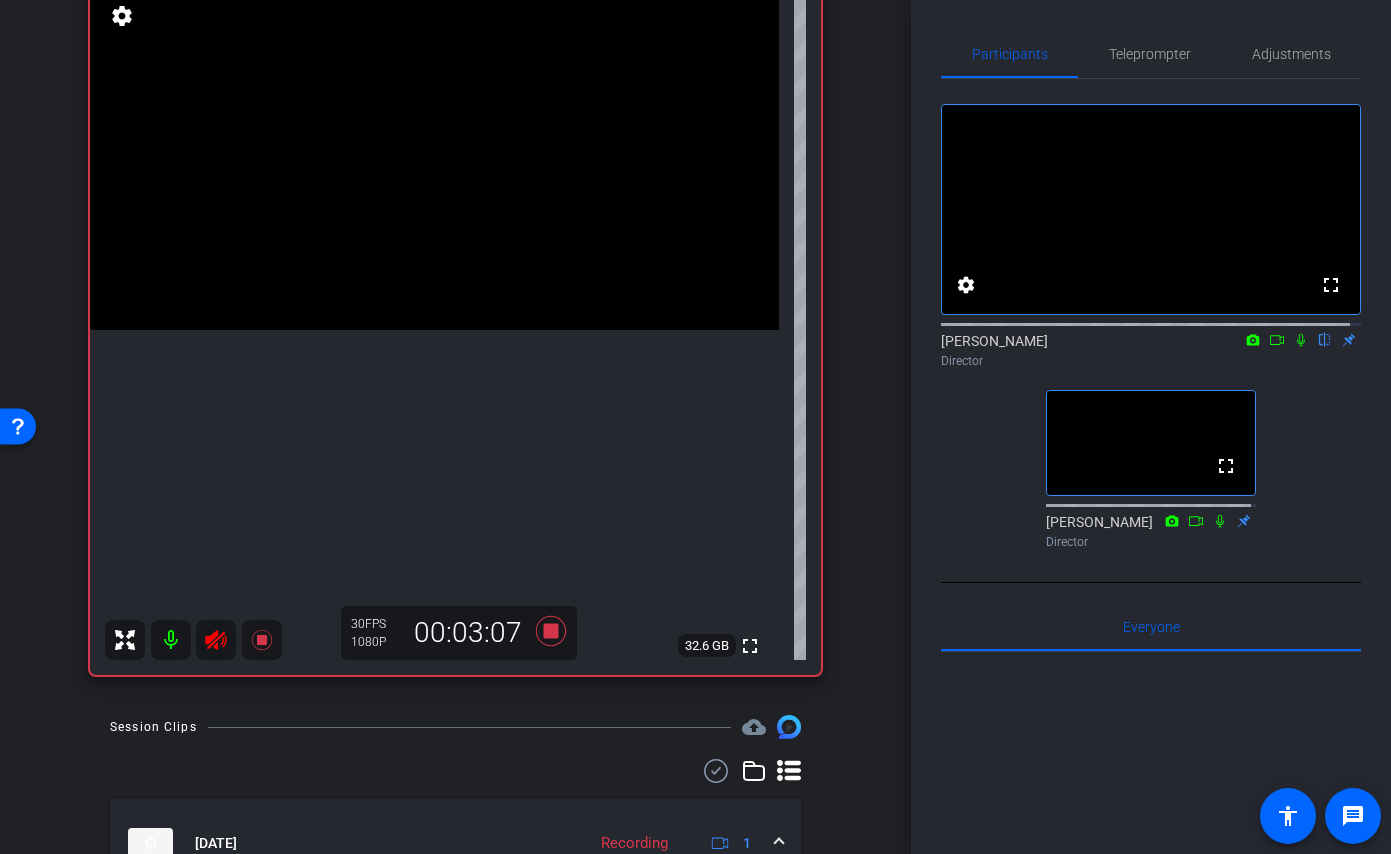 click 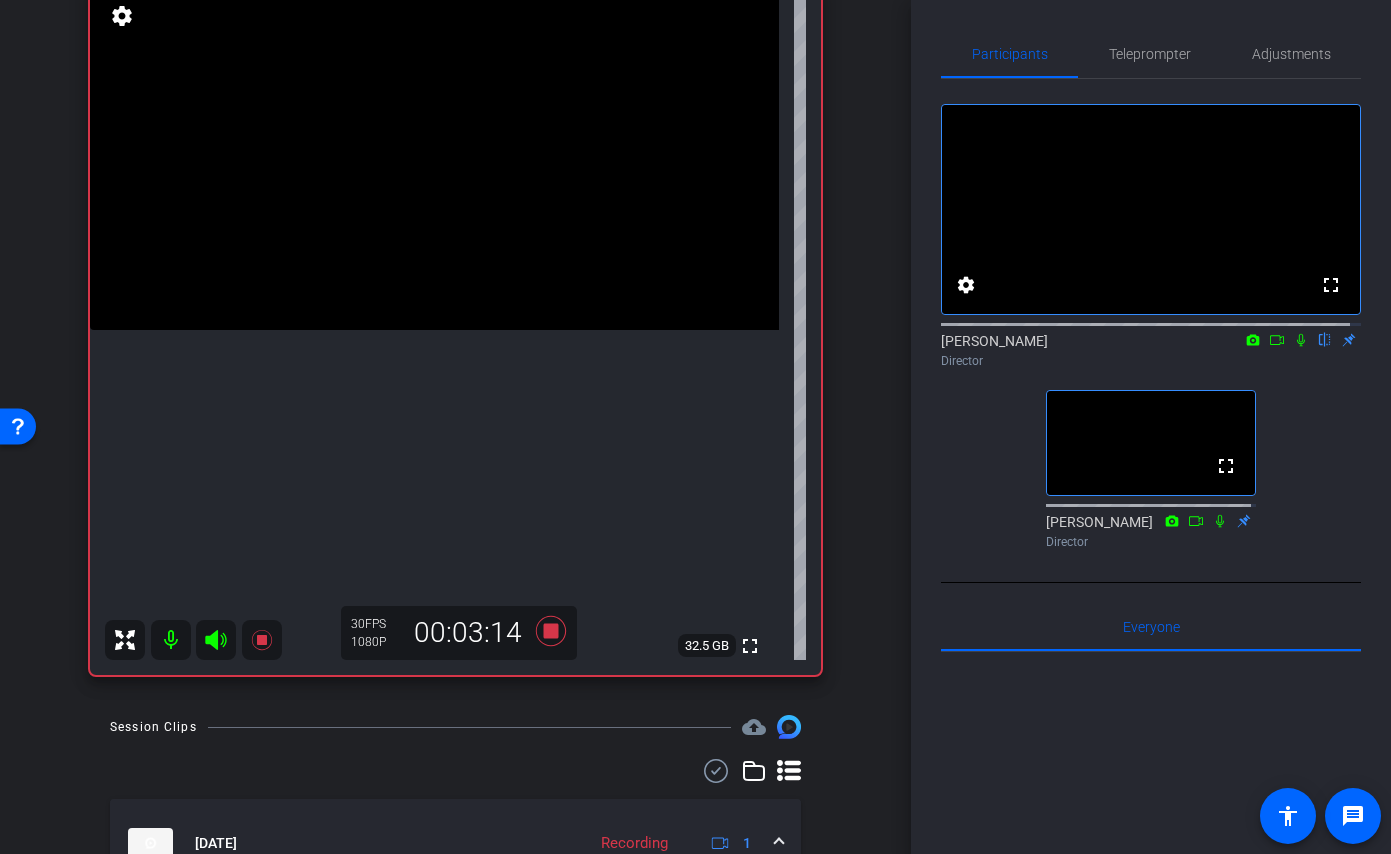 click 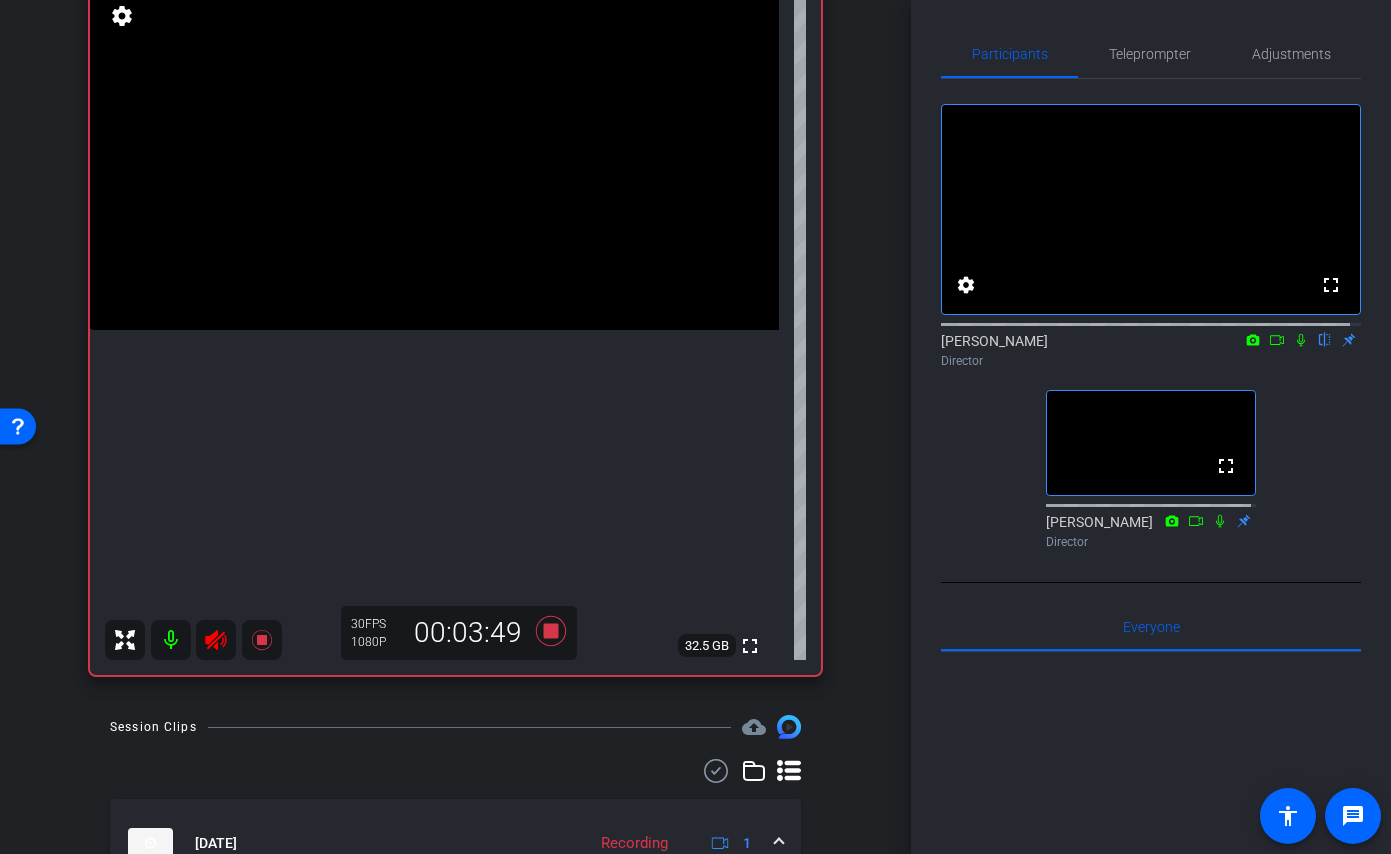 click 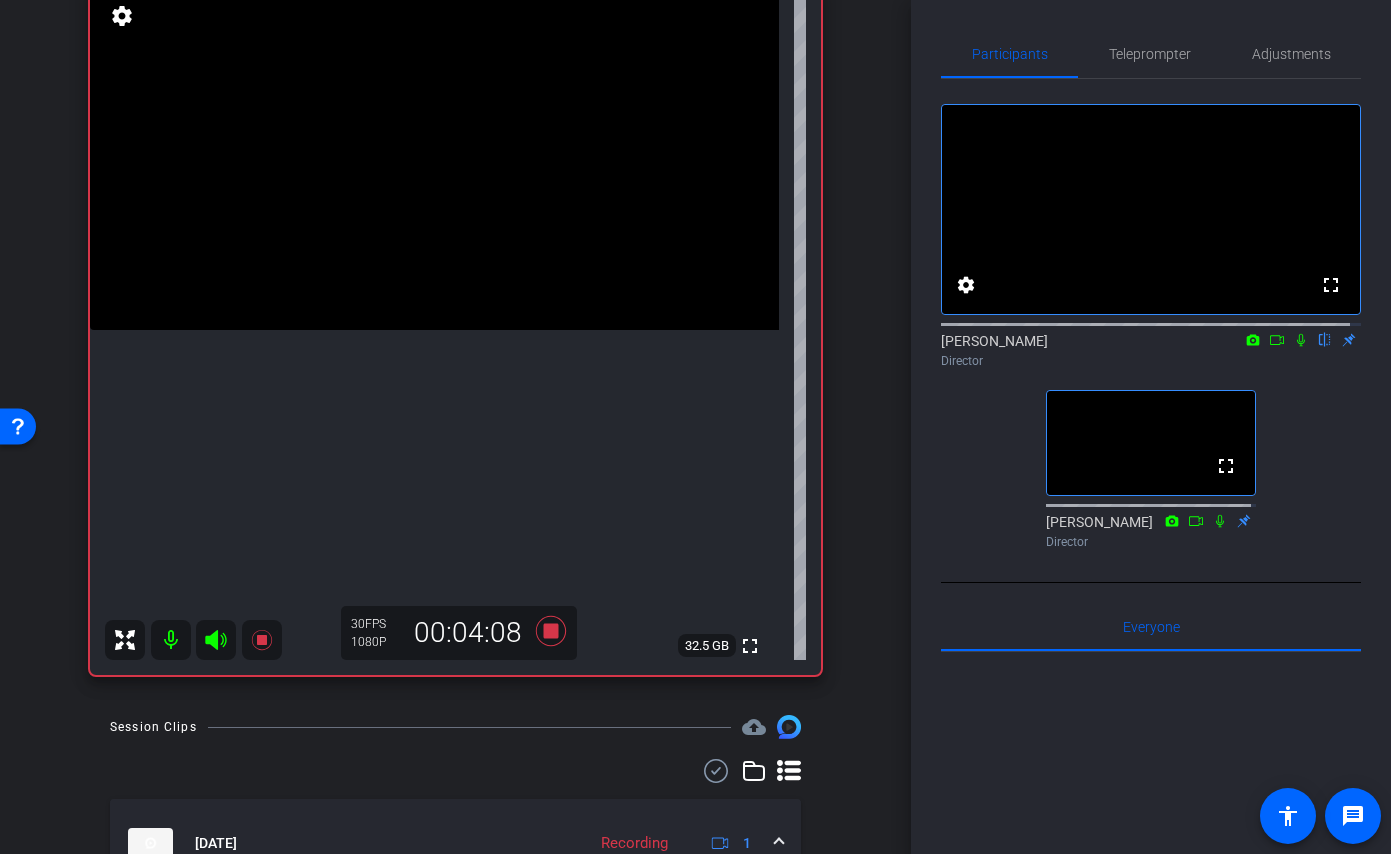 click 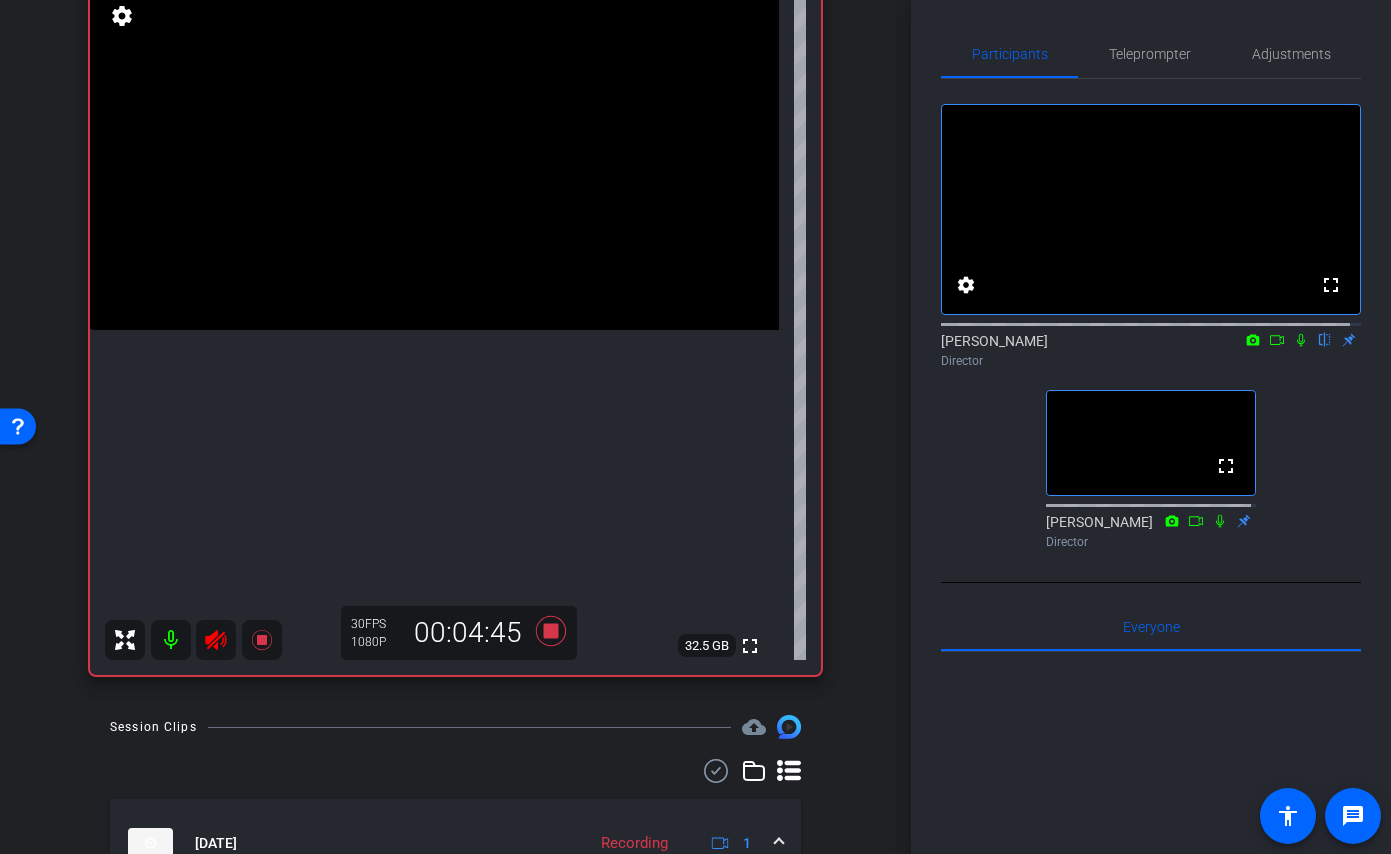 click 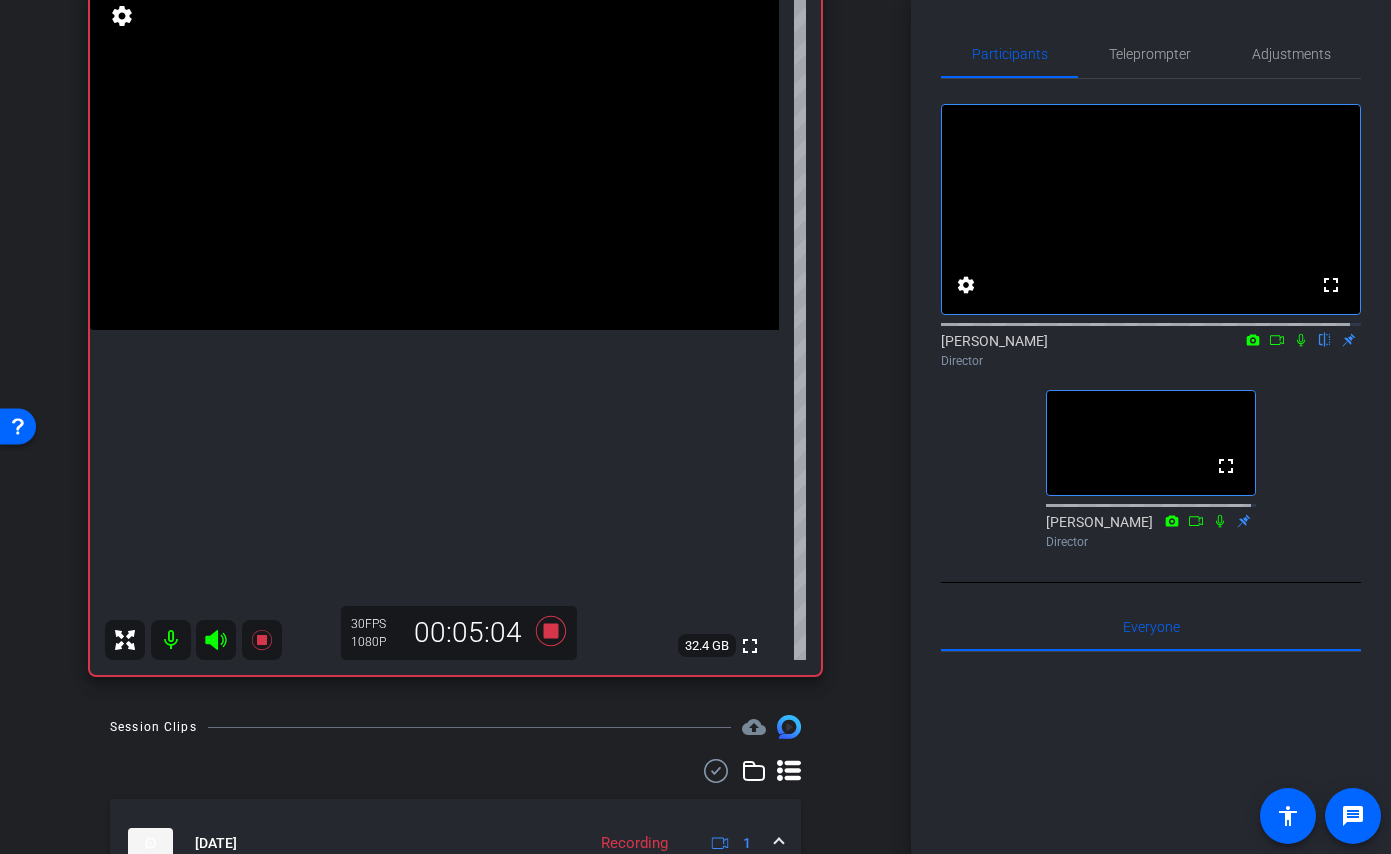 click 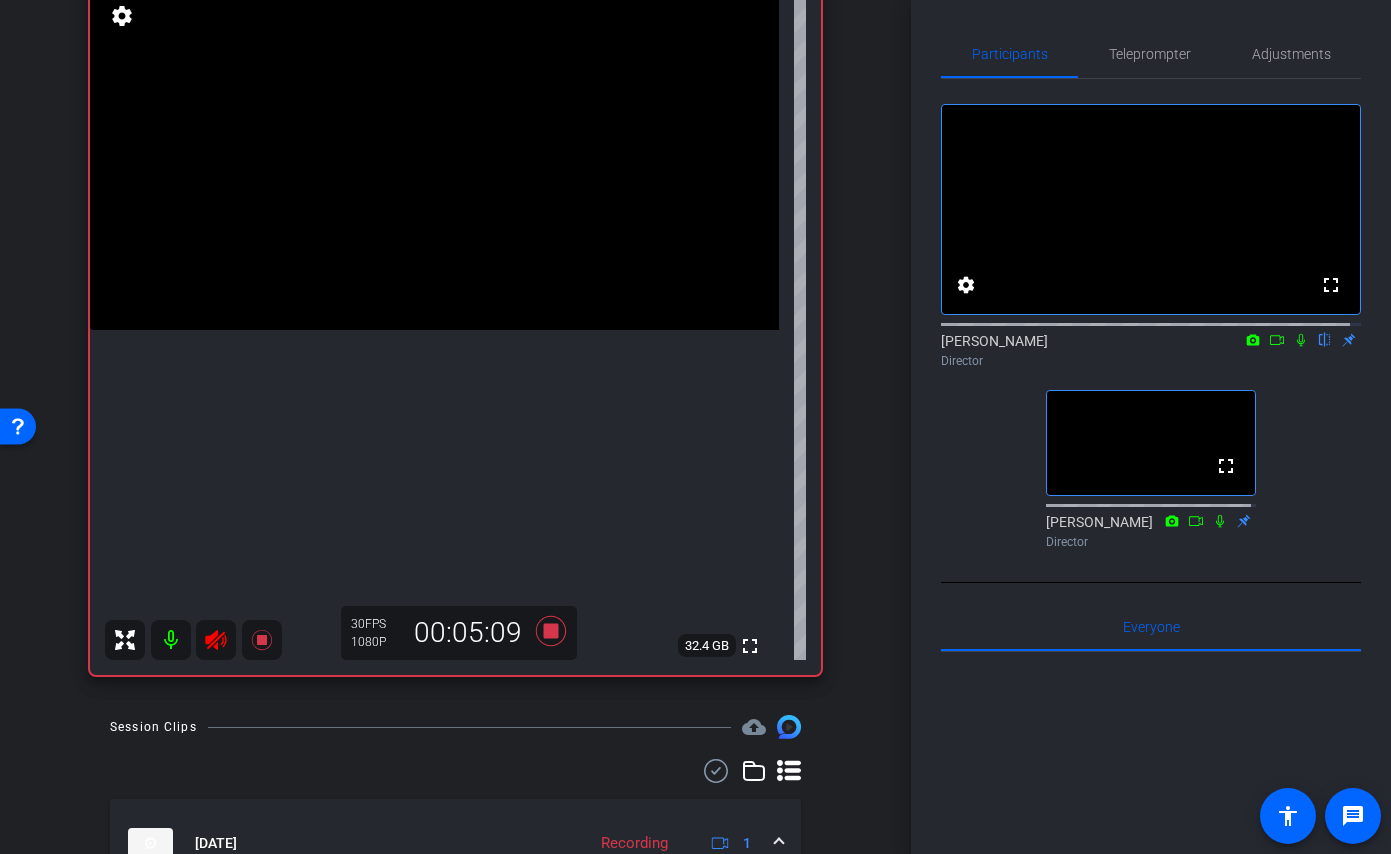 click 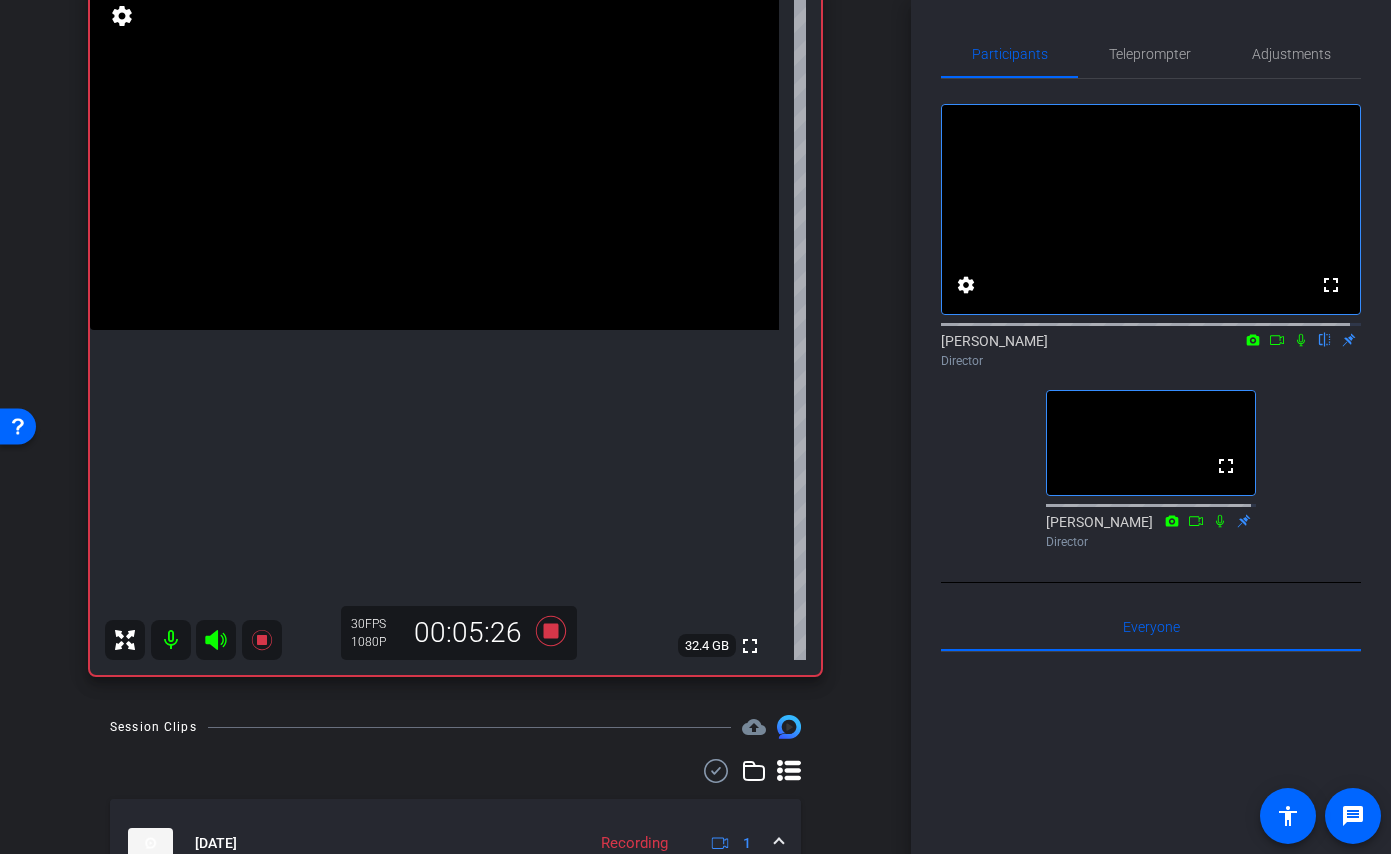 click 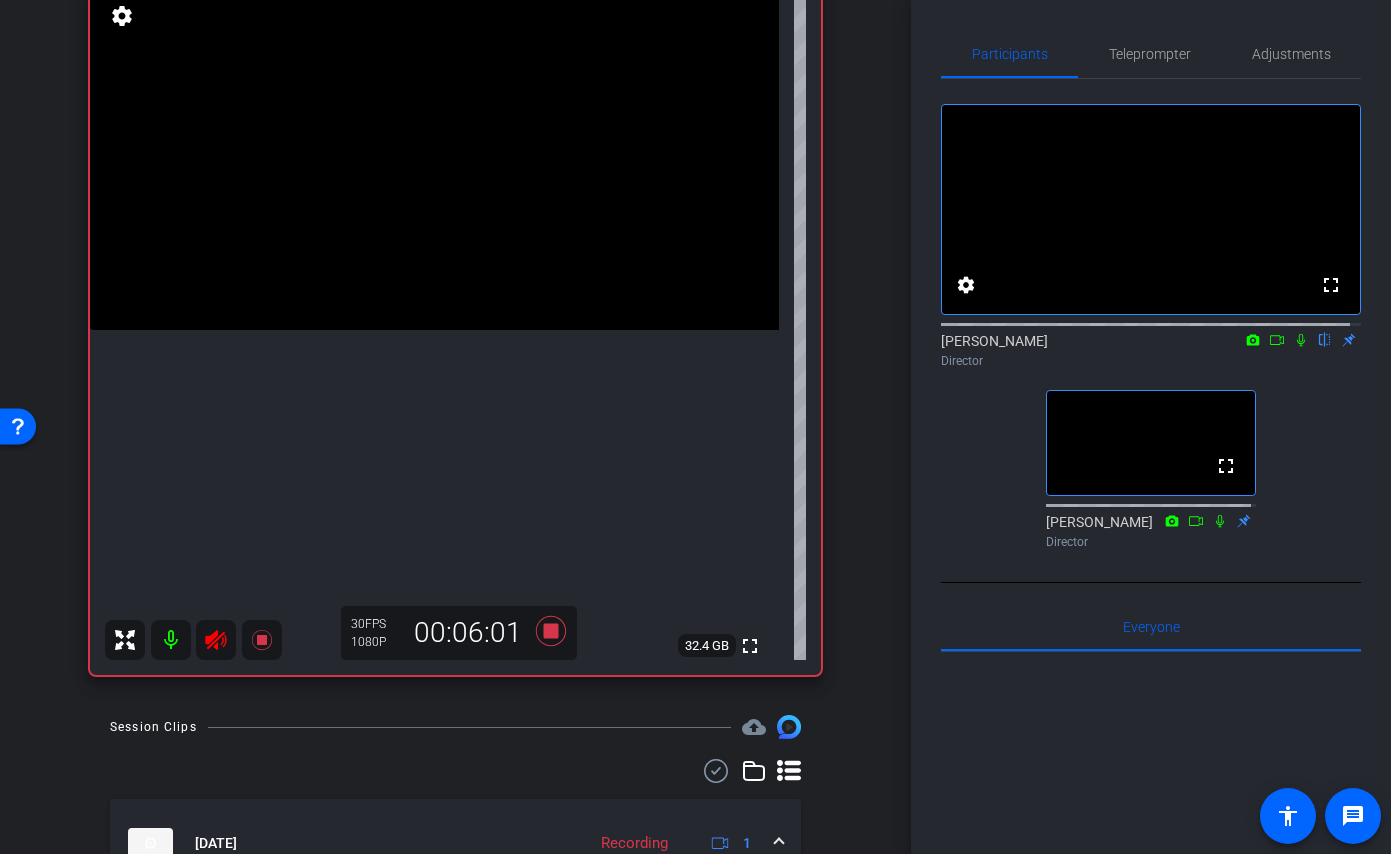 click 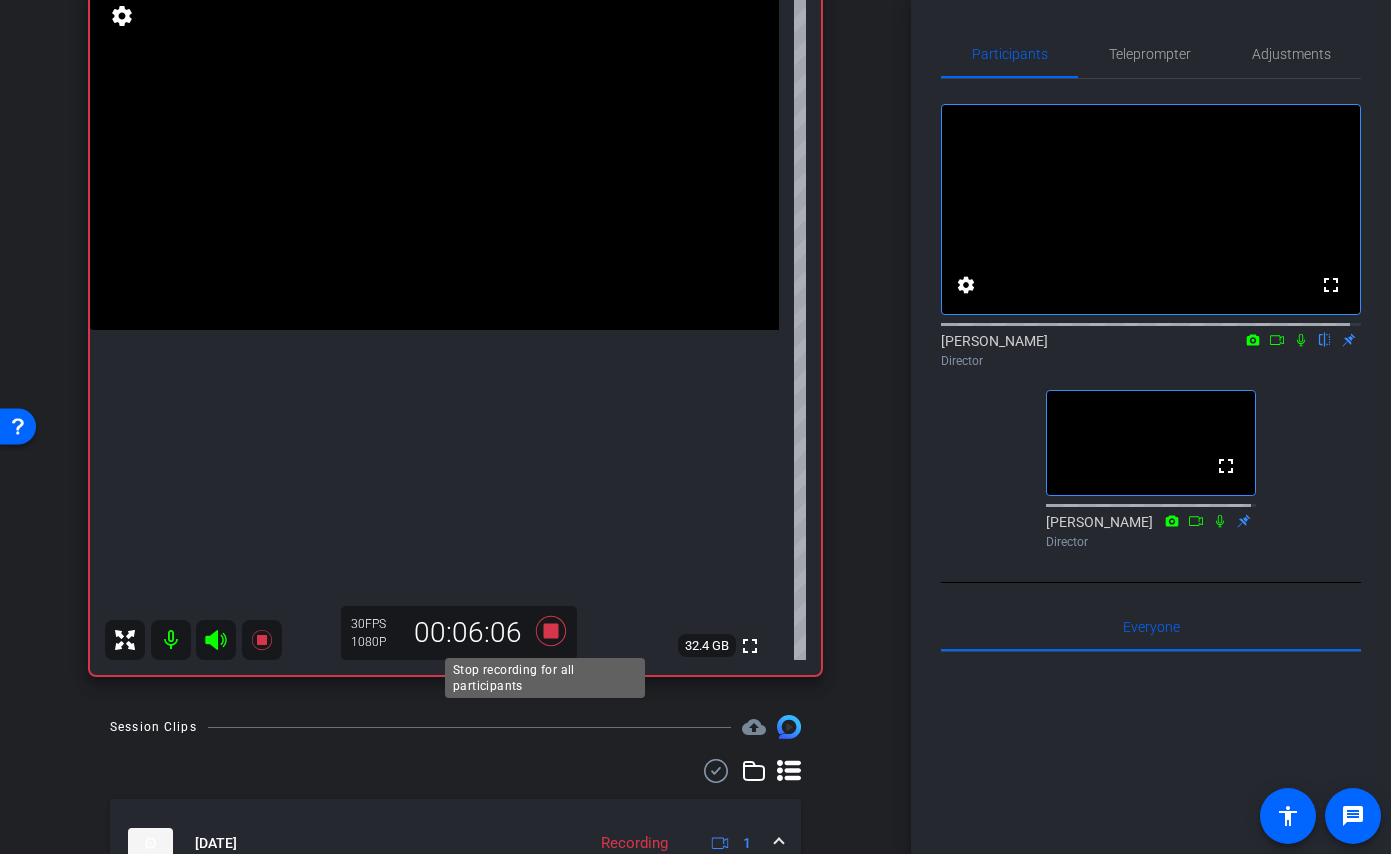 click 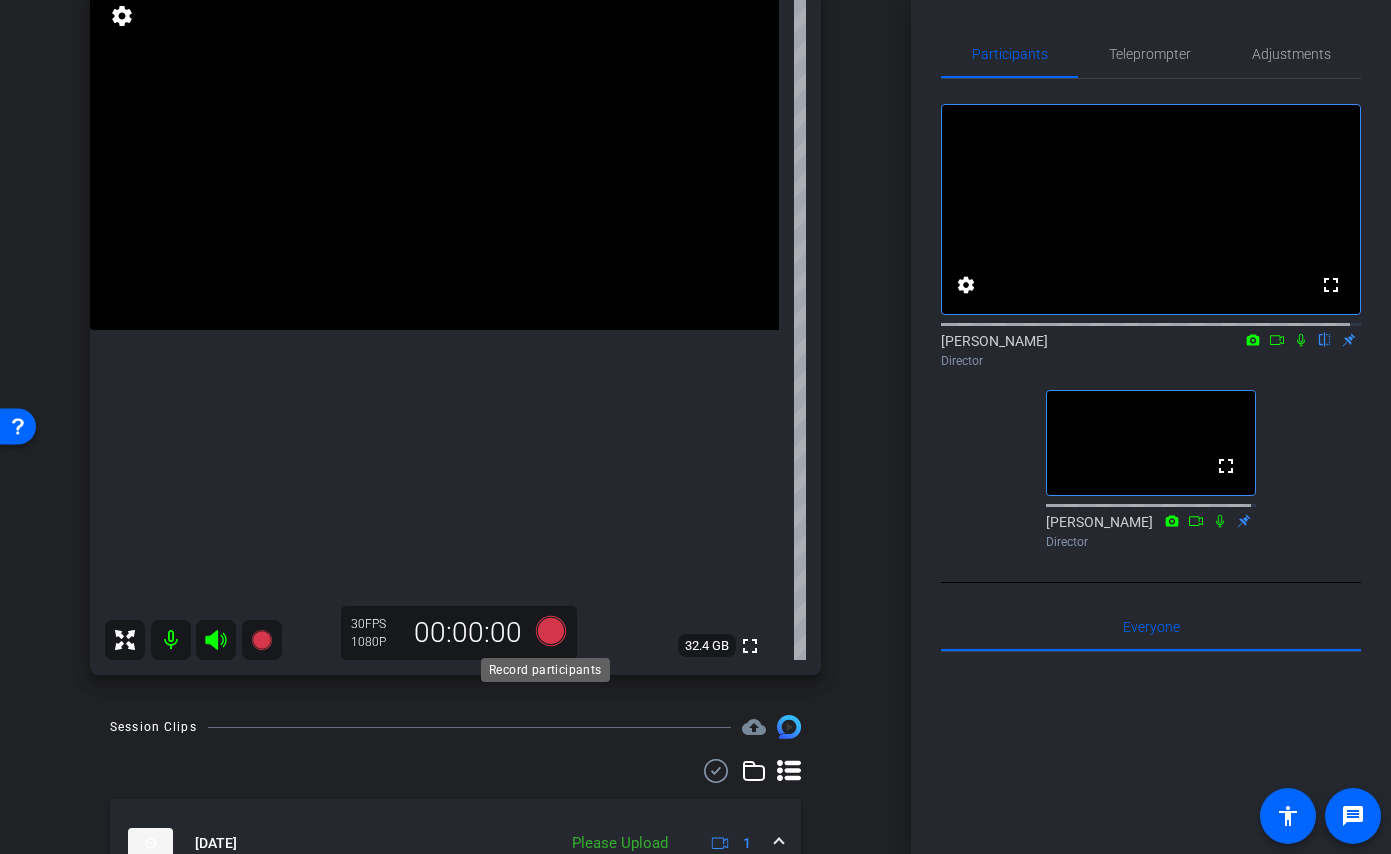 click 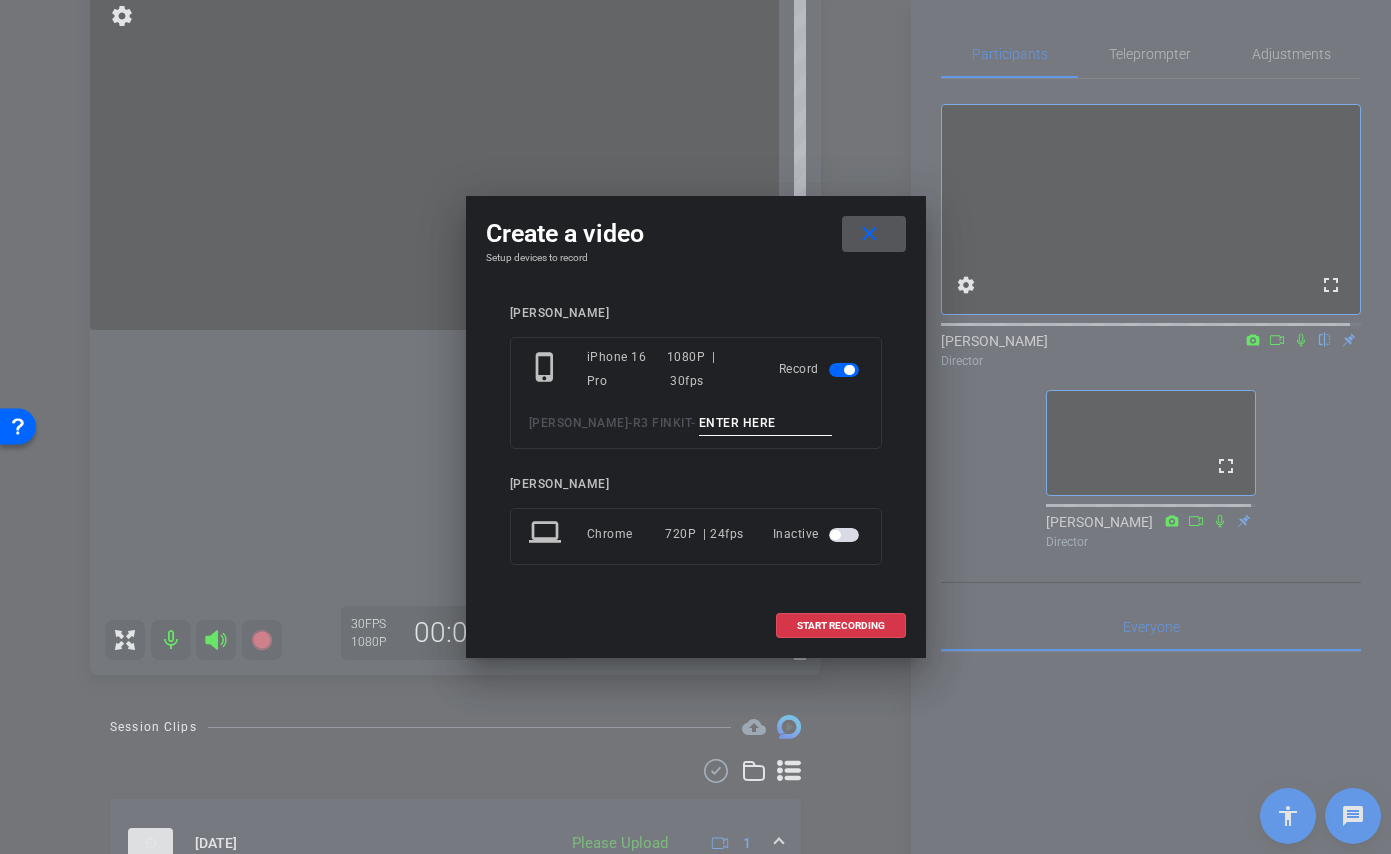 click at bounding box center [766, 423] 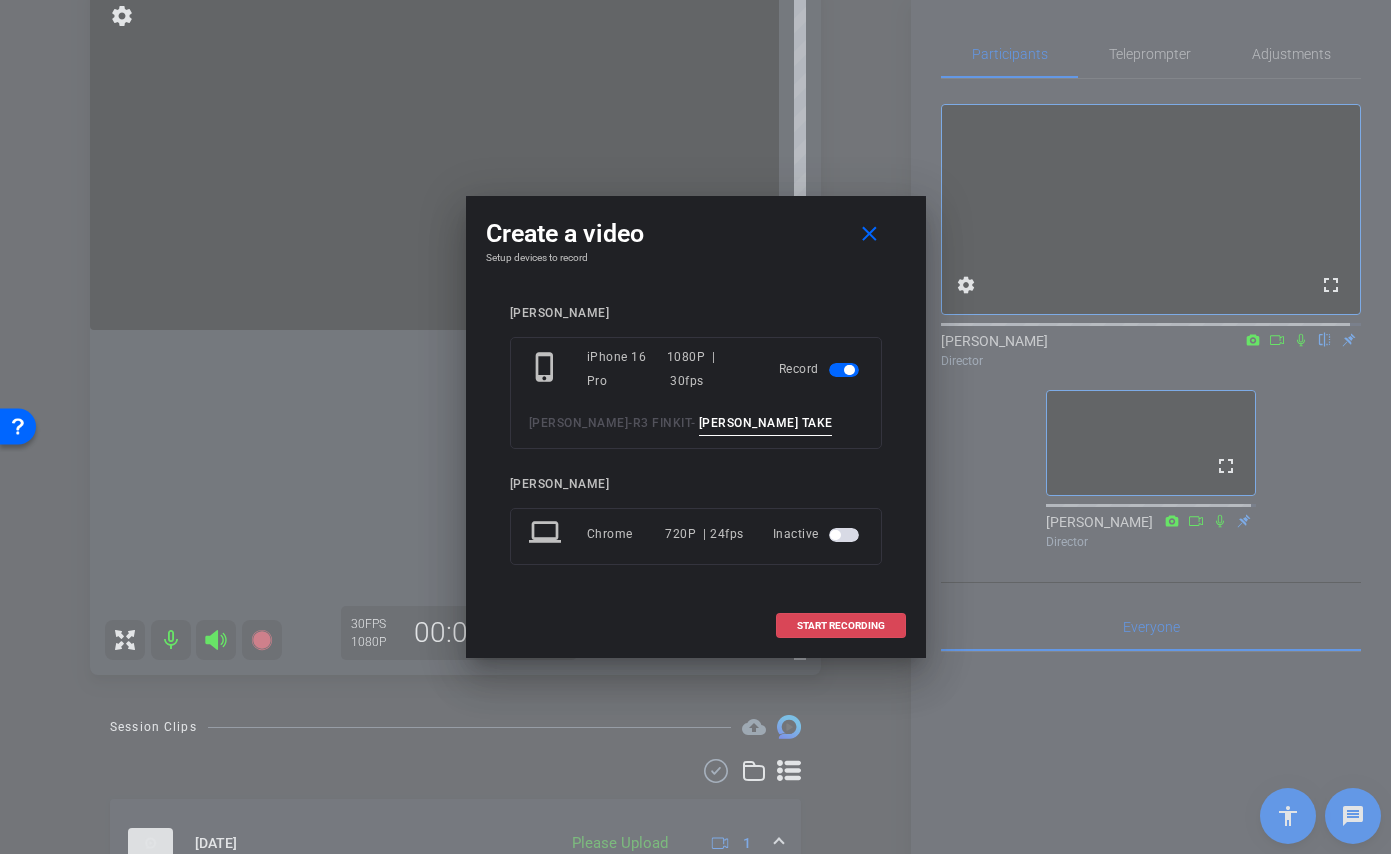 type on "Maura TAKE 2" 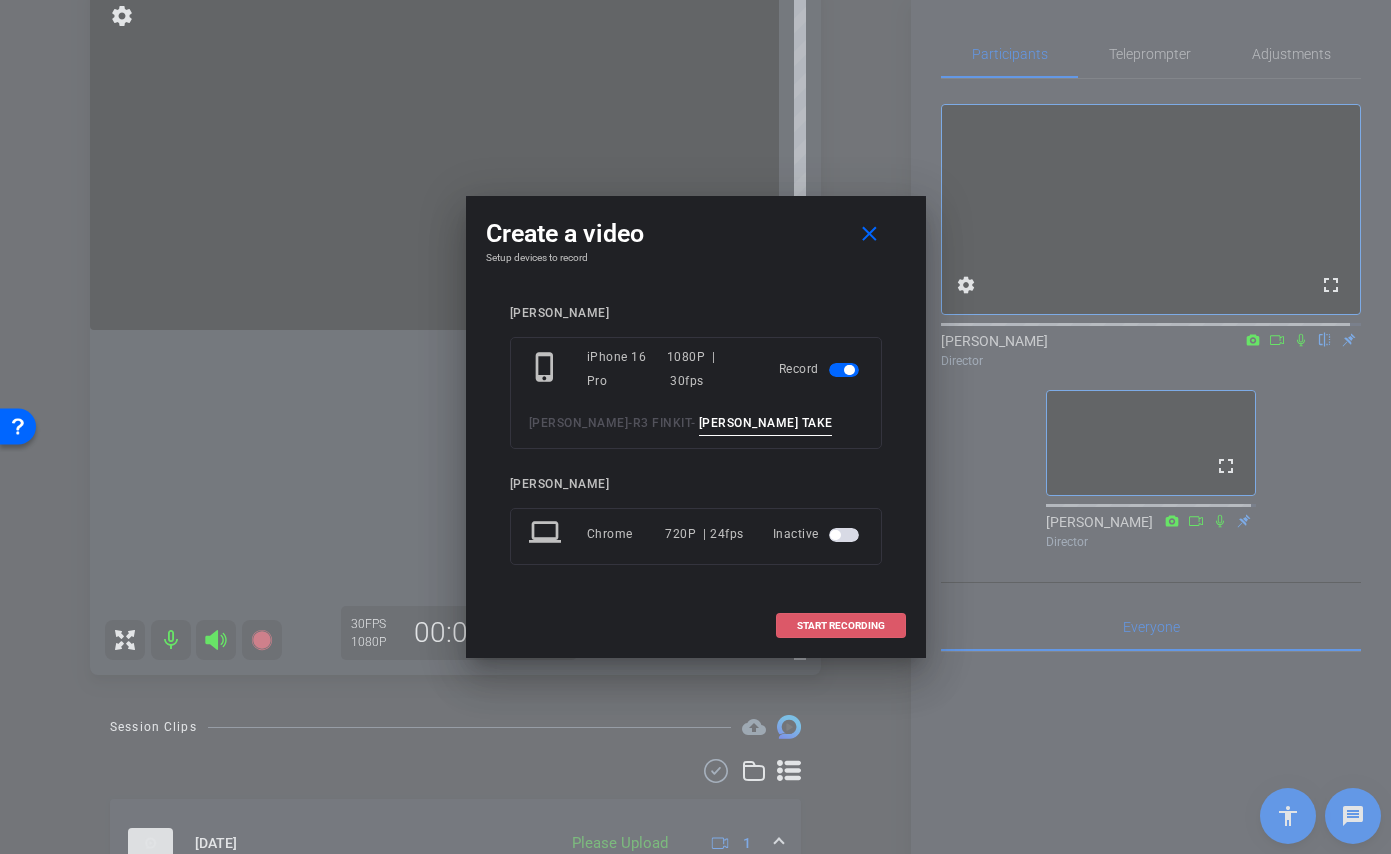 click on "START RECORDING" at bounding box center (841, 626) 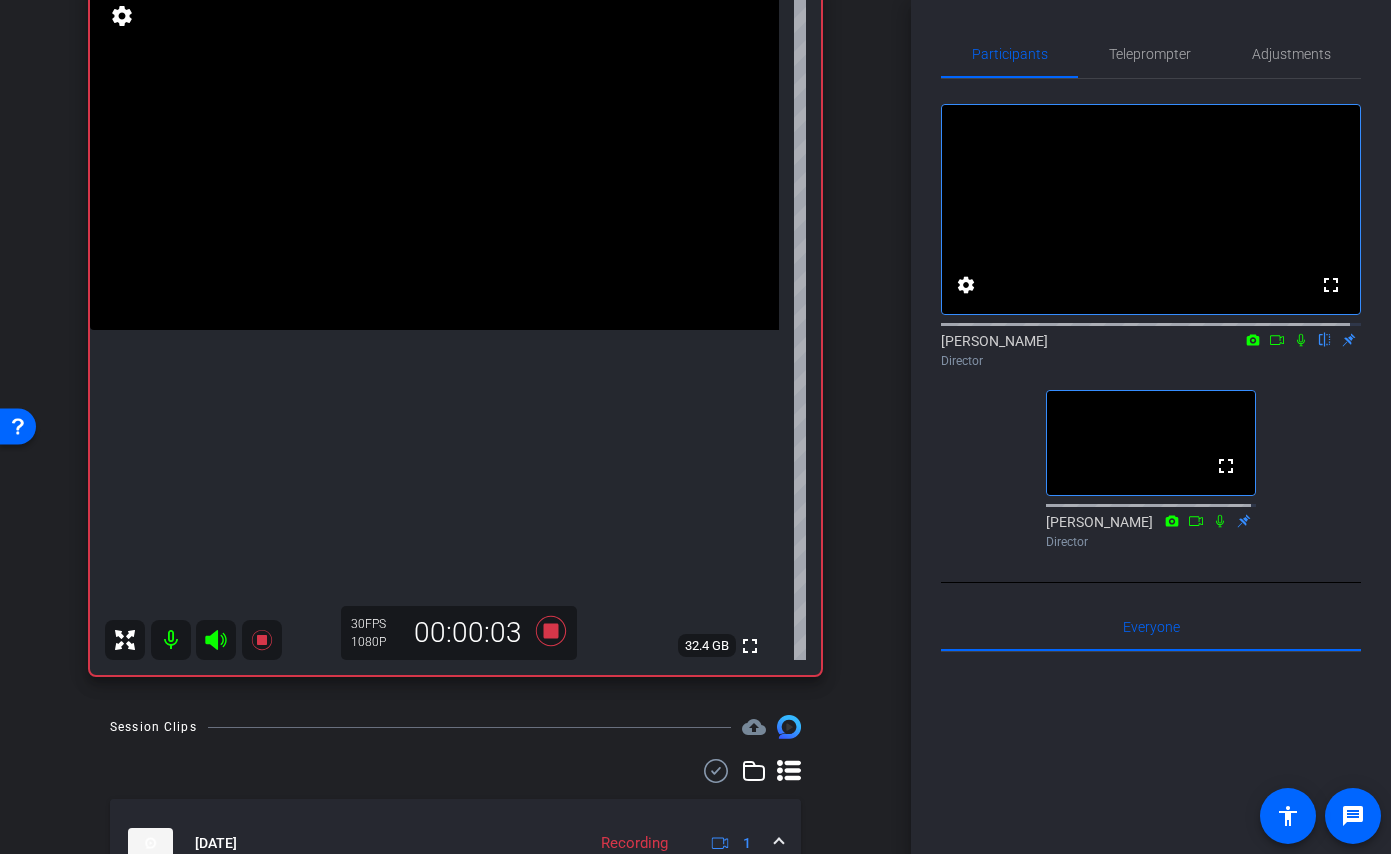 click 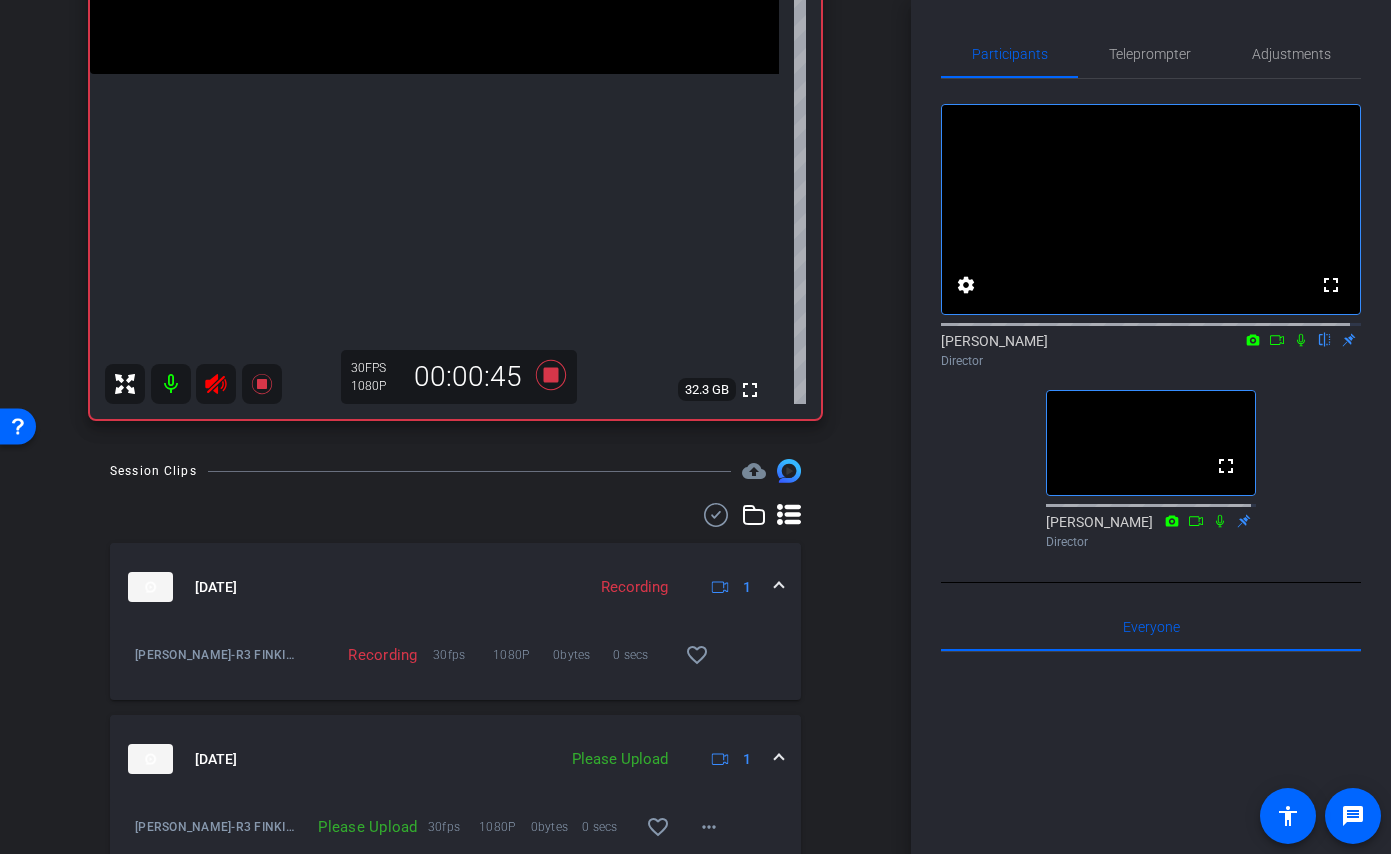 scroll, scrollTop: 533, scrollLeft: 0, axis: vertical 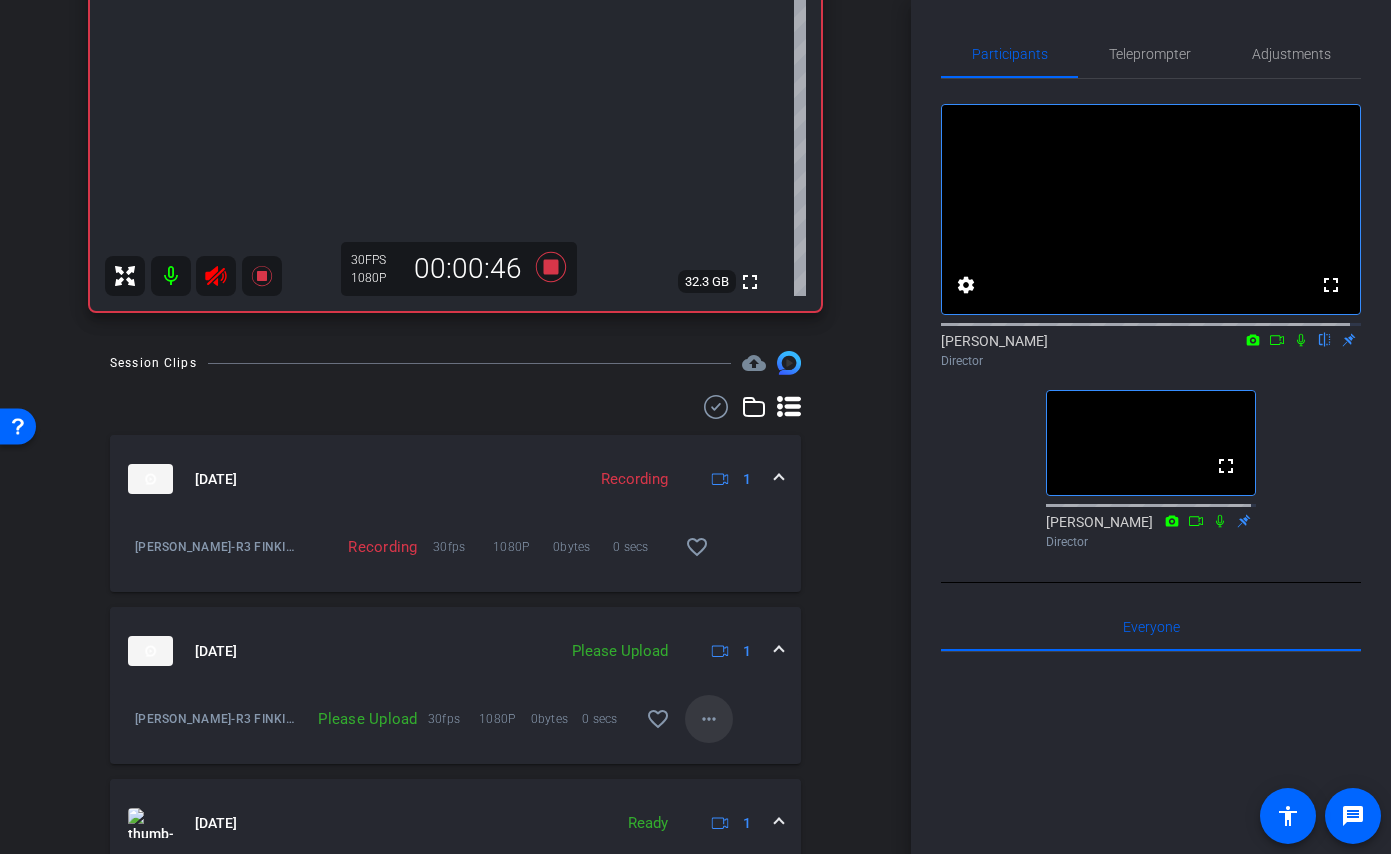 click on "more_horiz" at bounding box center (709, 719) 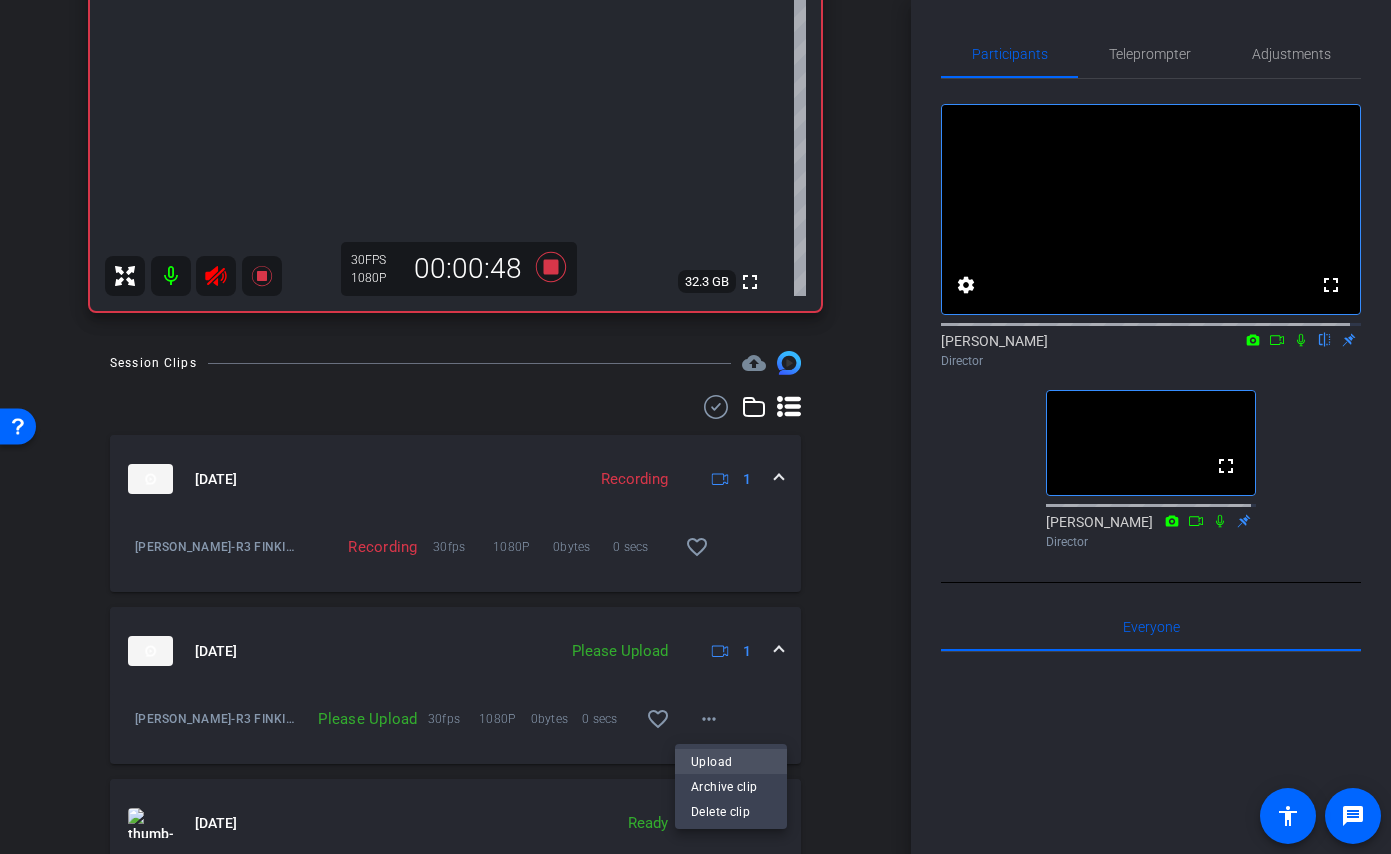 click on "Upload" at bounding box center [731, 761] 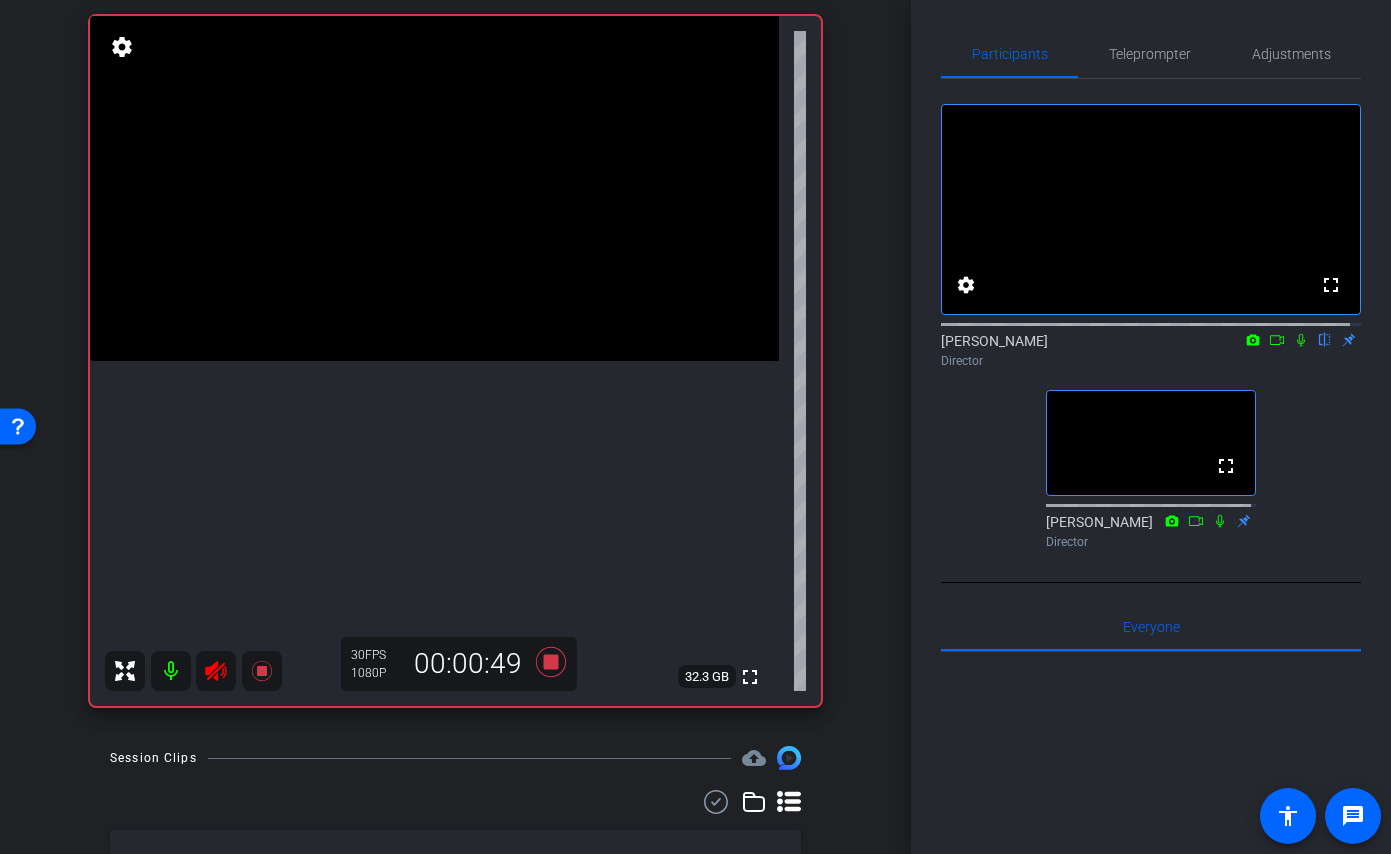 scroll, scrollTop: 117, scrollLeft: 0, axis: vertical 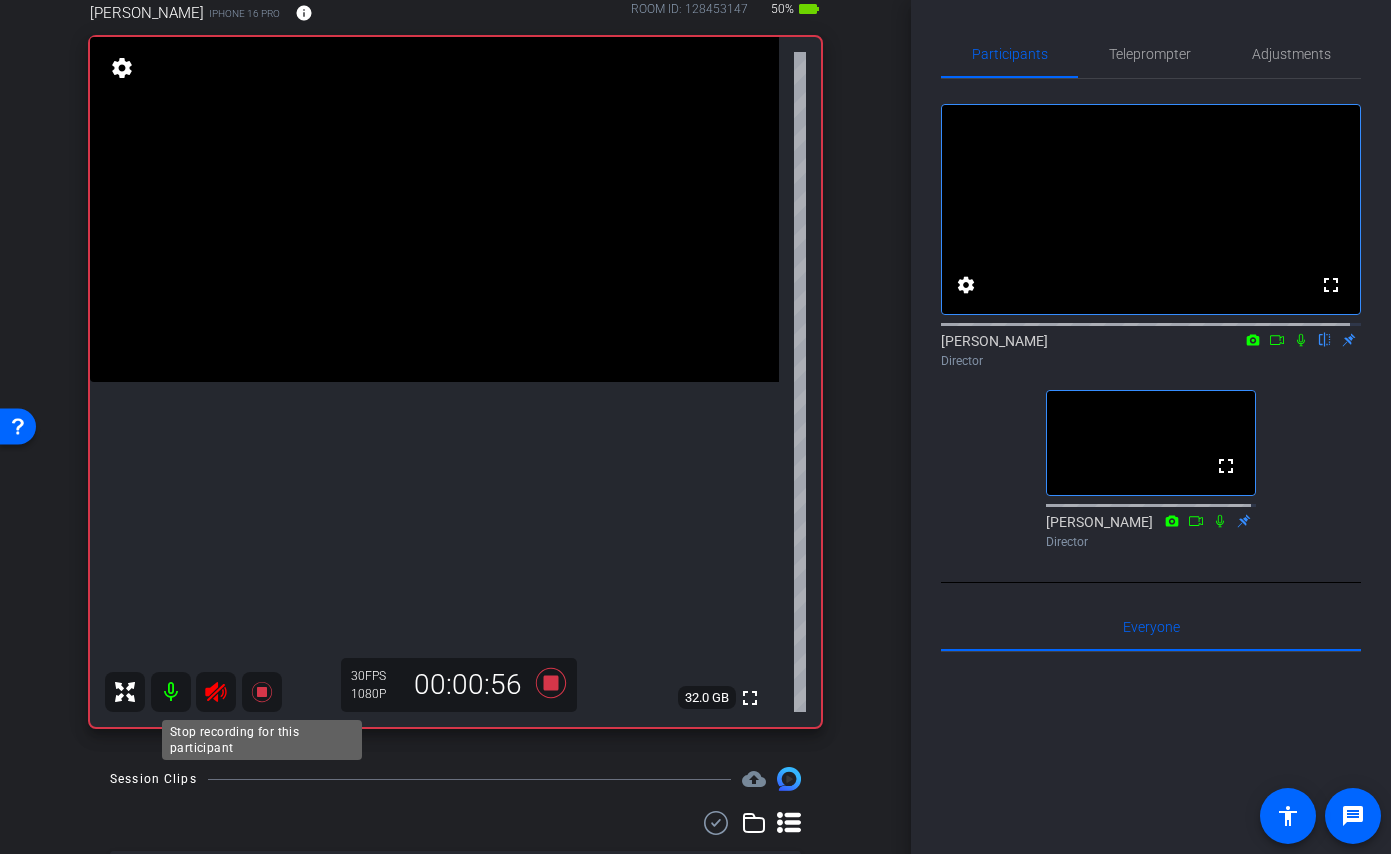 click 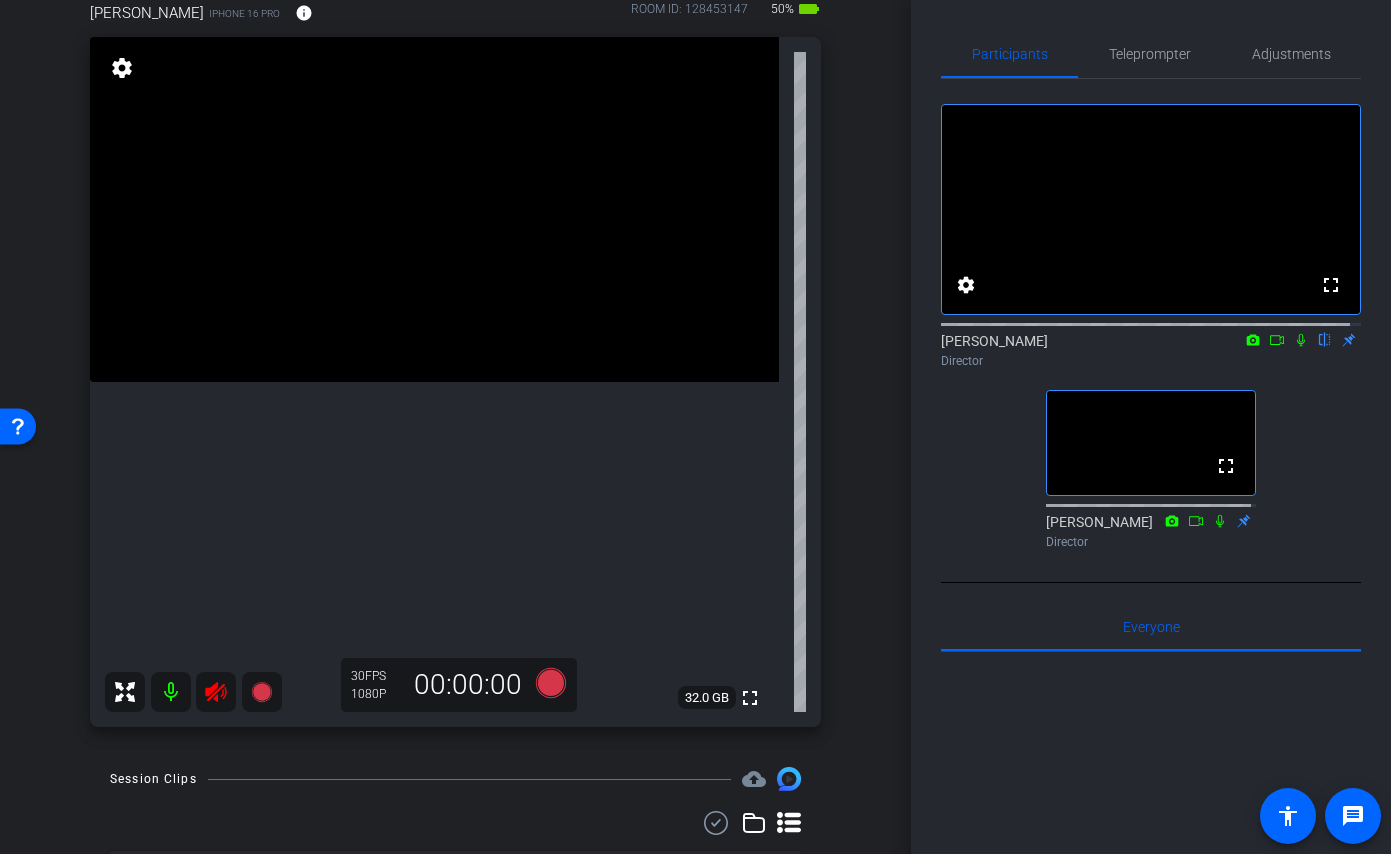 click 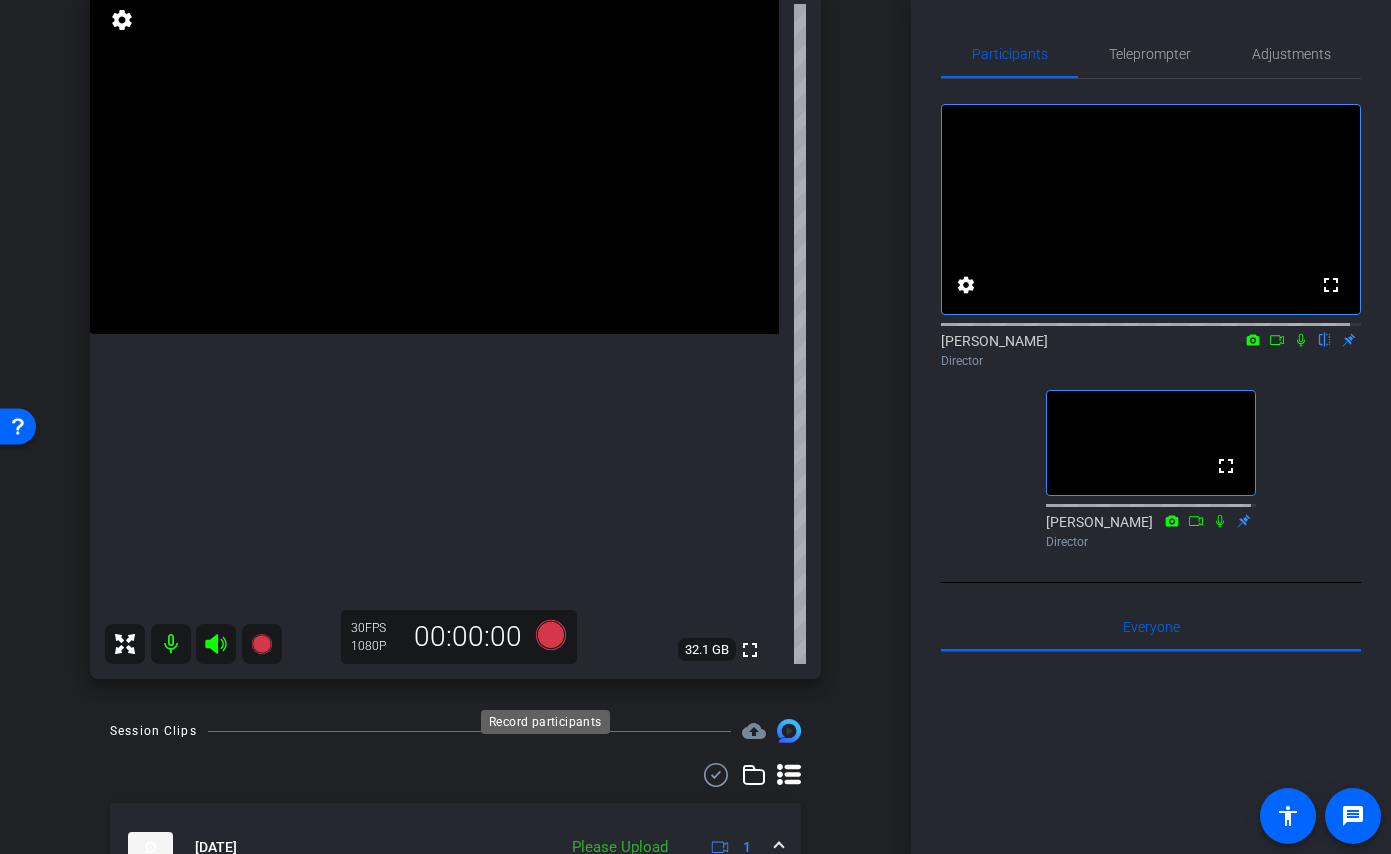 scroll, scrollTop: 258, scrollLeft: 0, axis: vertical 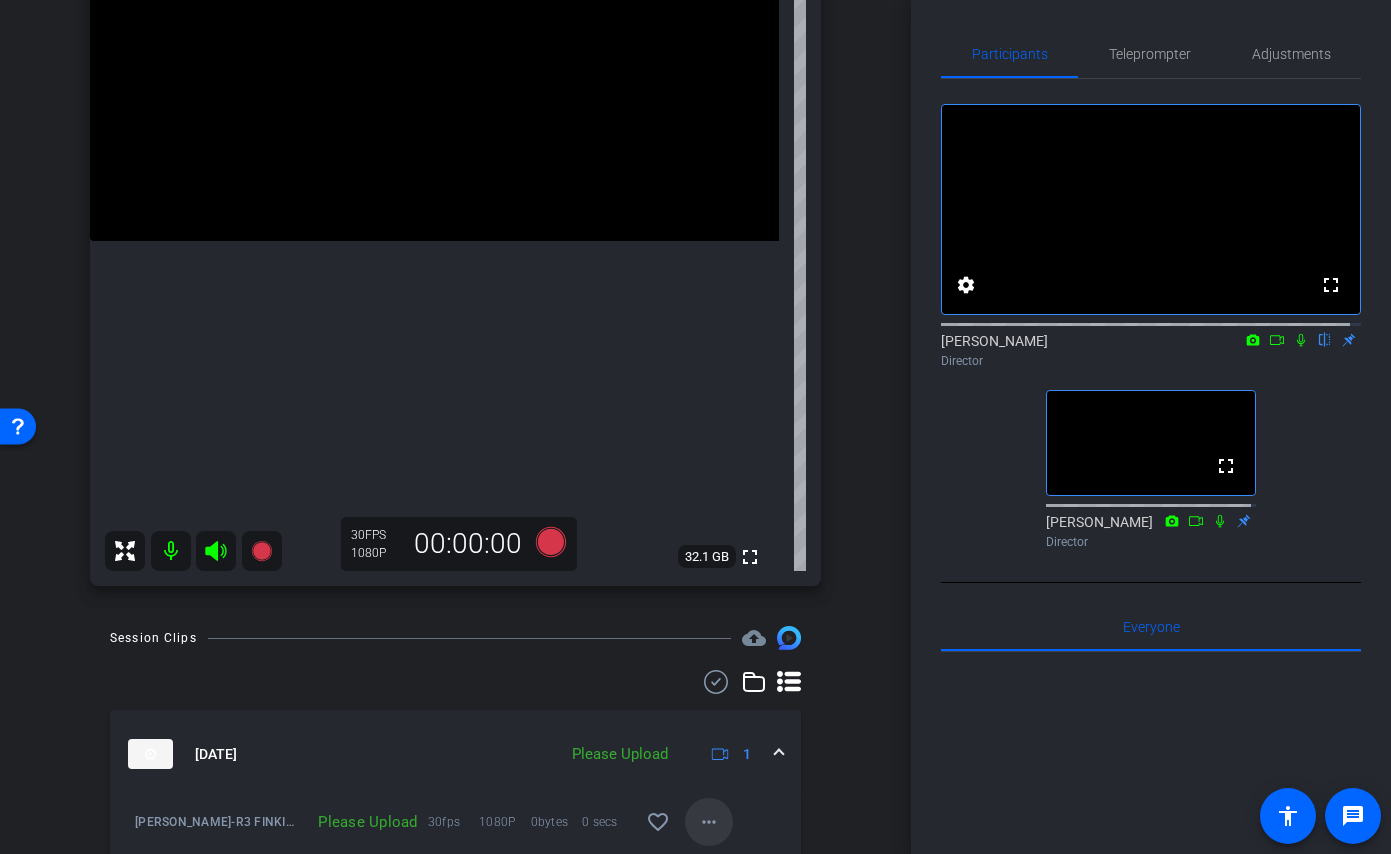 click on "more_horiz" at bounding box center (709, 822) 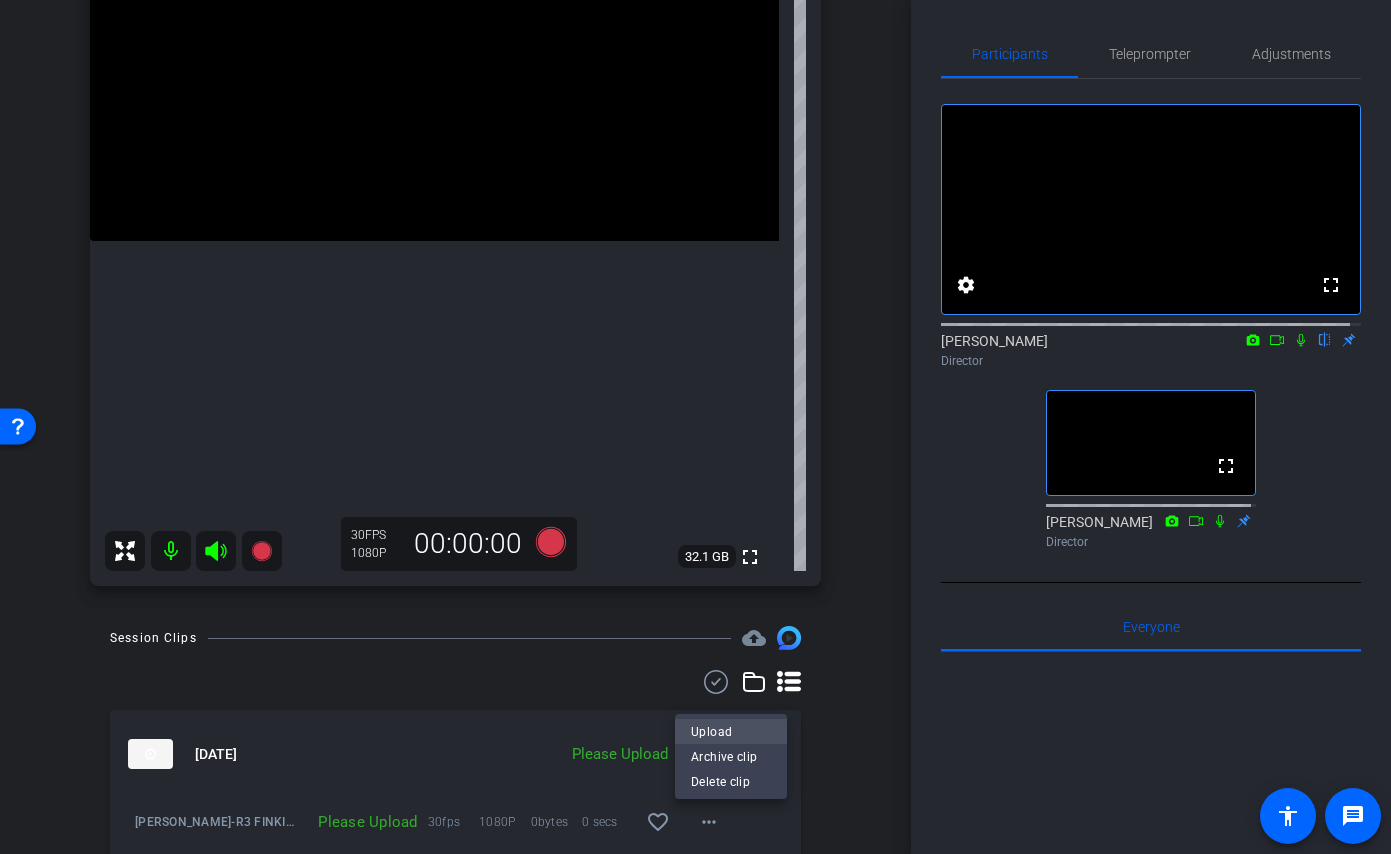 click on "Upload" at bounding box center [731, 731] 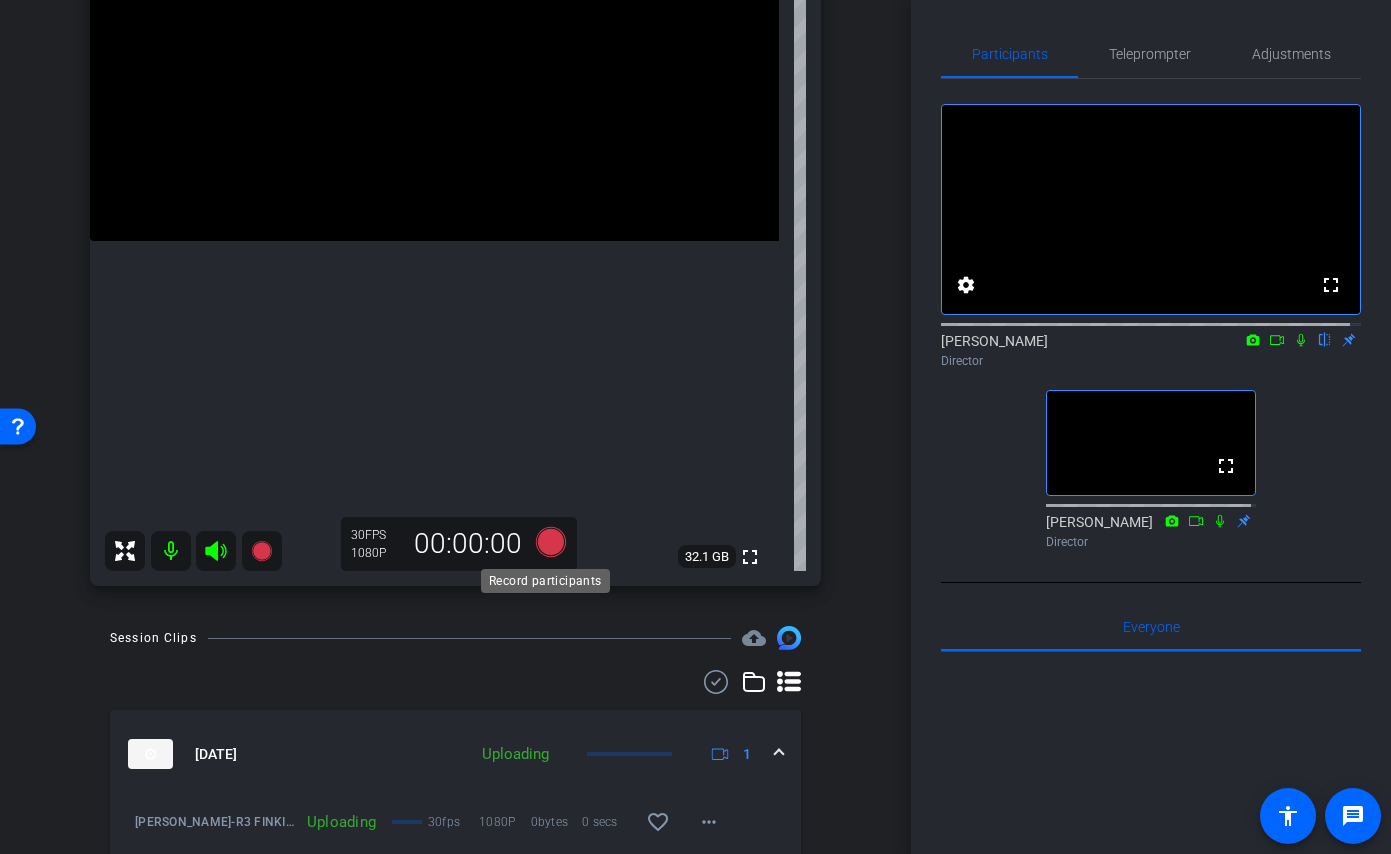 click 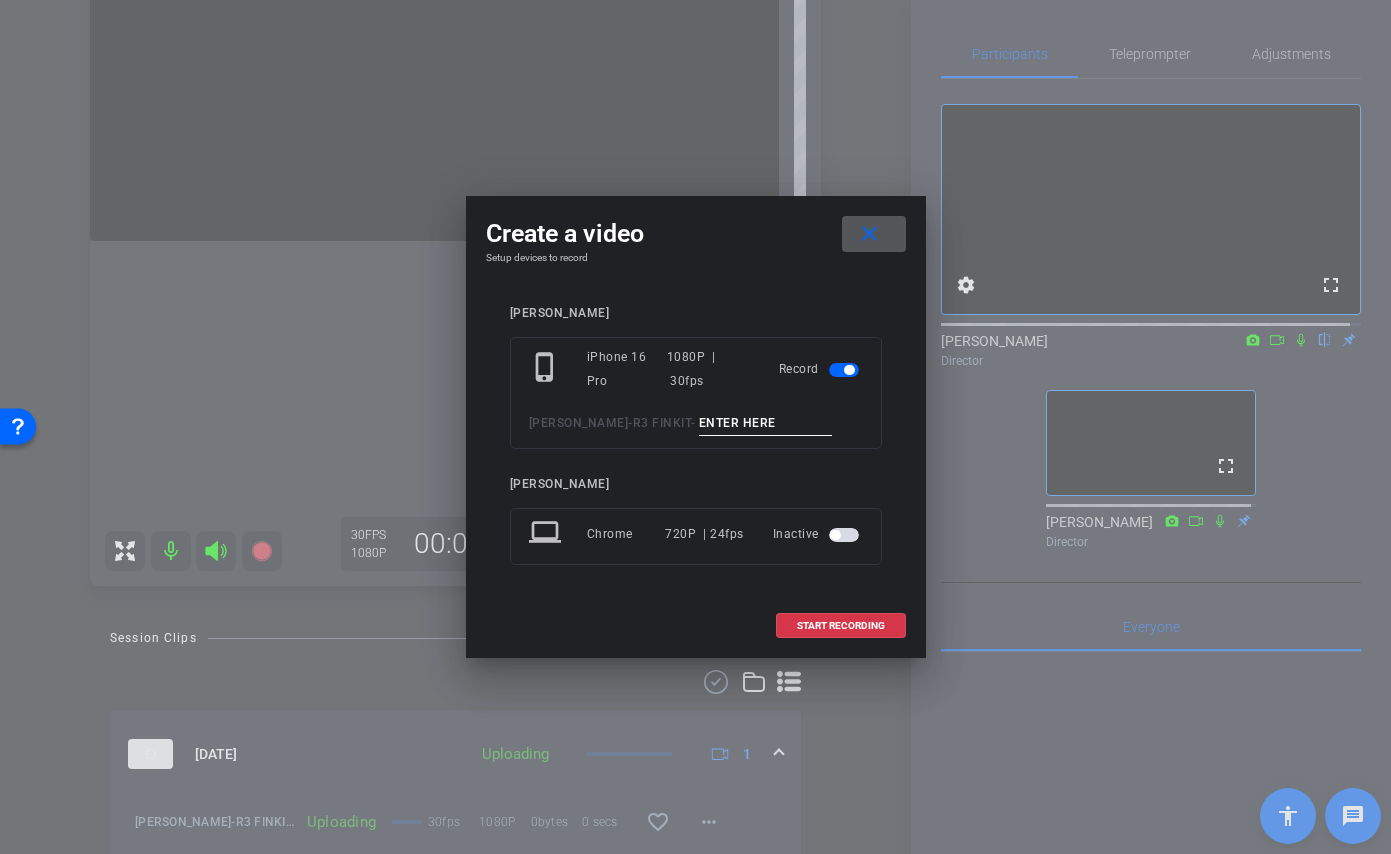 click at bounding box center (766, 423) 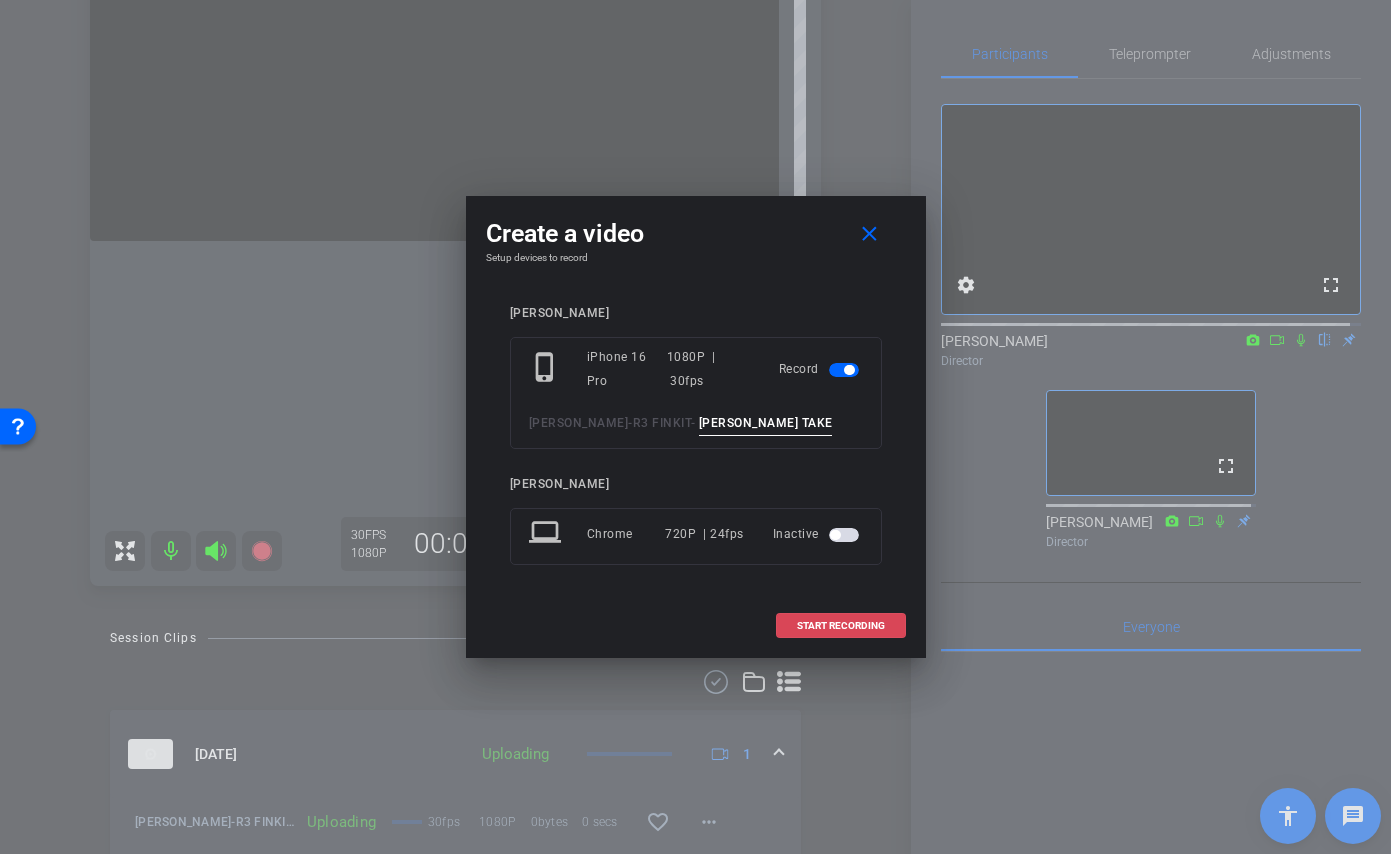 type on "Maura TAKE 3" 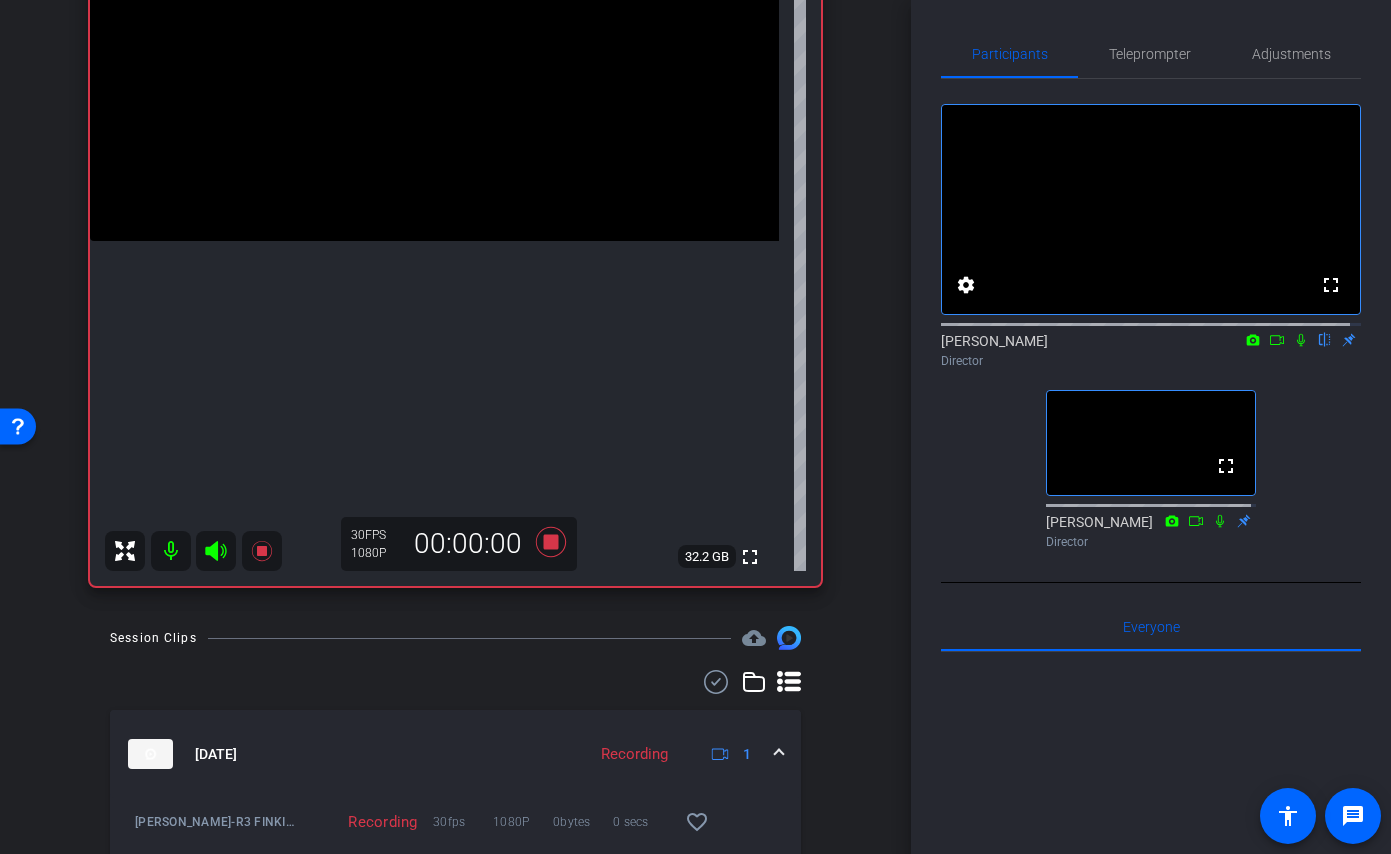 click 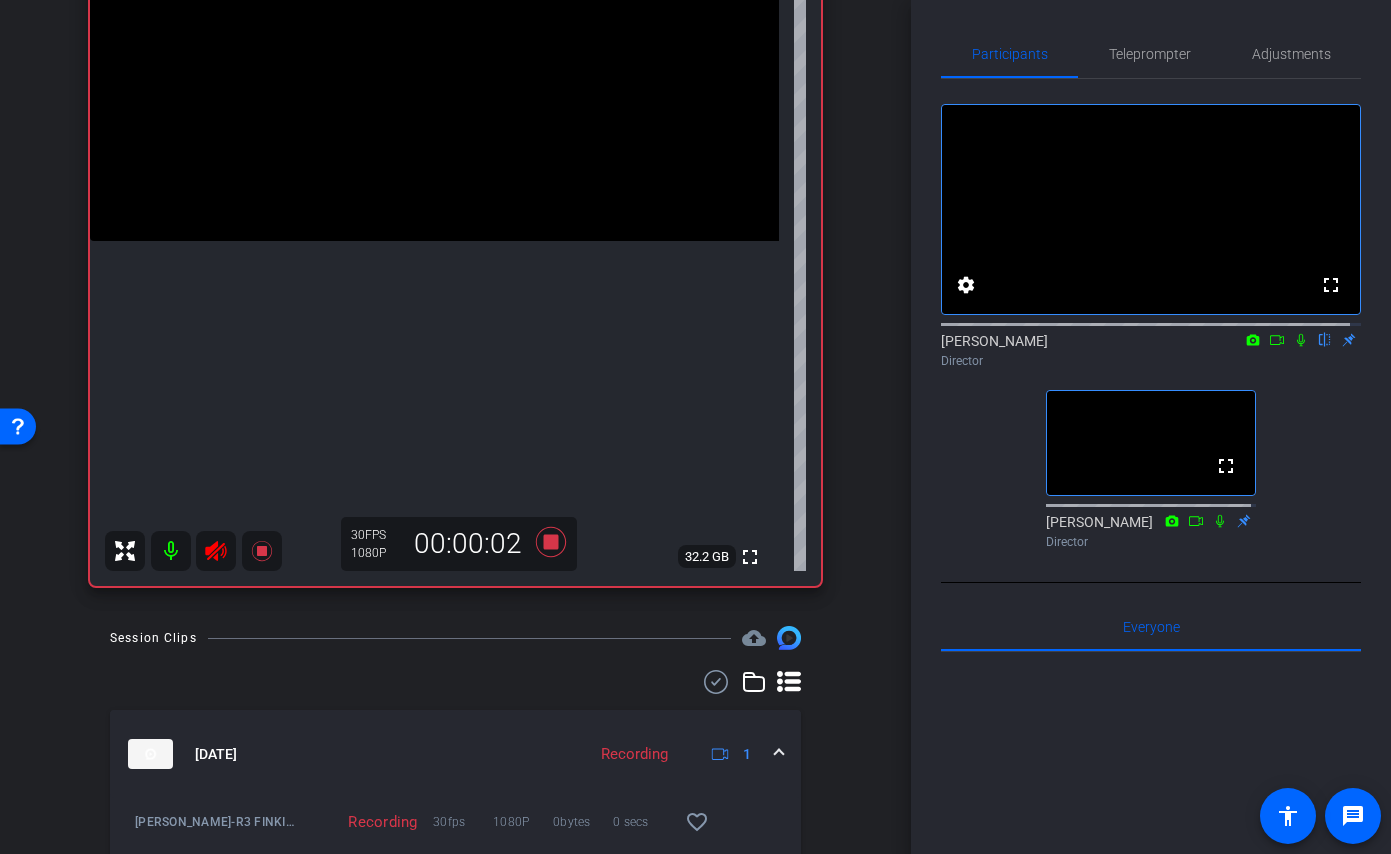 click 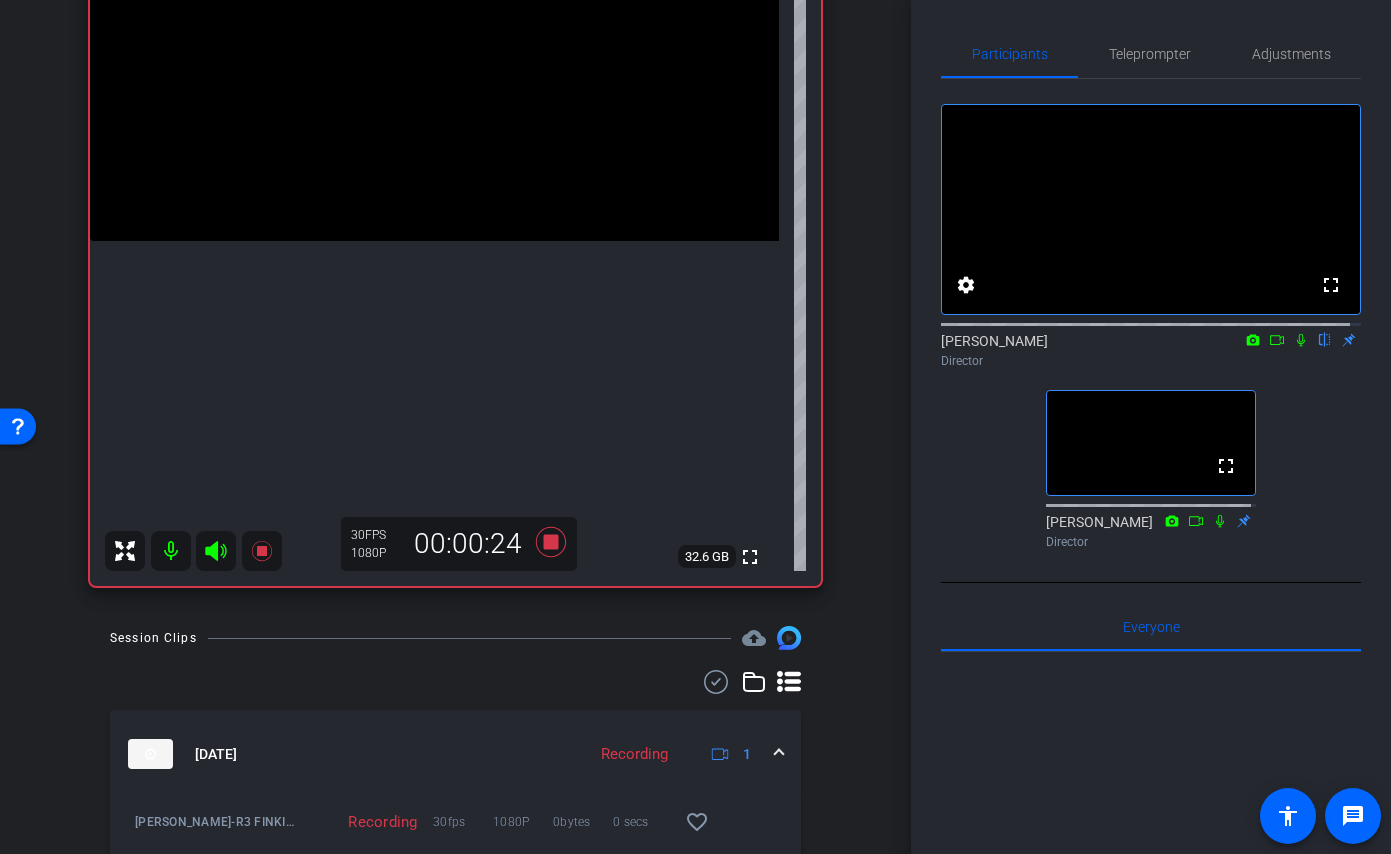 click 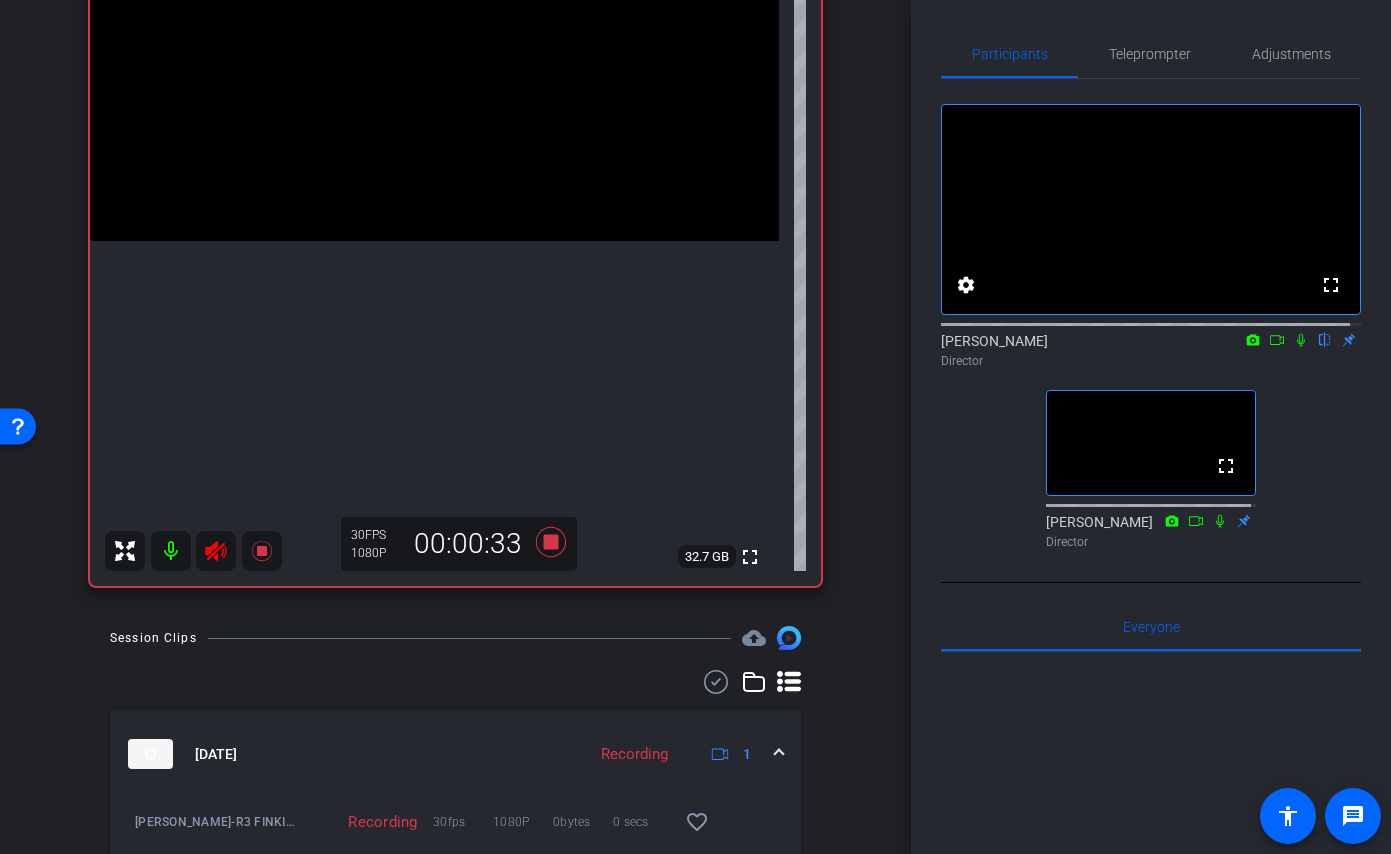 click 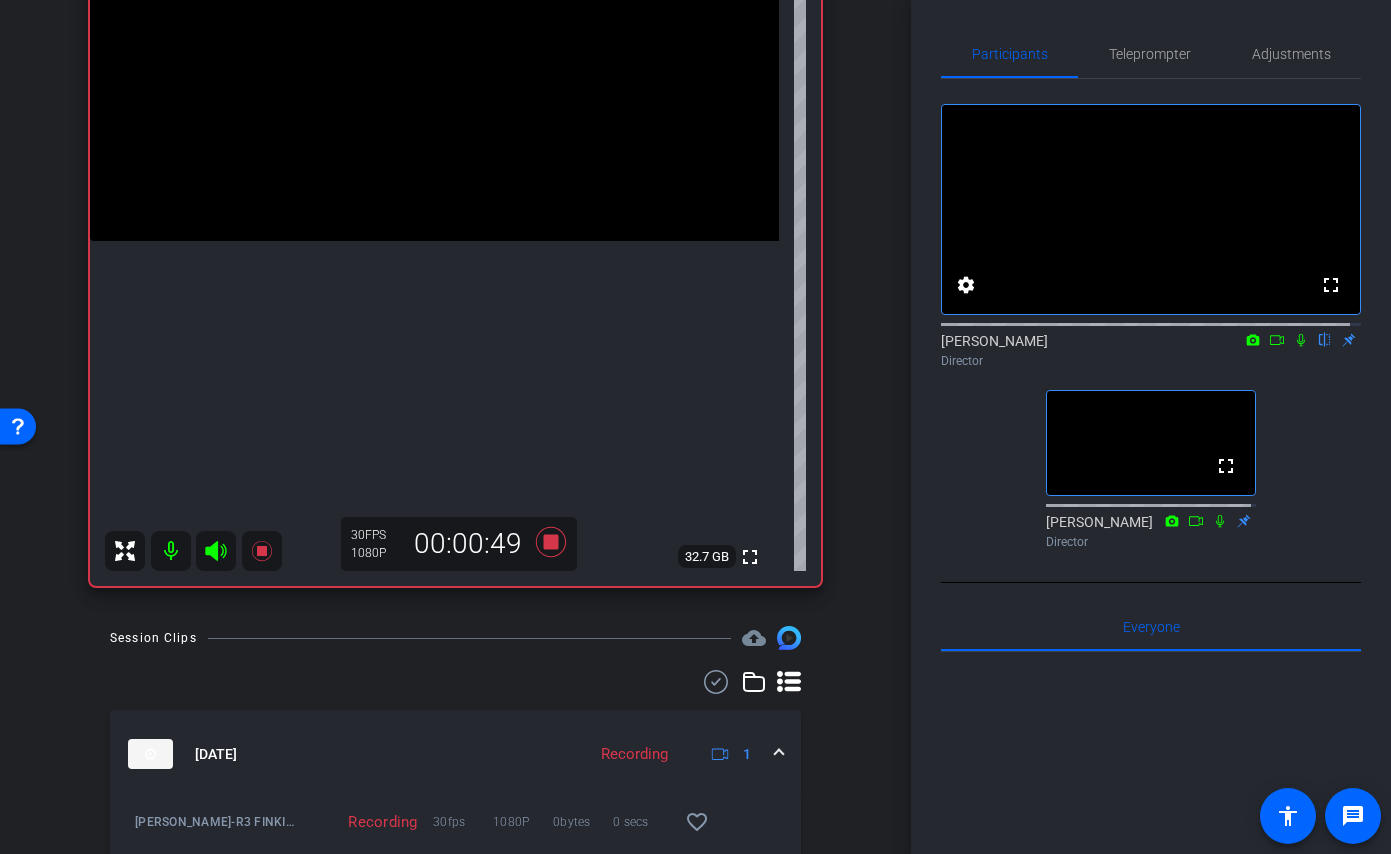 click 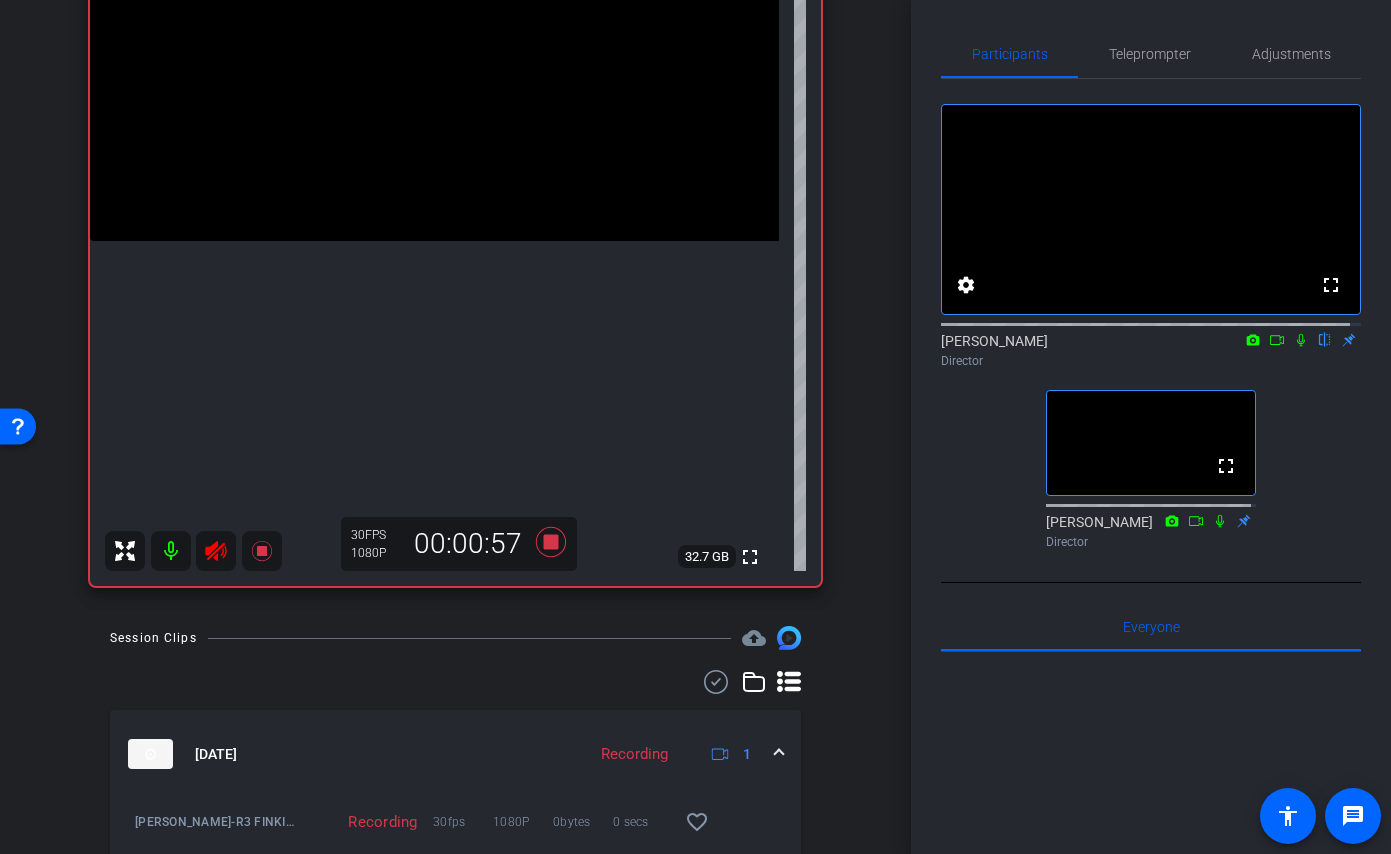 click 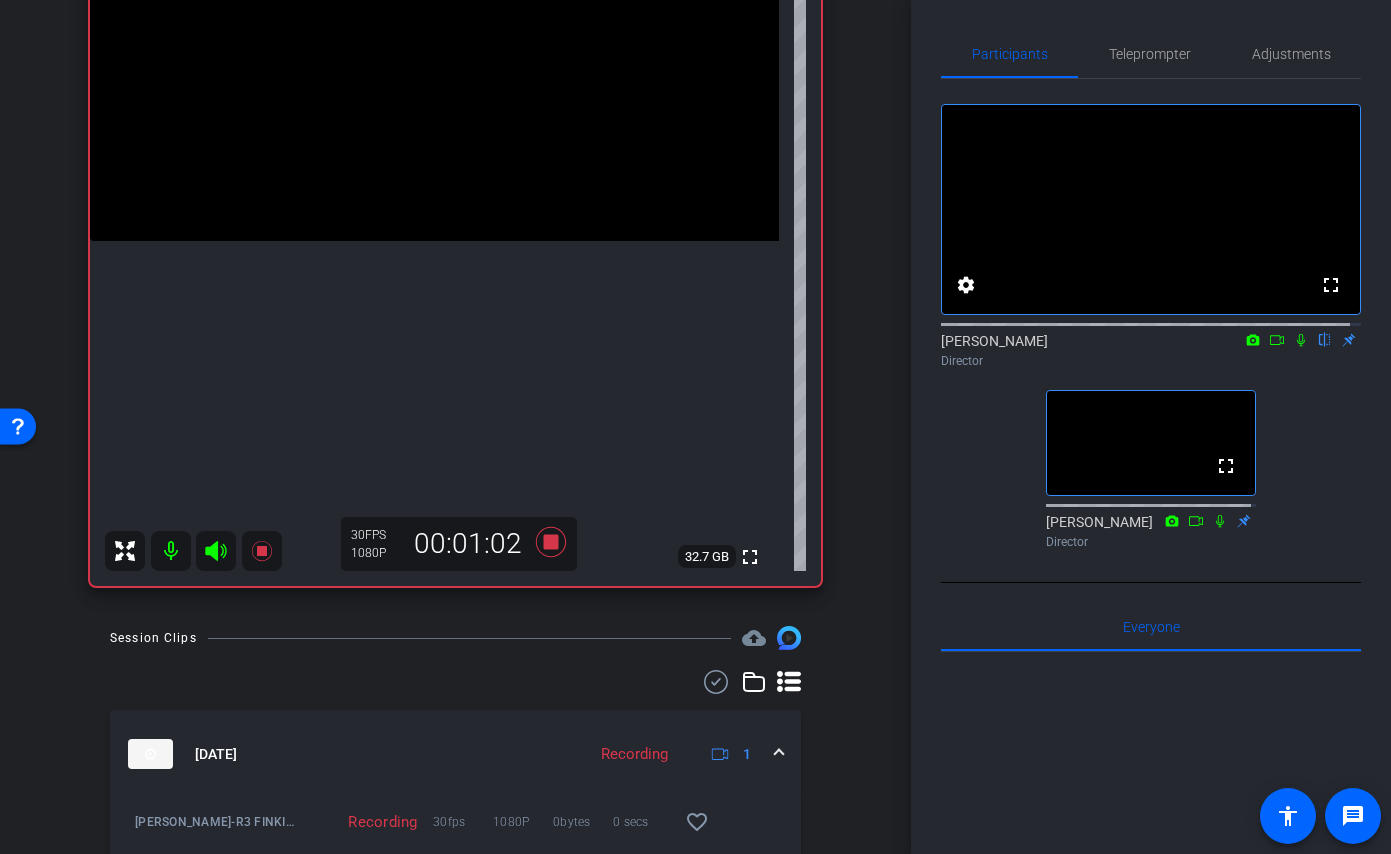 click 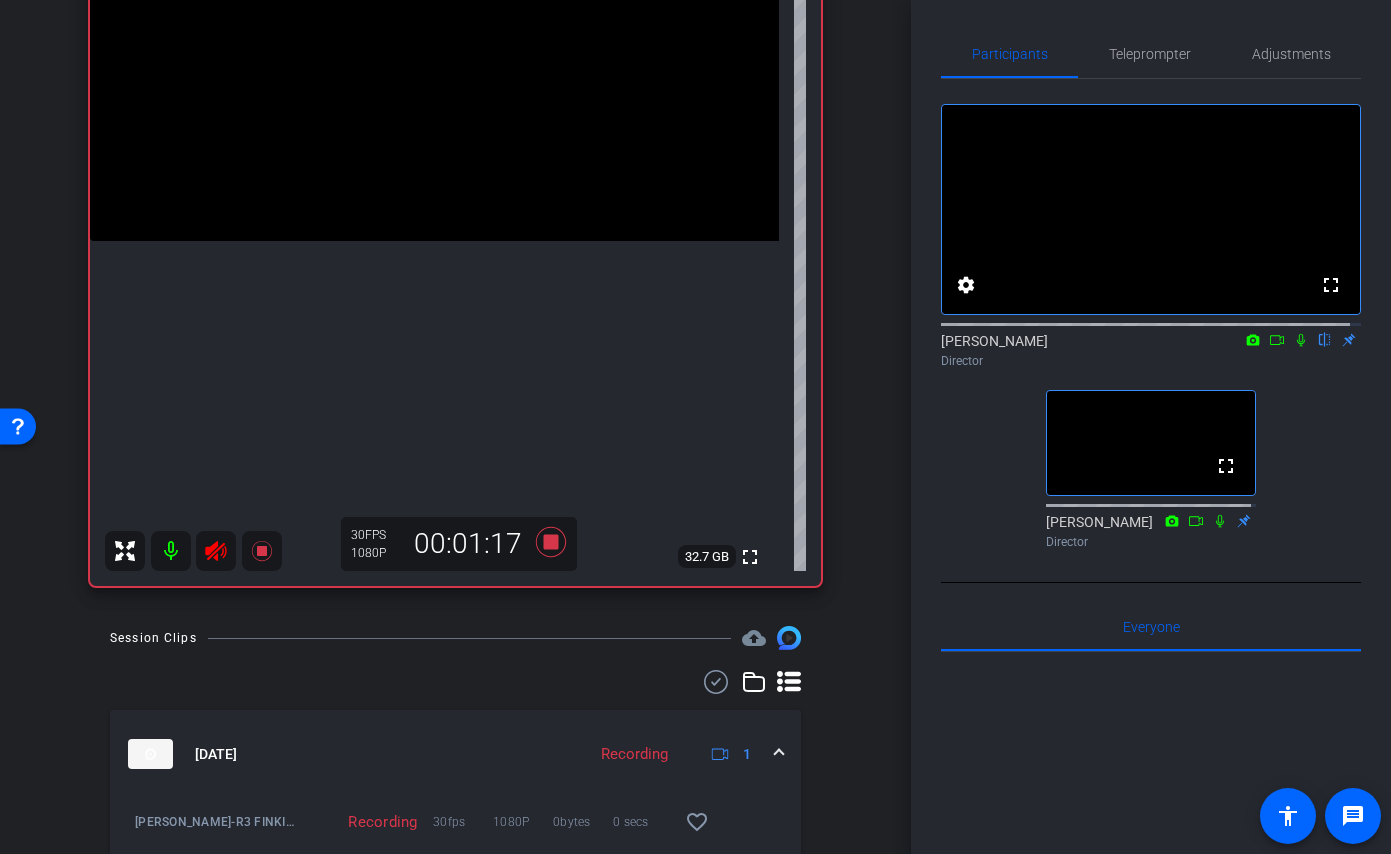 click 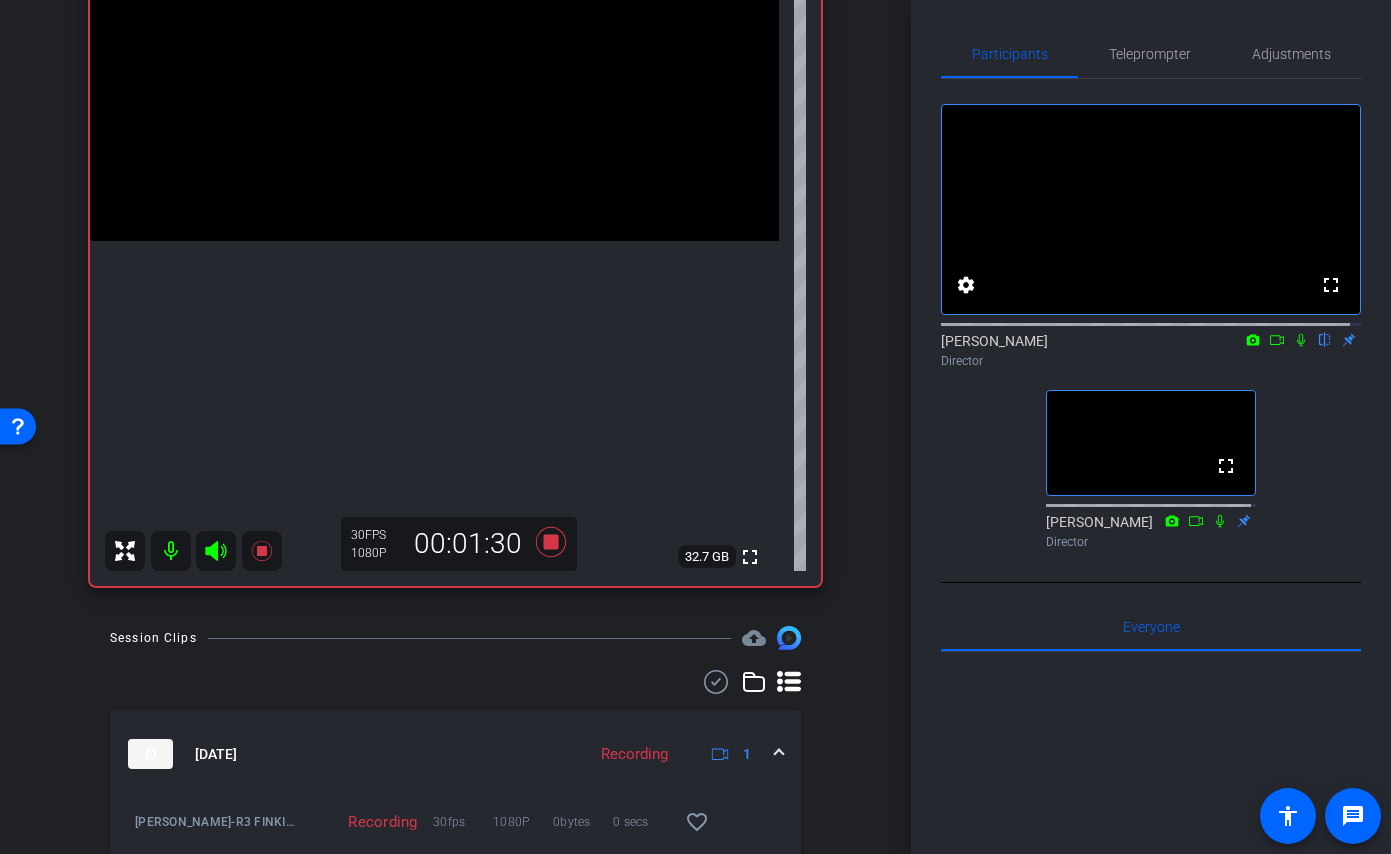 click 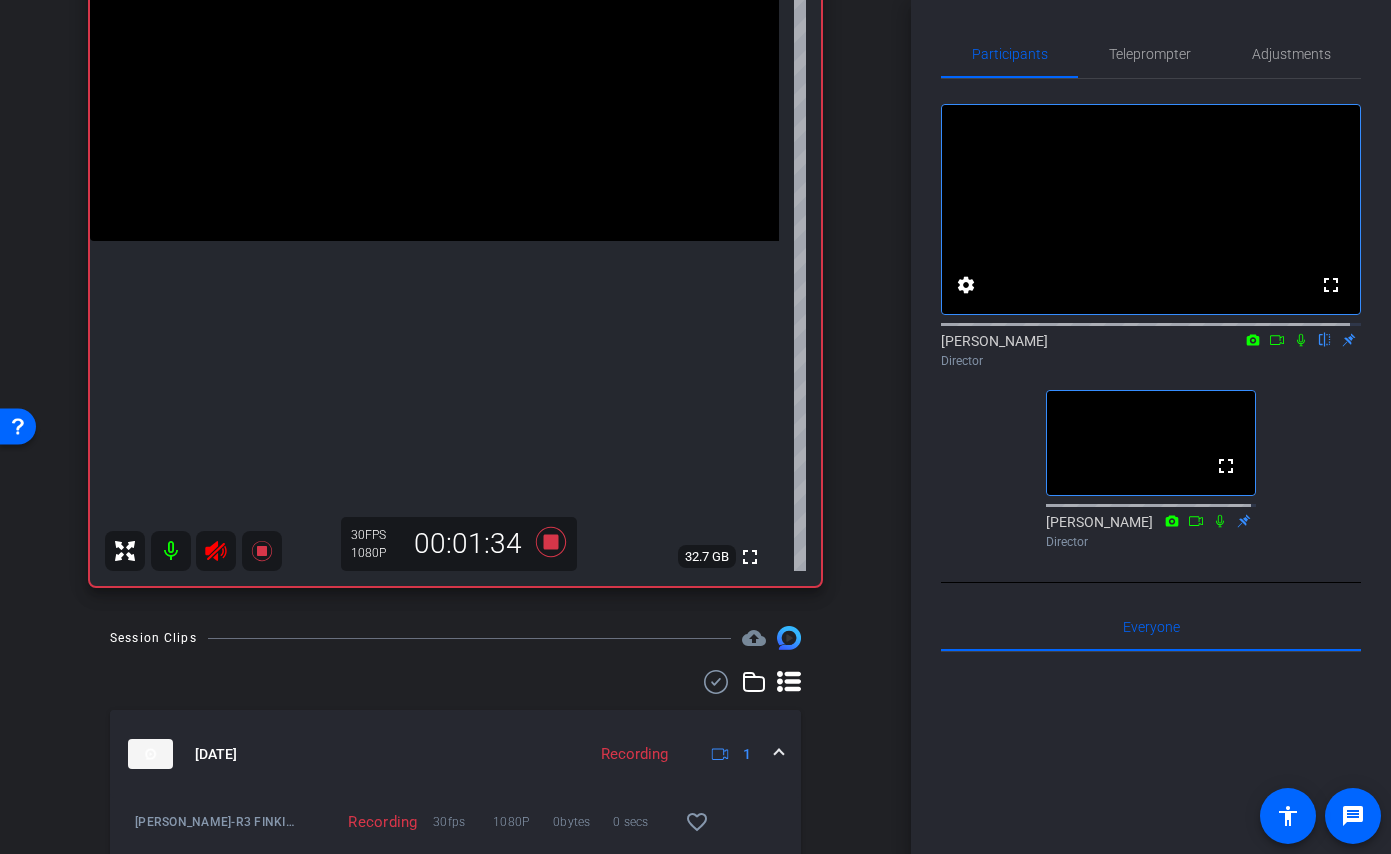 click 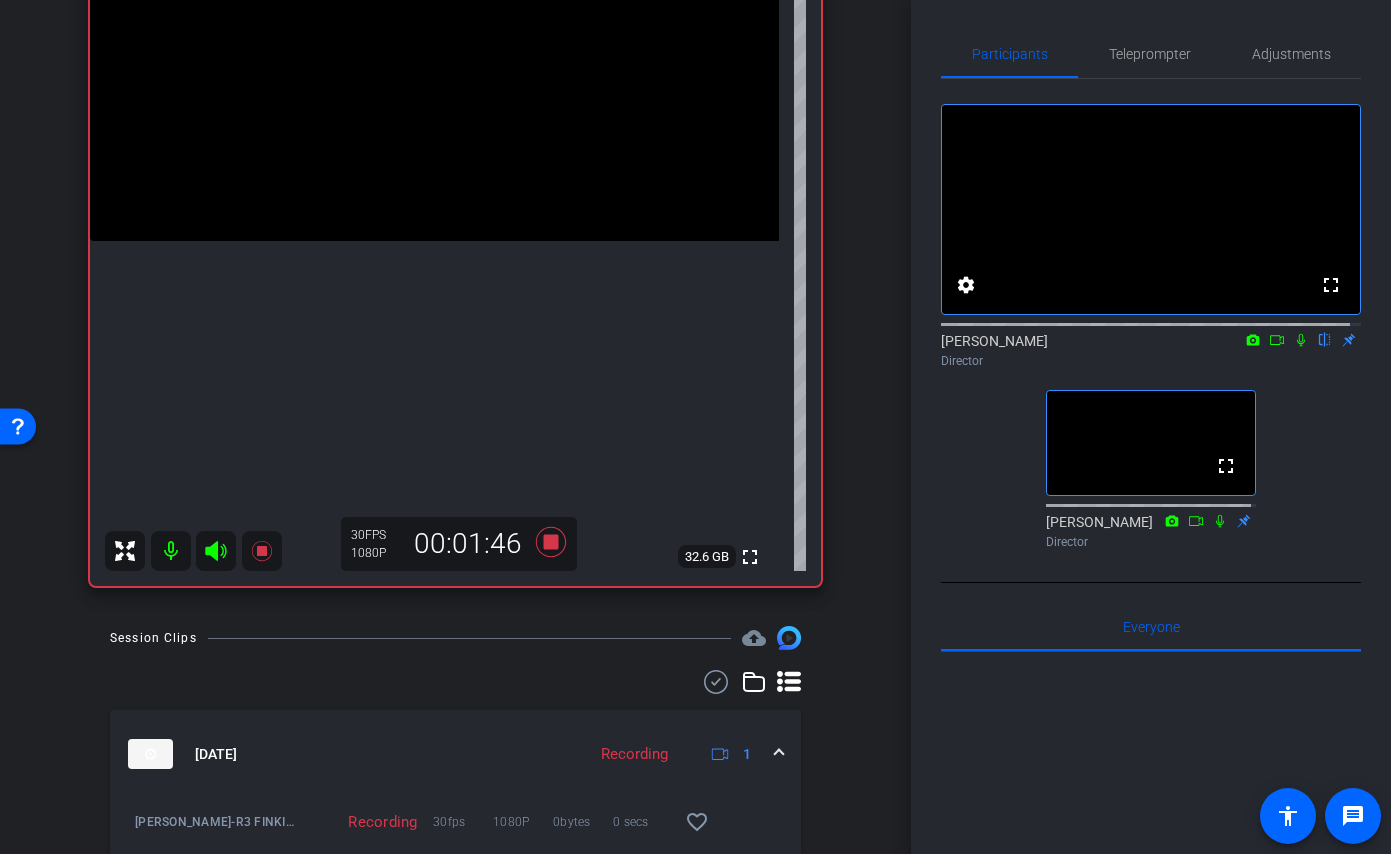 click 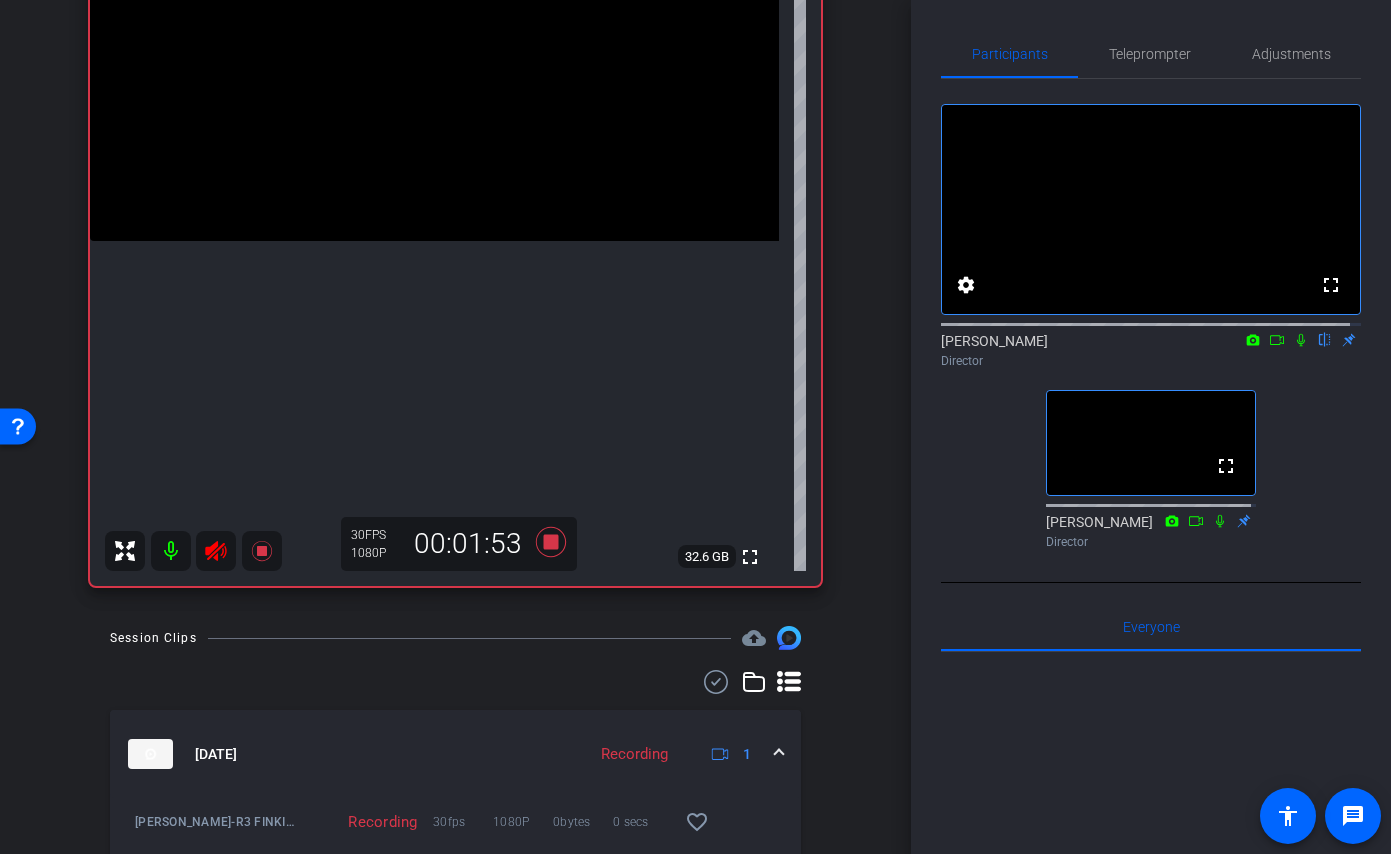 click 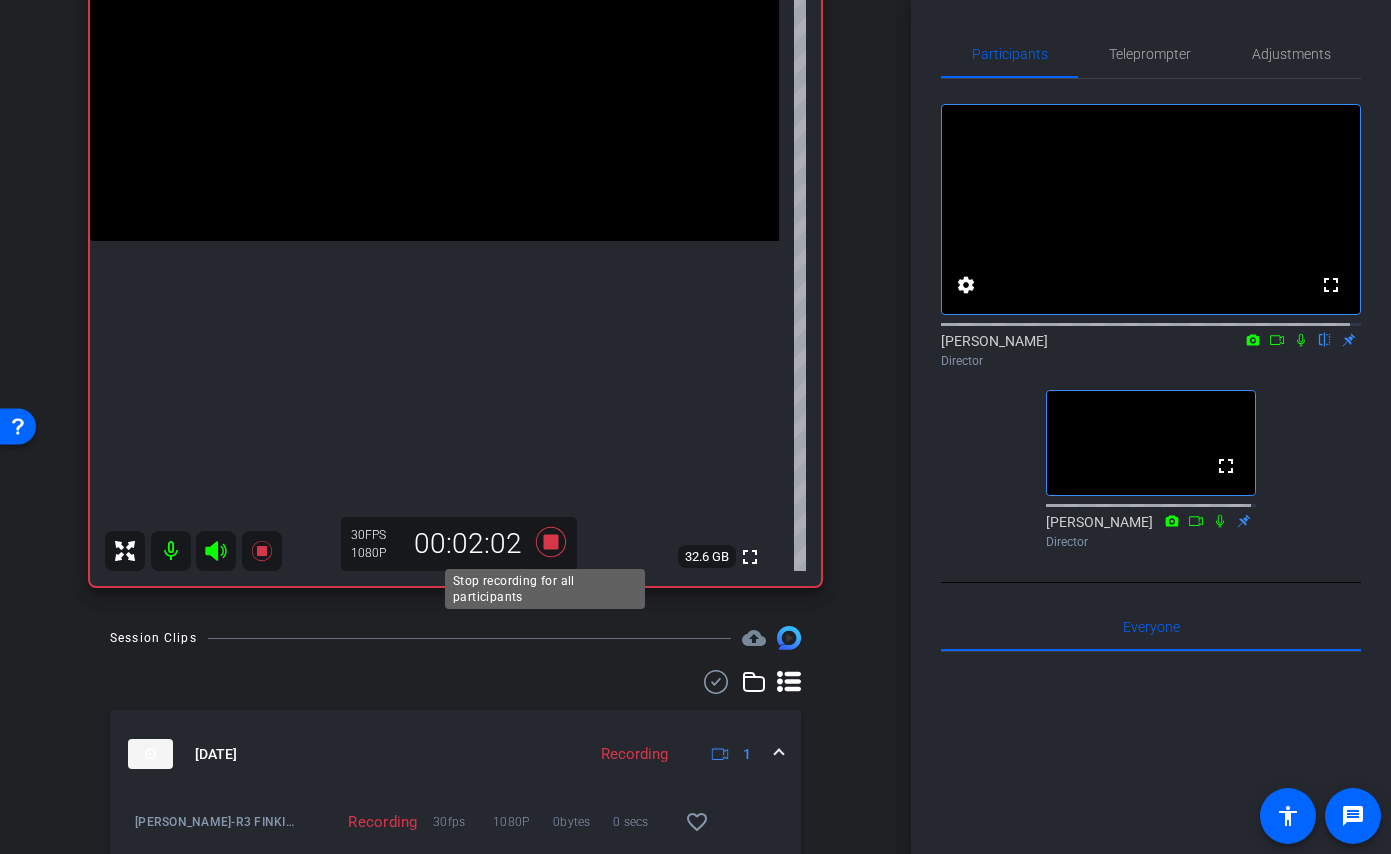 click 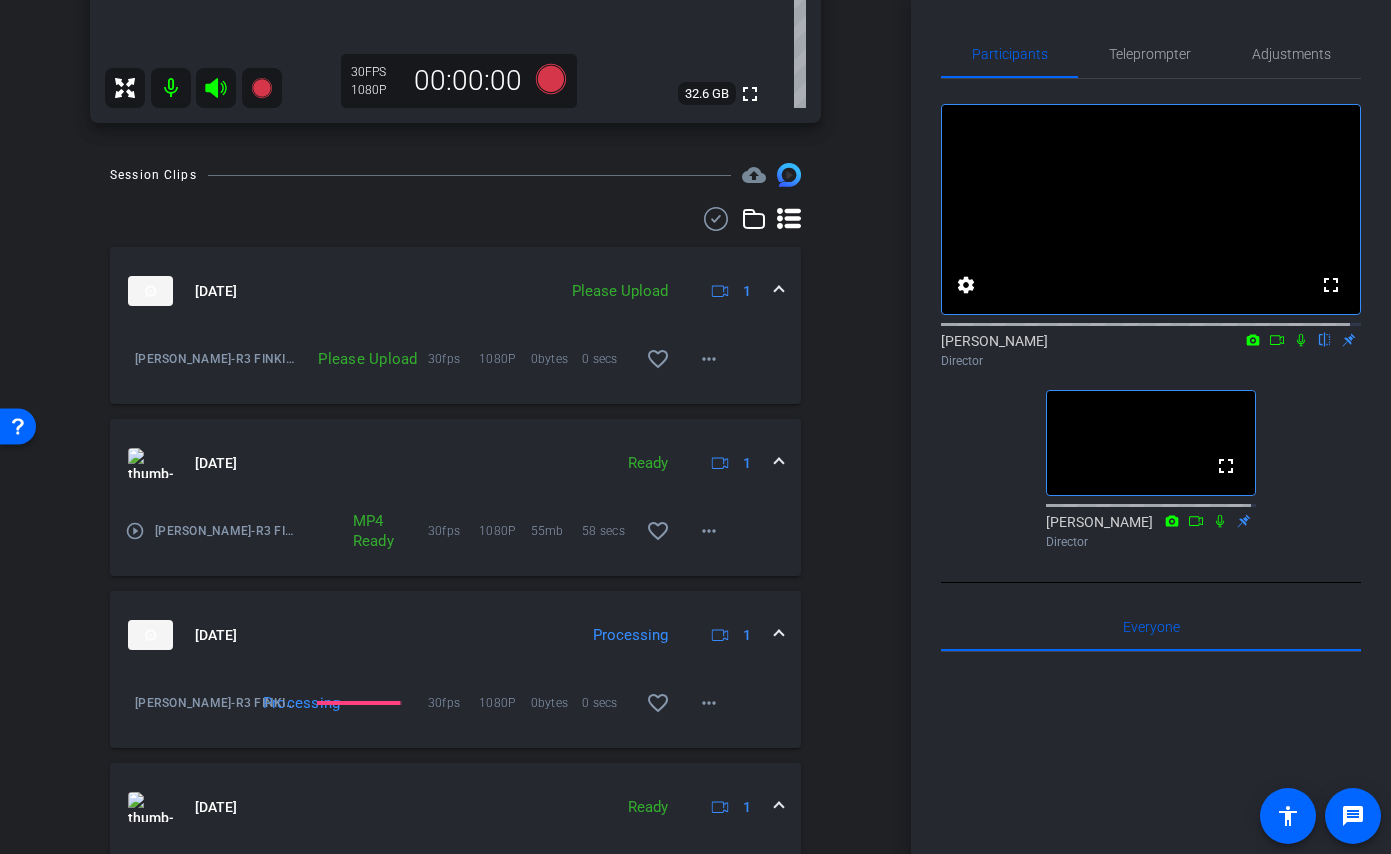 scroll, scrollTop: 825, scrollLeft: 0, axis: vertical 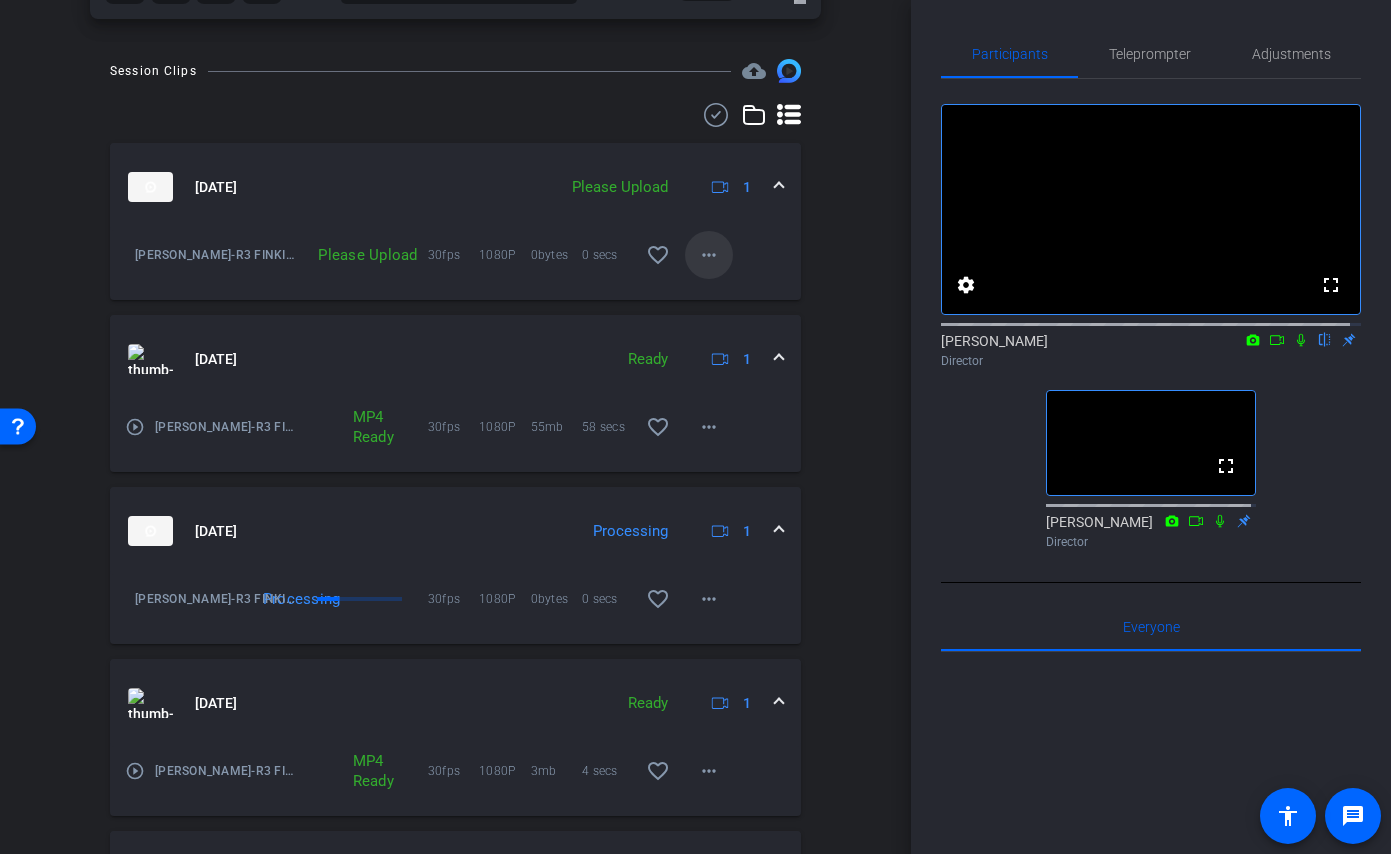 click on "more_horiz" at bounding box center (709, 255) 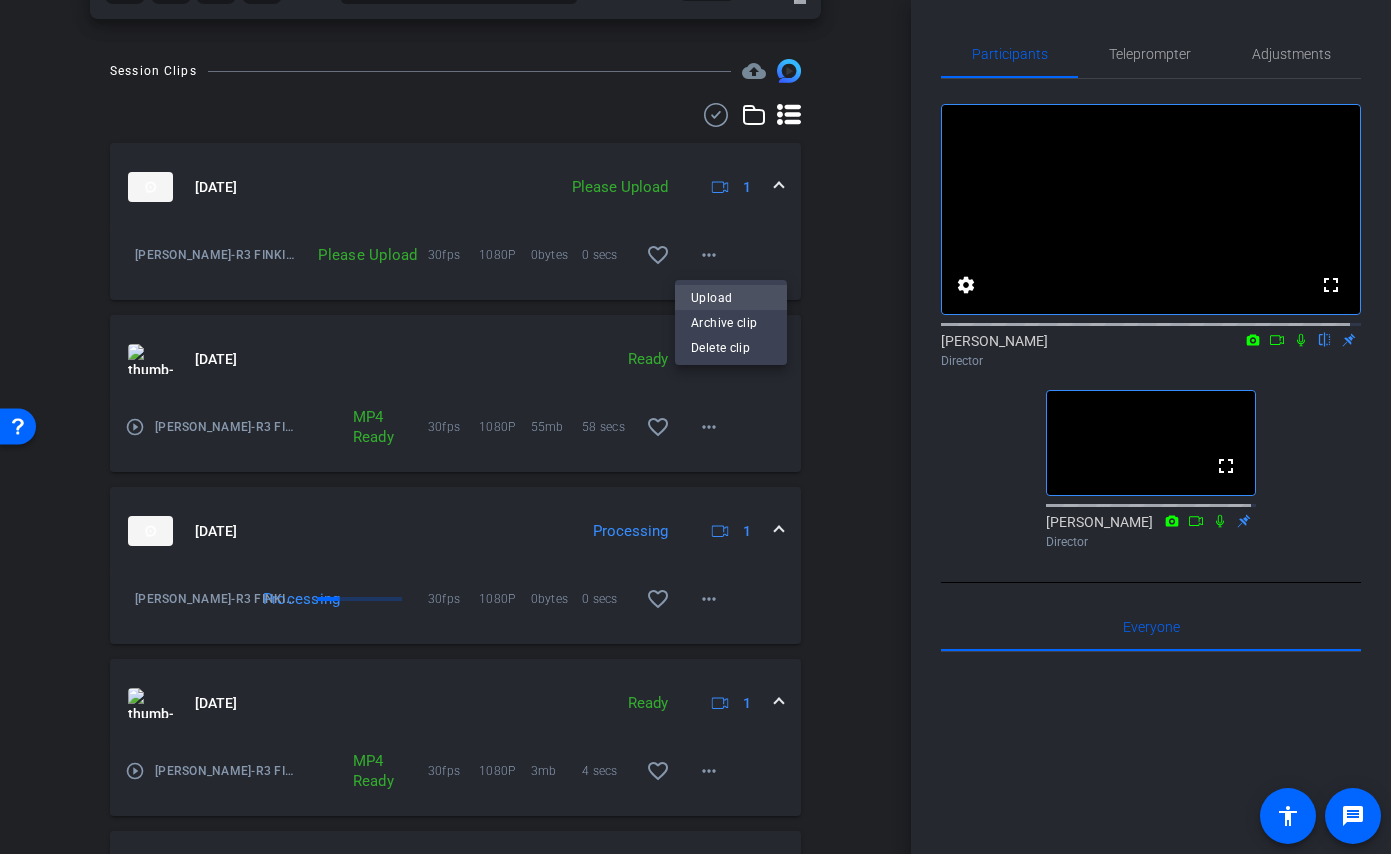 click on "Upload" at bounding box center [731, 297] 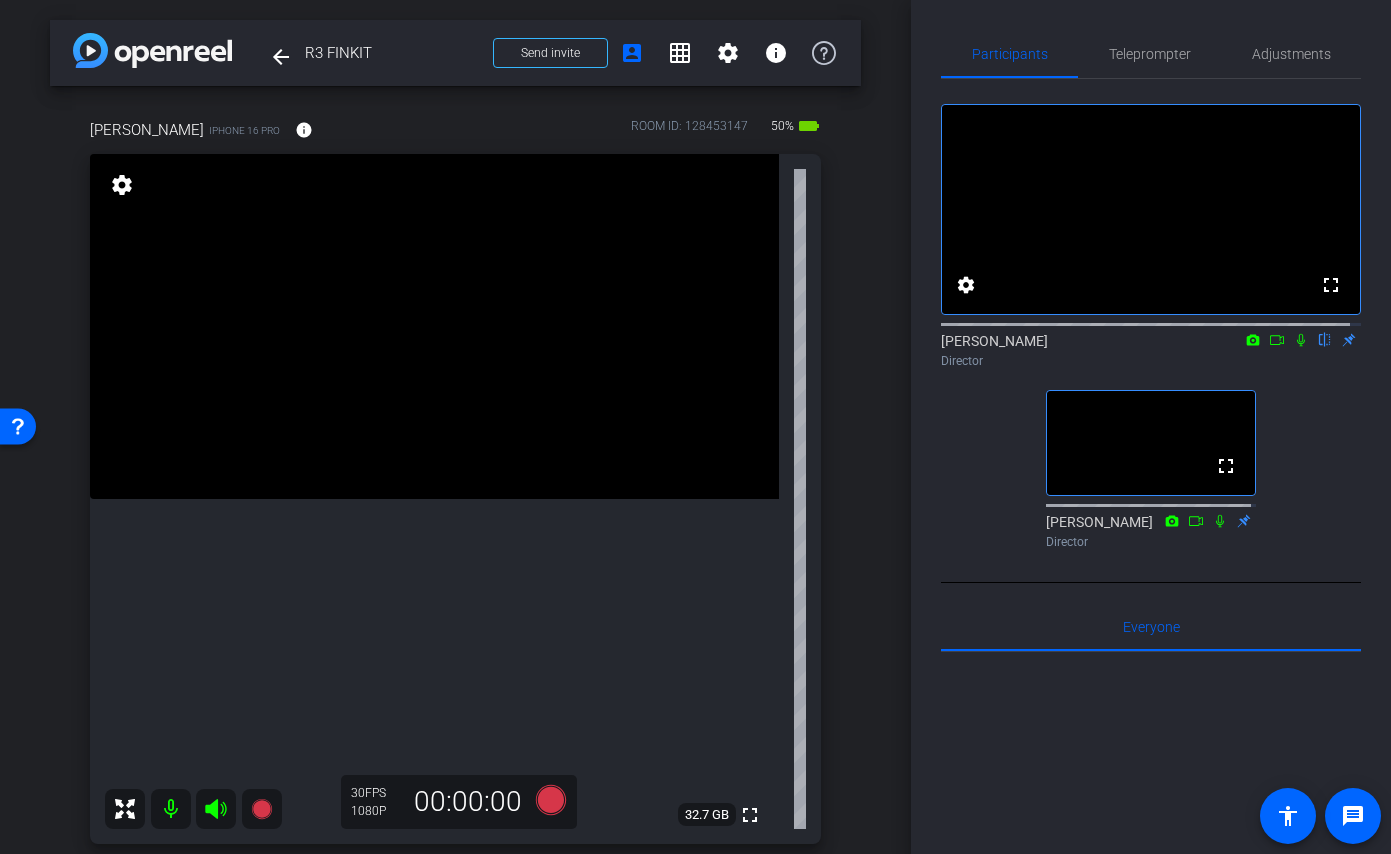scroll, scrollTop: 0, scrollLeft: 0, axis: both 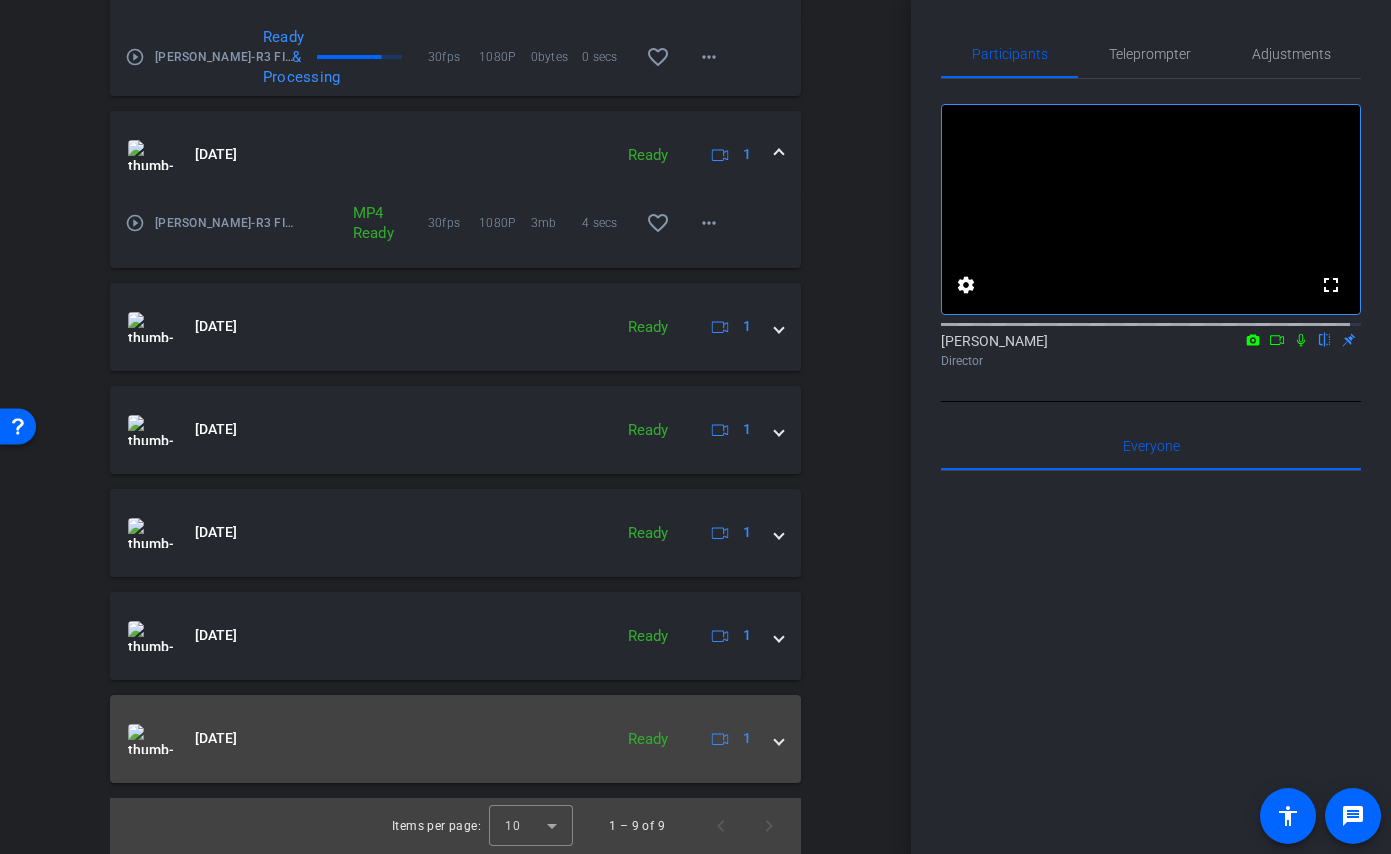 click at bounding box center (779, 738) 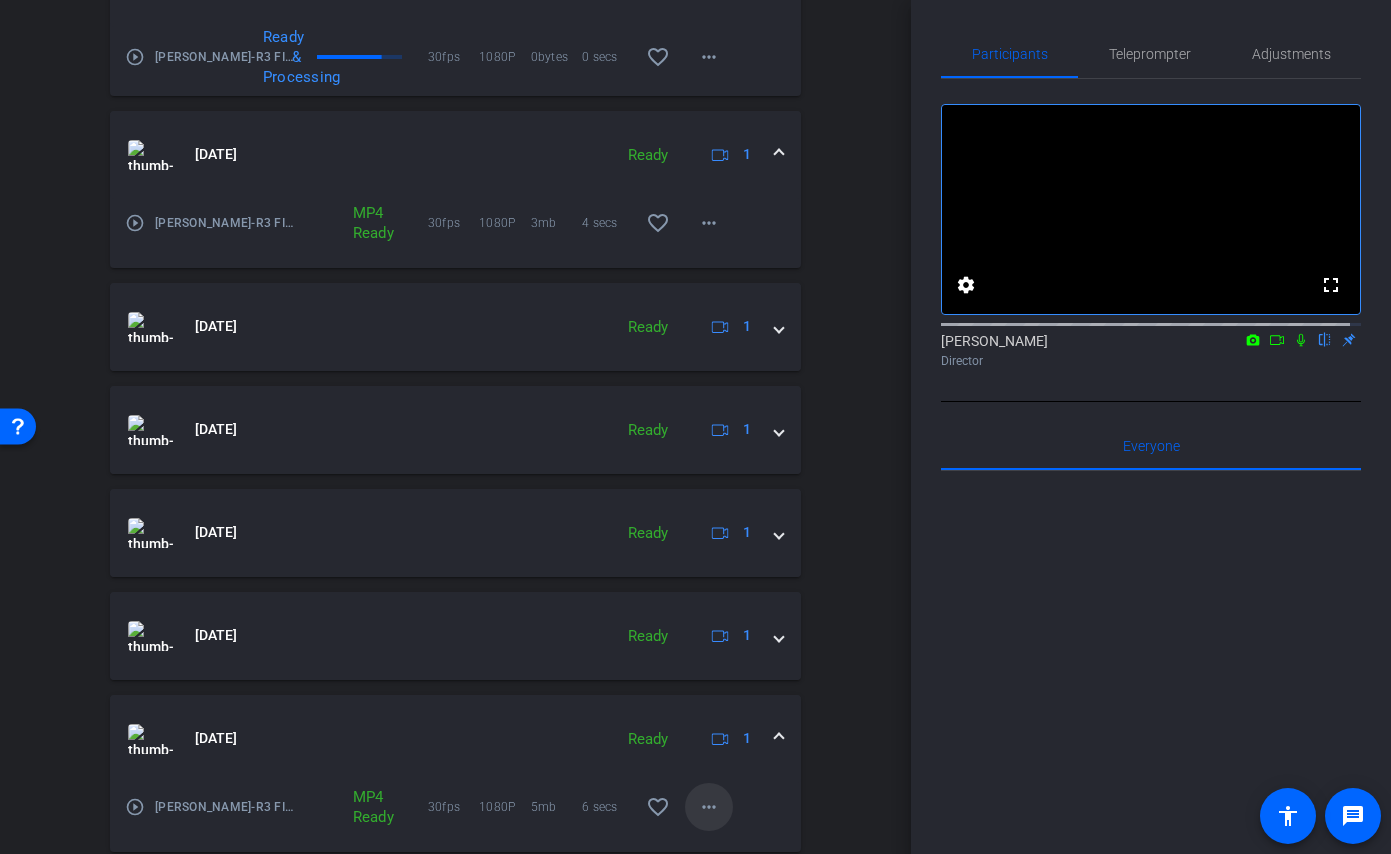 click on "more_horiz" at bounding box center [709, 807] 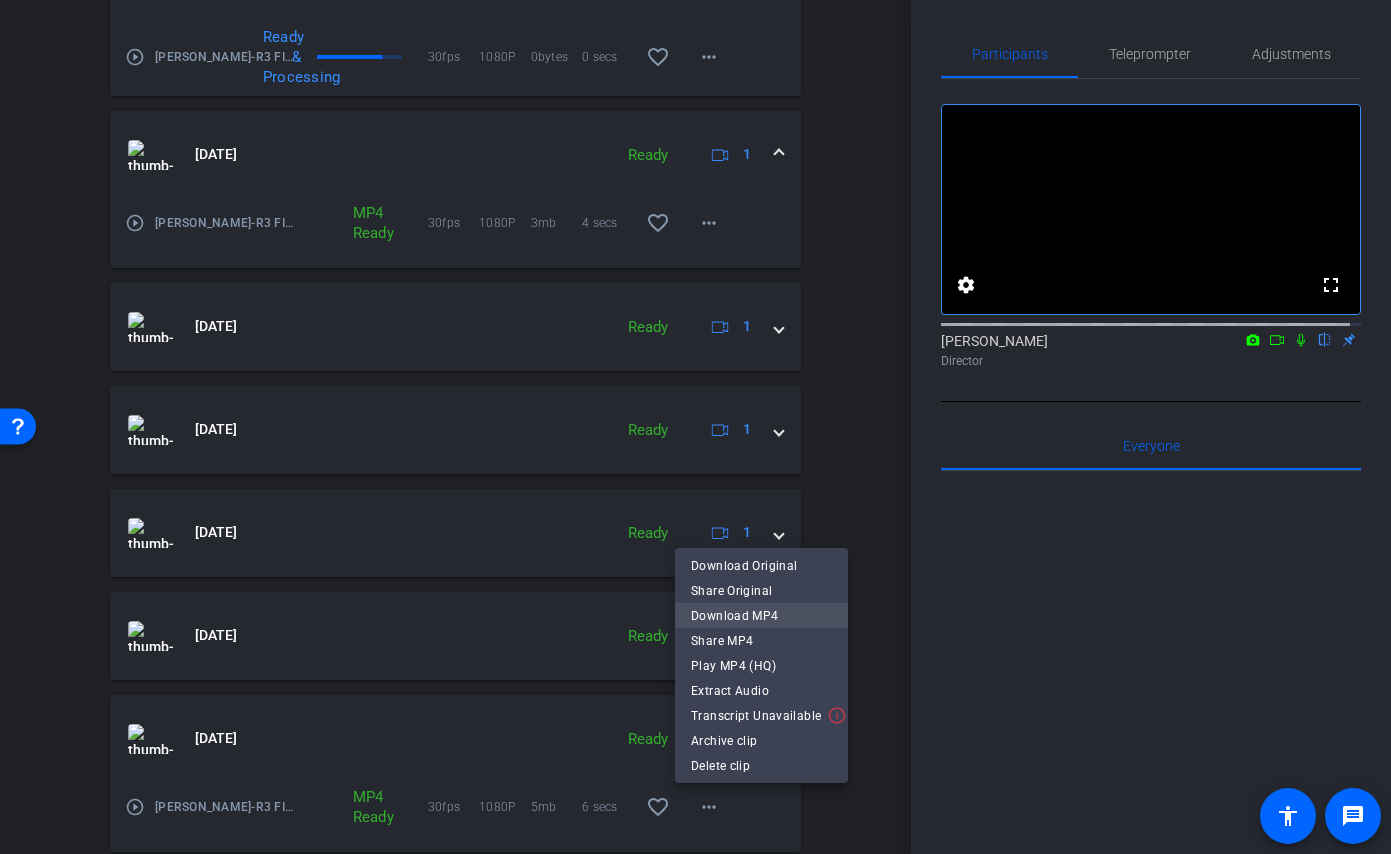 click on "Download MP4" at bounding box center [761, 616] 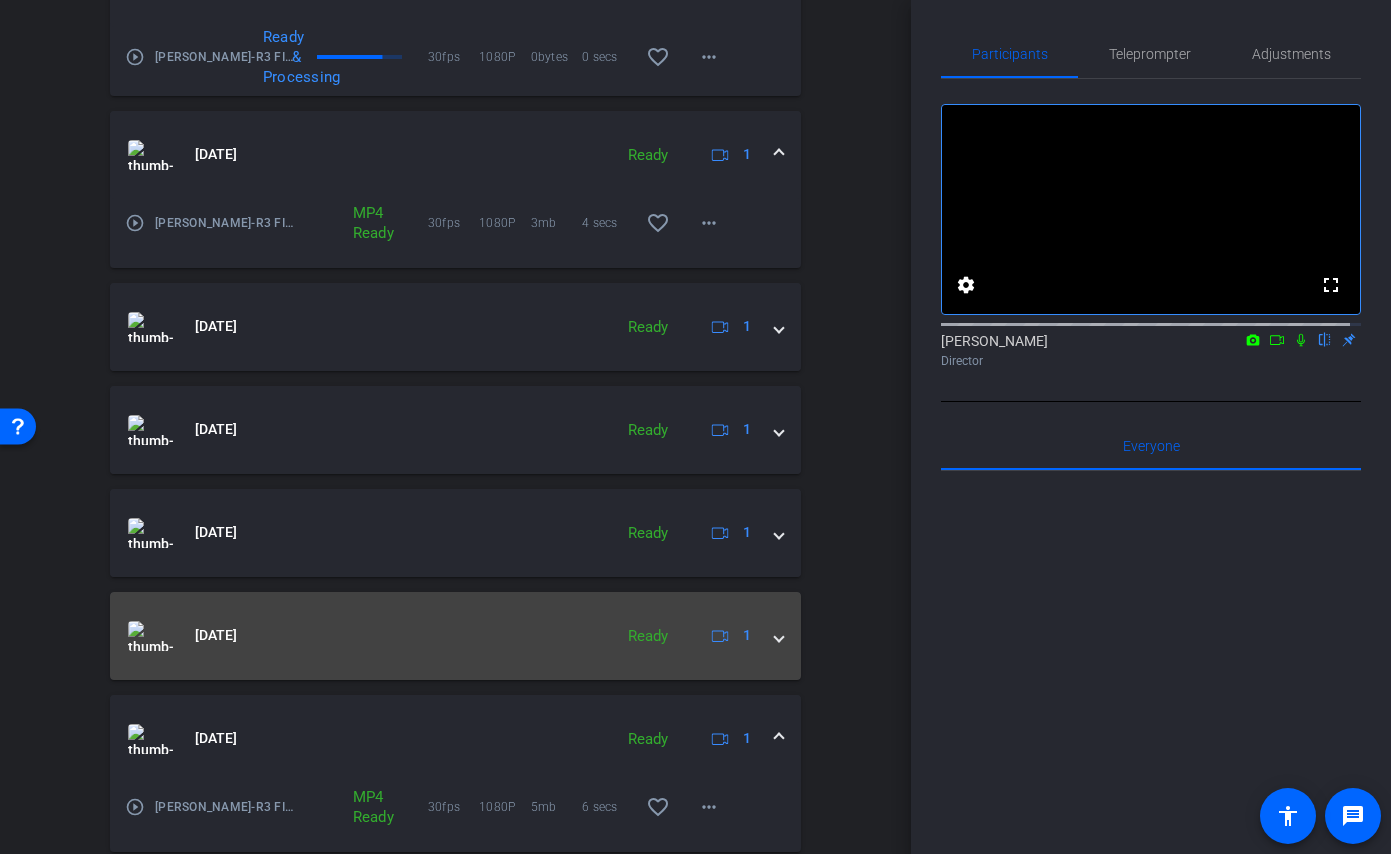 click at bounding box center (779, 635) 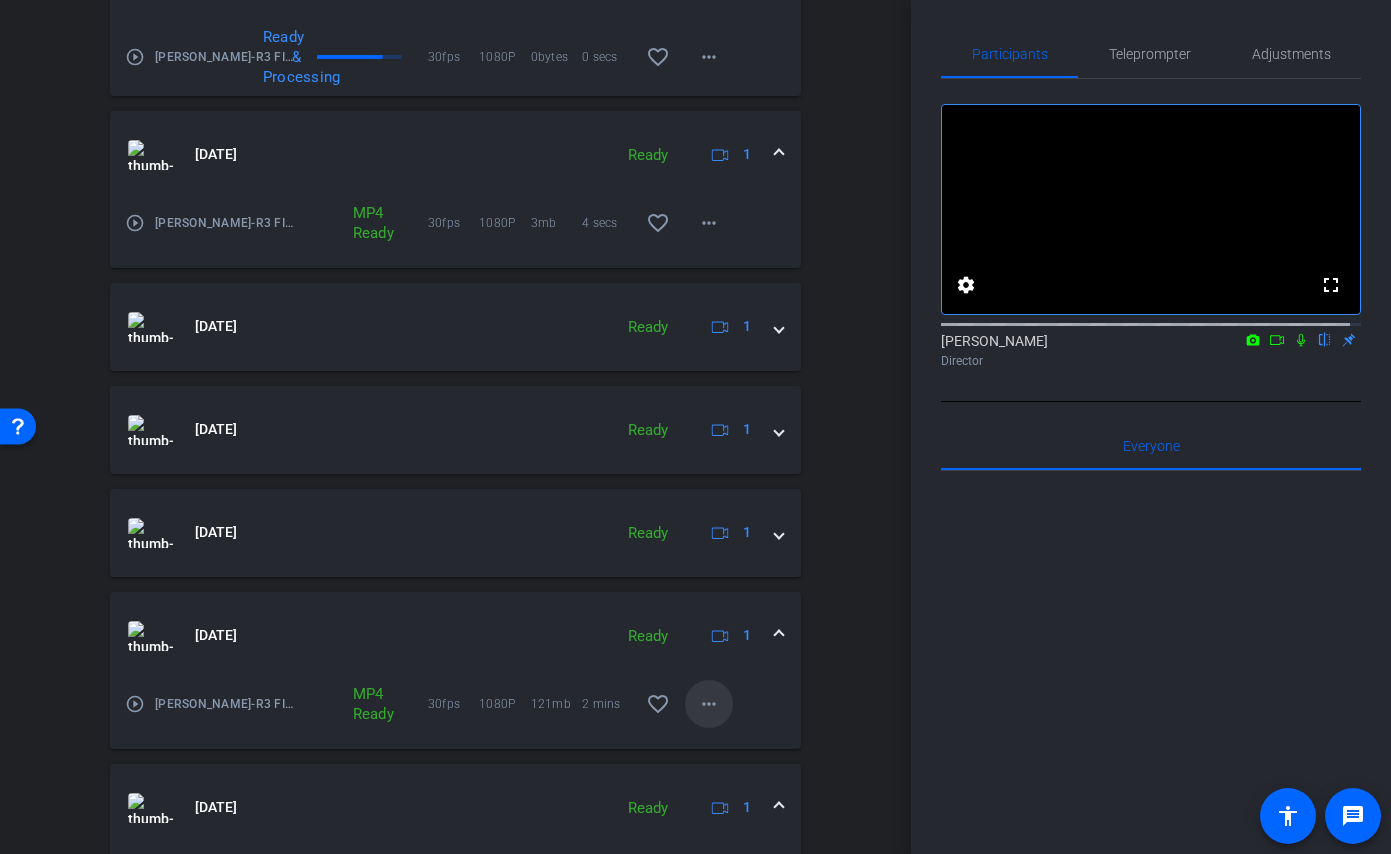 click on "more_horiz" at bounding box center (709, 704) 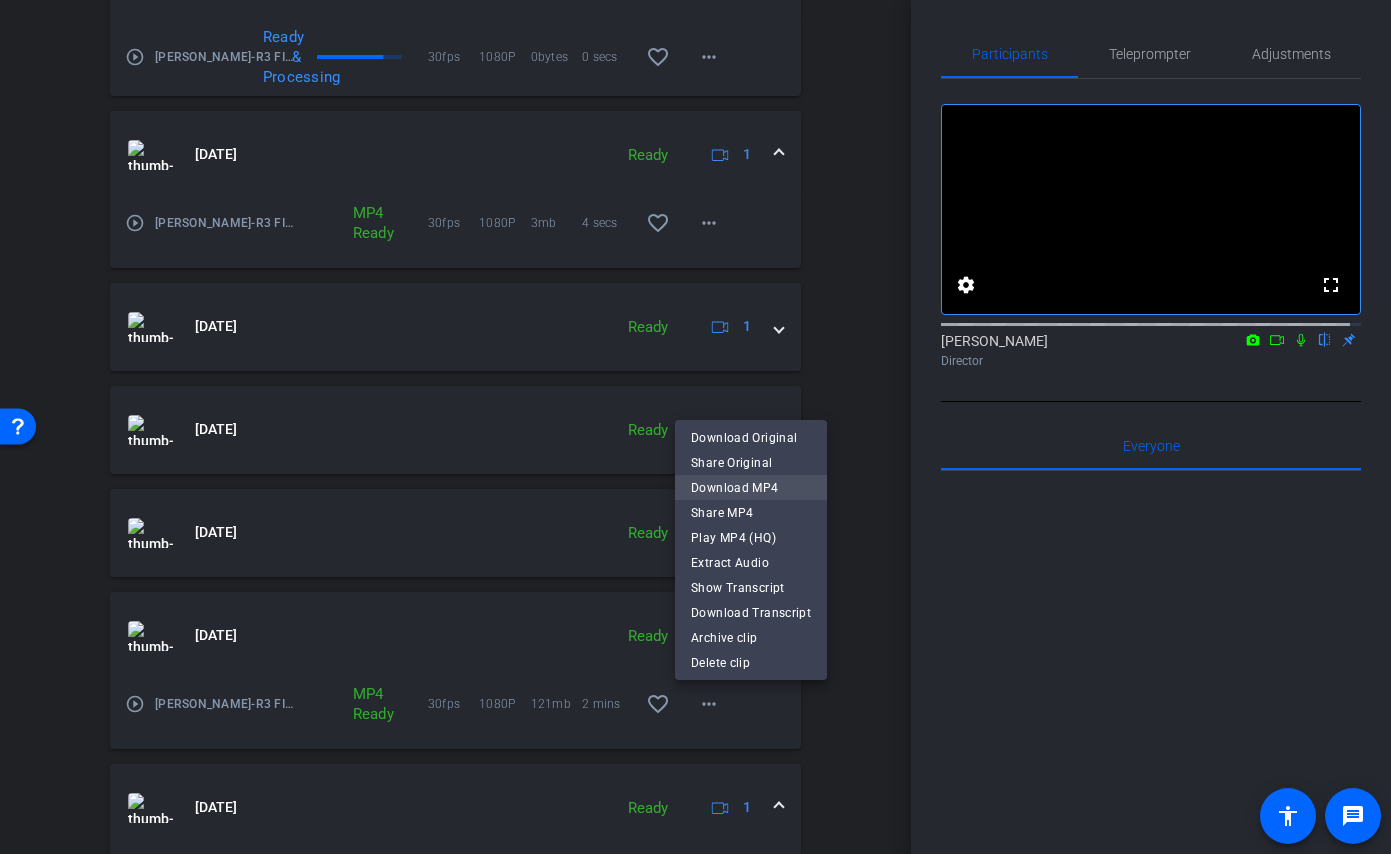 click on "Download MP4" at bounding box center (751, 488) 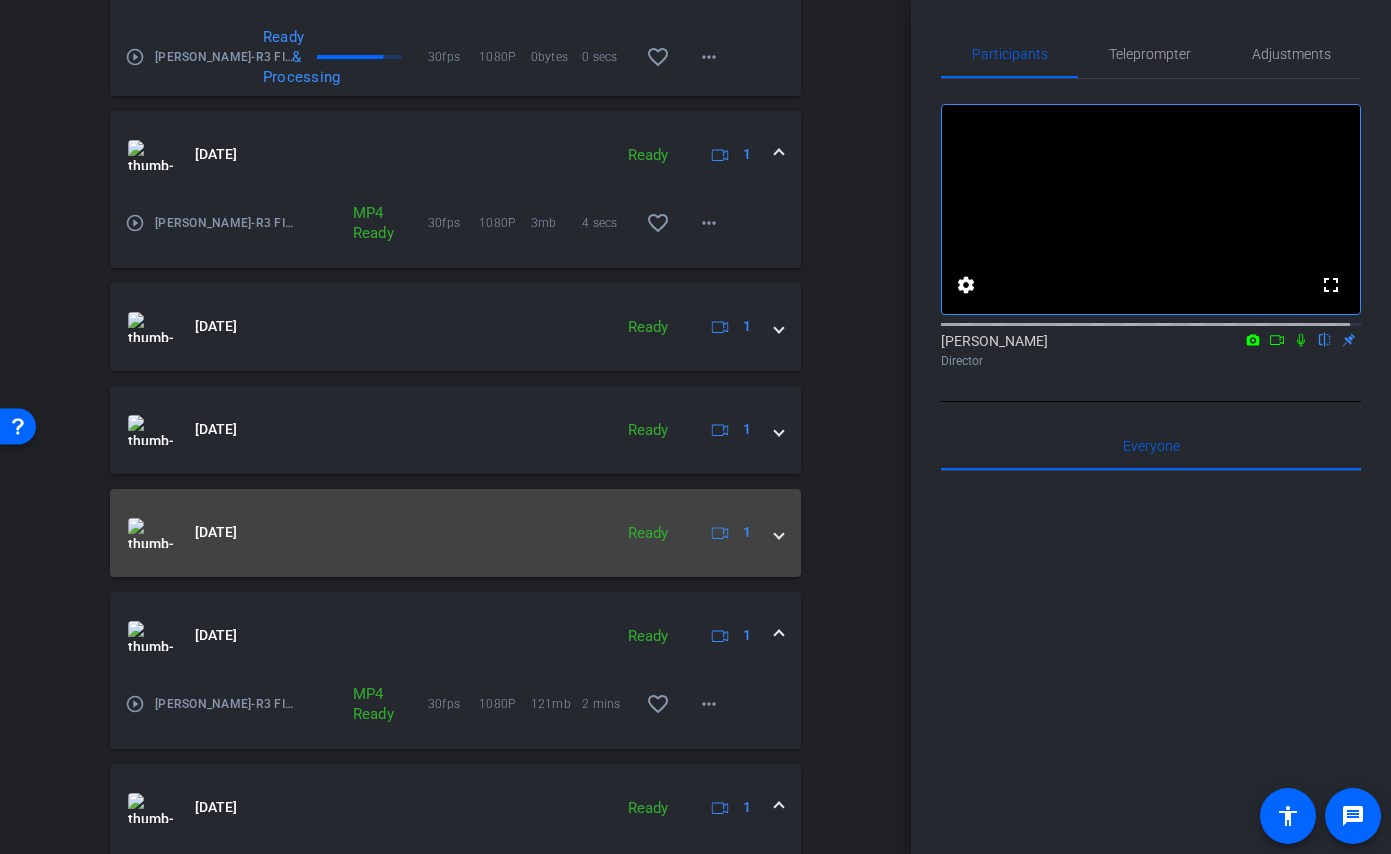 click on "Jul 10, 2025   Ready
1" at bounding box center [455, 533] 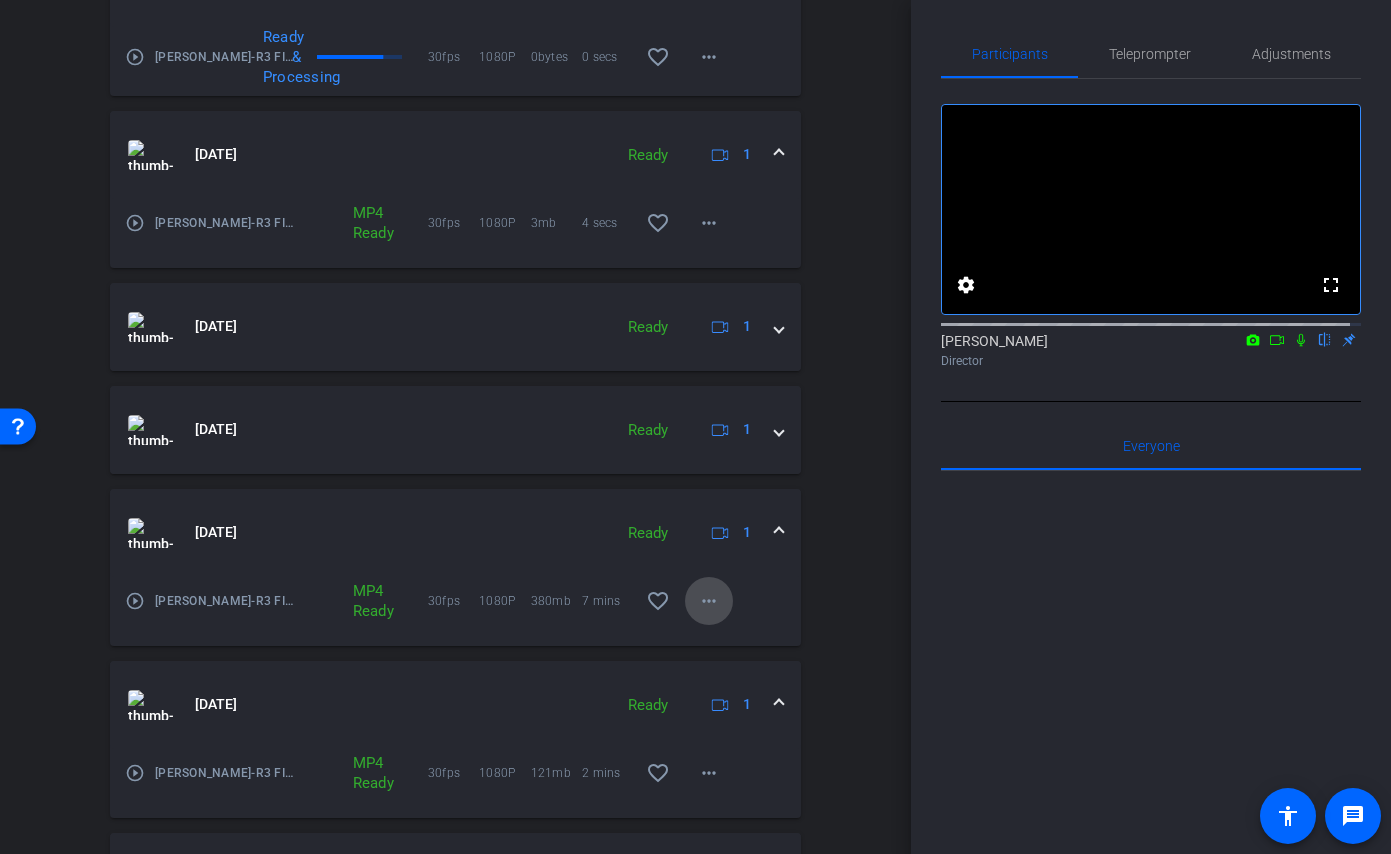 click on "more_horiz" at bounding box center [709, 601] 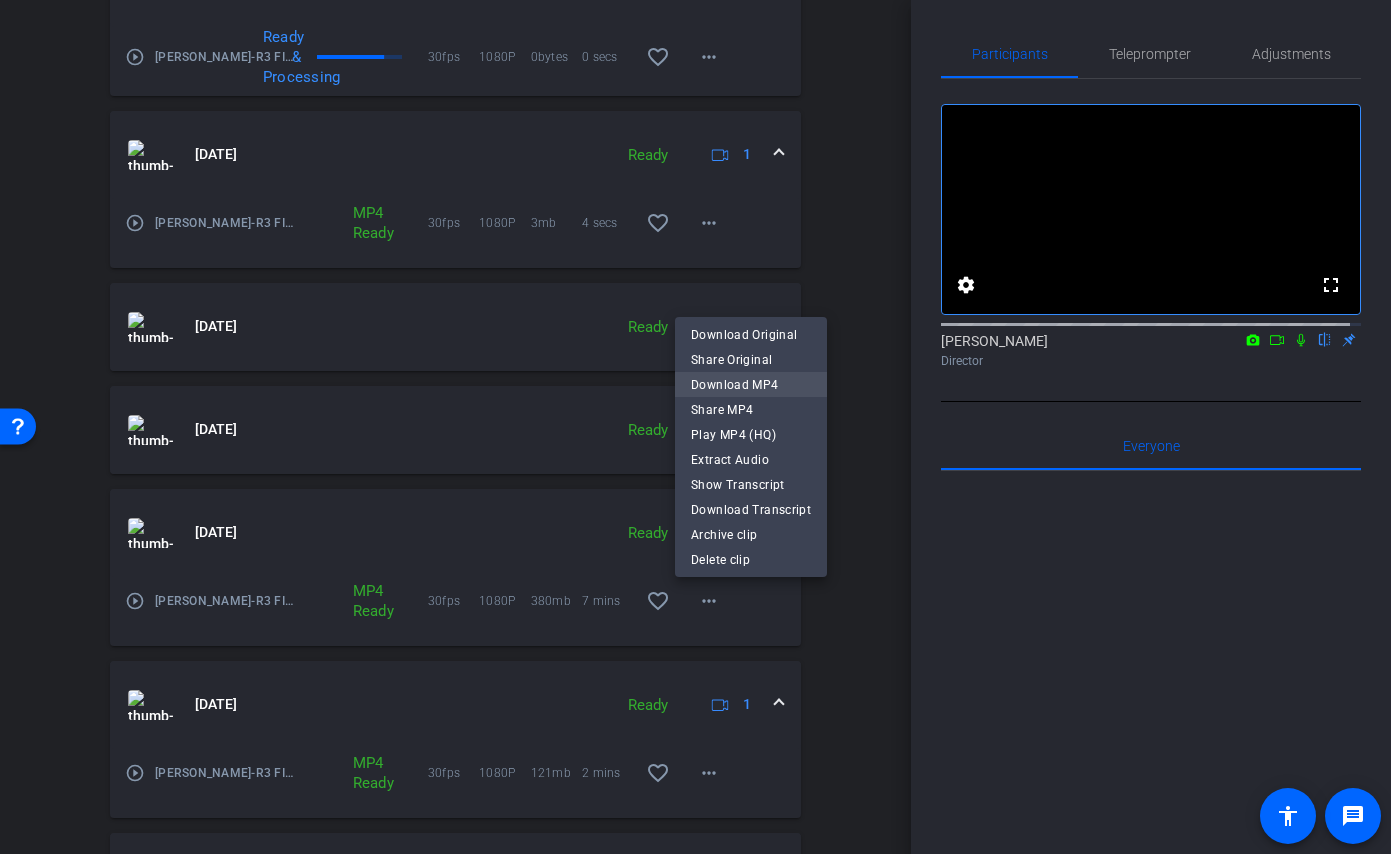 click on "Download MP4" at bounding box center [751, 385] 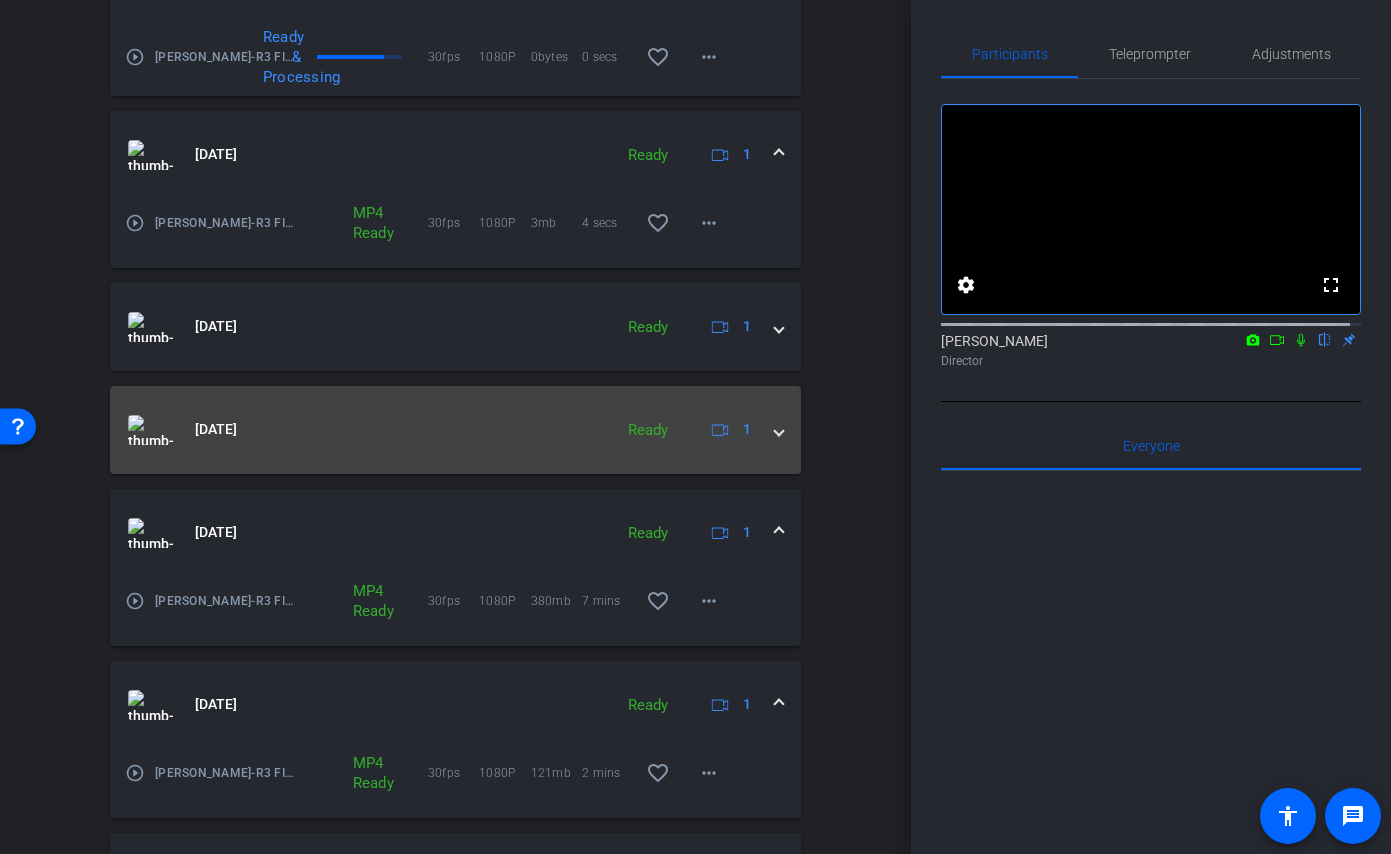 click at bounding box center (779, 429) 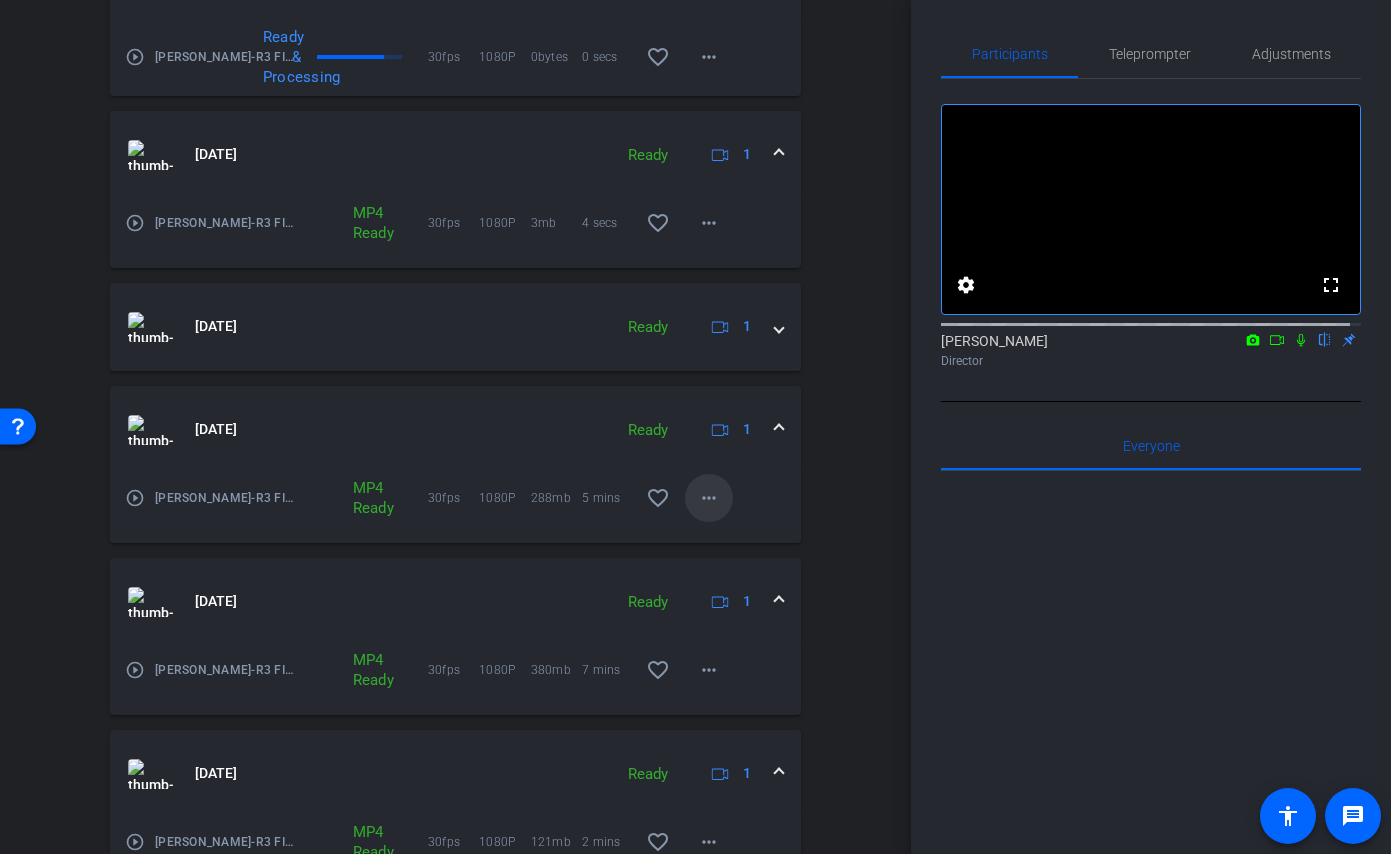 click on "more_horiz" at bounding box center [709, 498] 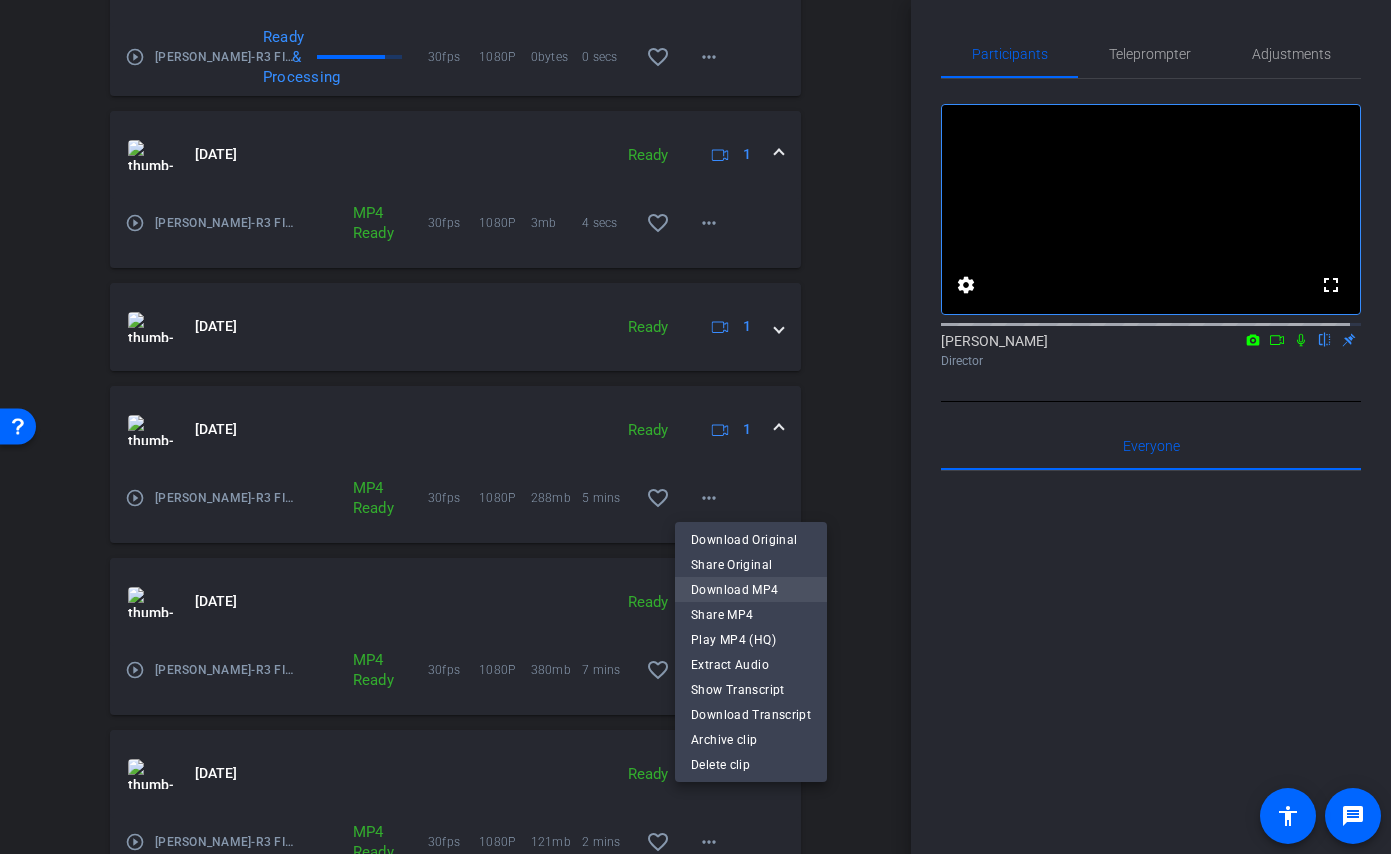 click on "Download MP4" at bounding box center (751, 590) 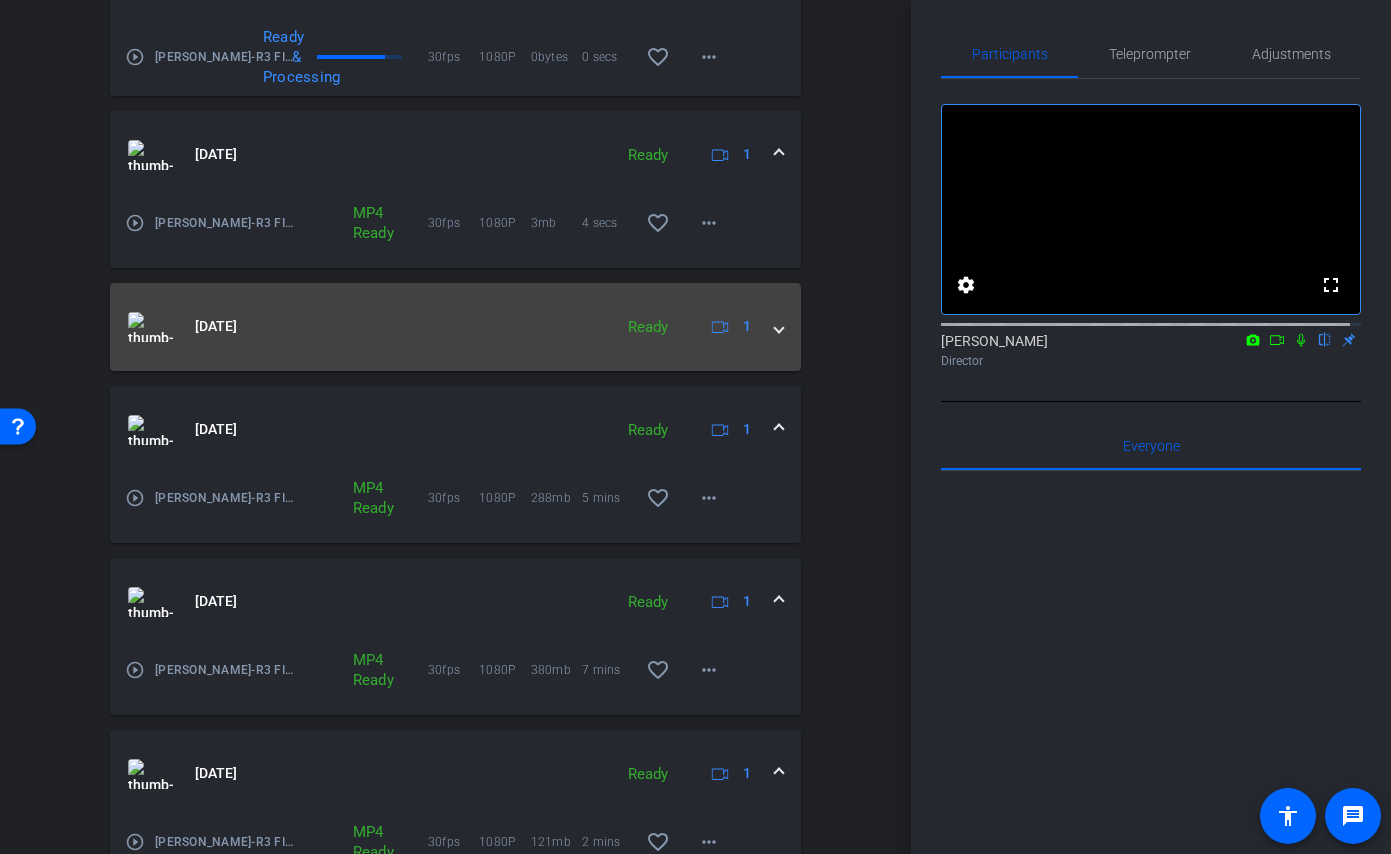 click at bounding box center (779, 326) 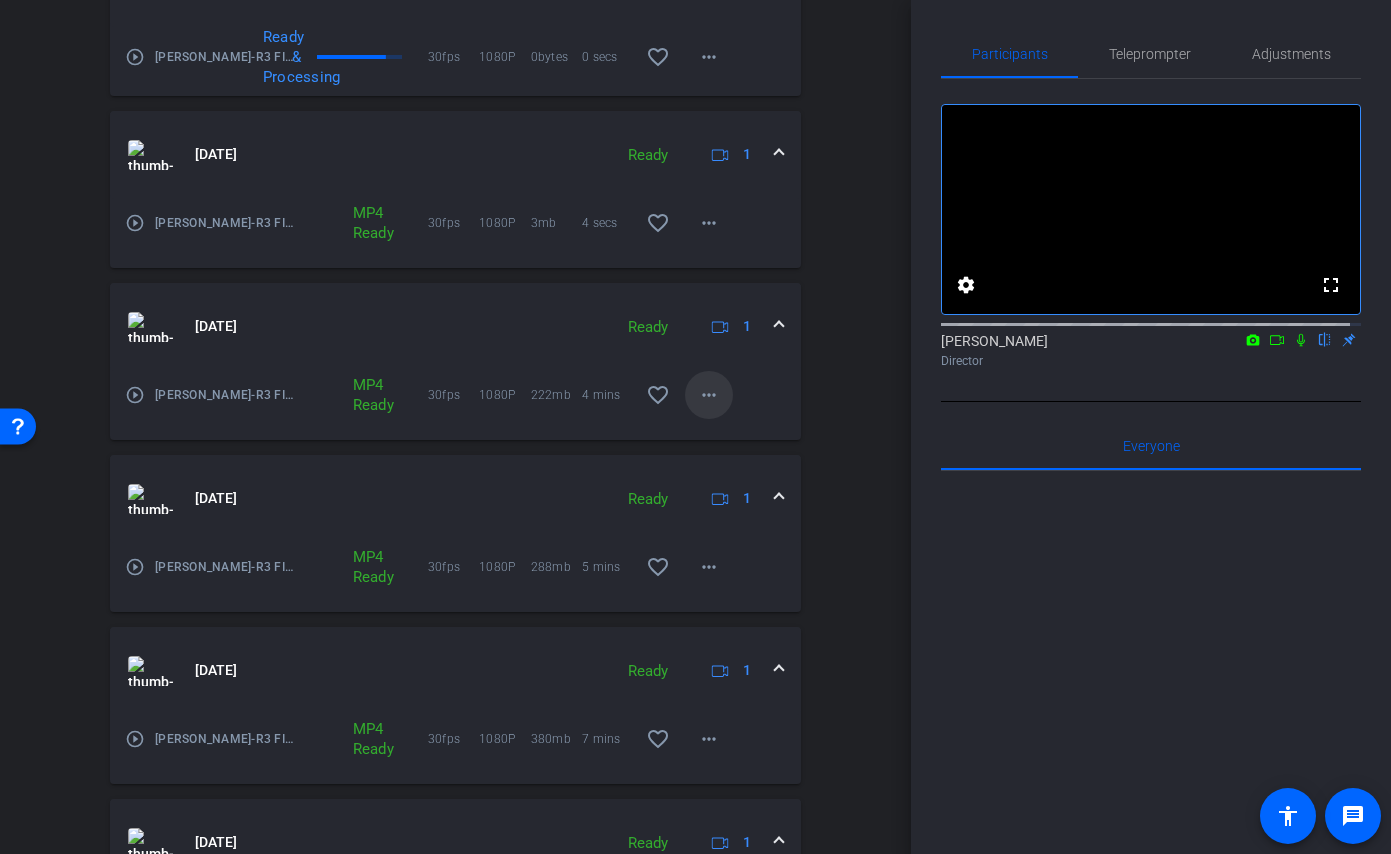 click on "more_horiz" at bounding box center [709, 395] 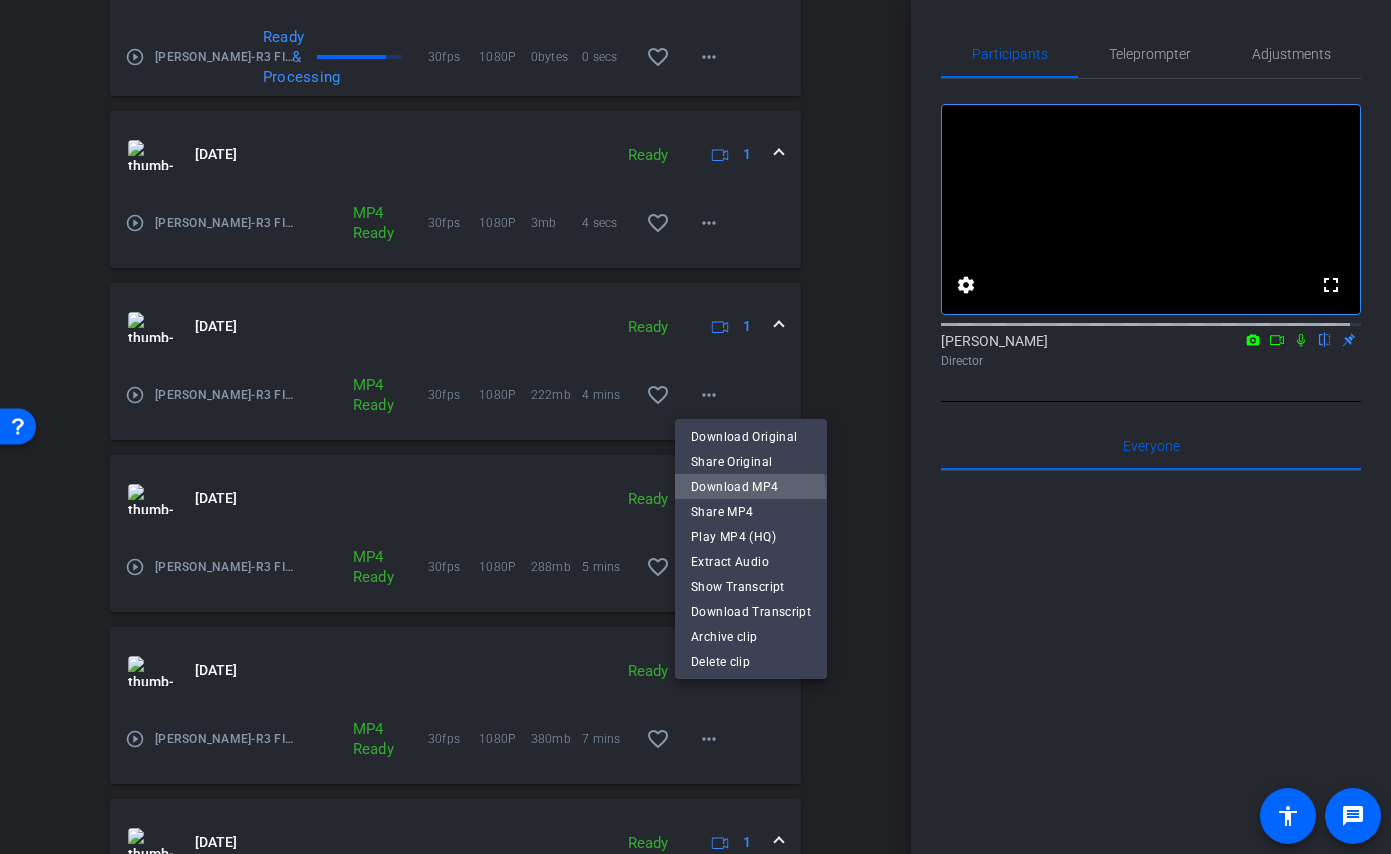 click on "Download MP4" at bounding box center [751, 487] 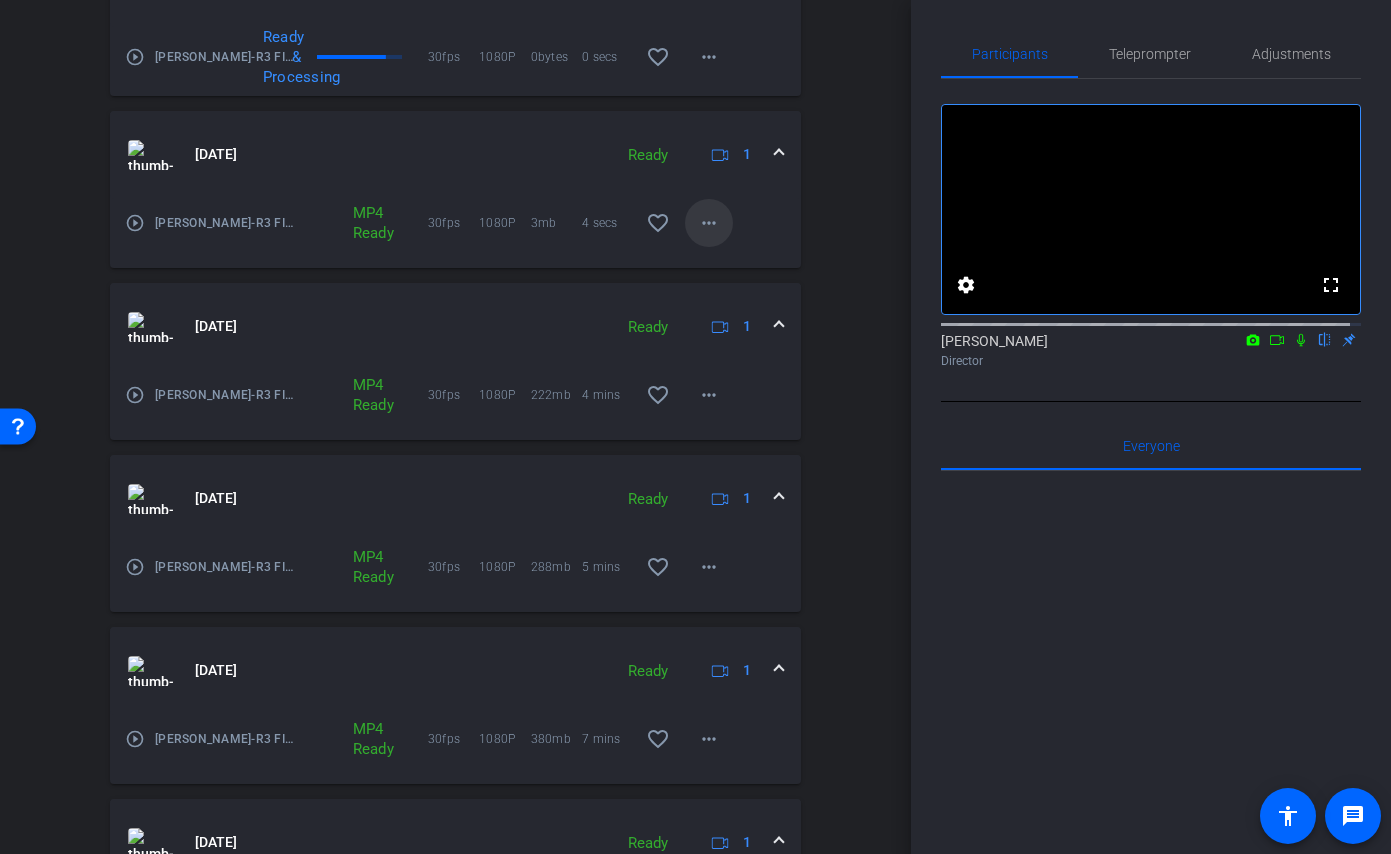 click on "more_horiz" at bounding box center (709, 223) 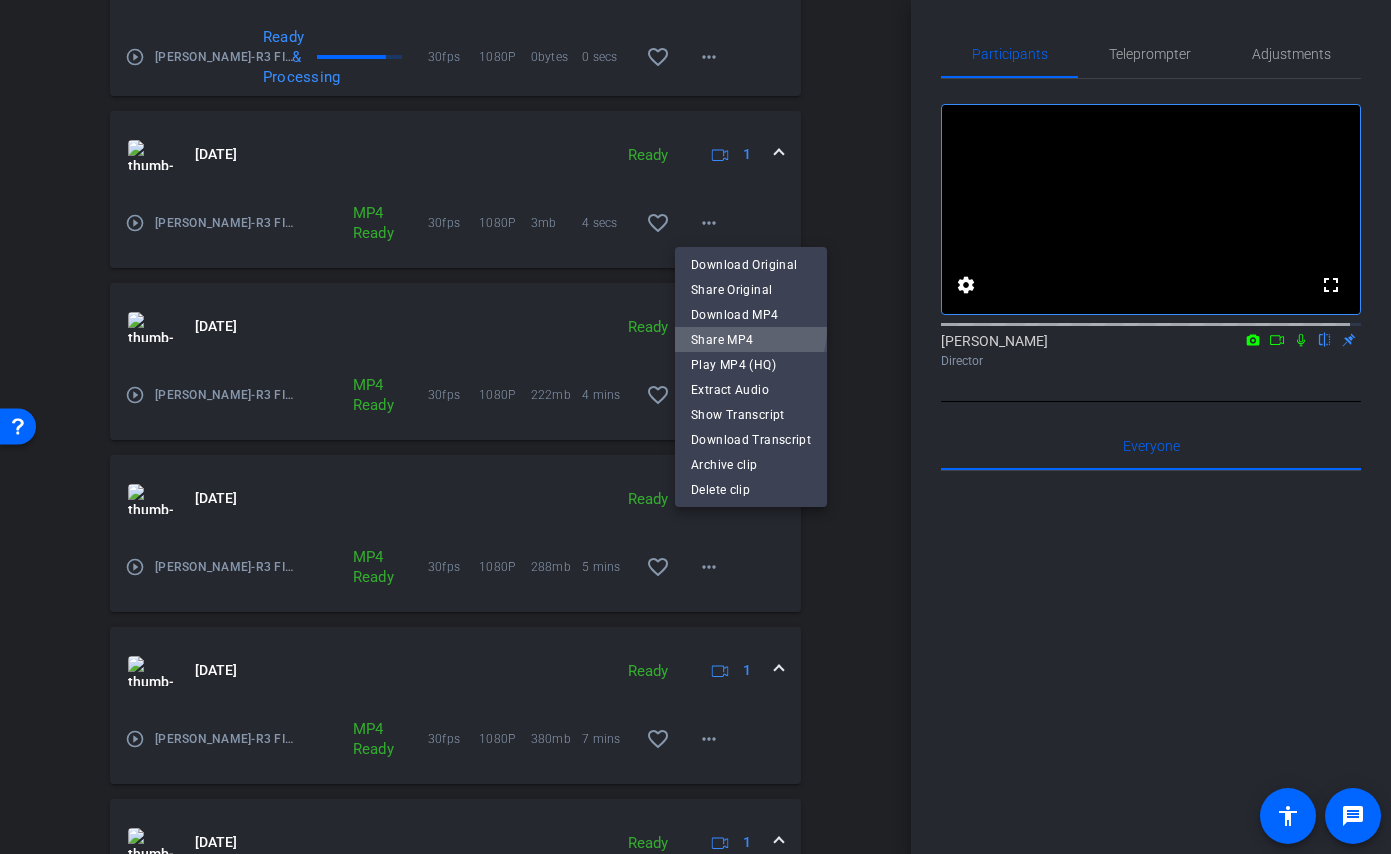 click on "Share MP4" at bounding box center [751, 340] 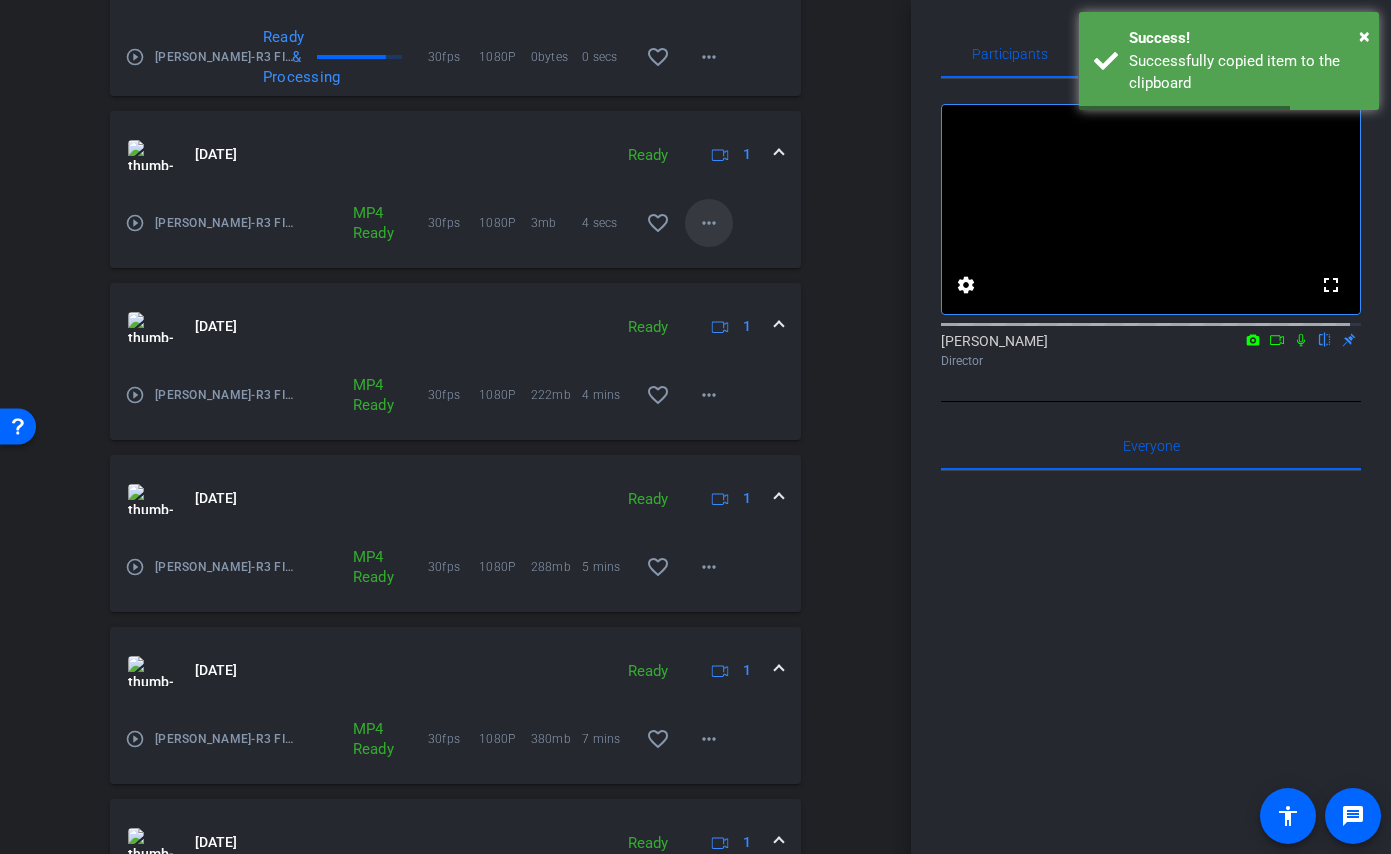 click on "more_horiz" at bounding box center (709, 223) 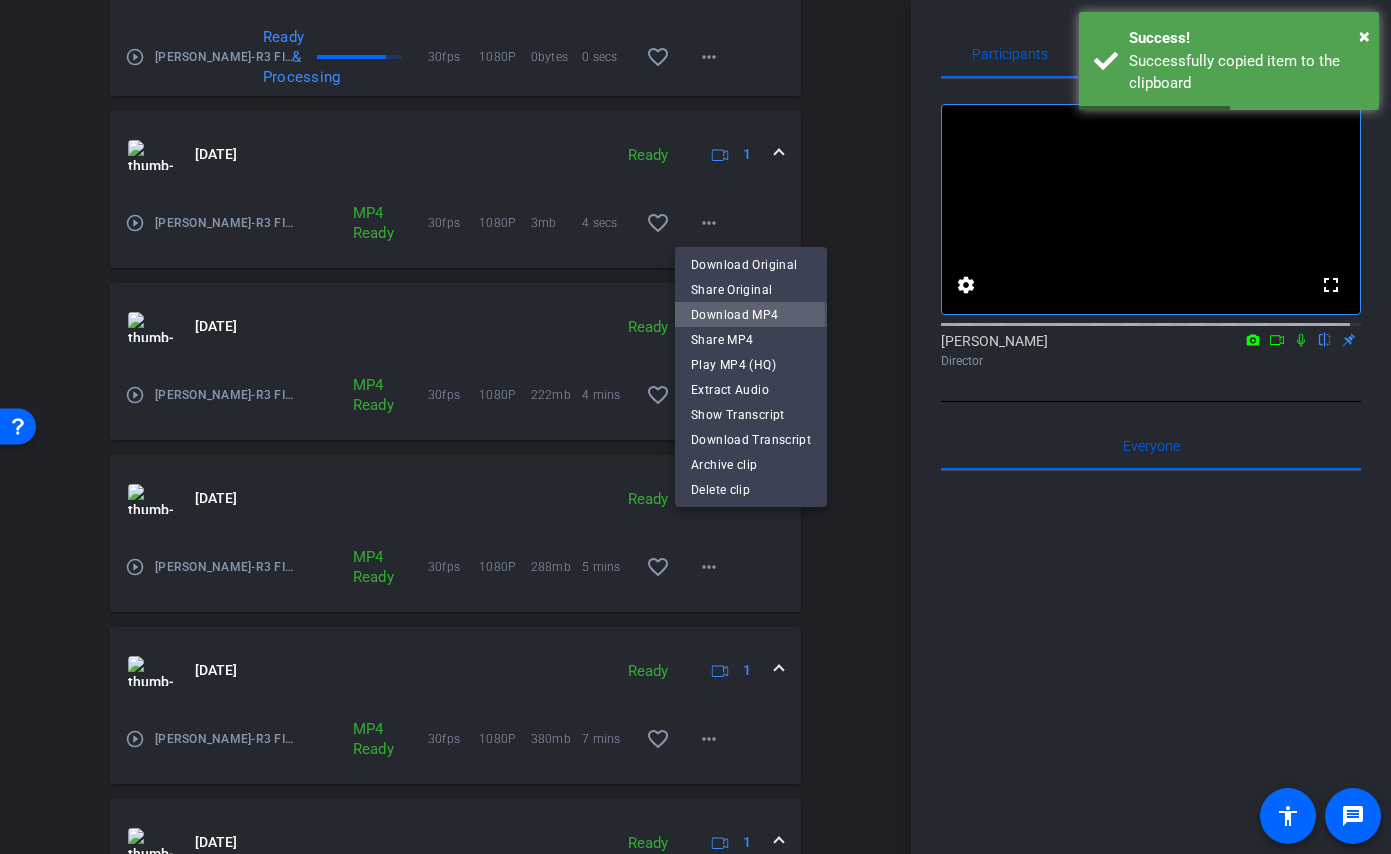 click on "Download MP4" at bounding box center (751, 315) 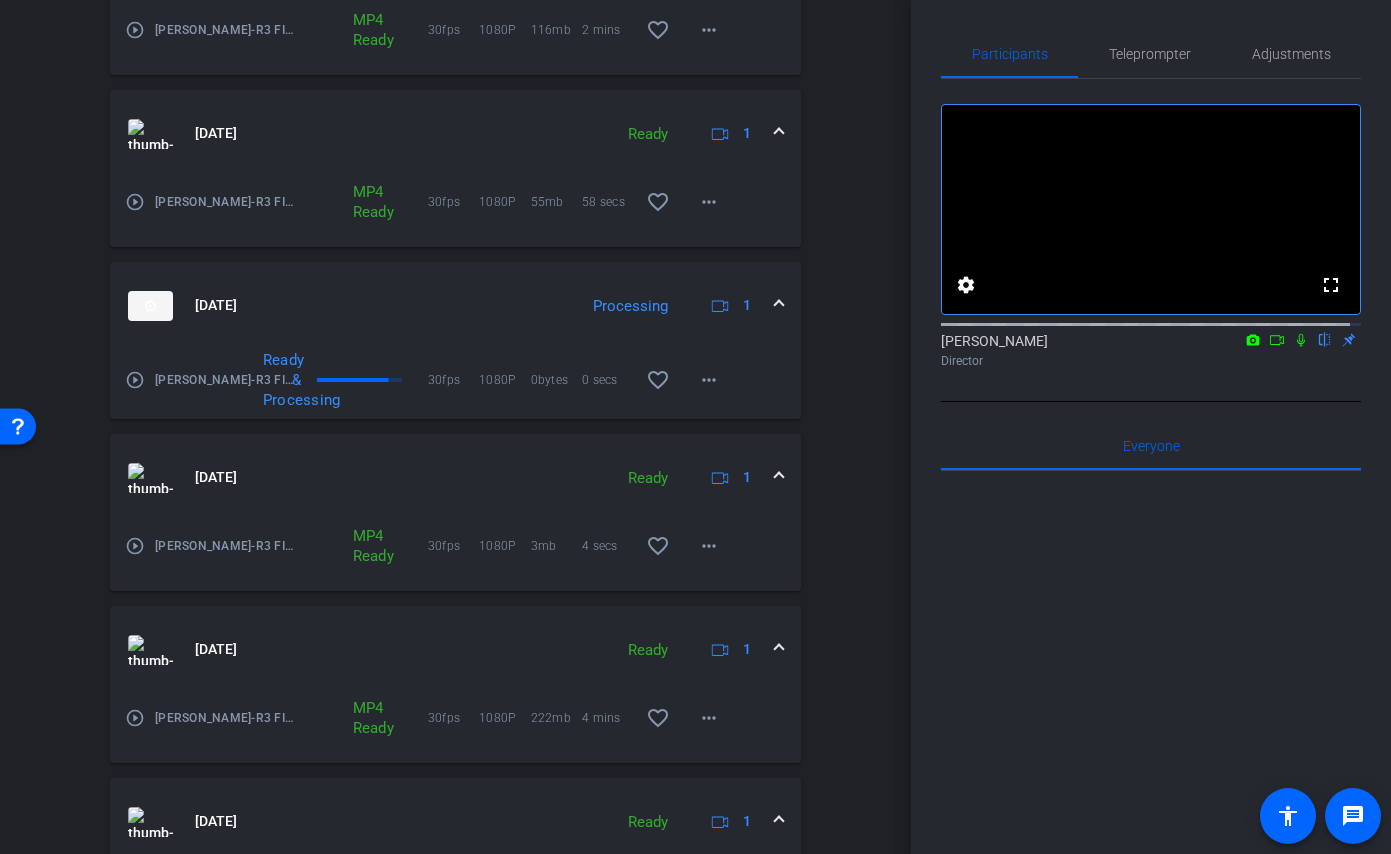 scroll, scrollTop: 695, scrollLeft: 0, axis: vertical 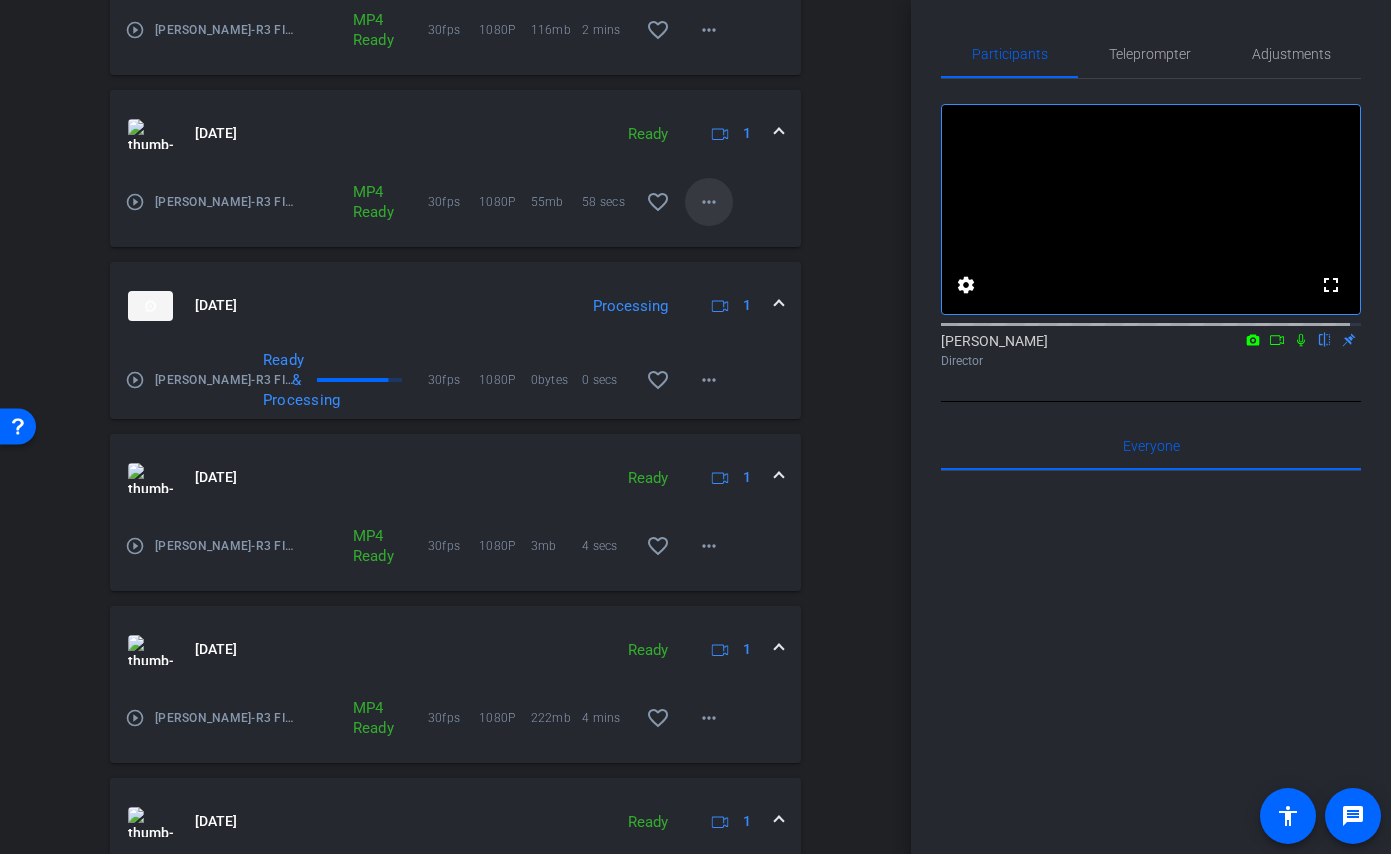 click on "more_horiz" at bounding box center (709, 202) 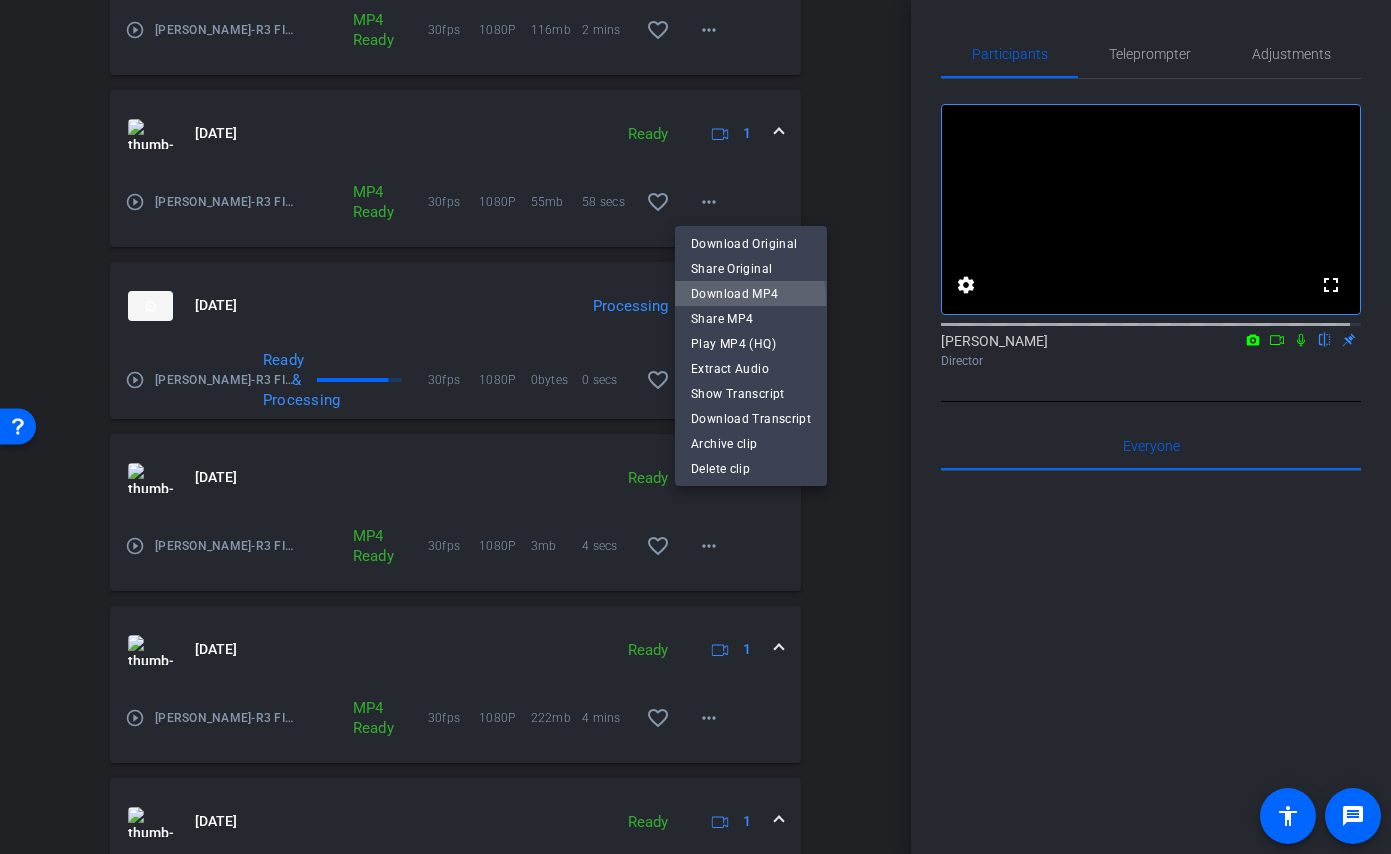 click on "Download MP4" at bounding box center [751, 294] 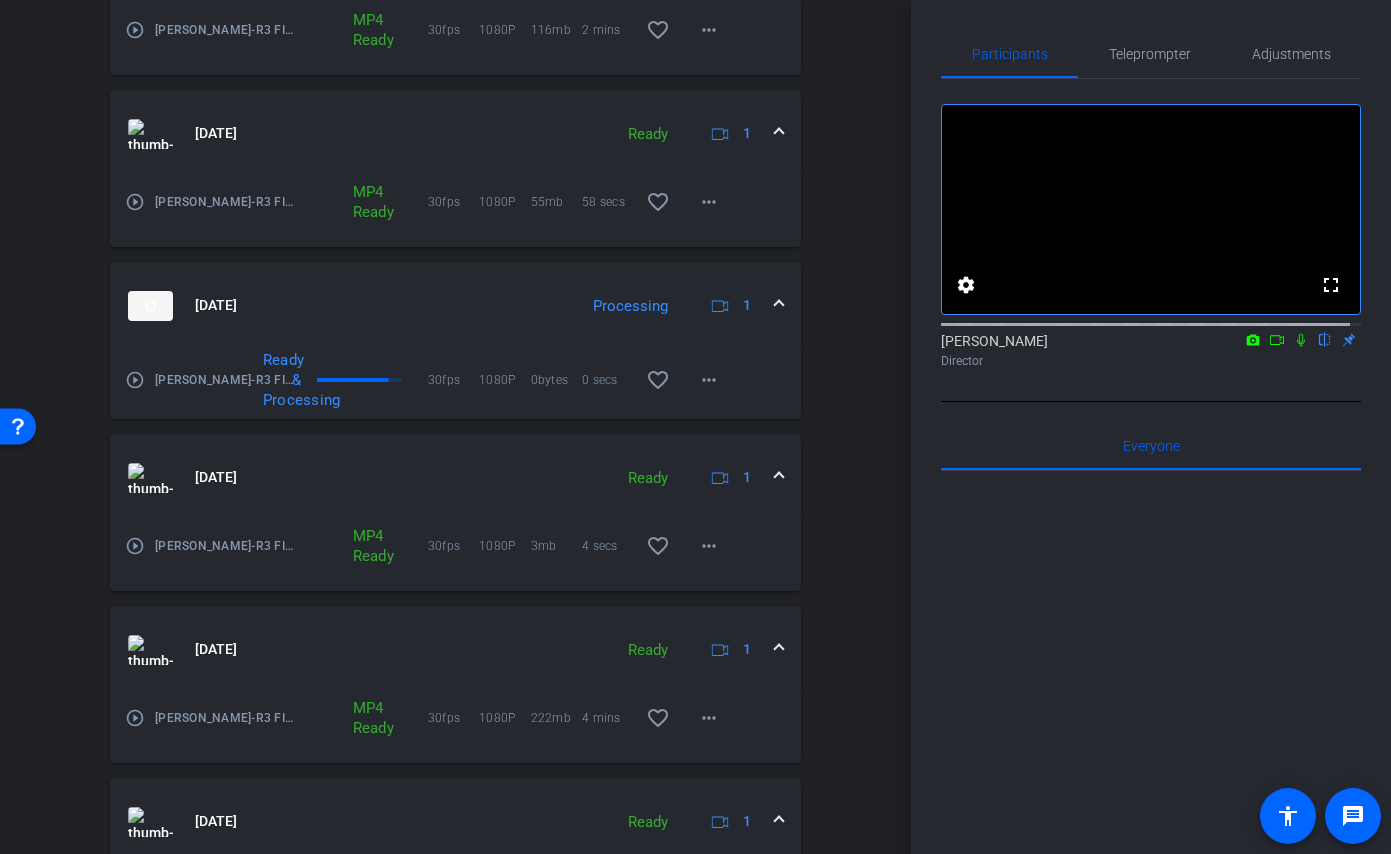scroll, scrollTop: 545, scrollLeft: 0, axis: vertical 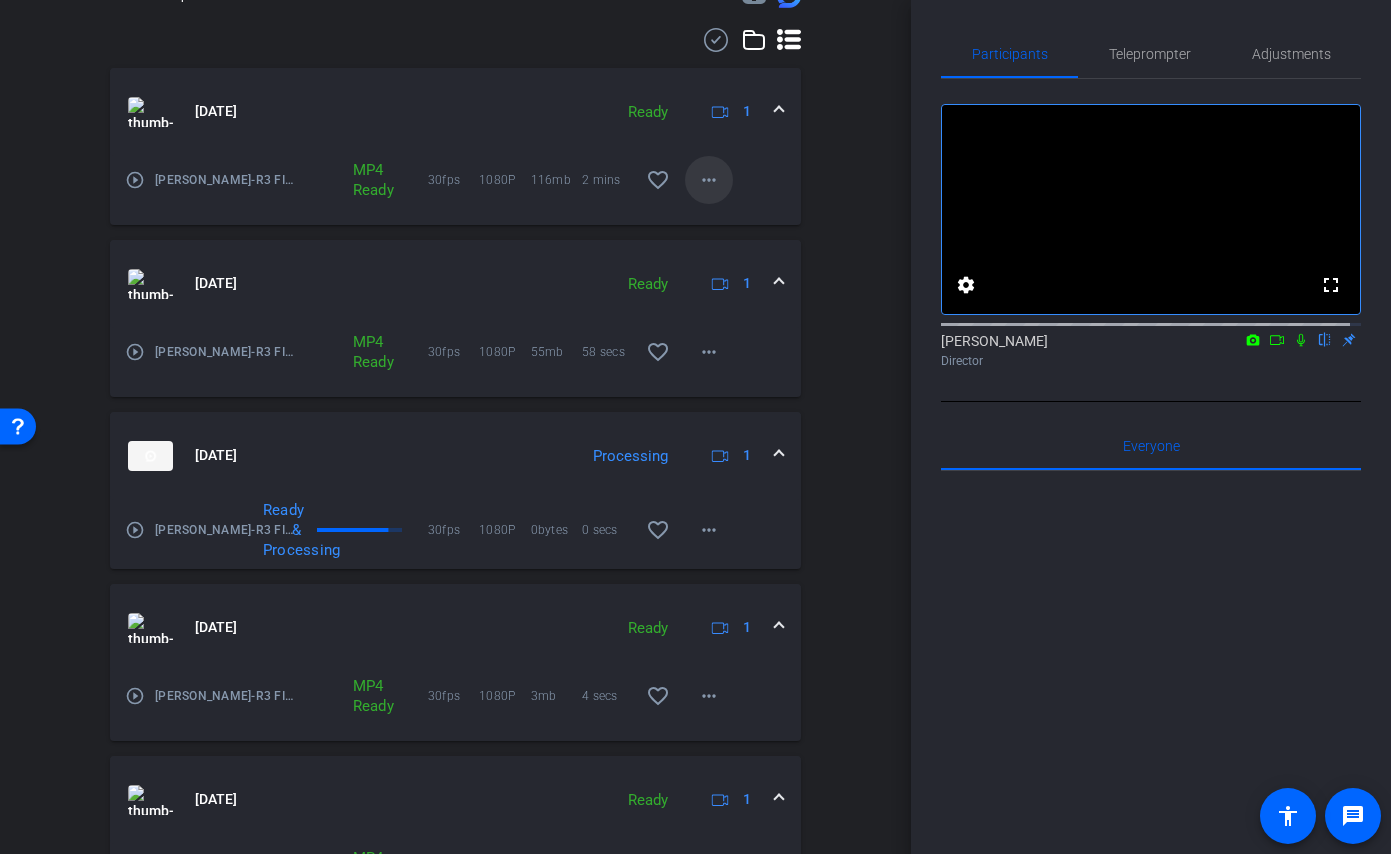 click at bounding box center [709, 180] 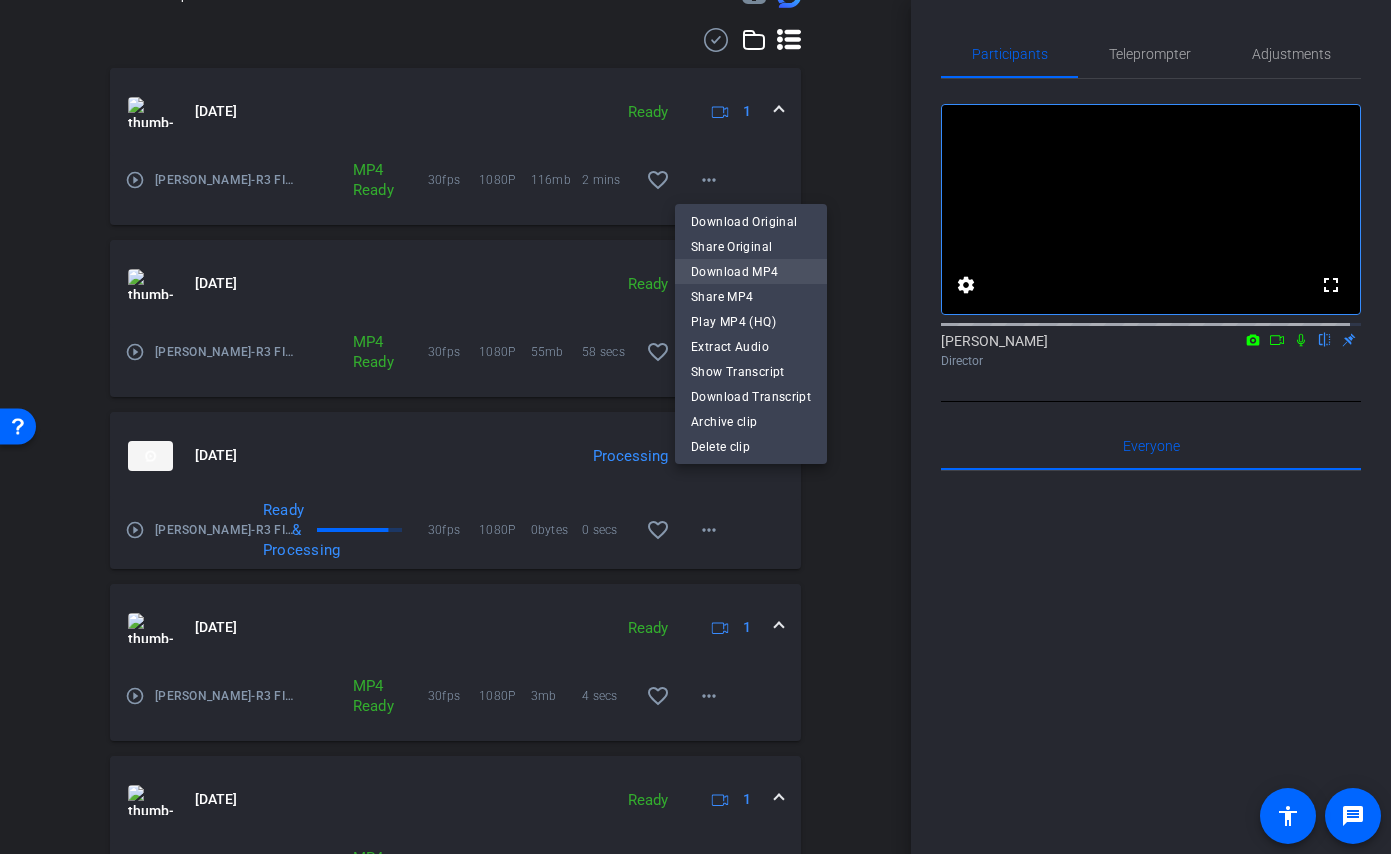 click on "Download MP4" at bounding box center [751, 272] 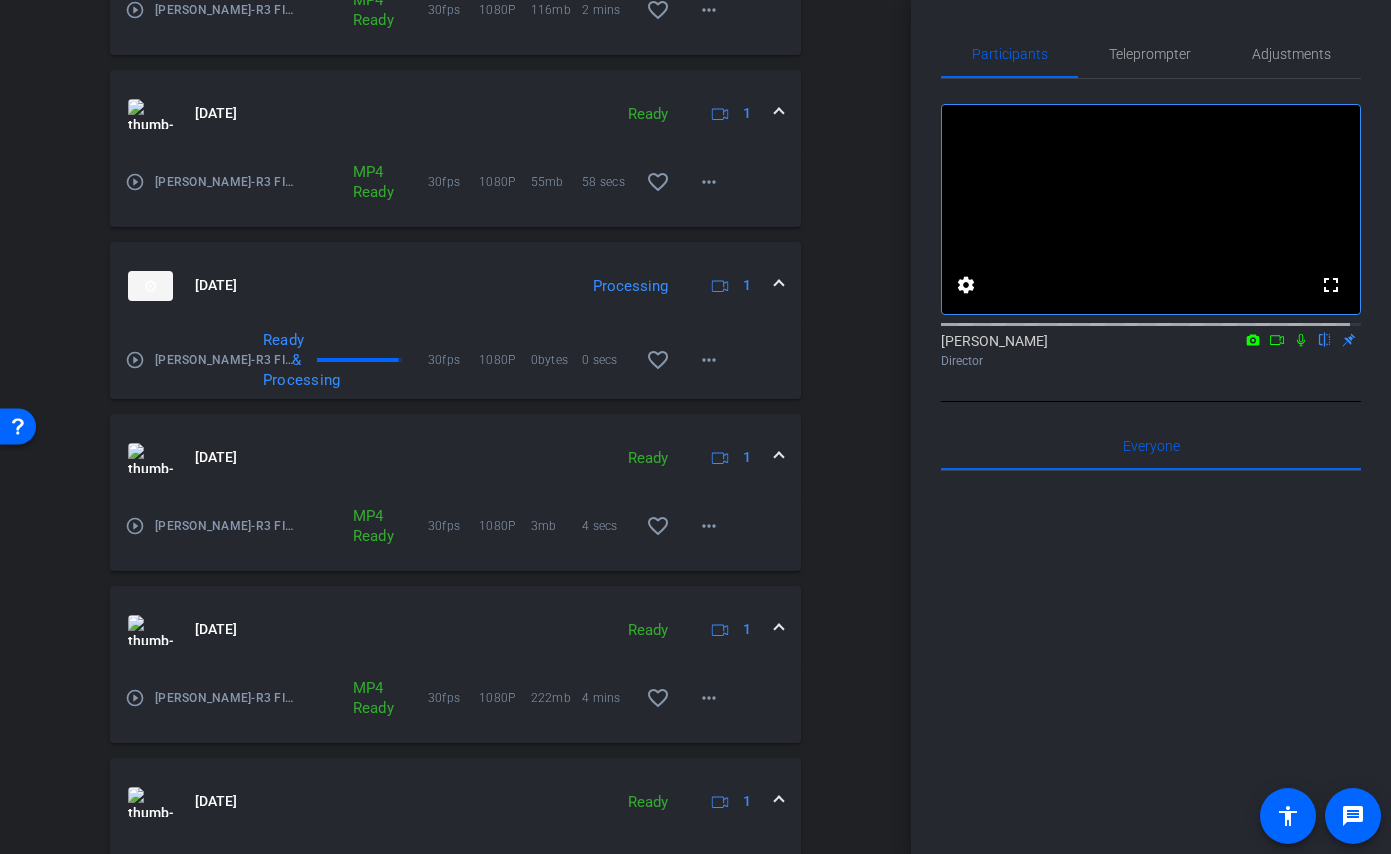 scroll, scrollTop: 765, scrollLeft: 0, axis: vertical 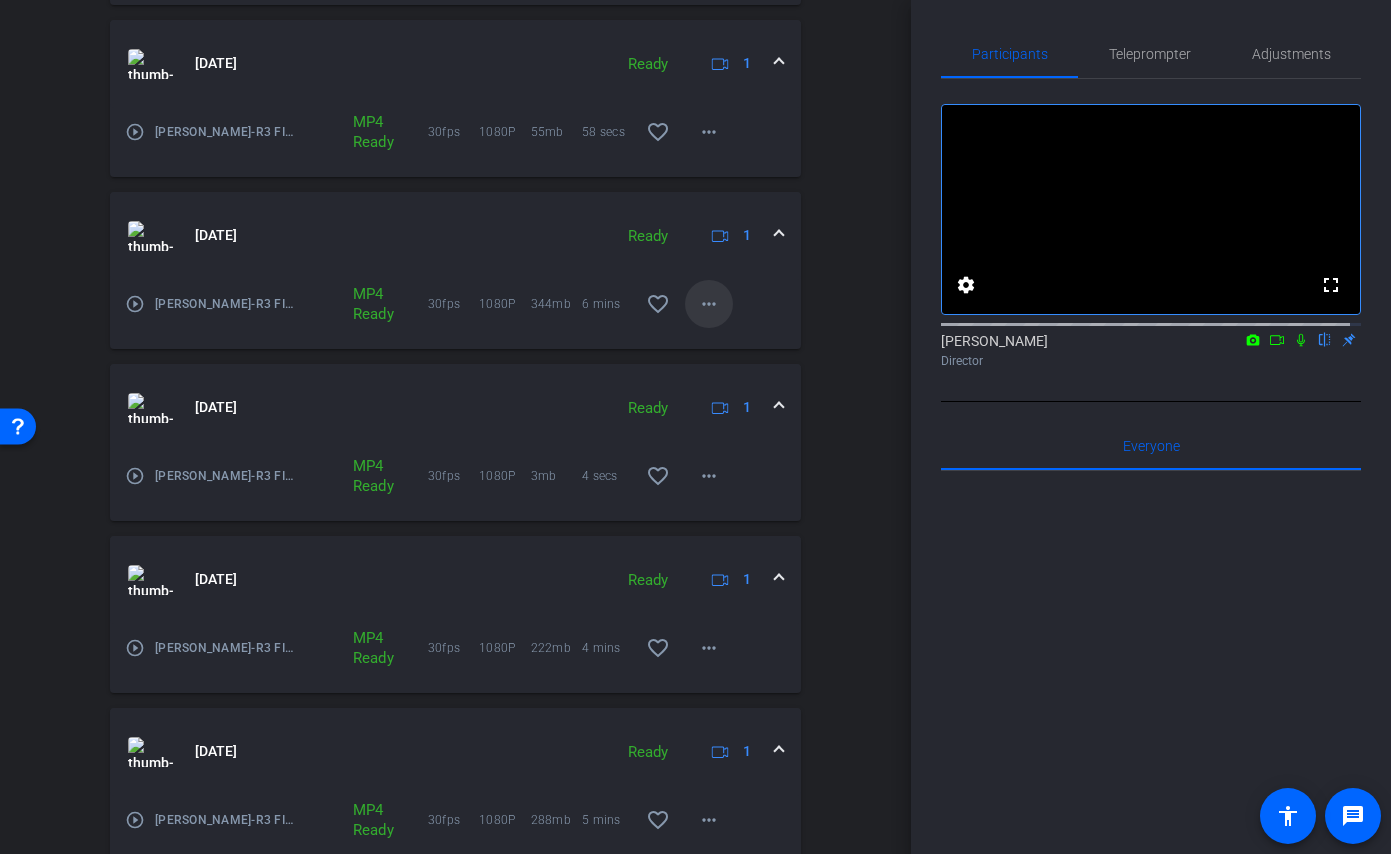 click on "more_horiz" at bounding box center (709, 304) 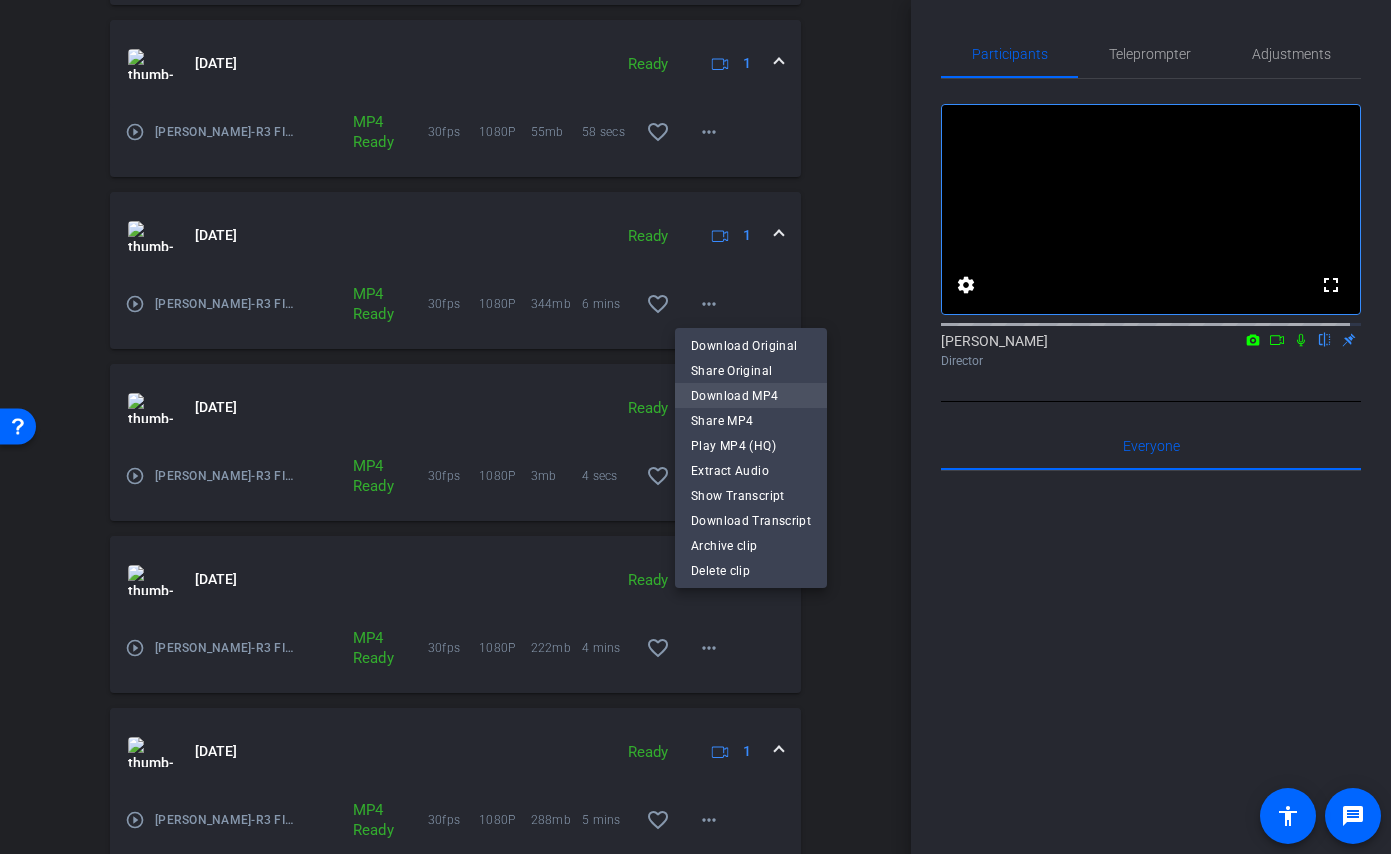 click on "Download MP4" at bounding box center [751, 395] 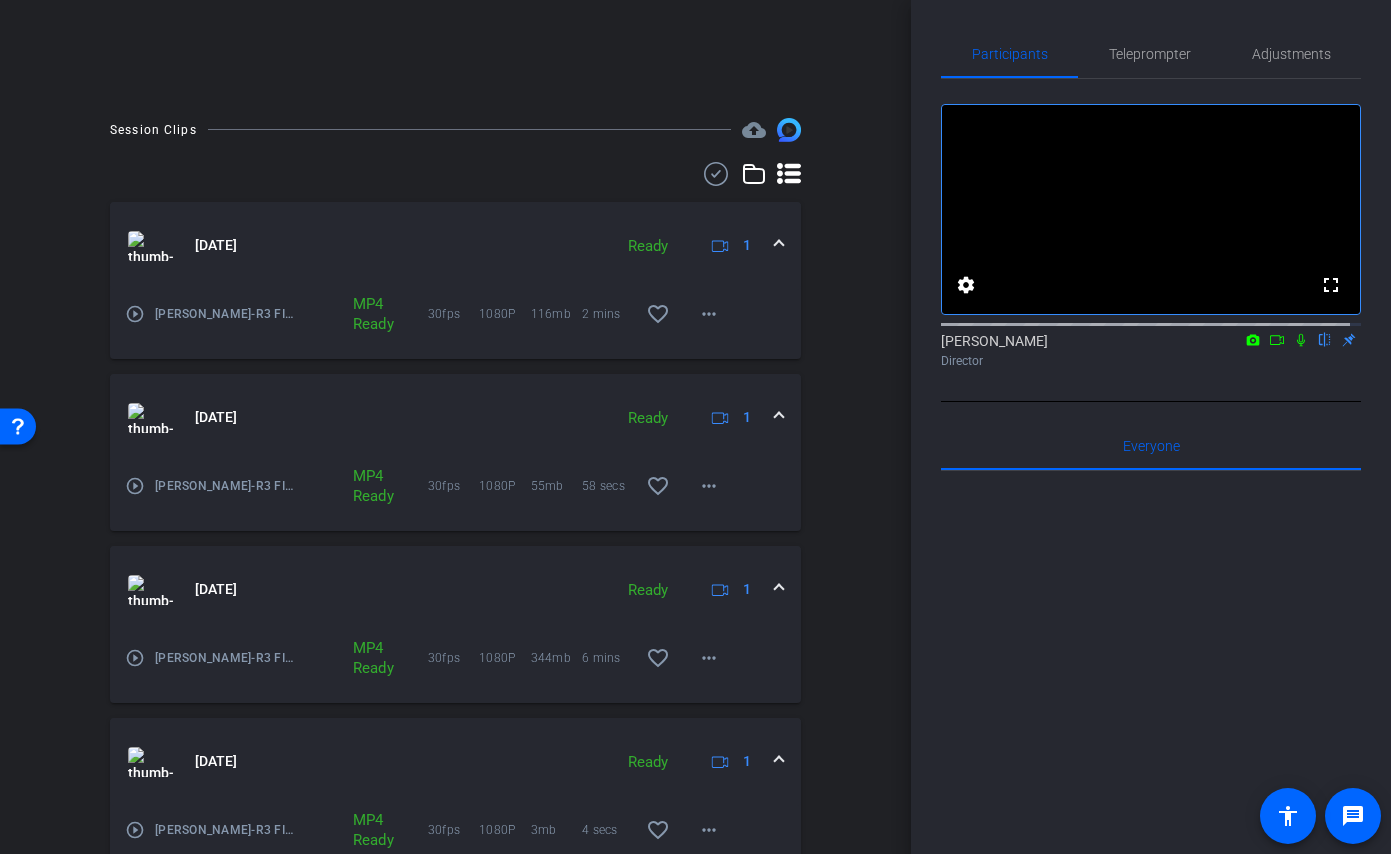 scroll, scrollTop: 1361, scrollLeft: 0, axis: vertical 